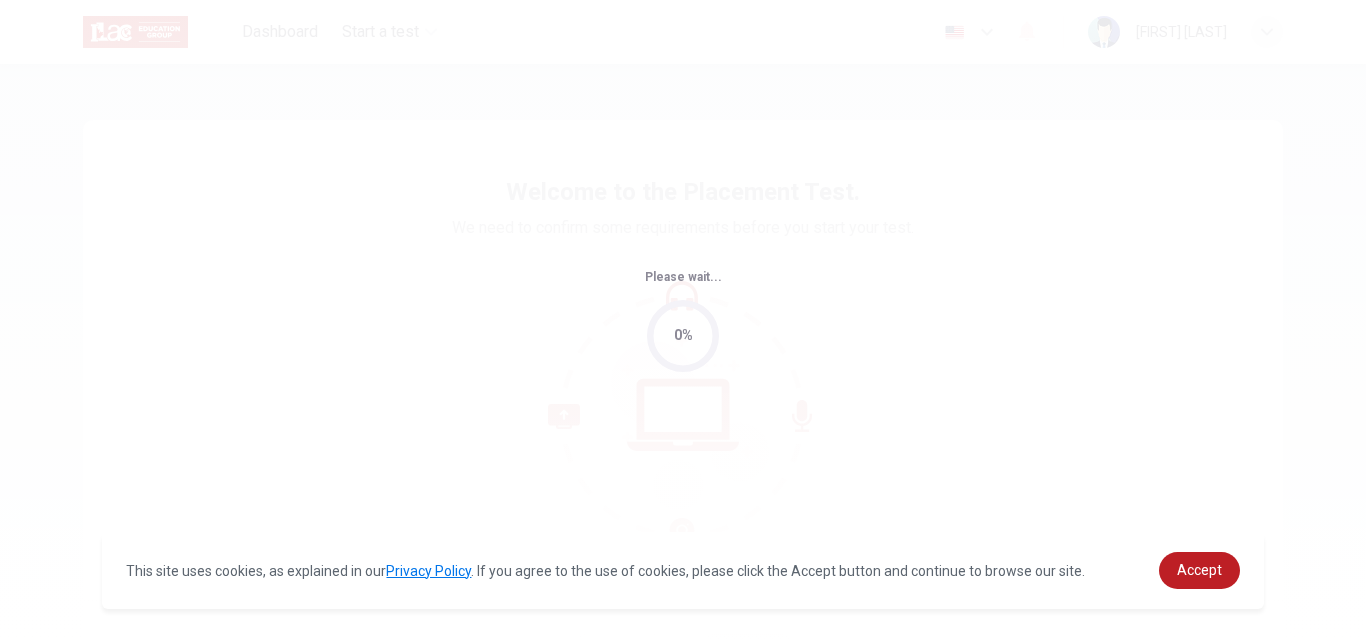 scroll, scrollTop: 0, scrollLeft: 0, axis: both 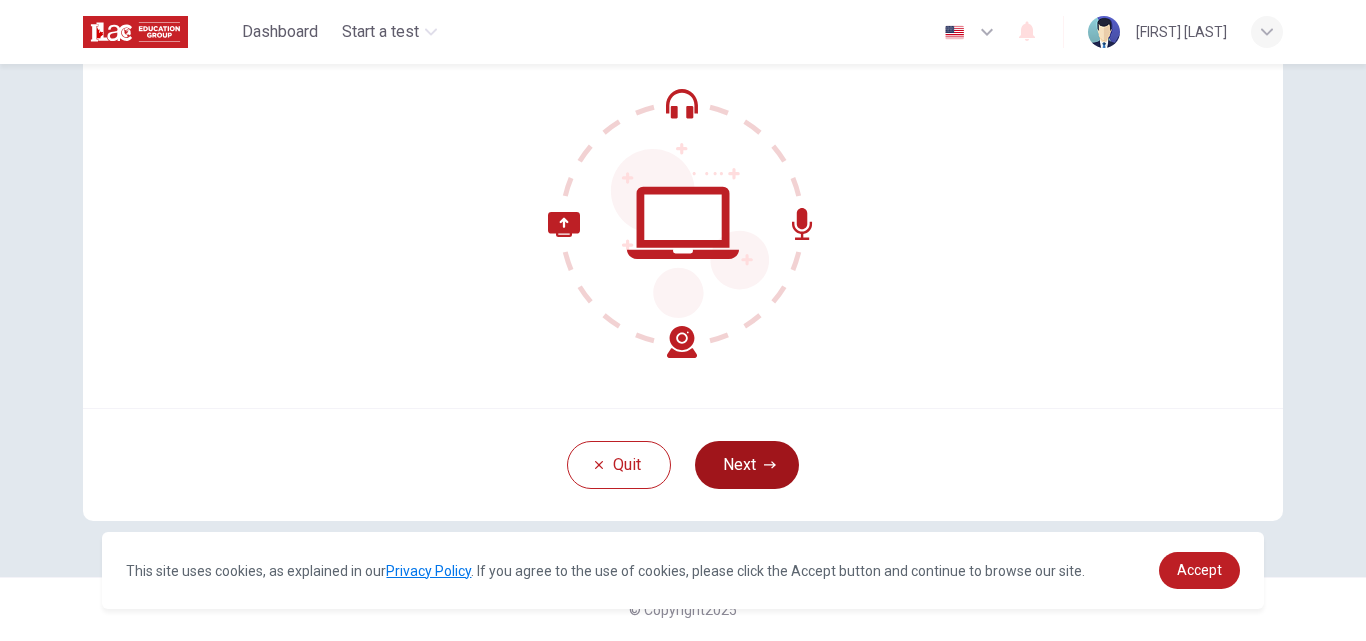 click on "Next" at bounding box center [747, 465] 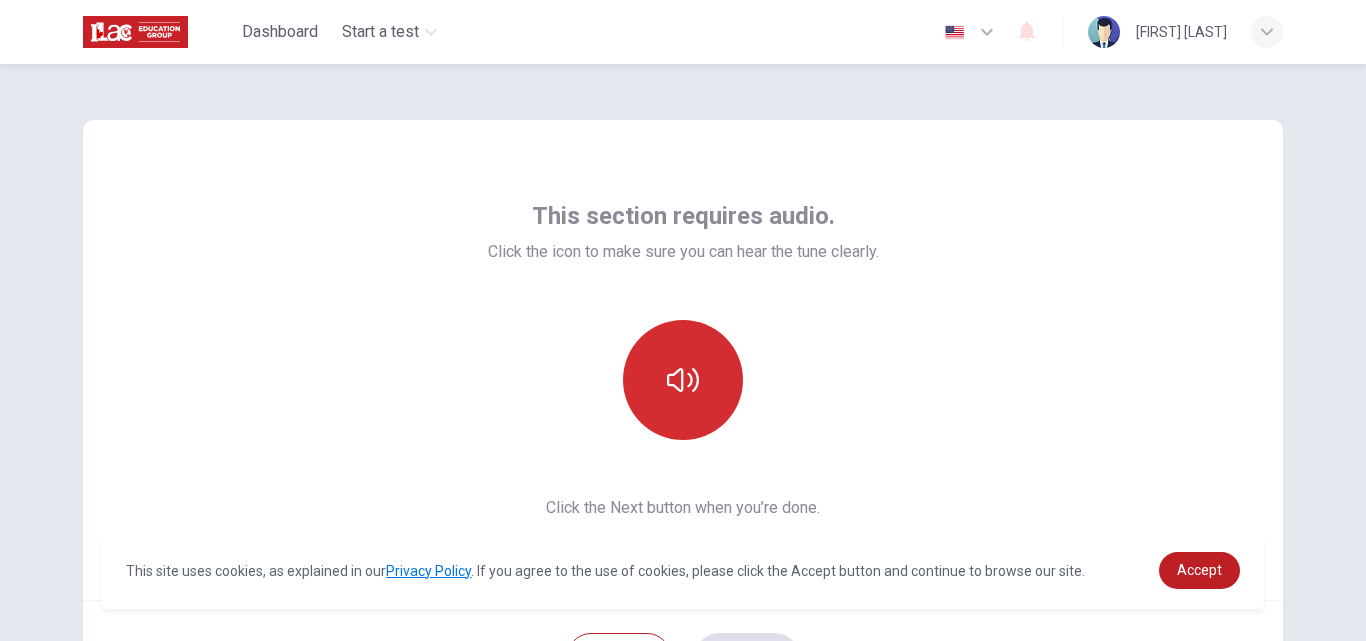 scroll, scrollTop: 100, scrollLeft: 0, axis: vertical 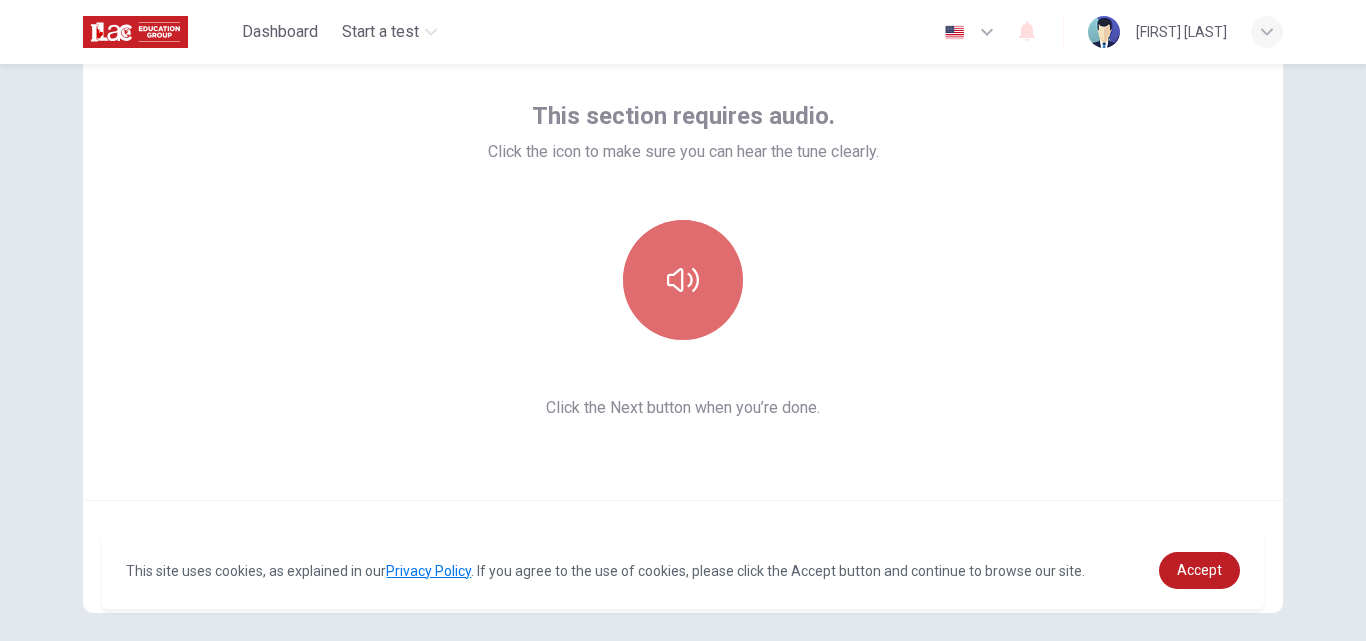 click at bounding box center (683, 280) 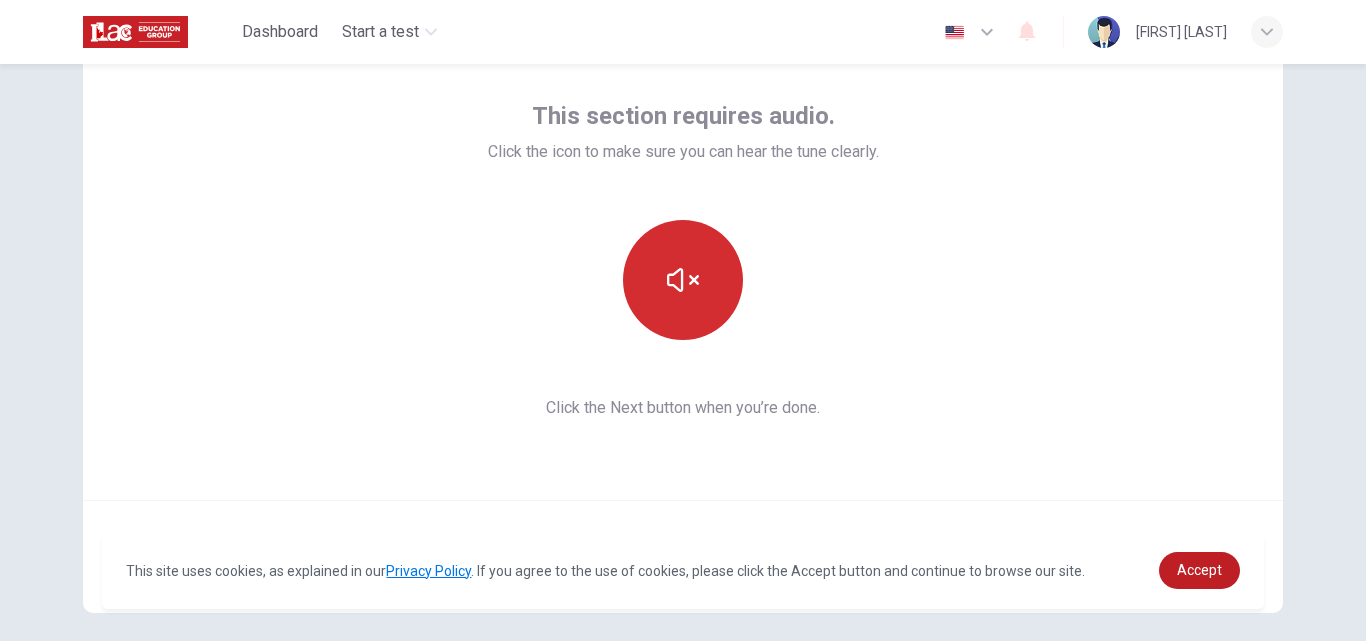 scroll, scrollTop: 192, scrollLeft: 0, axis: vertical 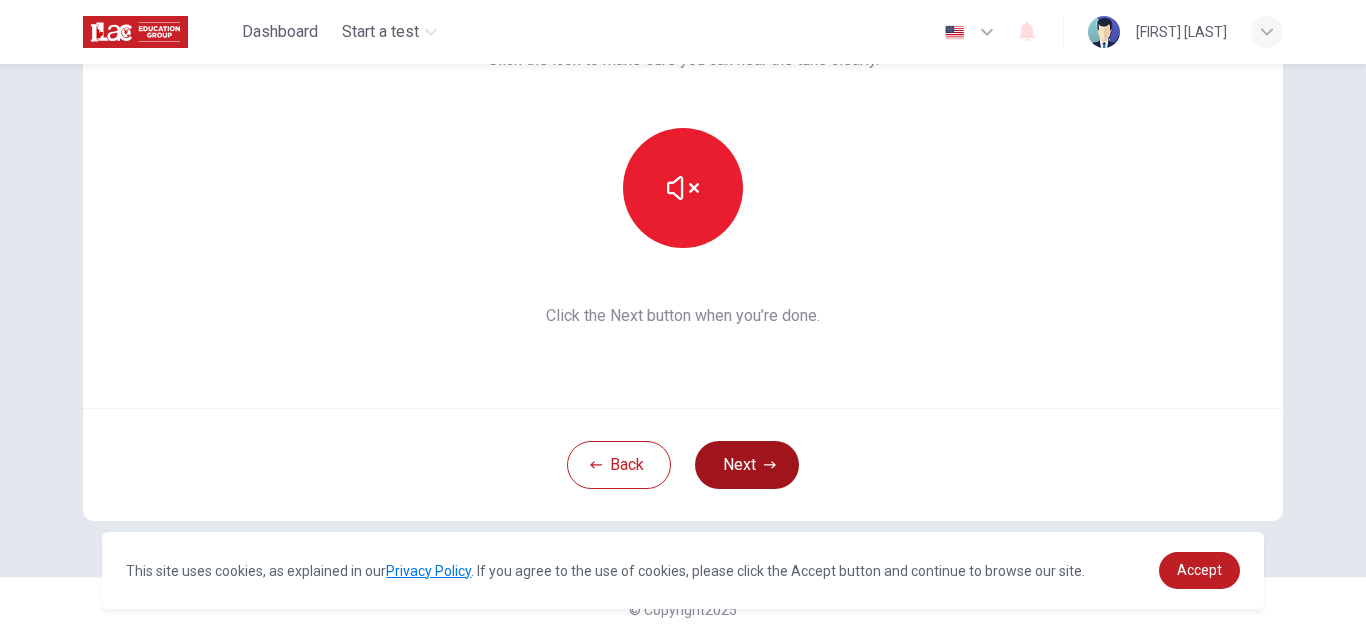click on "Next" at bounding box center [747, 465] 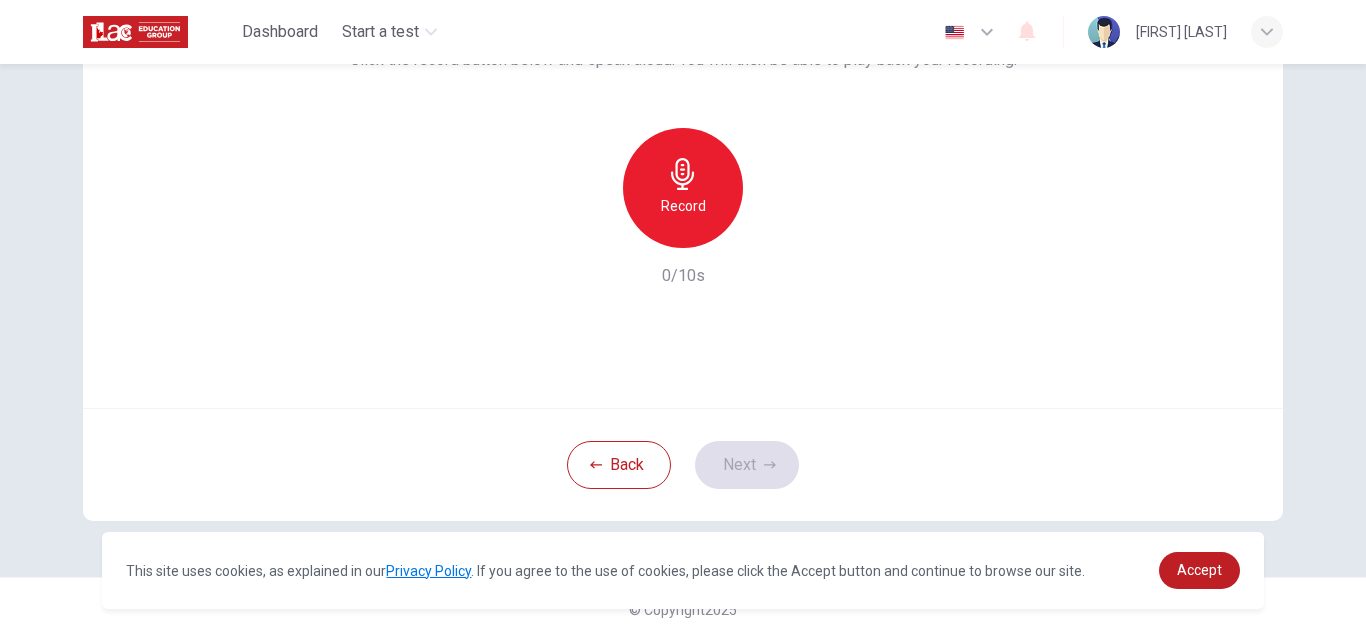 scroll, scrollTop: 92, scrollLeft: 0, axis: vertical 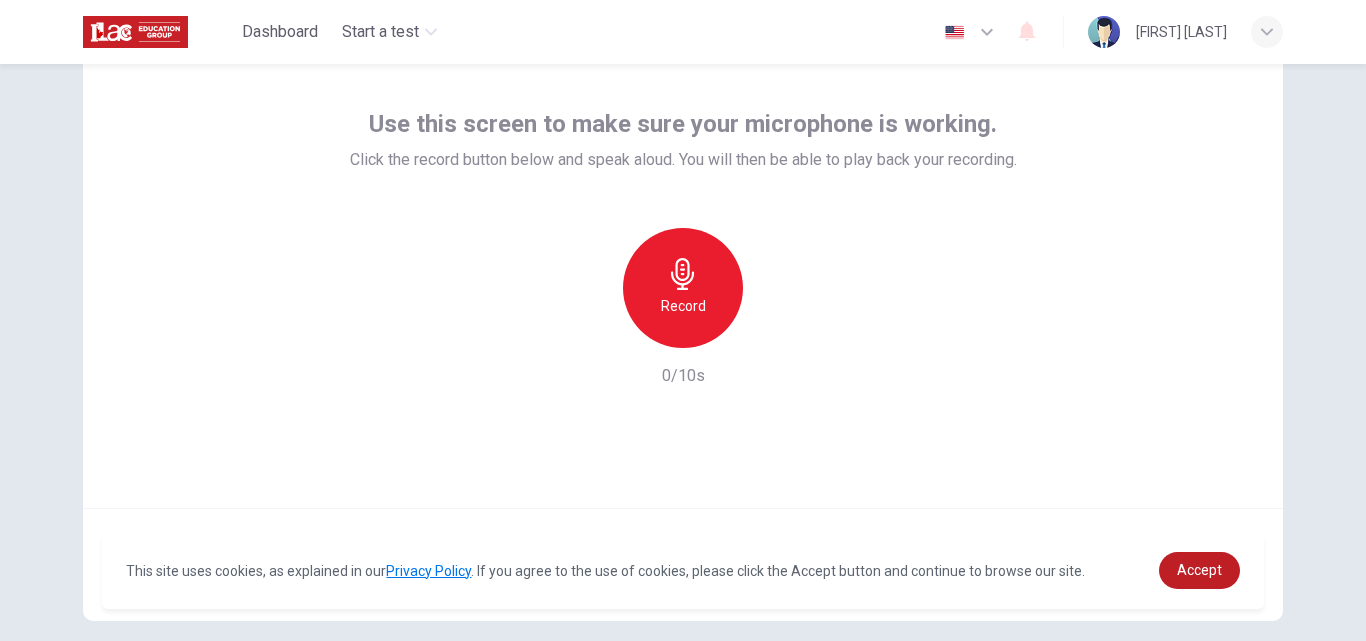 click on "Use this screen to make sure your microphone is working. Click the record button below and speak aloud. You will then be able to play back your recording. Record 0/10s" at bounding box center (683, 268) 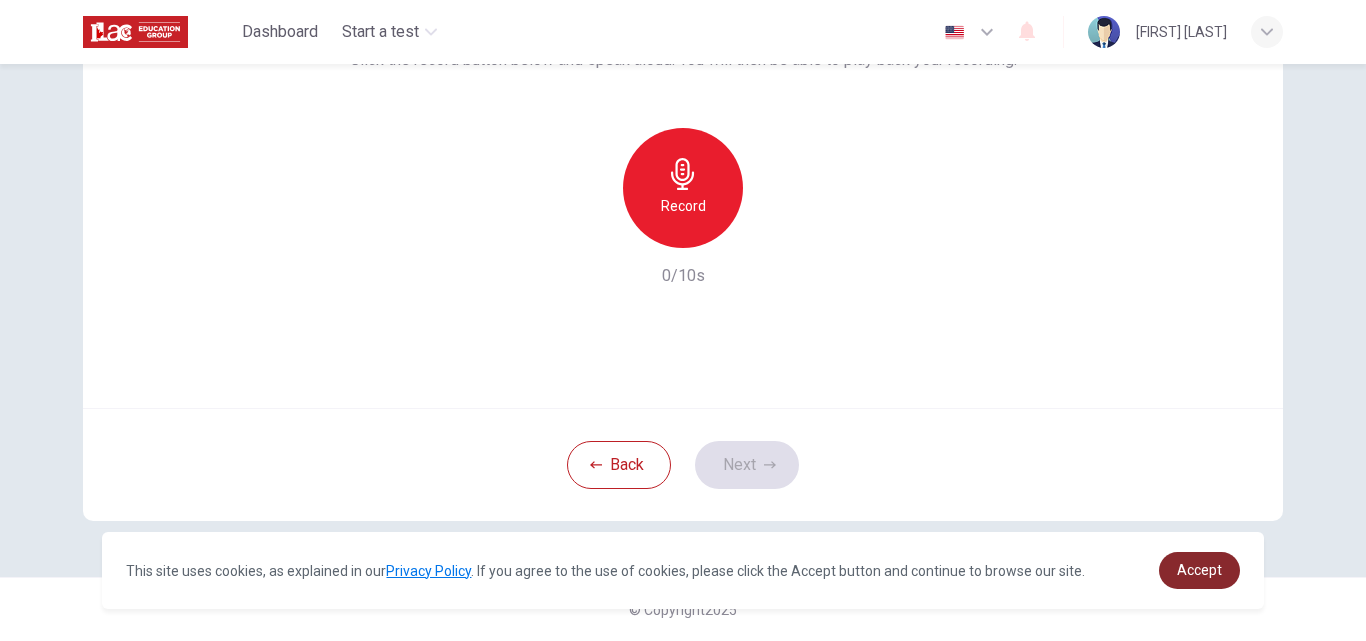 click on "Accept" at bounding box center (1199, 570) 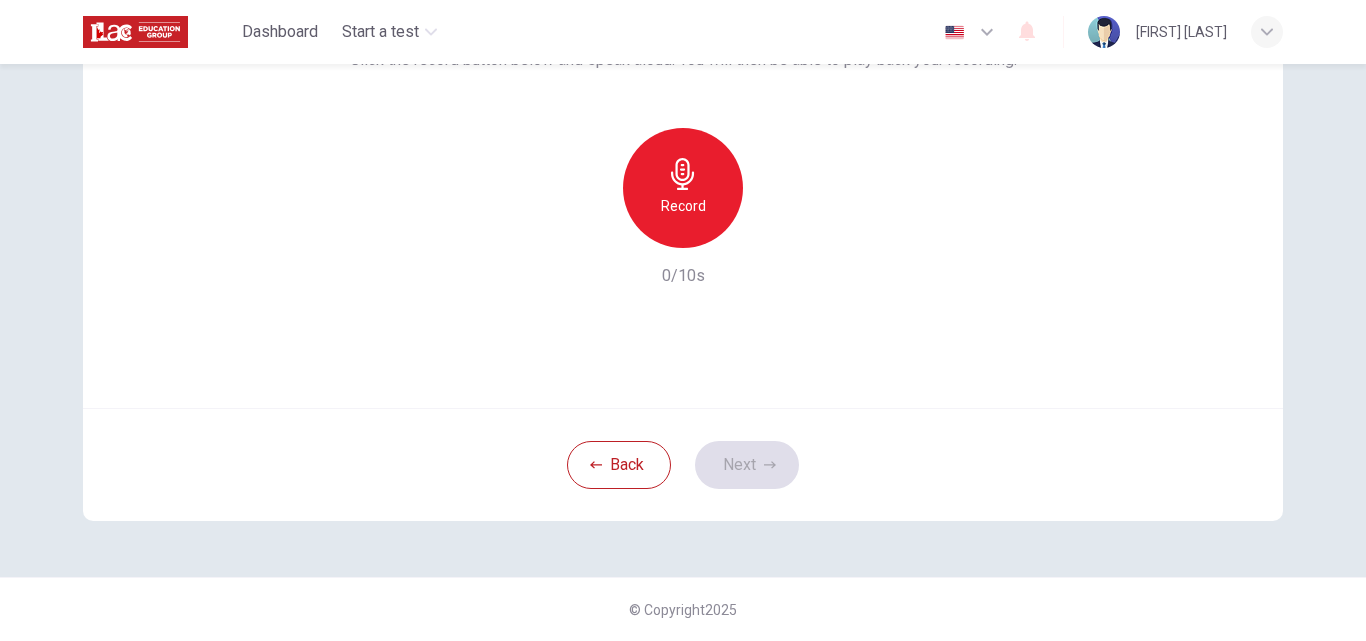 scroll, scrollTop: 92, scrollLeft: 0, axis: vertical 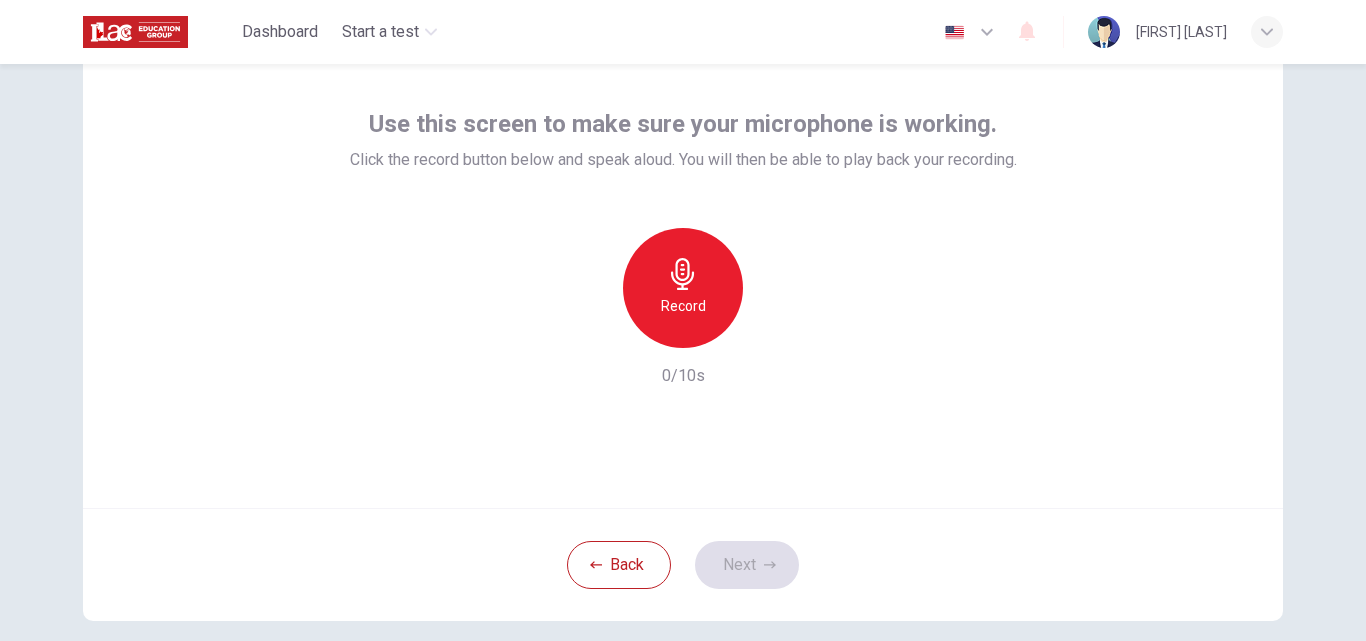 click on "Record" at bounding box center [683, 306] 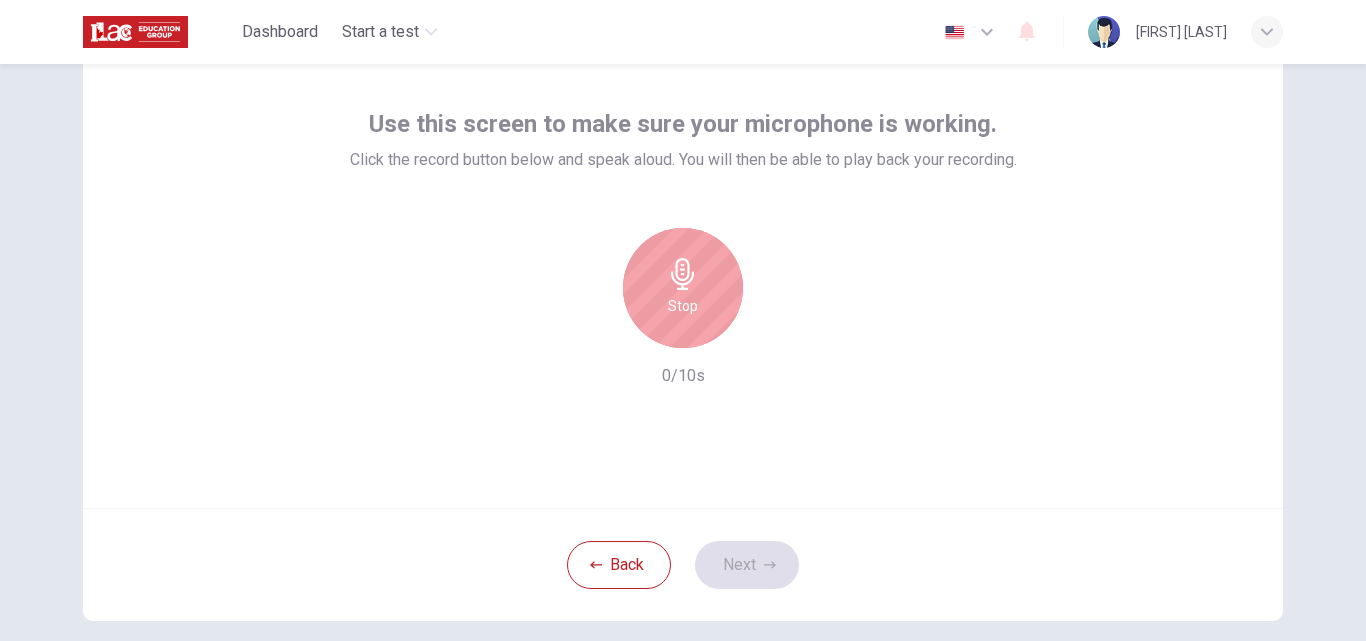 click on "Stop" at bounding box center (683, 288) 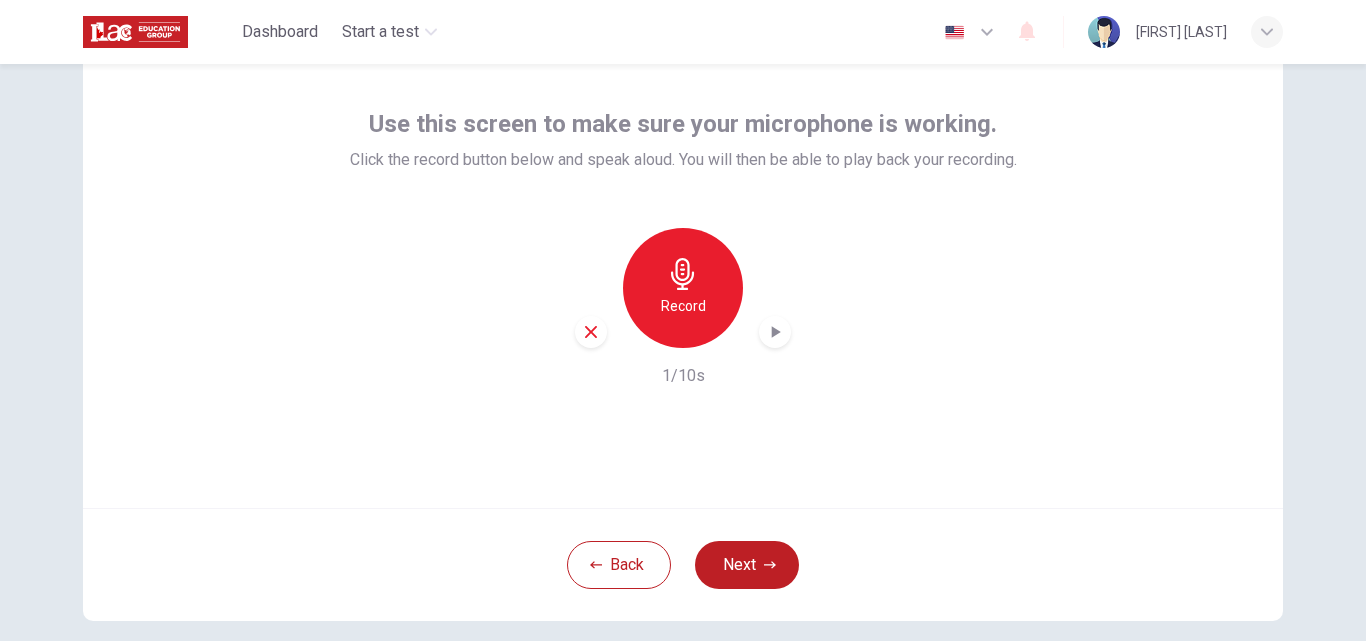 click 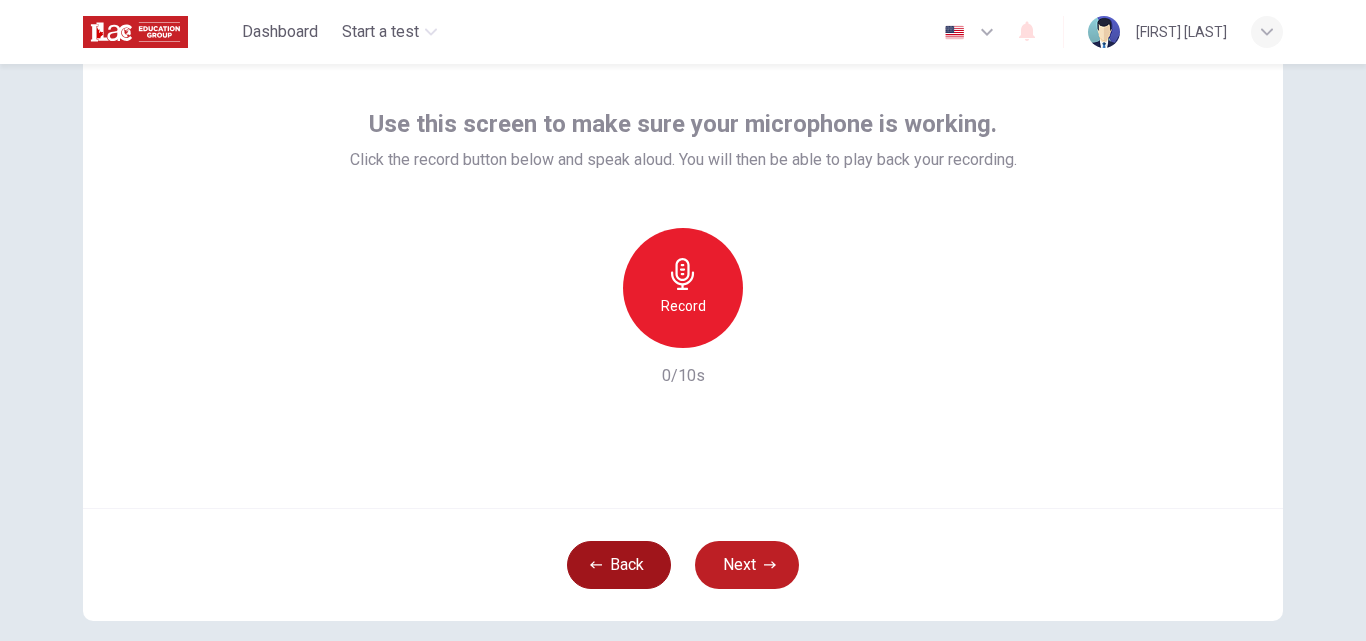click on "Back" at bounding box center (619, 565) 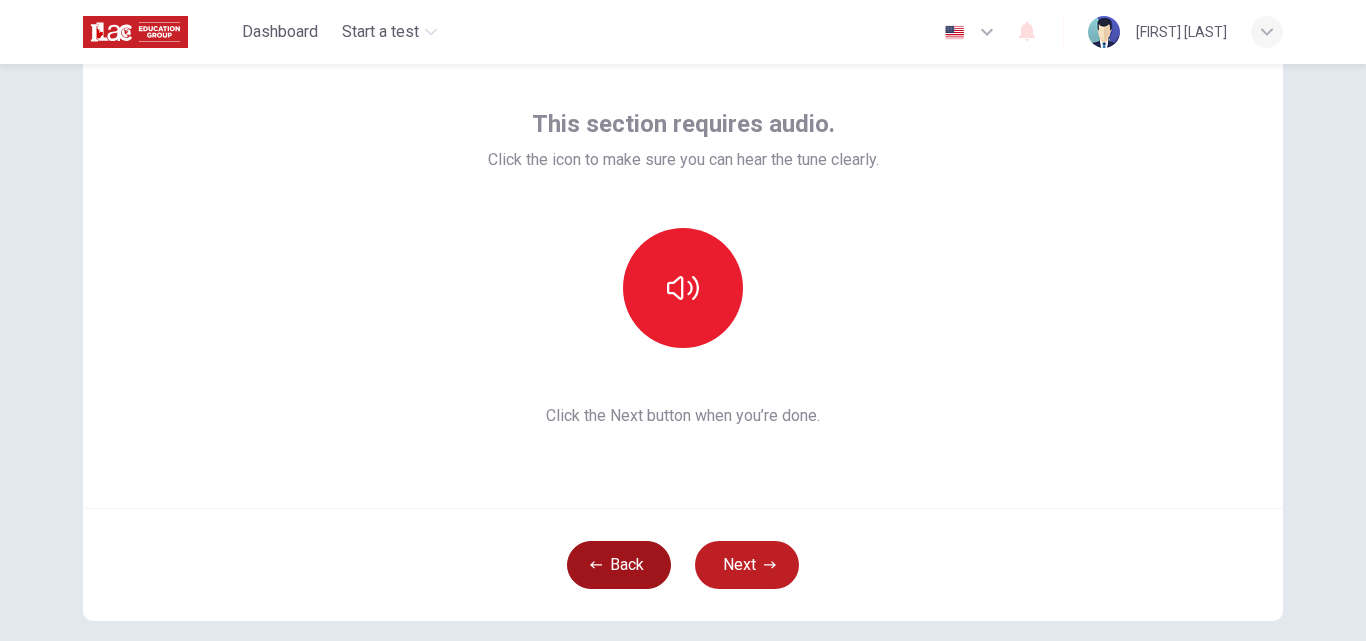 click on "Back" at bounding box center (619, 565) 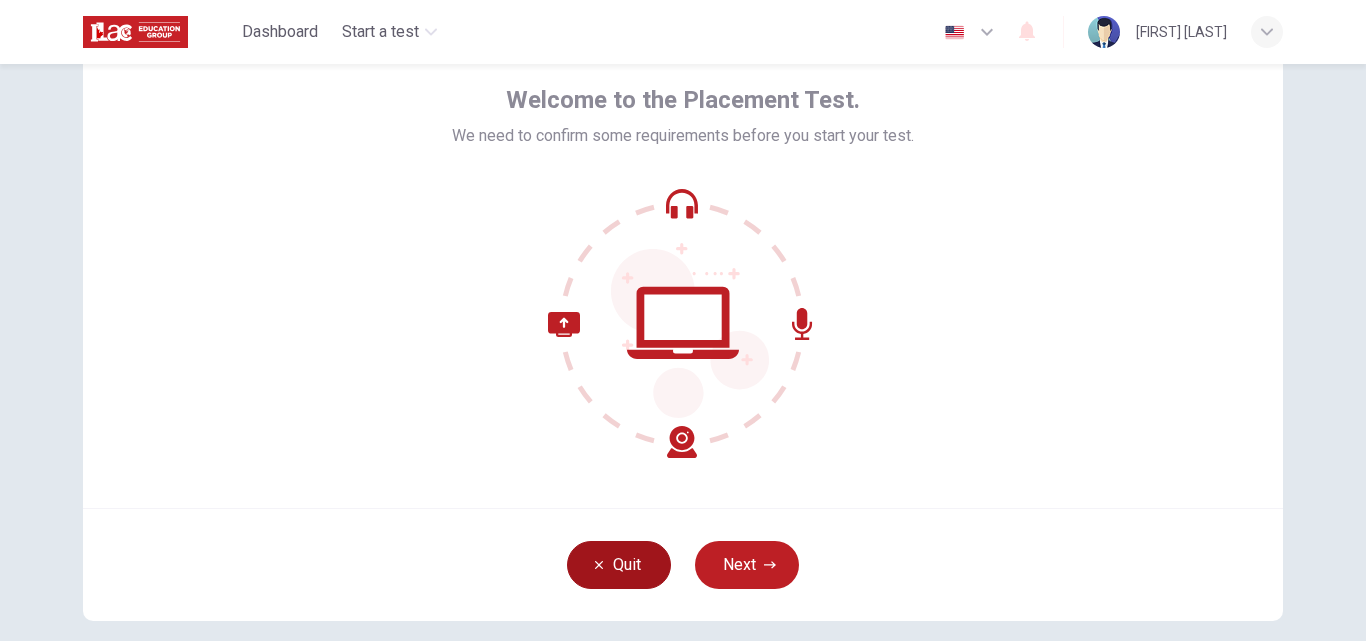 click on "Quit" at bounding box center (619, 565) 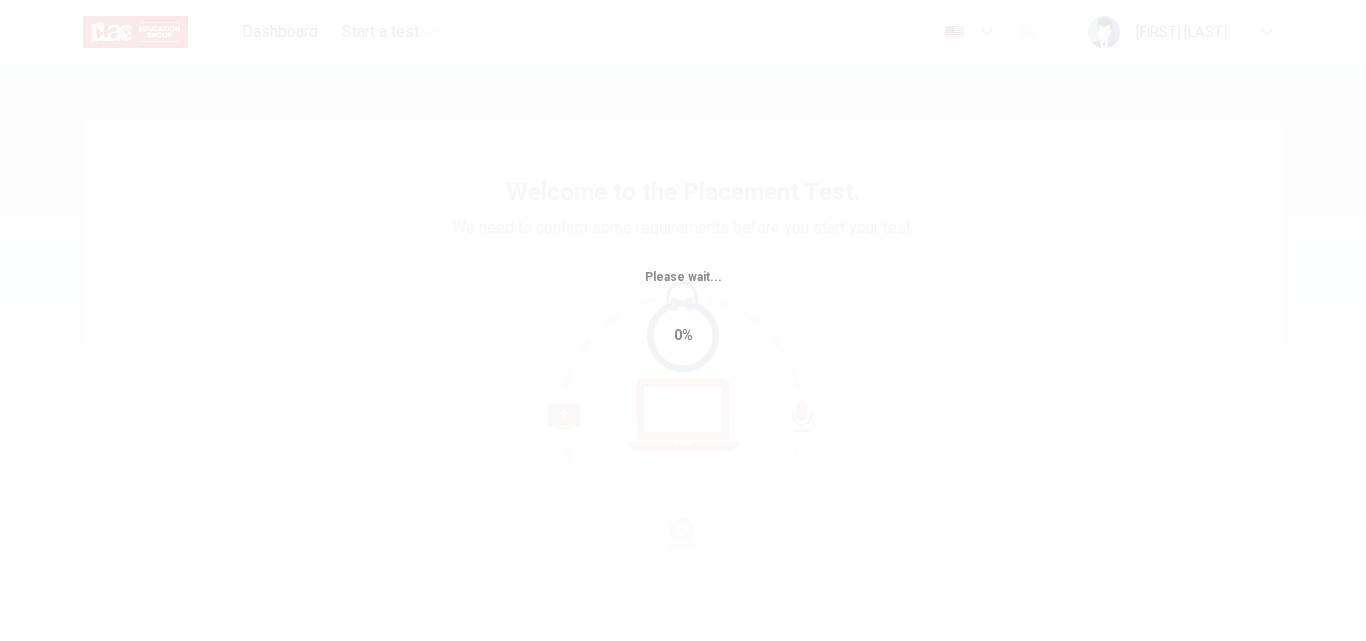scroll, scrollTop: 0, scrollLeft: 0, axis: both 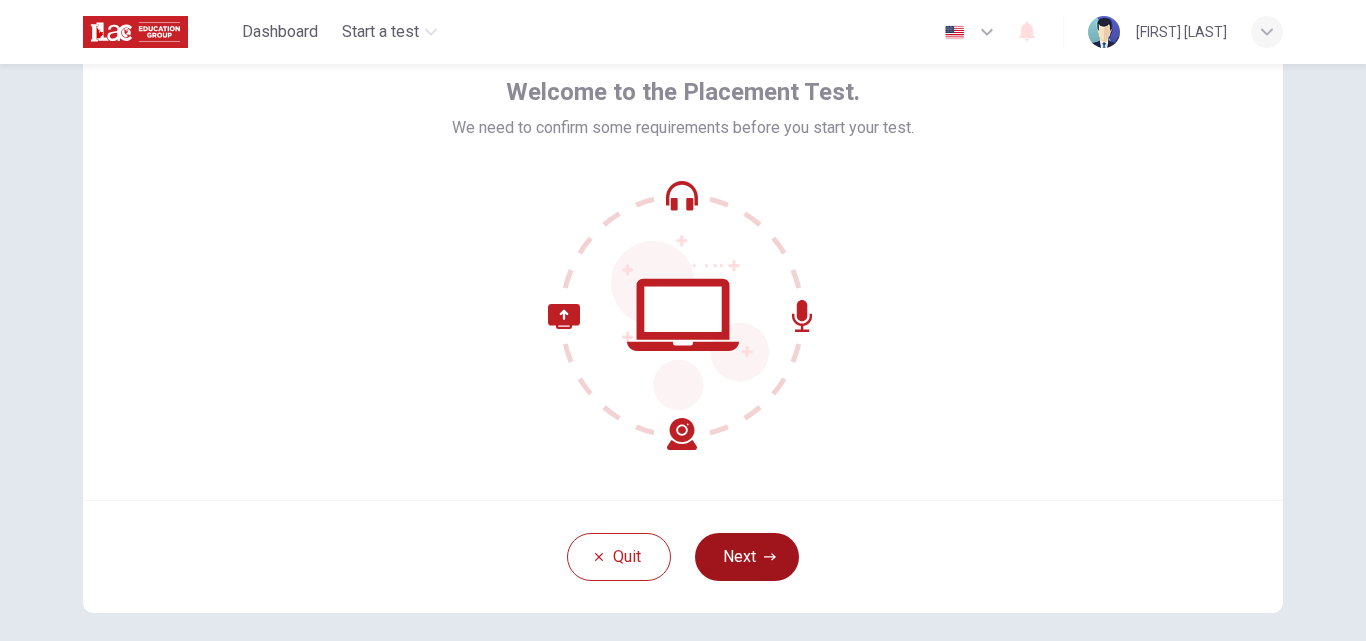 click on "Next" at bounding box center (747, 557) 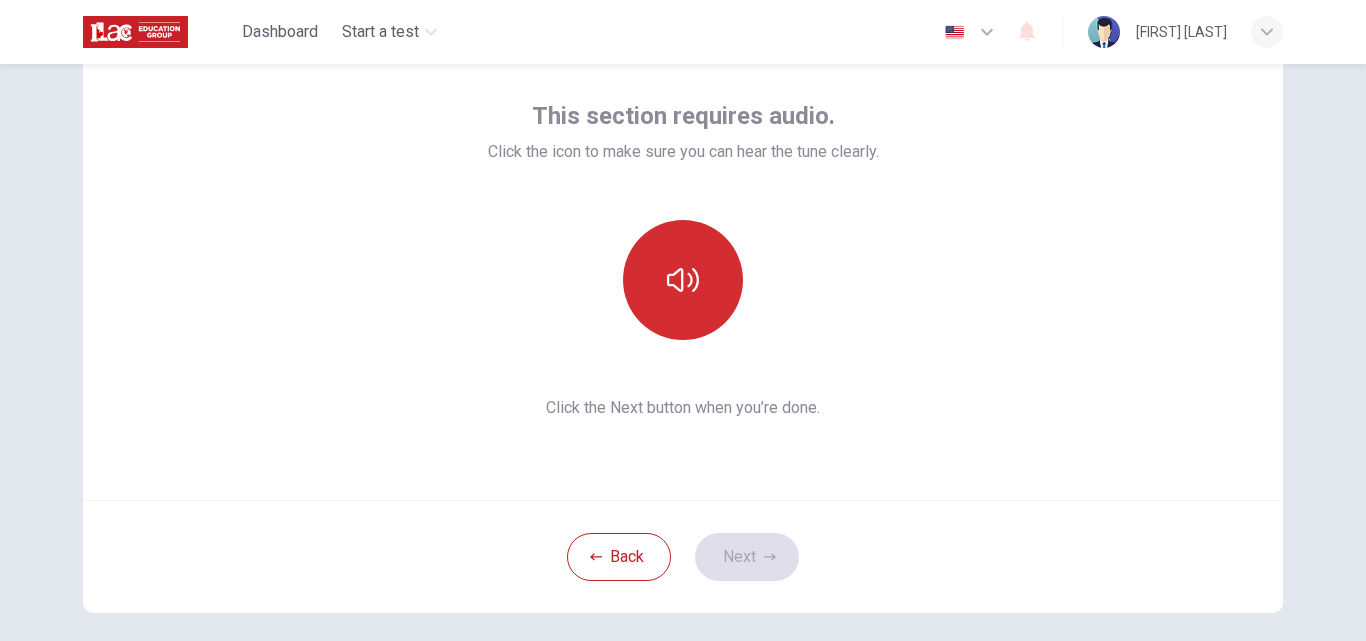 click at bounding box center (683, 280) 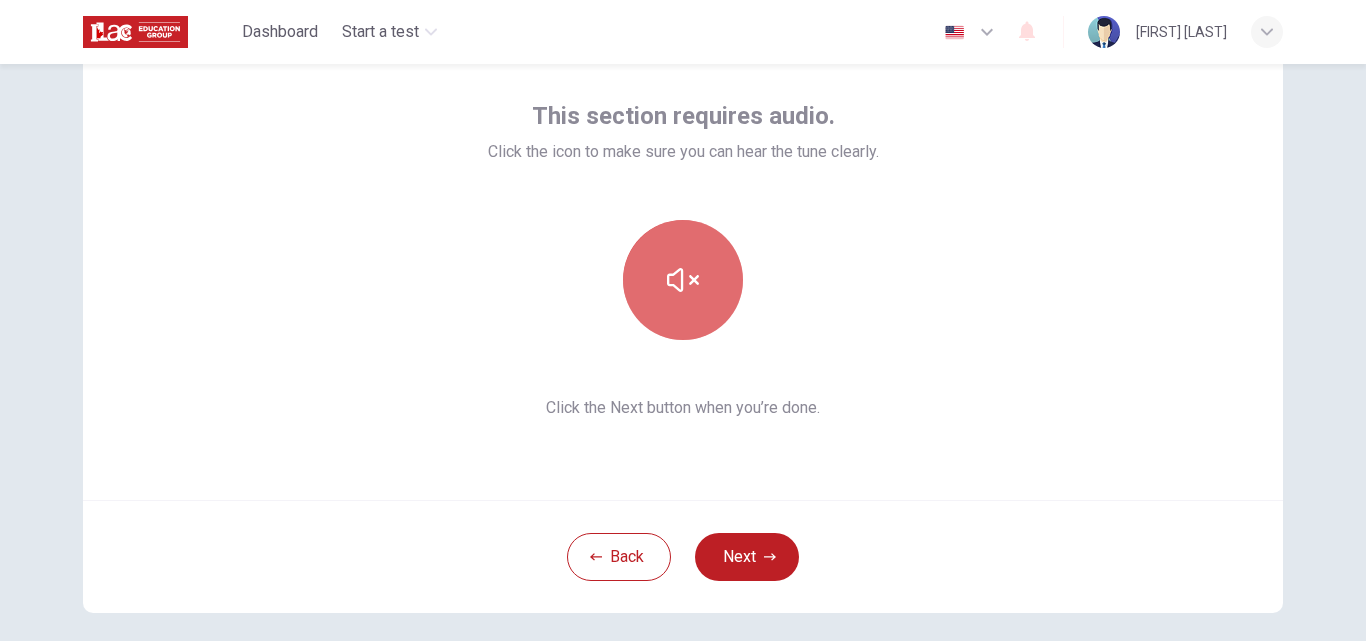 click 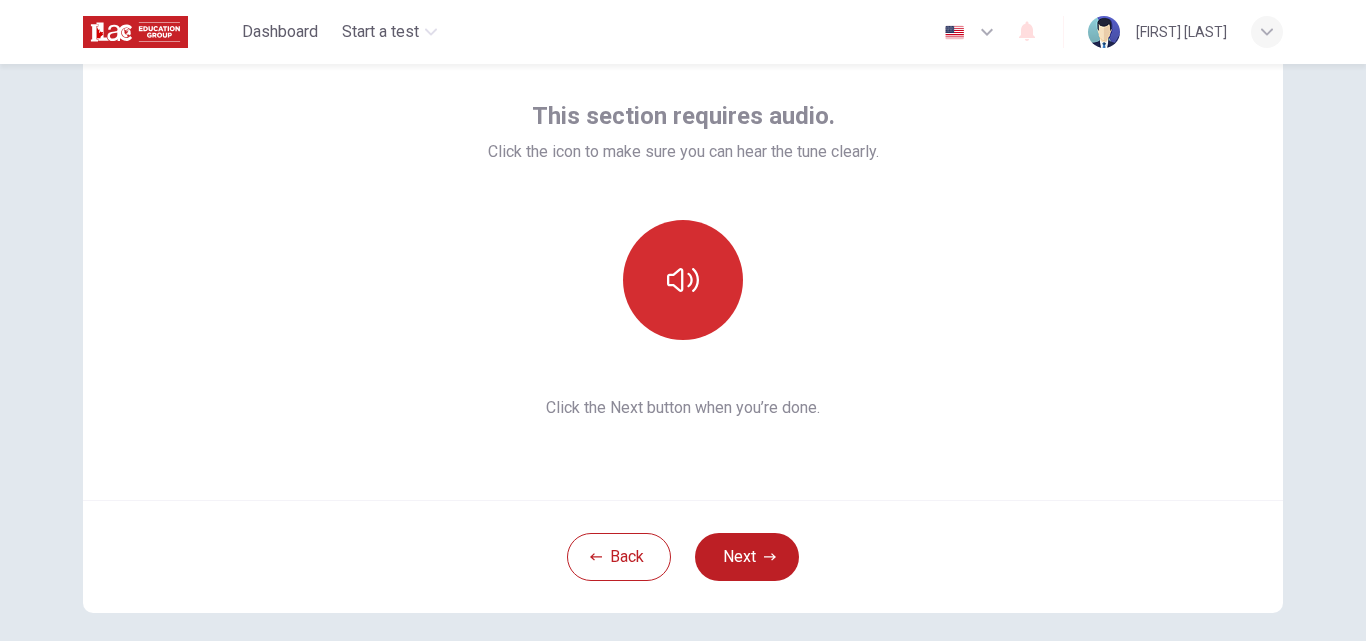 click 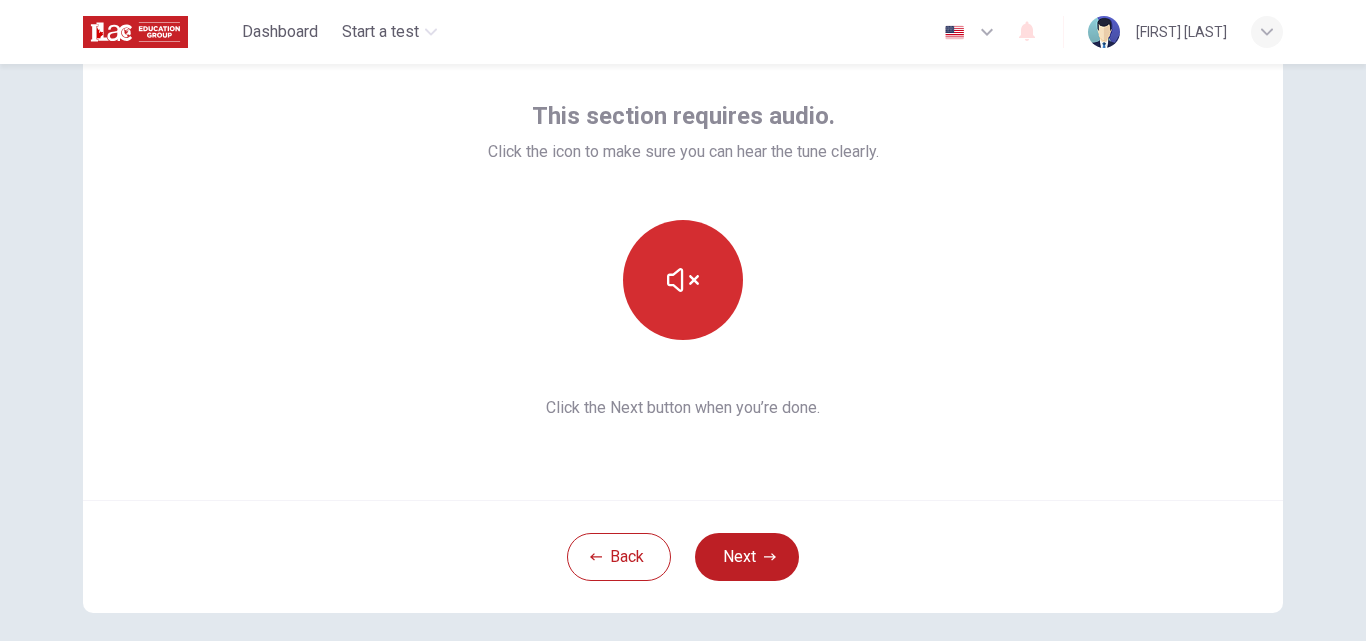 click on "Next" at bounding box center [747, 557] 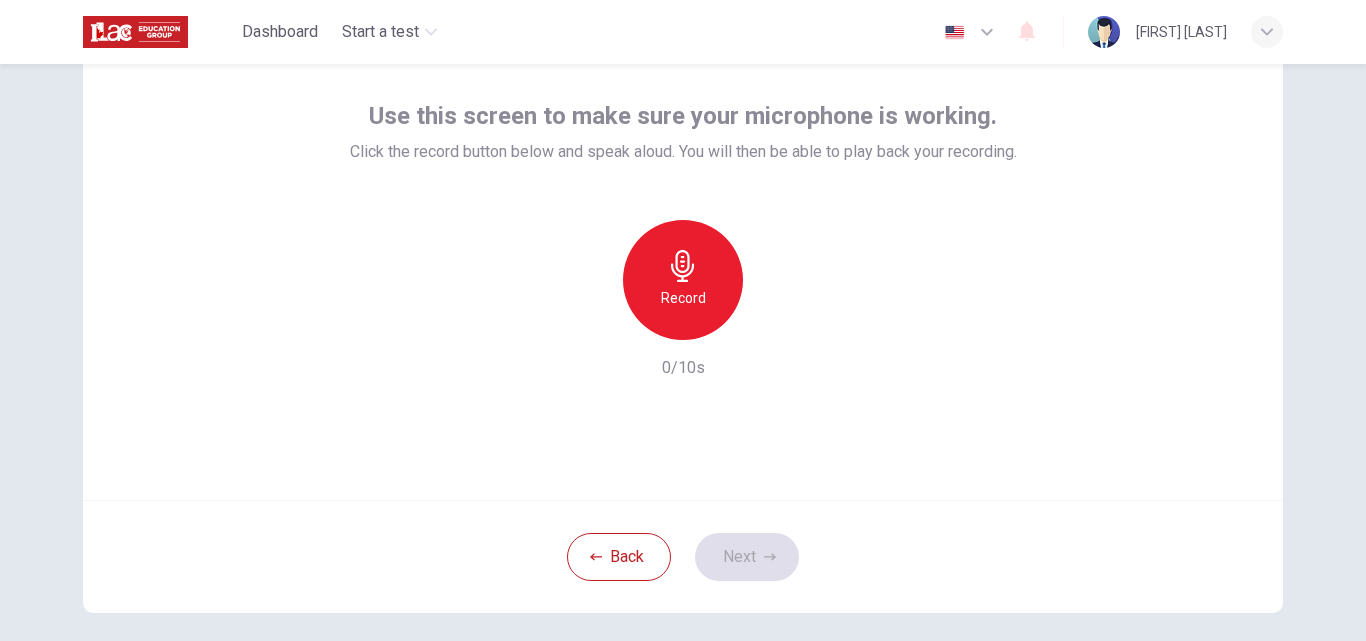 click on "Record" at bounding box center [683, 298] 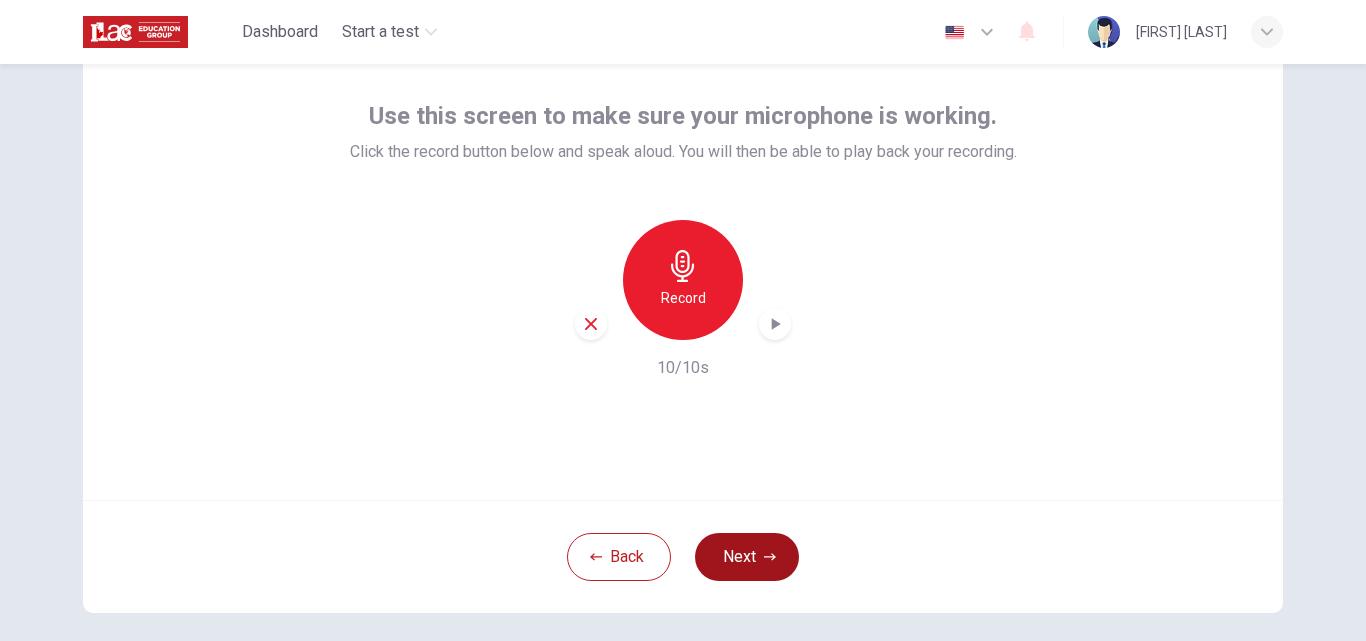 click on "Next" at bounding box center (747, 557) 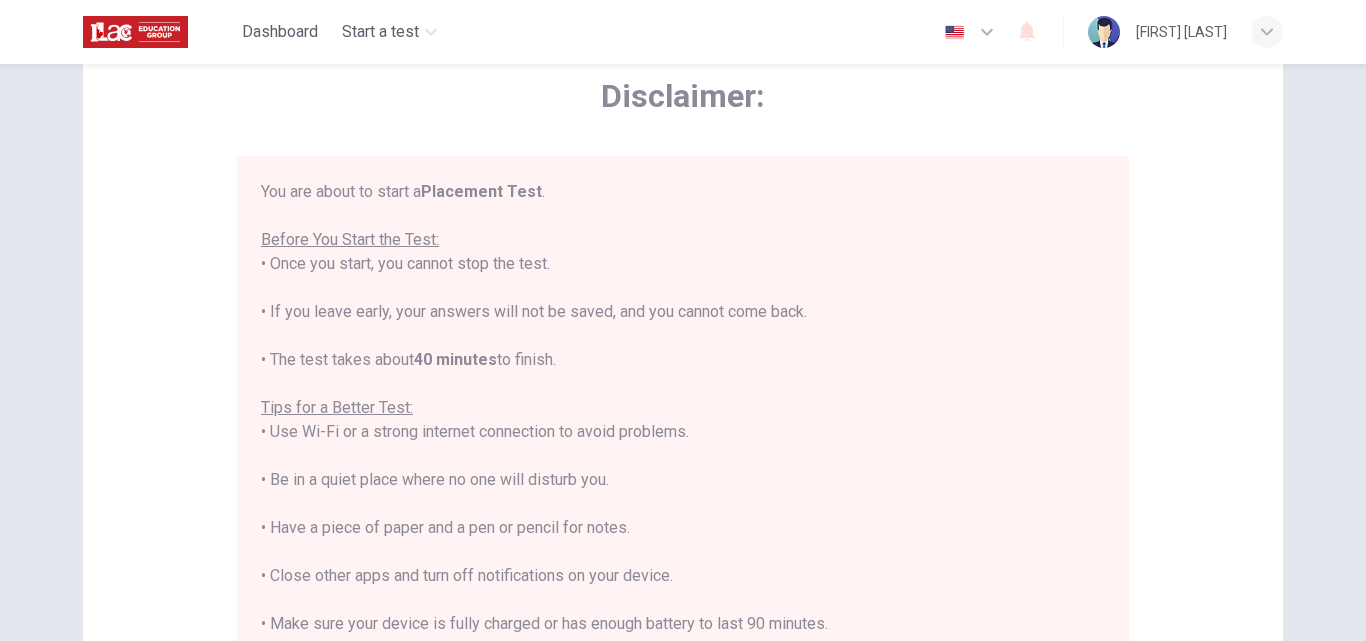 scroll, scrollTop: 23, scrollLeft: 0, axis: vertical 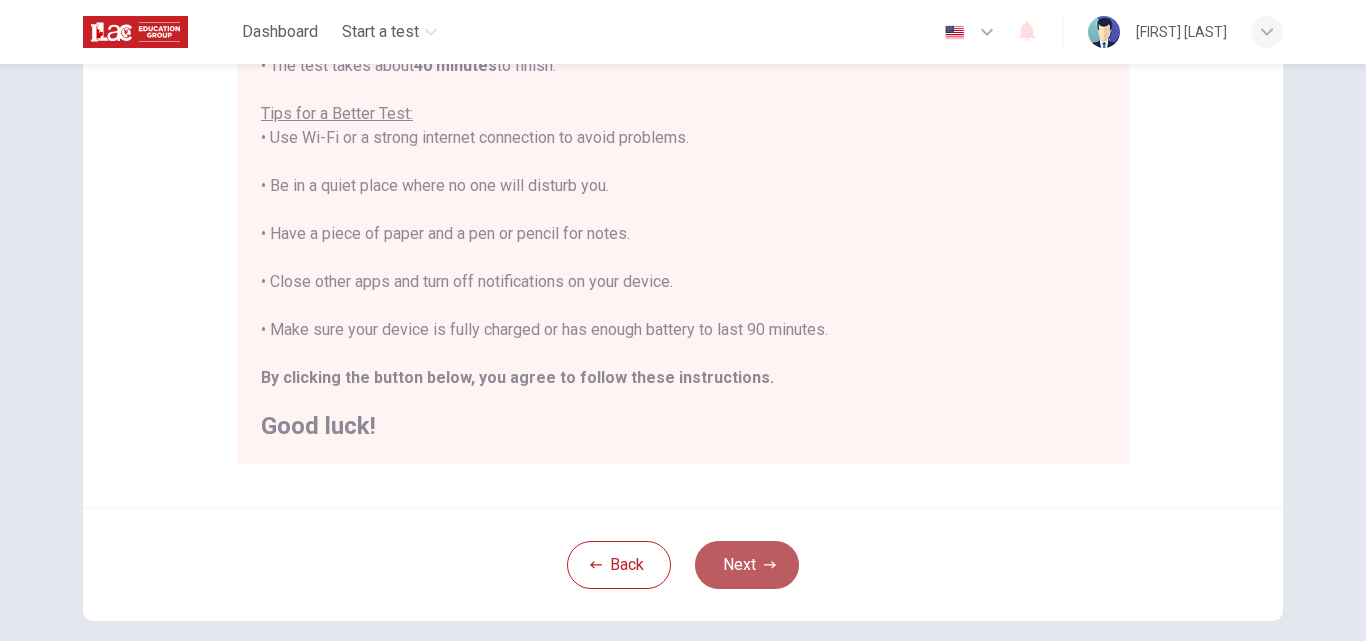 click on "Next" at bounding box center (747, 565) 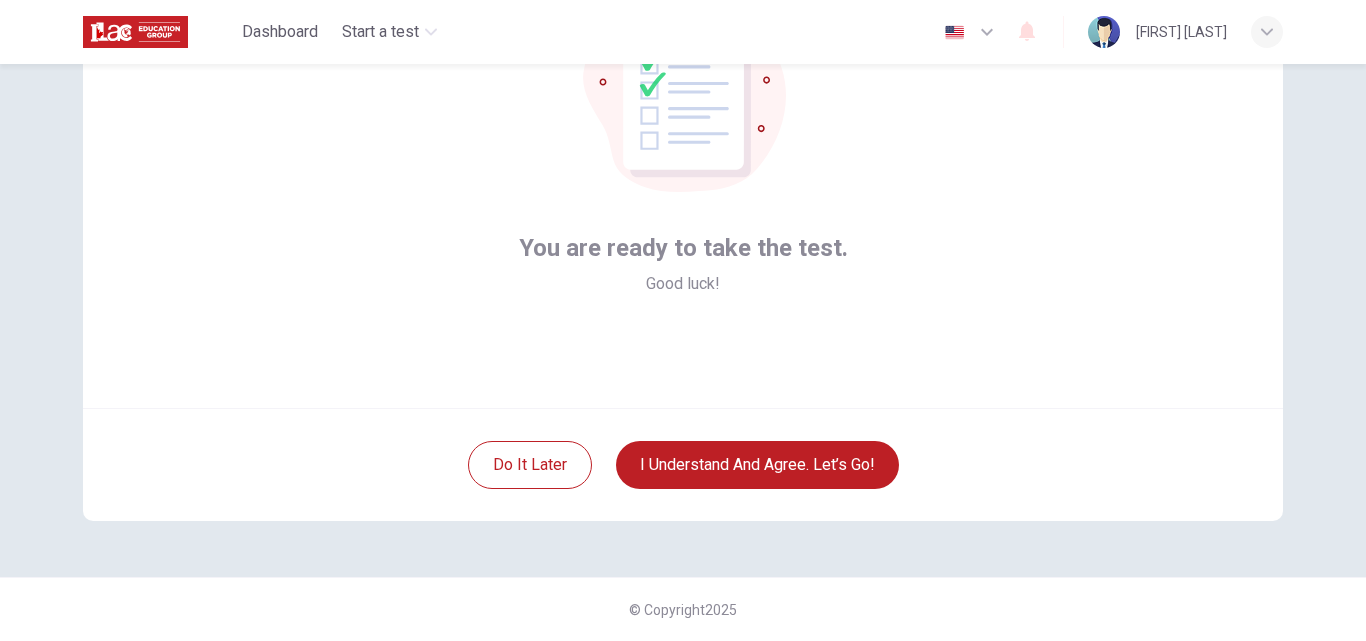 scroll, scrollTop: 92, scrollLeft: 0, axis: vertical 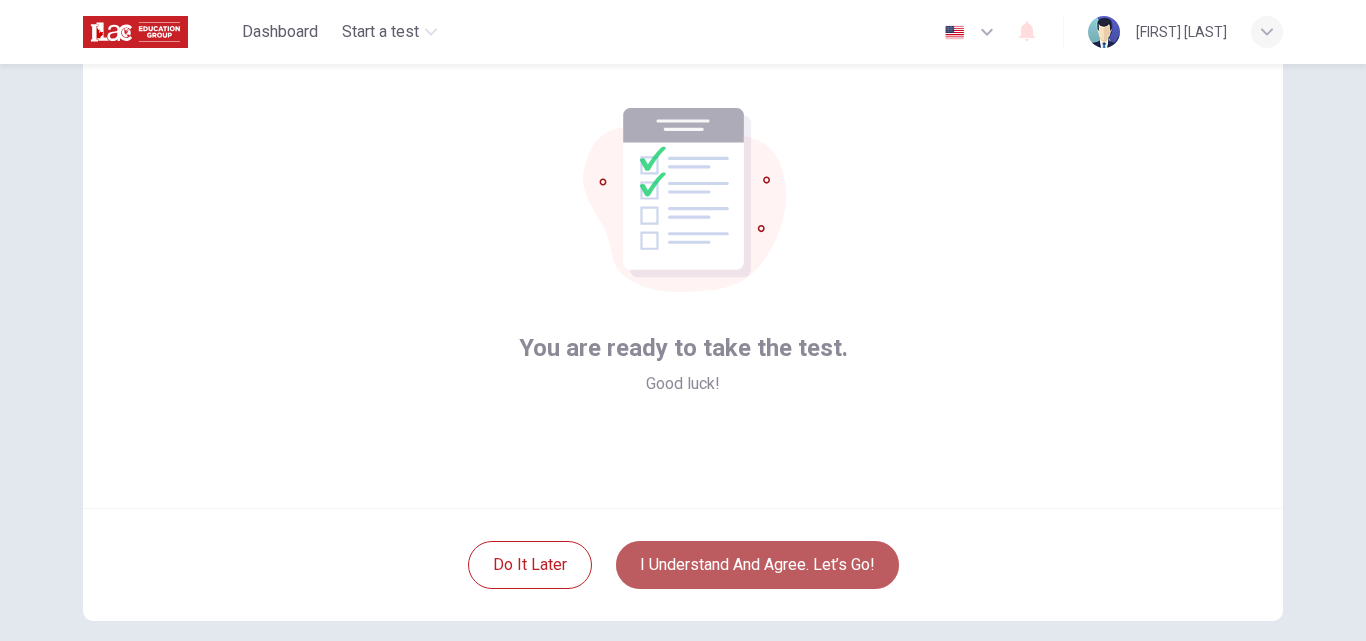 click on "I understand and agree. Let’s go!" at bounding box center (757, 565) 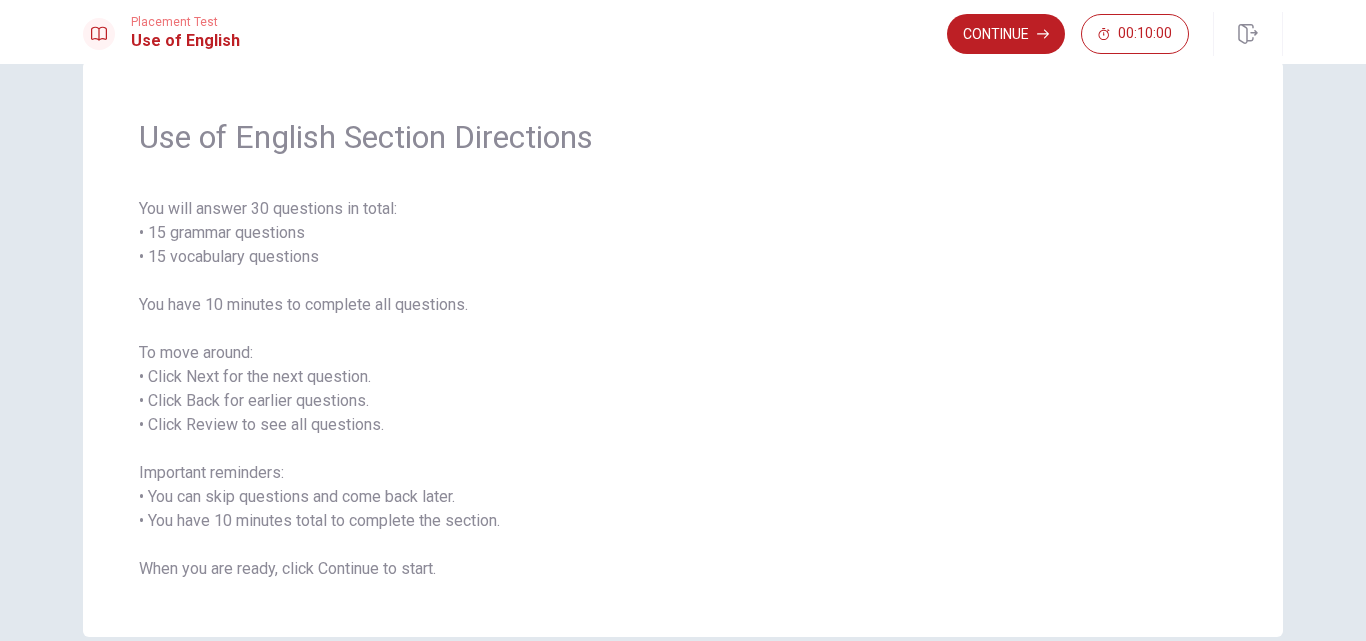 scroll, scrollTop: 0, scrollLeft: 0, axis: both 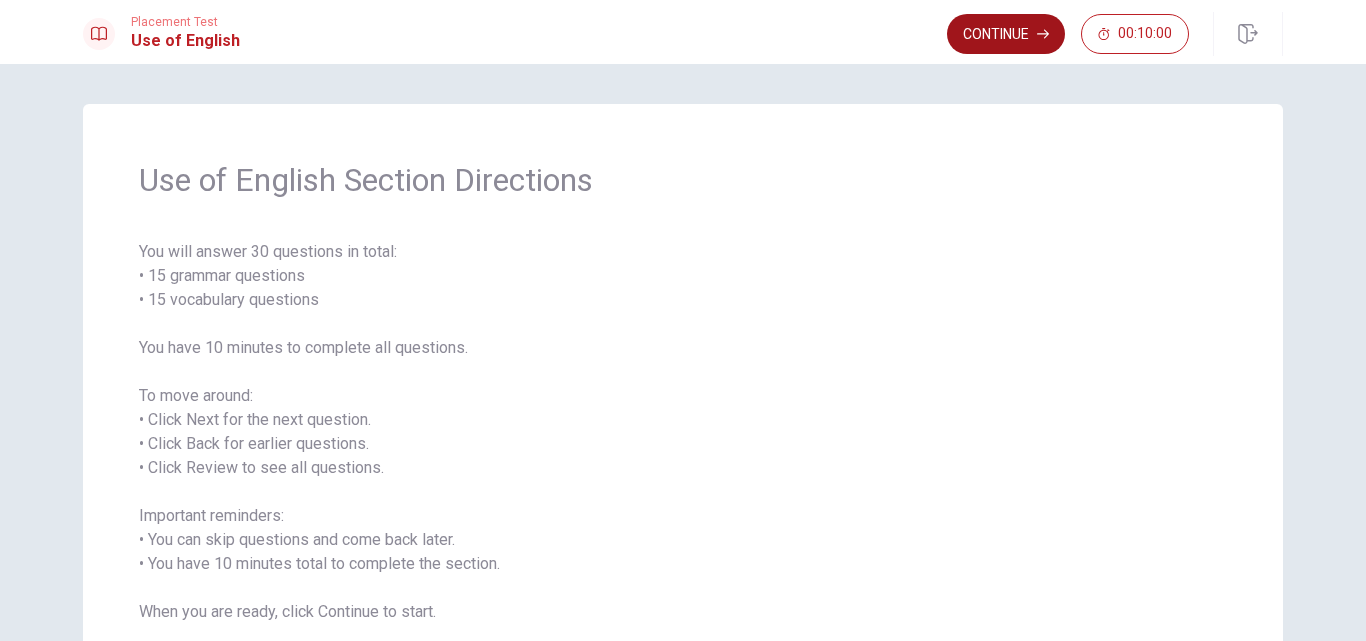 click on "Continue" at bounding box center (1006, 34) 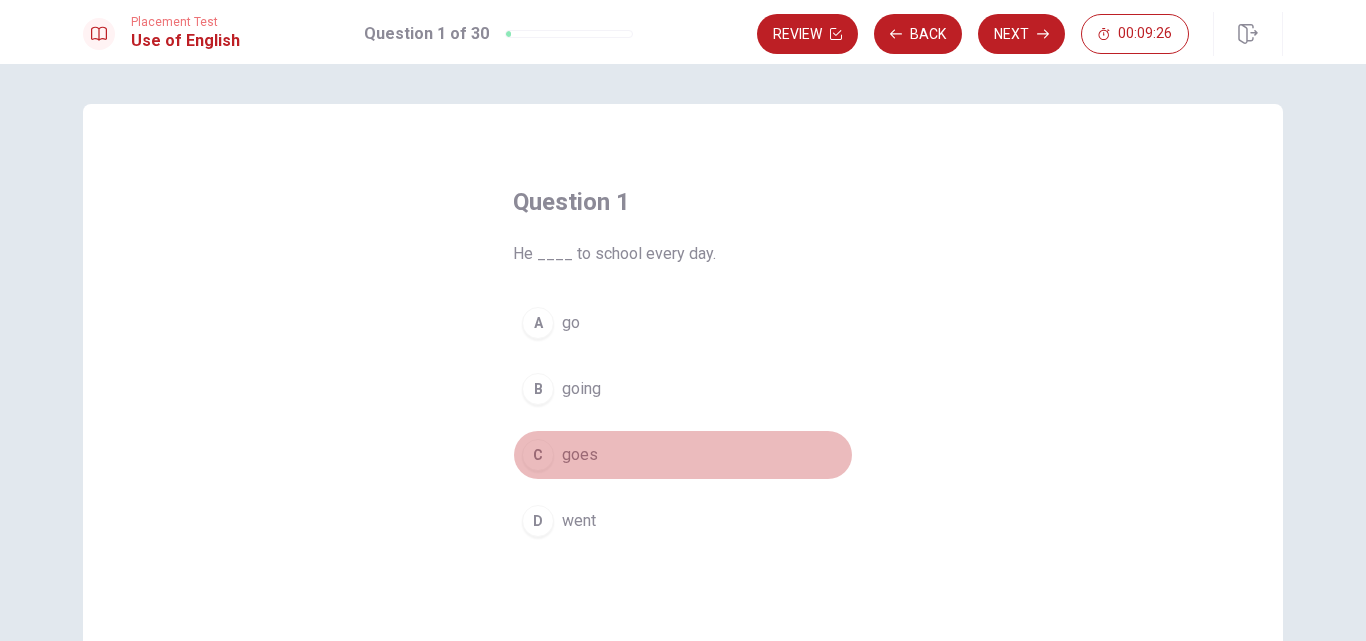 click on "C" at bounding box center [538, 455] 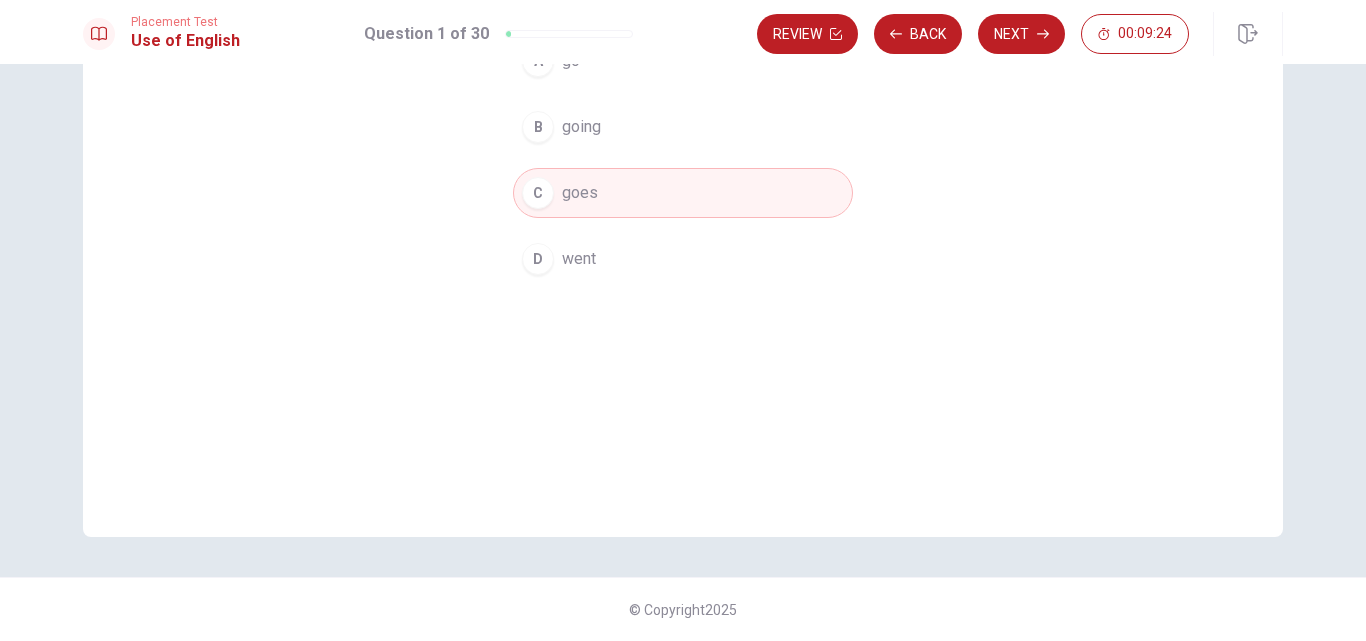 scroll, scrollTop: 62, scrollLeft: 0, axis: vertical 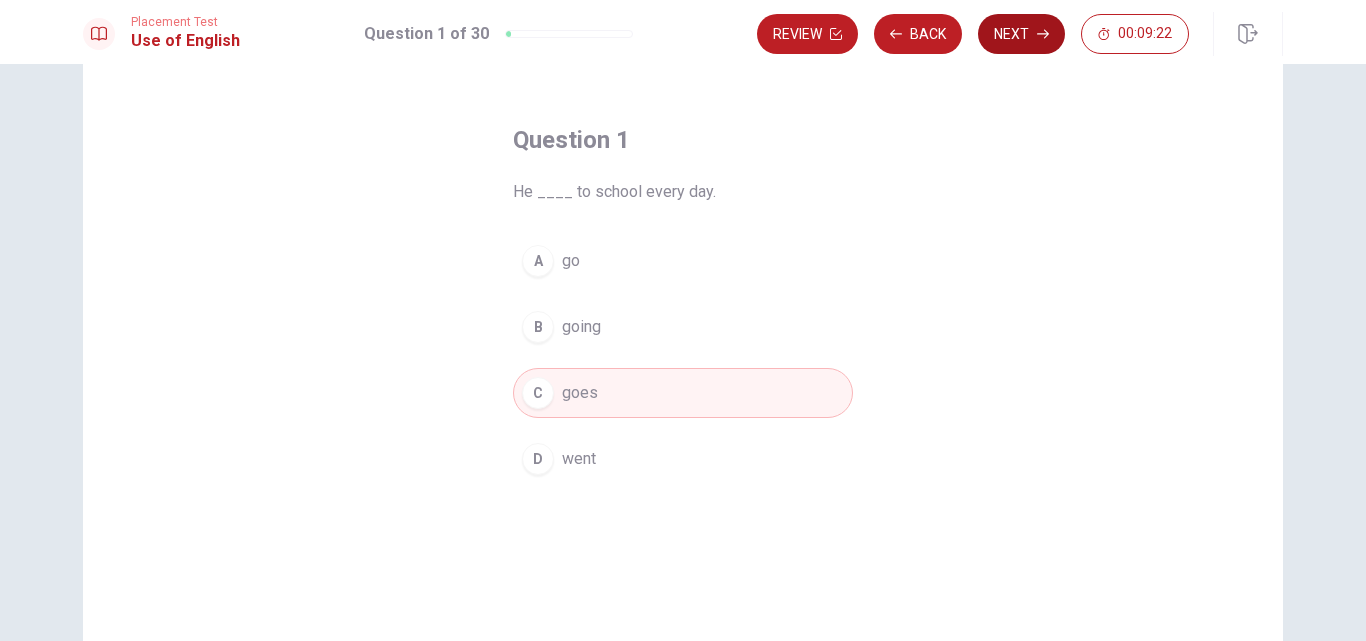 click on "Next" at bounding box center (1021, 34) 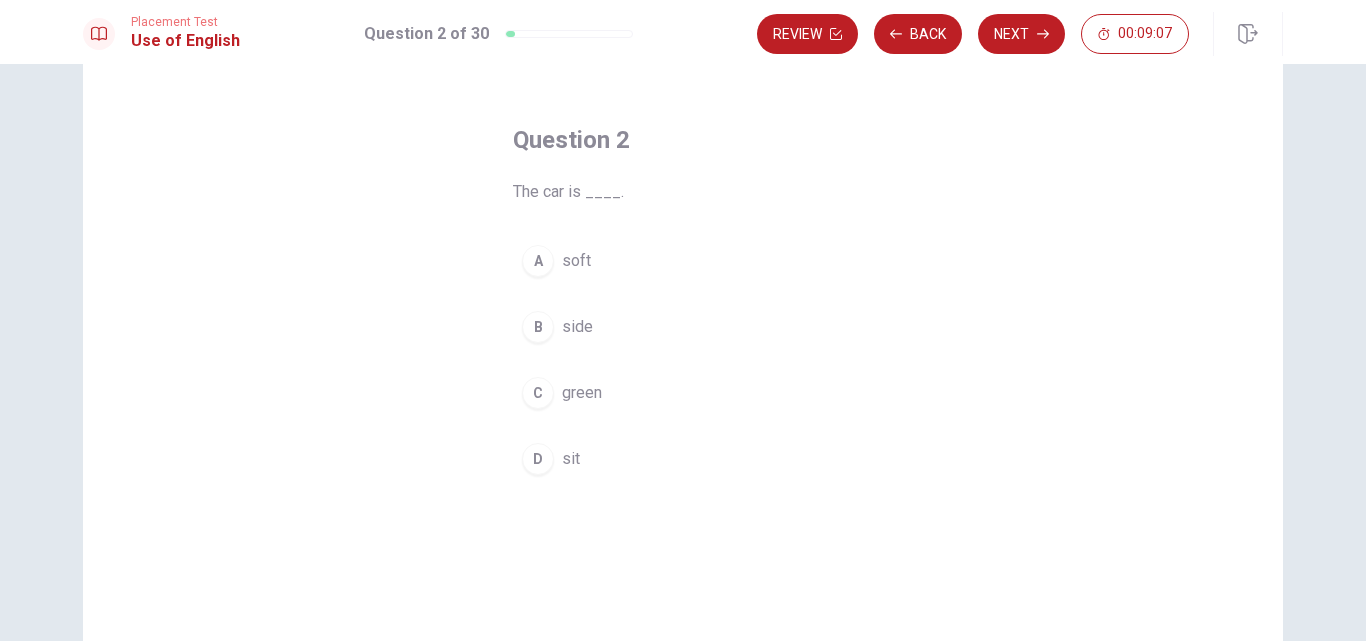 click on "C green" at bounding box center [683, 393] 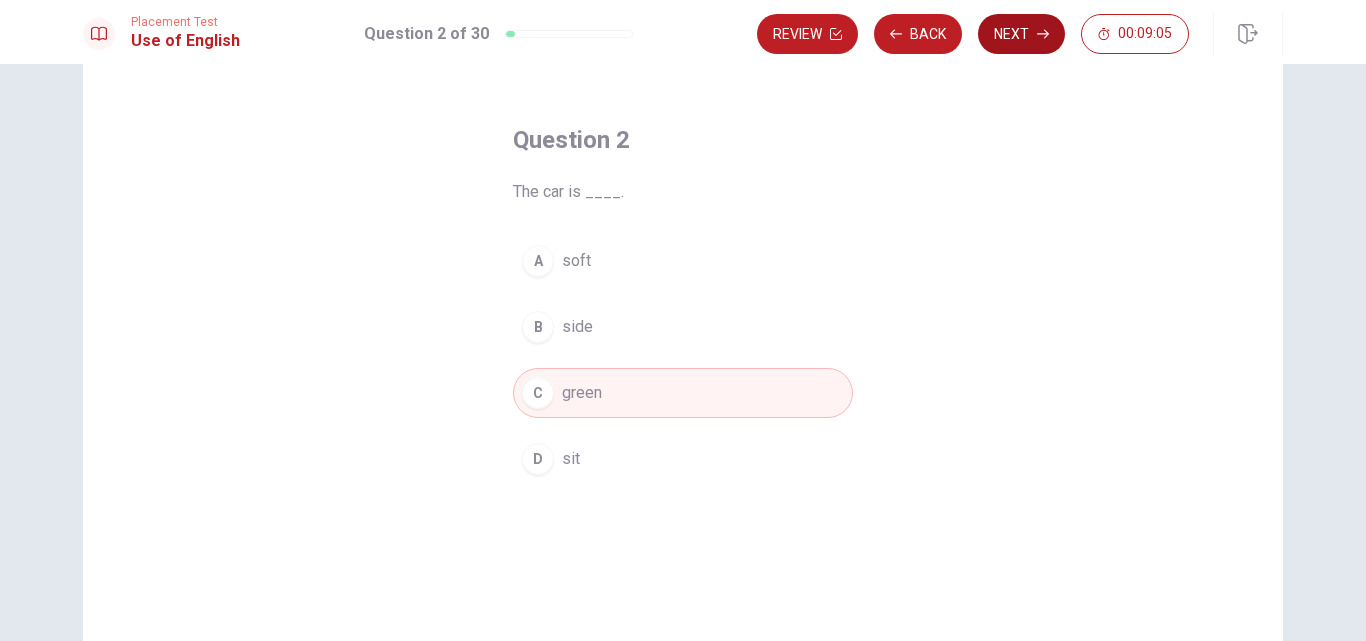 click on "Next" at bounding box center [1021, 34] 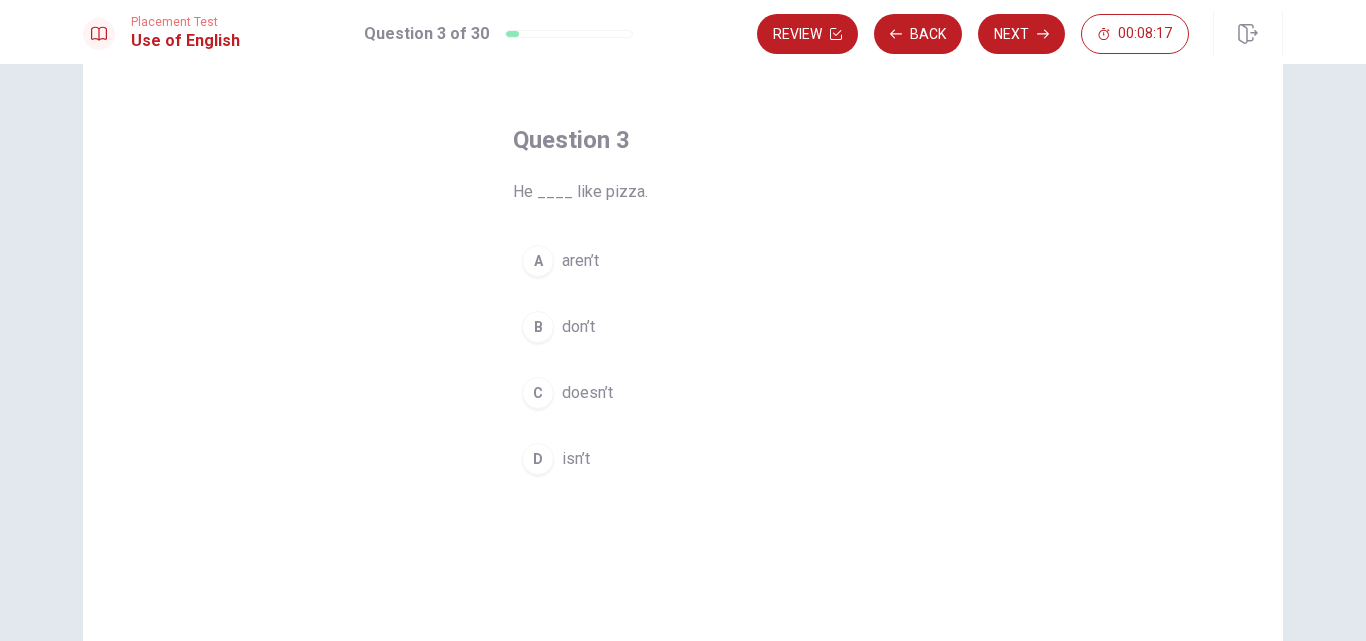 click on "don’t" at bounding box center (578, 327) 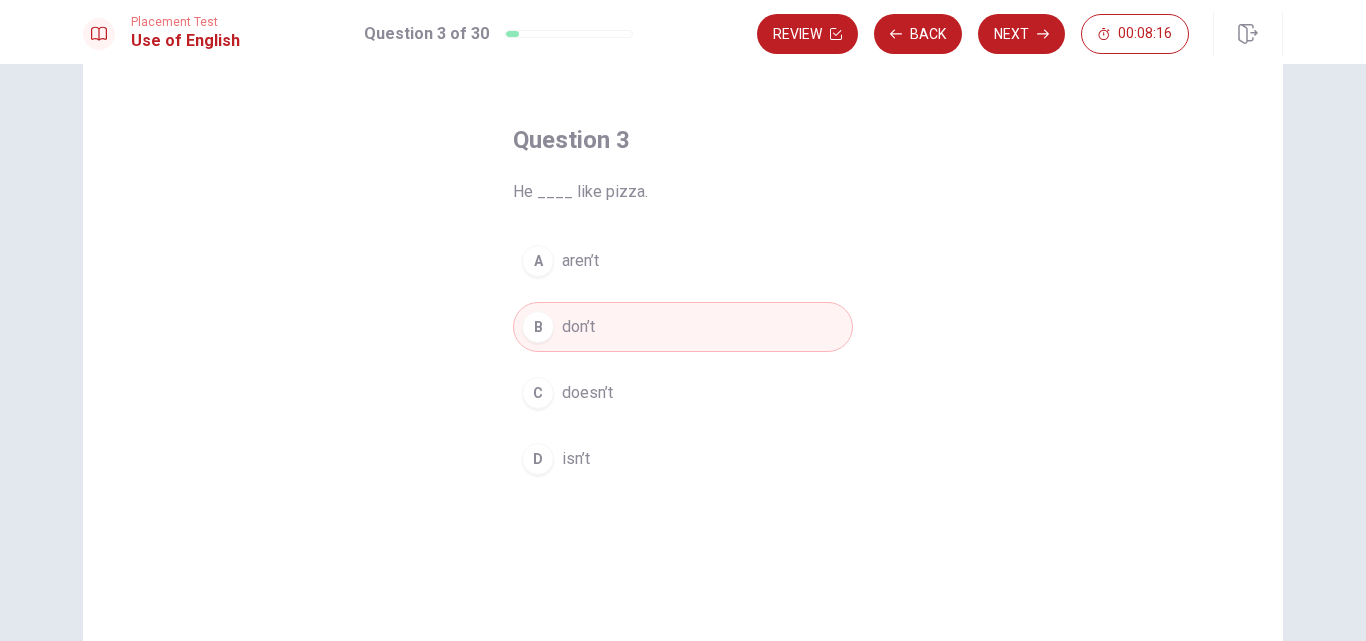 scroll, scrollTop: 262, scrollLeft: 0, axis: vertical 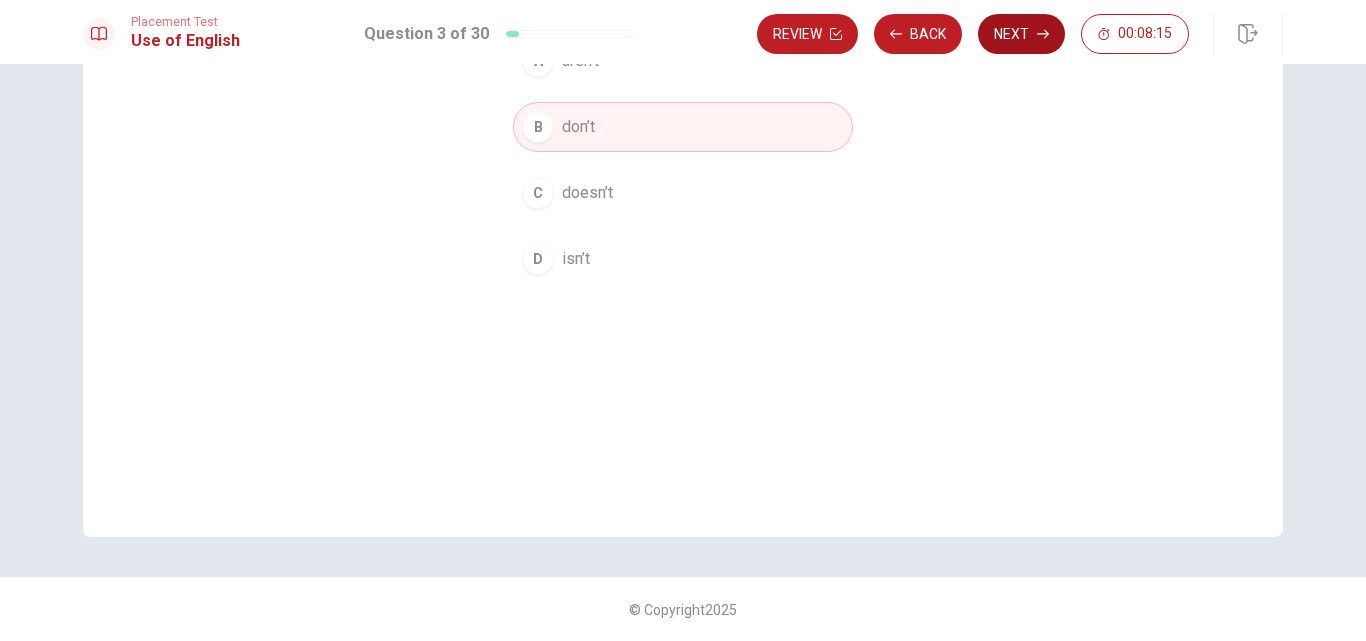 click on "Next" at bounding box center (1021, 34) 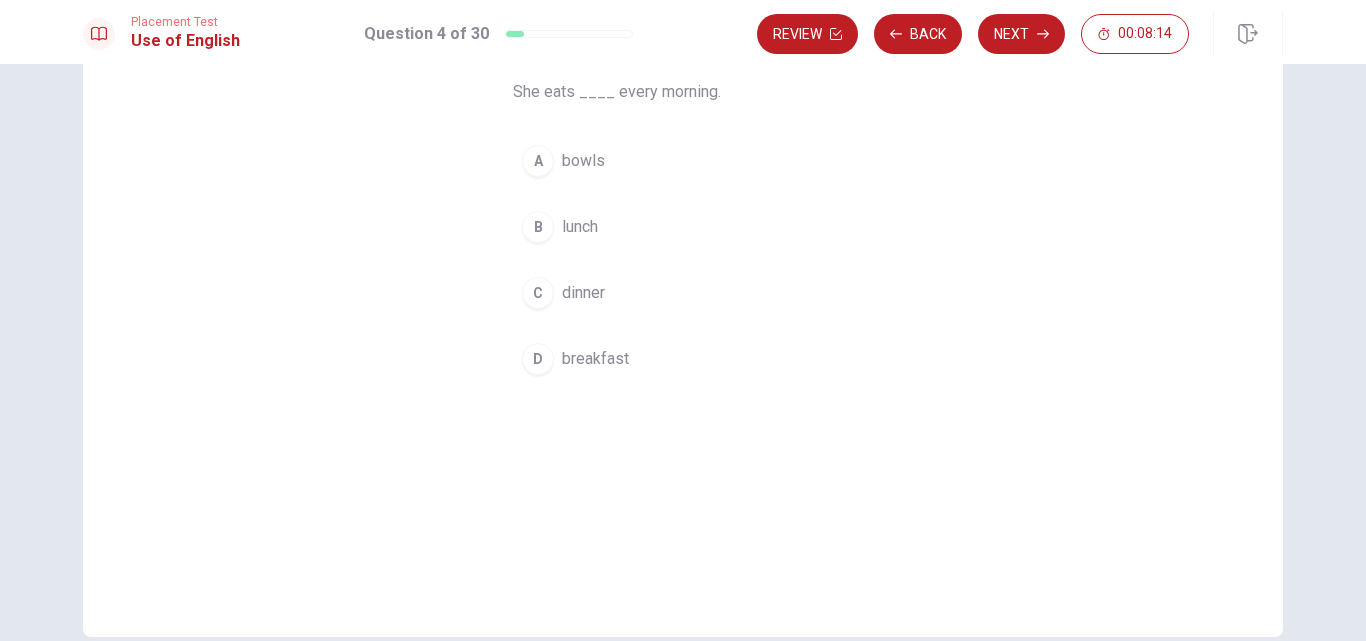 scroll, scrollTop: 62, scrollLeft: 0, axis: vertical 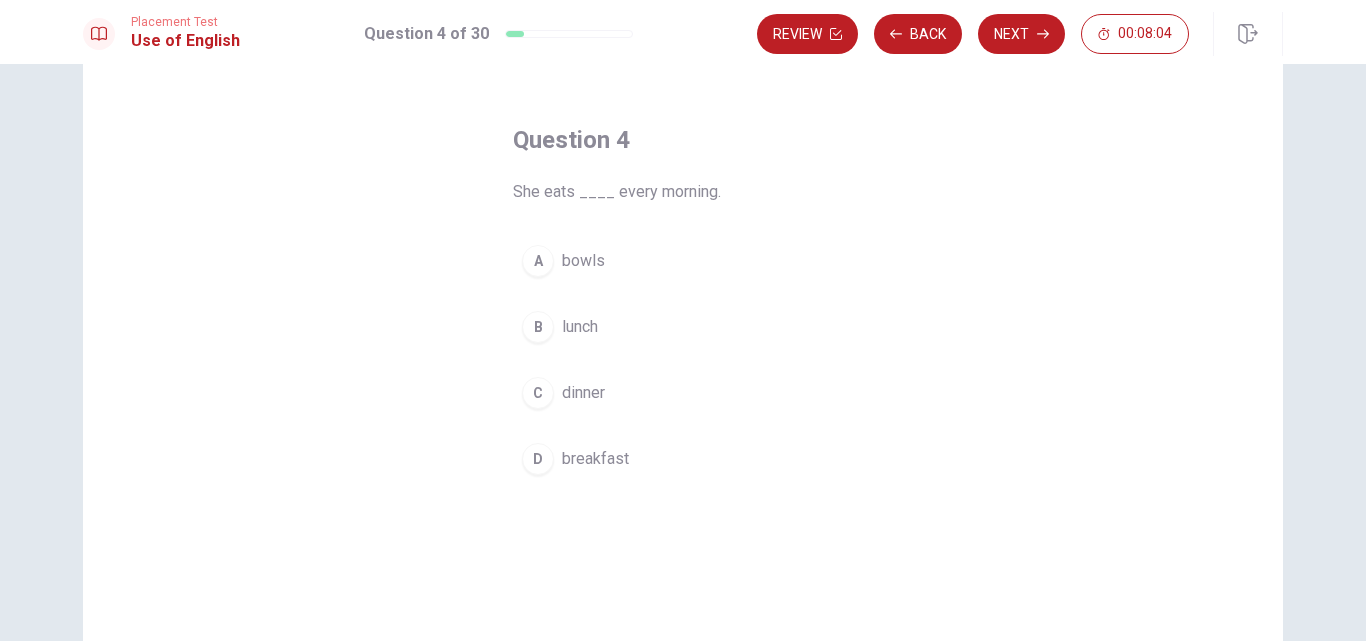 click on "breakfast" at bounding box center [595, 459] 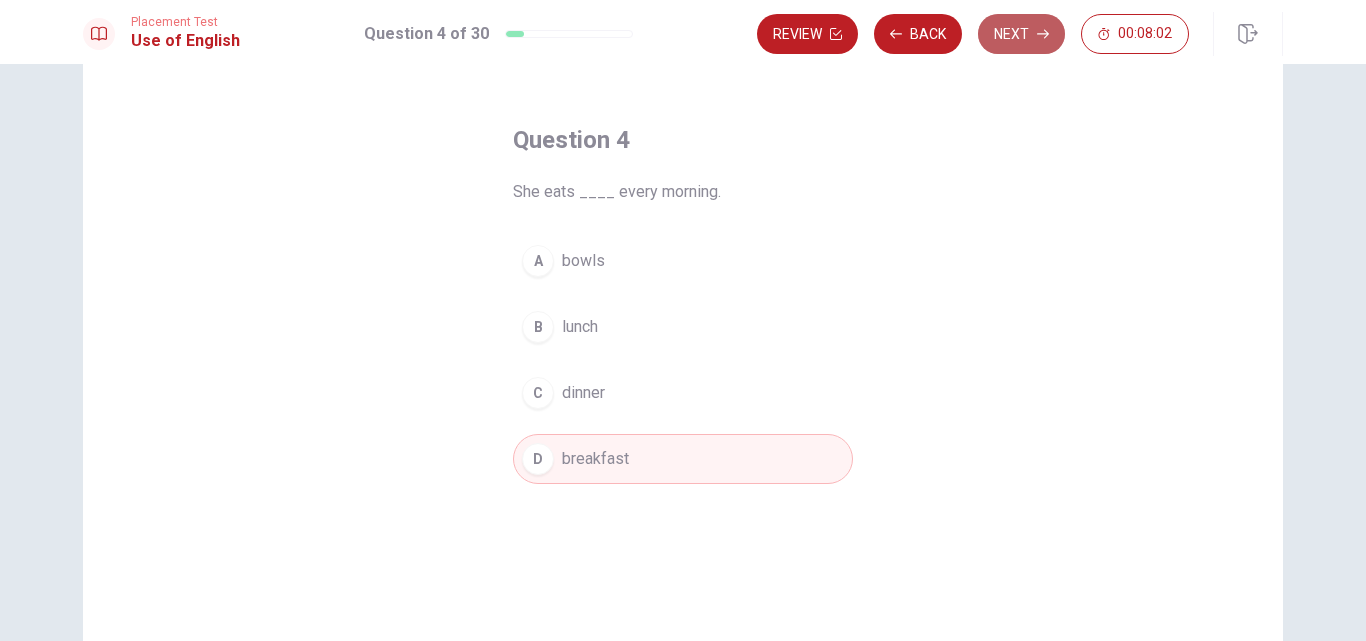 click on "Next" at bounding box center [1021, 34] 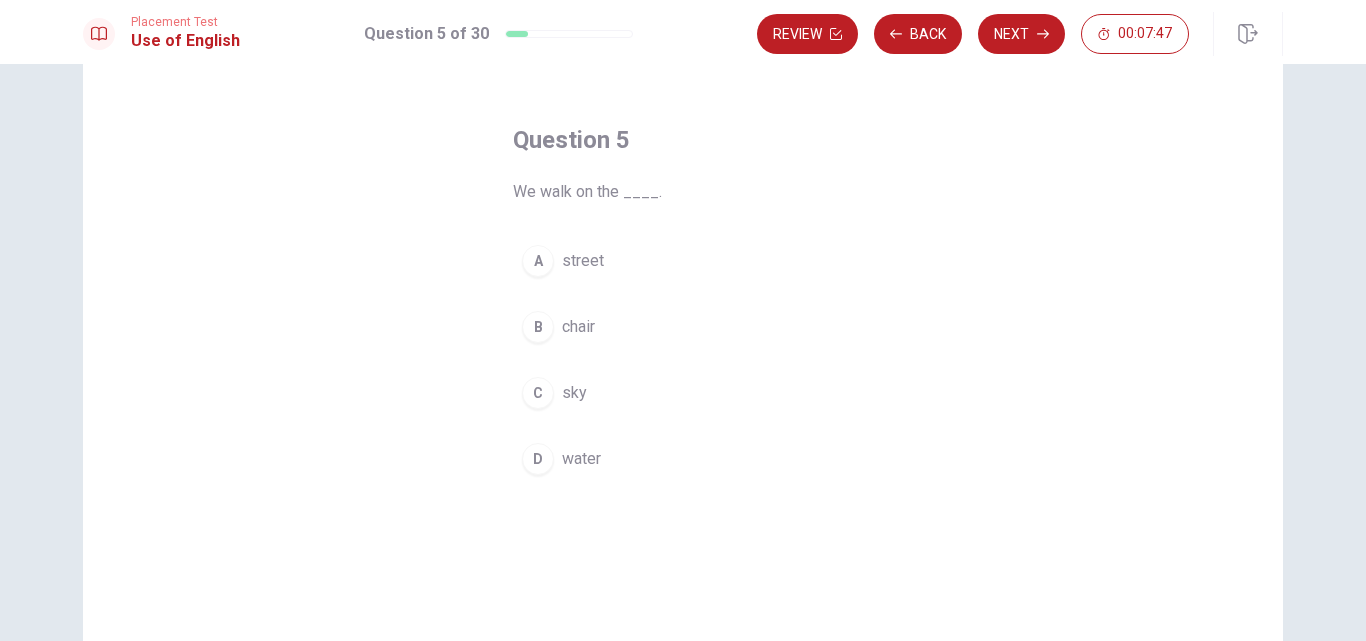click on "street" at bounding box center (583, 261) 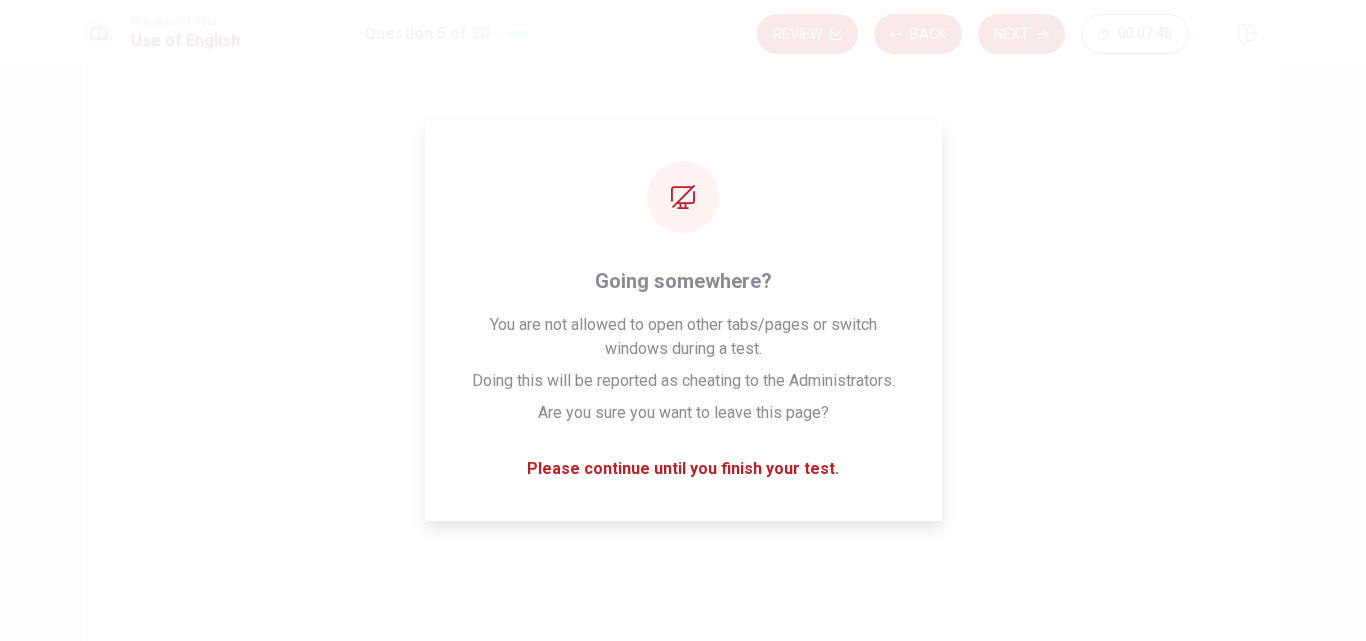 click on "Next" at bounding box center (1021, 34) 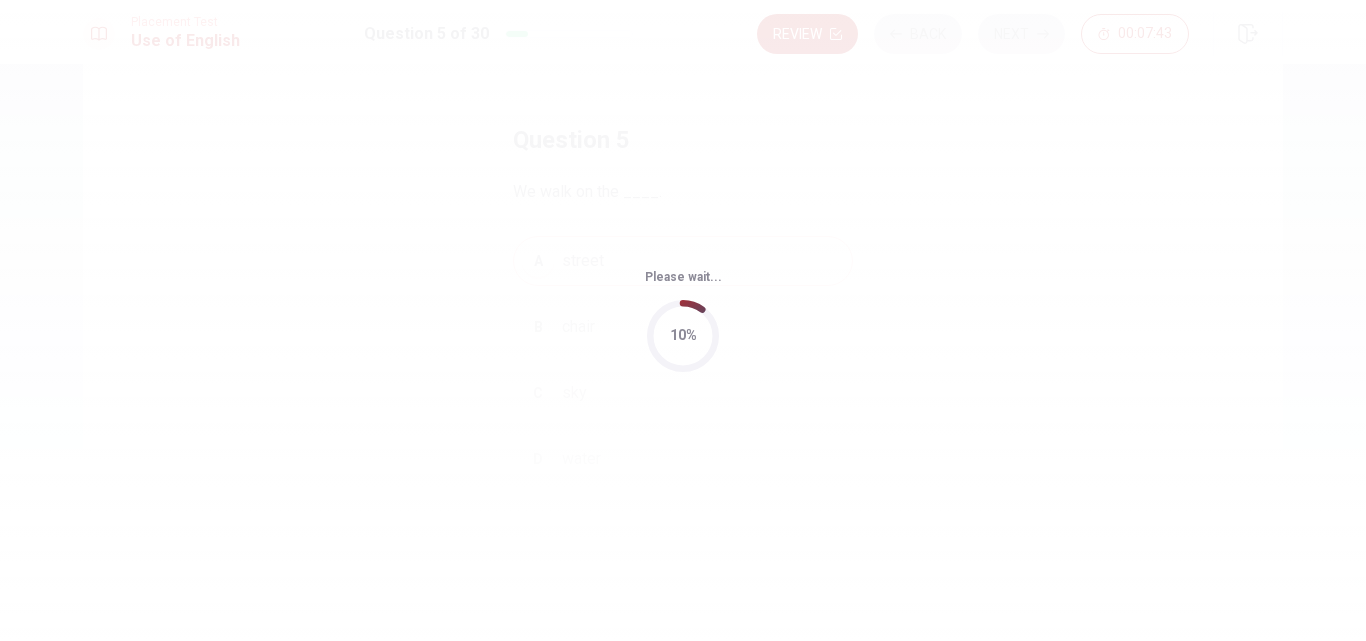 scroll, scrollTop: 0, scrollLeft: 0, axis: both 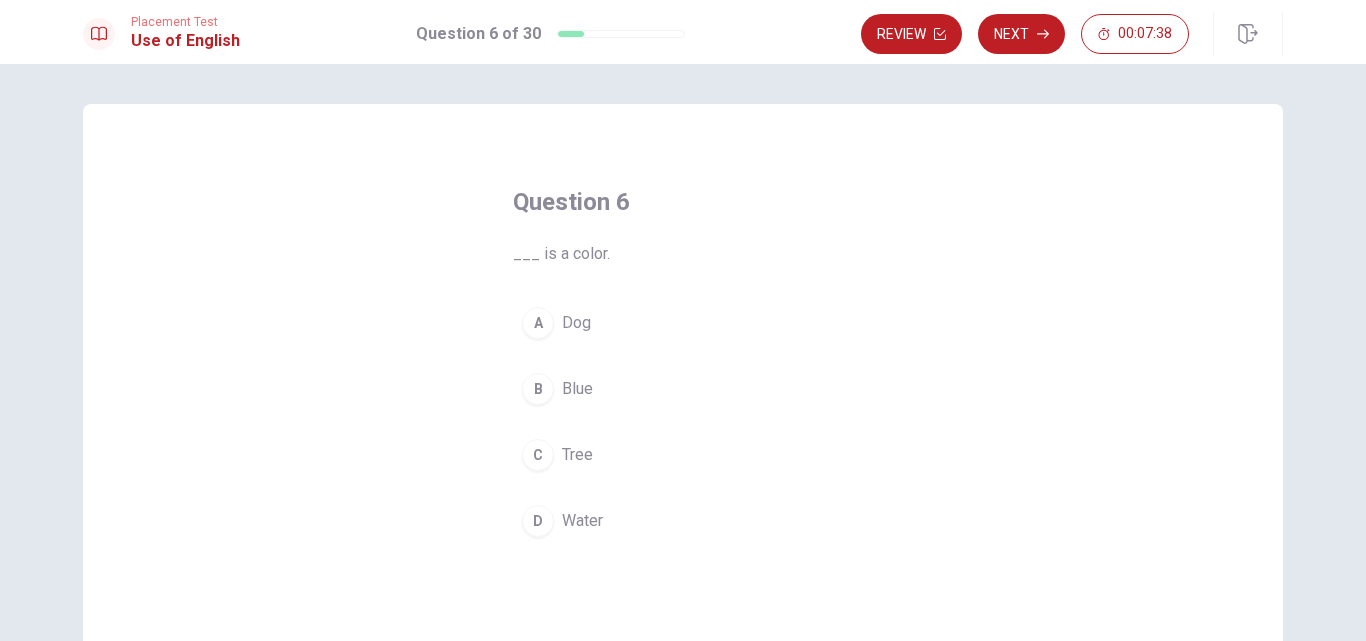 click on "Blue" at bounding box center [577, 389] 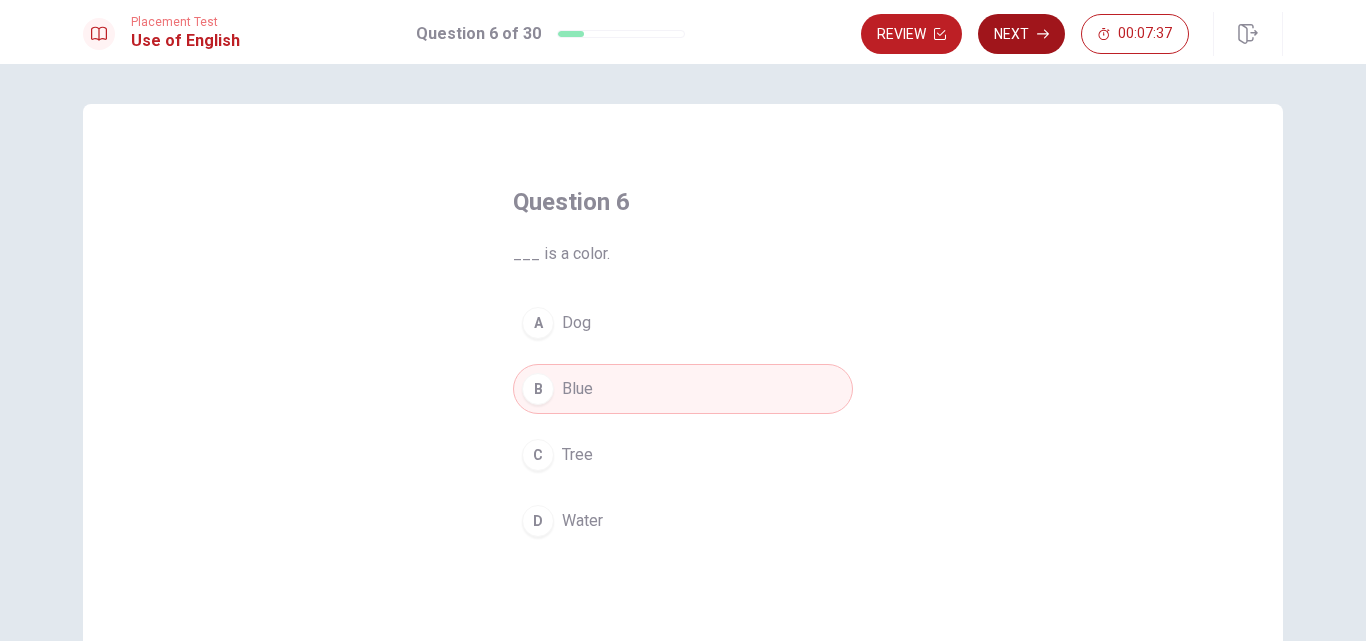 click on "Next" at bounding box center (1021, 34) 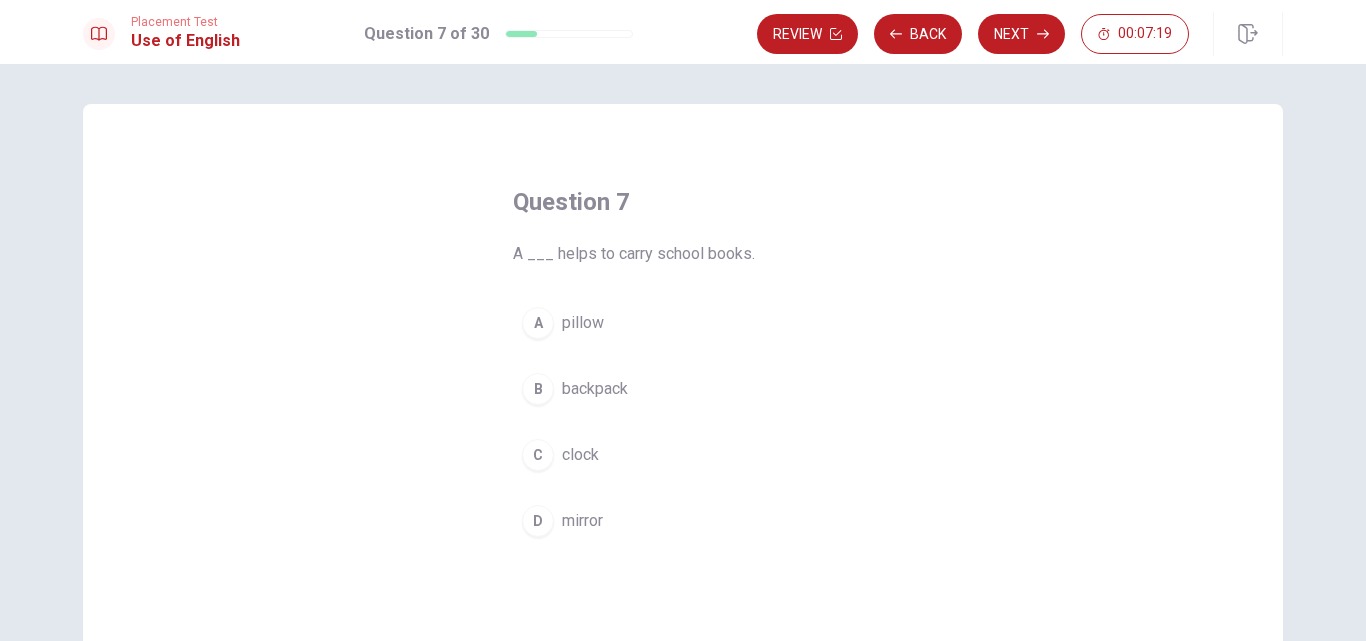 click on "backpack" at bounding box center (595, 389) 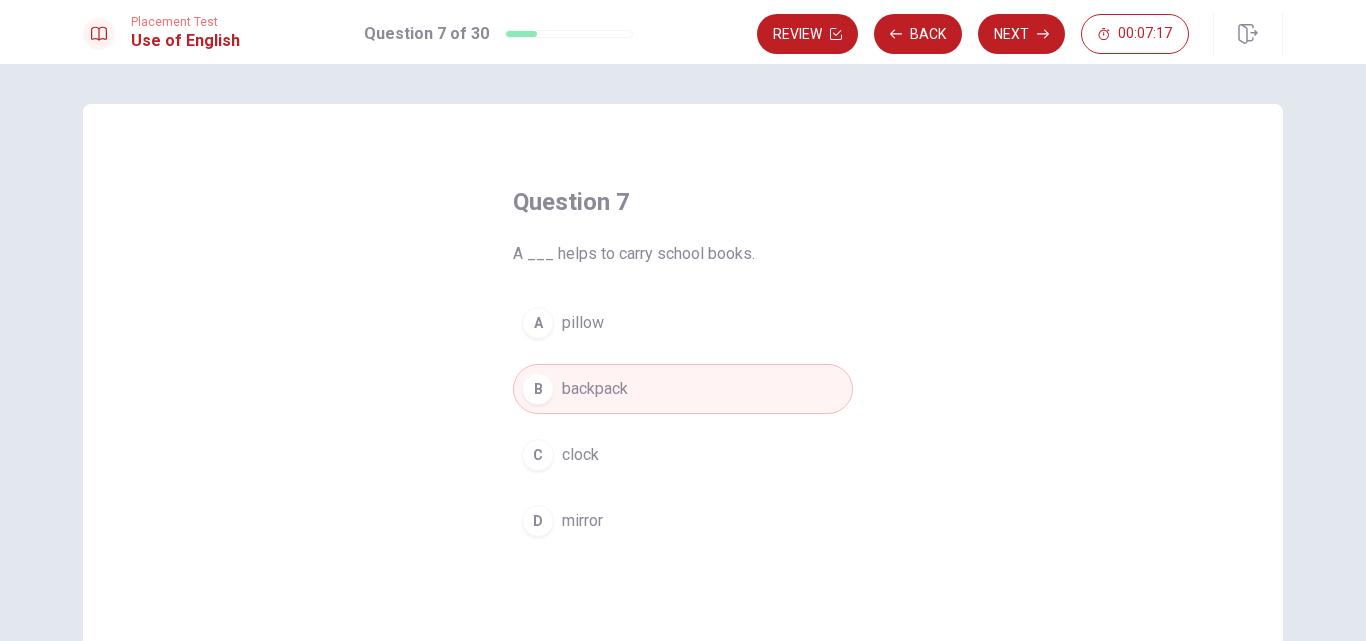 click on "Next" at bounding box center (1021, 34) 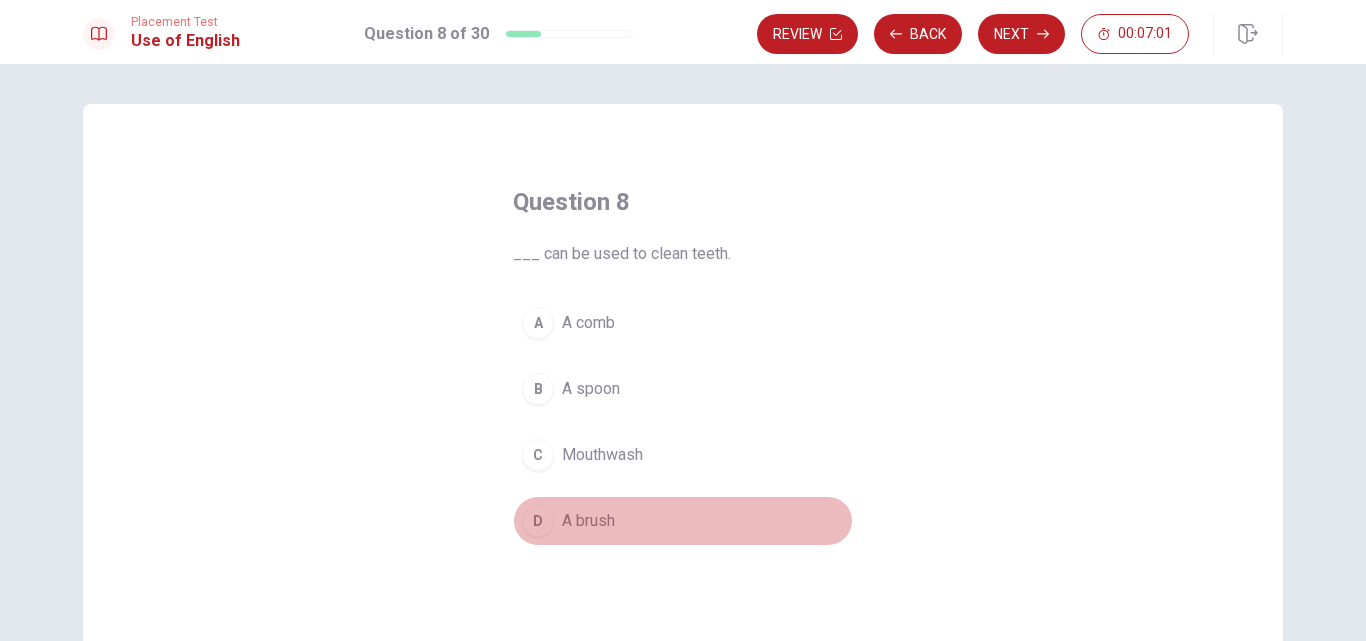click on "D A brush" at bounding box center (683, 521) 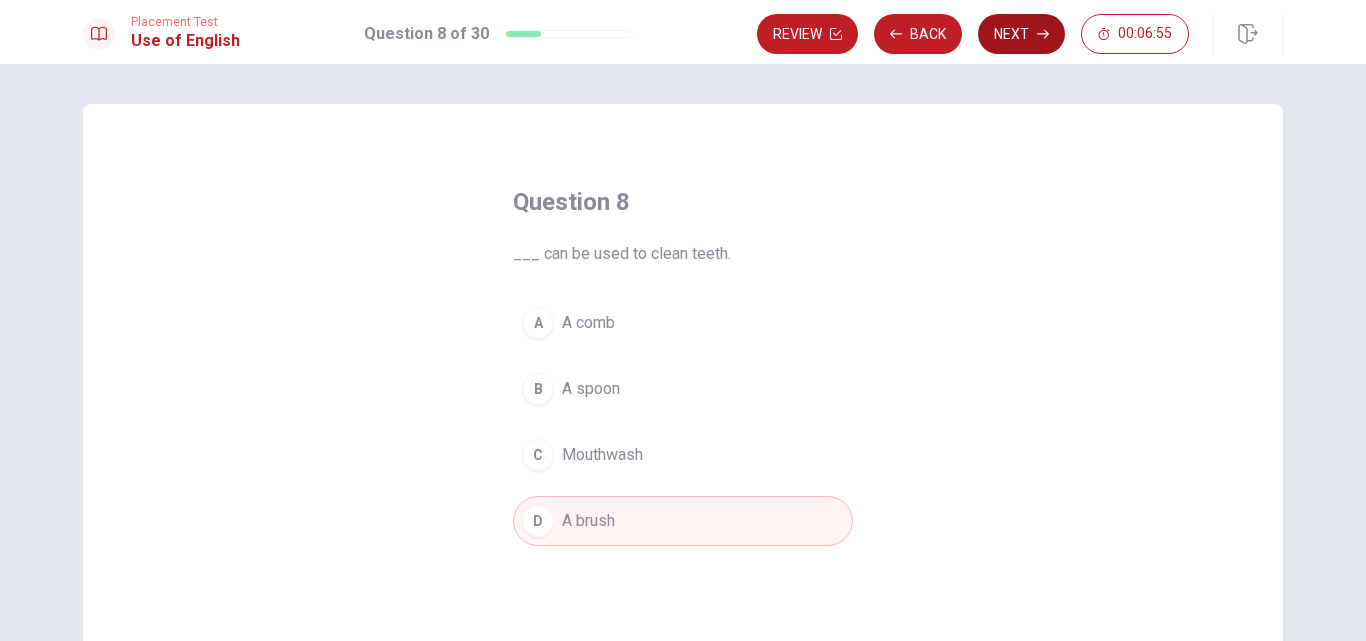 click on "Next" at bounding box center [1021, 34] 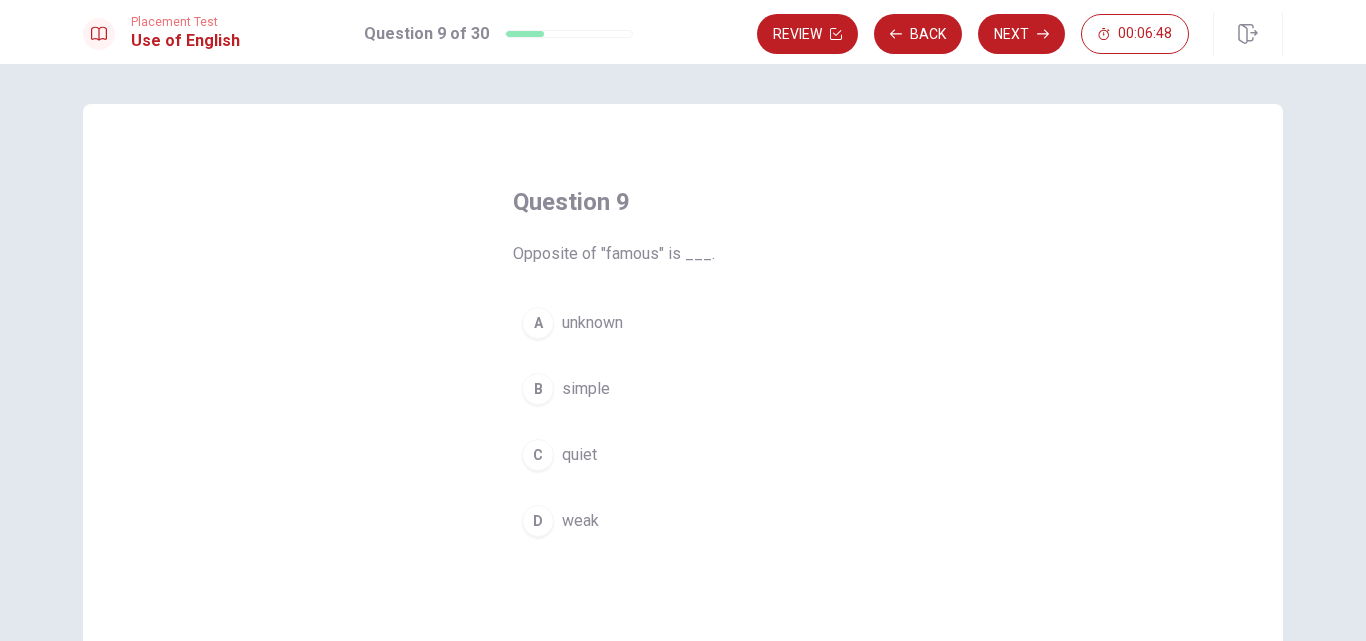 drag, startPoint x: 916, startPoint y: 133, endPoint x: 925, endPoint y: 123, distance: 13.453624 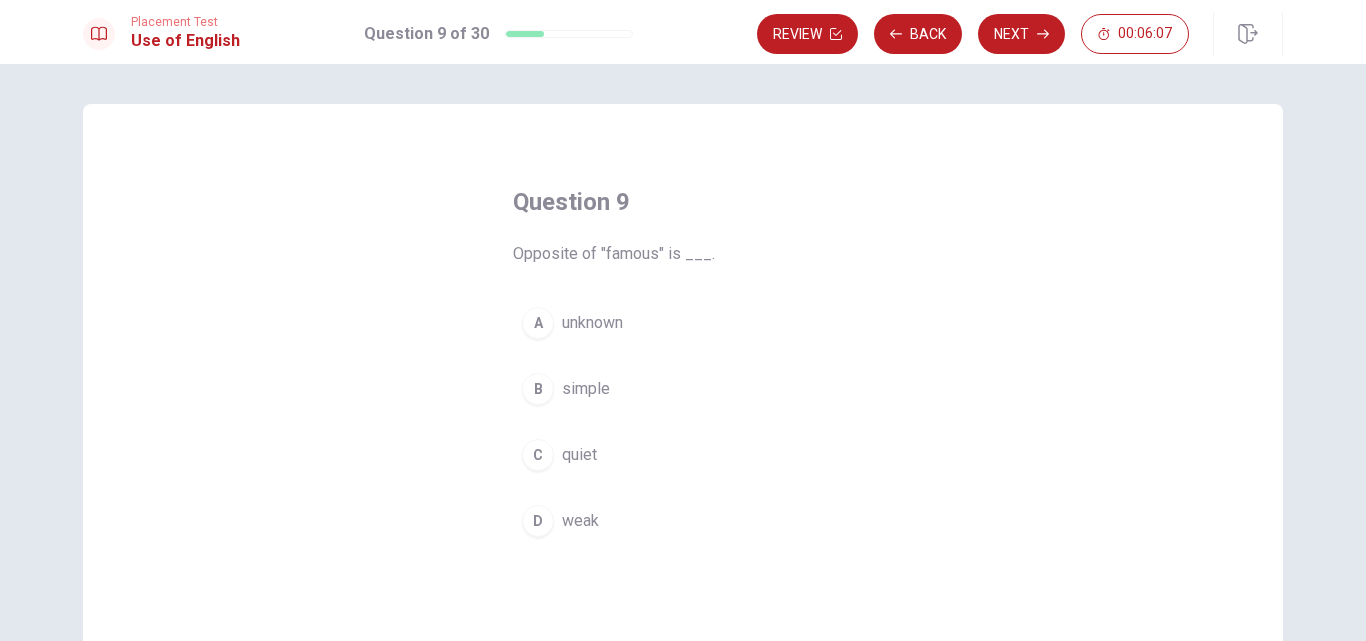 click on "unknown" at bounding box center (592, 323) 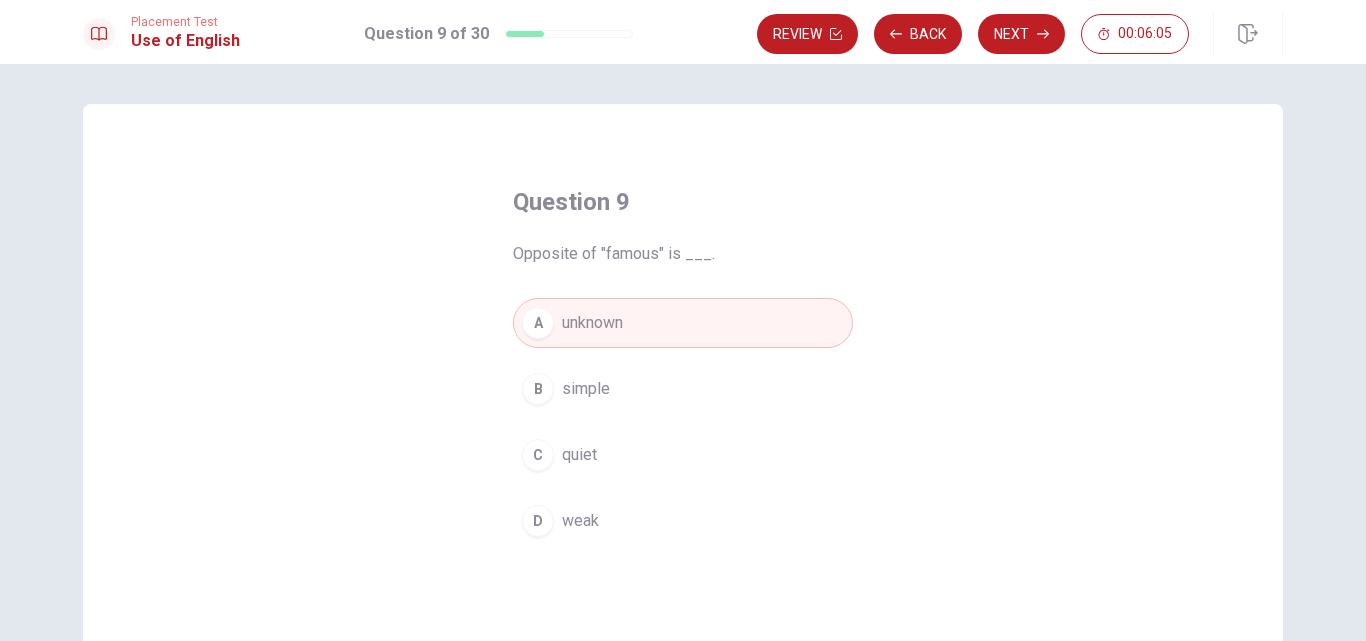 drag, startPoint x: 1039, startPoint y: 30, endPoint x: 1014, endPoint y: 30, distance: 25 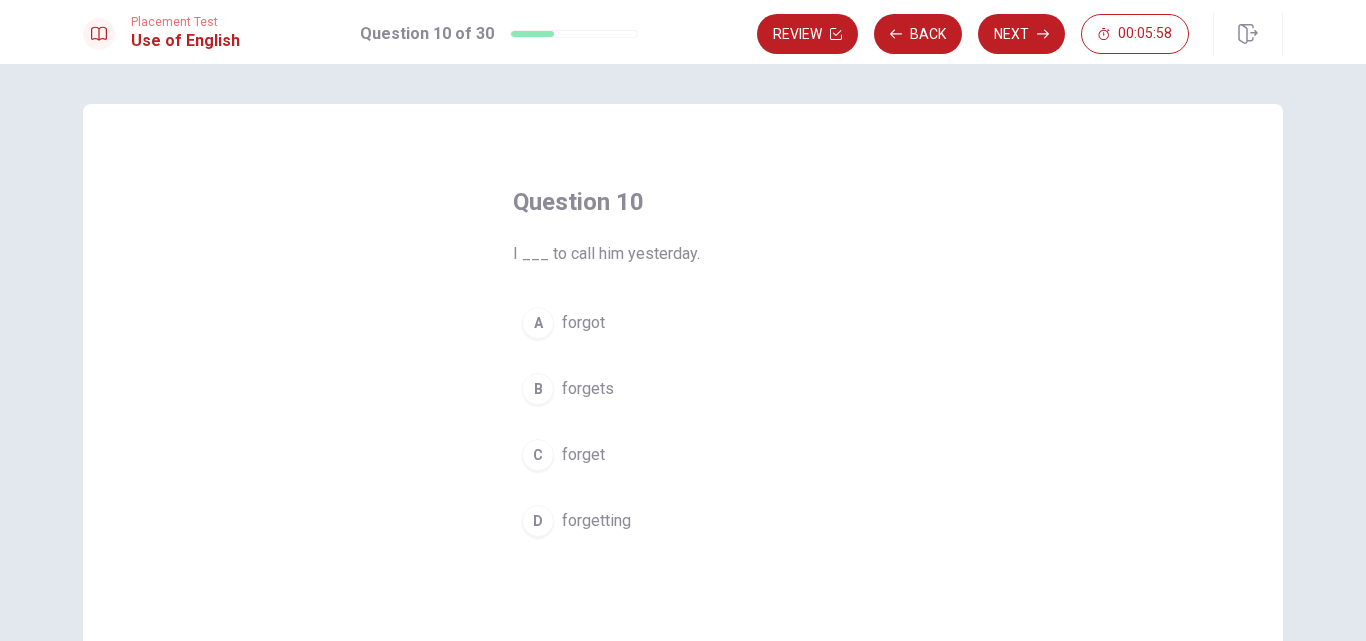 click on "Question 10 I ___ to call him yesterday. A forgot B forgets C forget D forgetting" at bounding box center [683, 366] 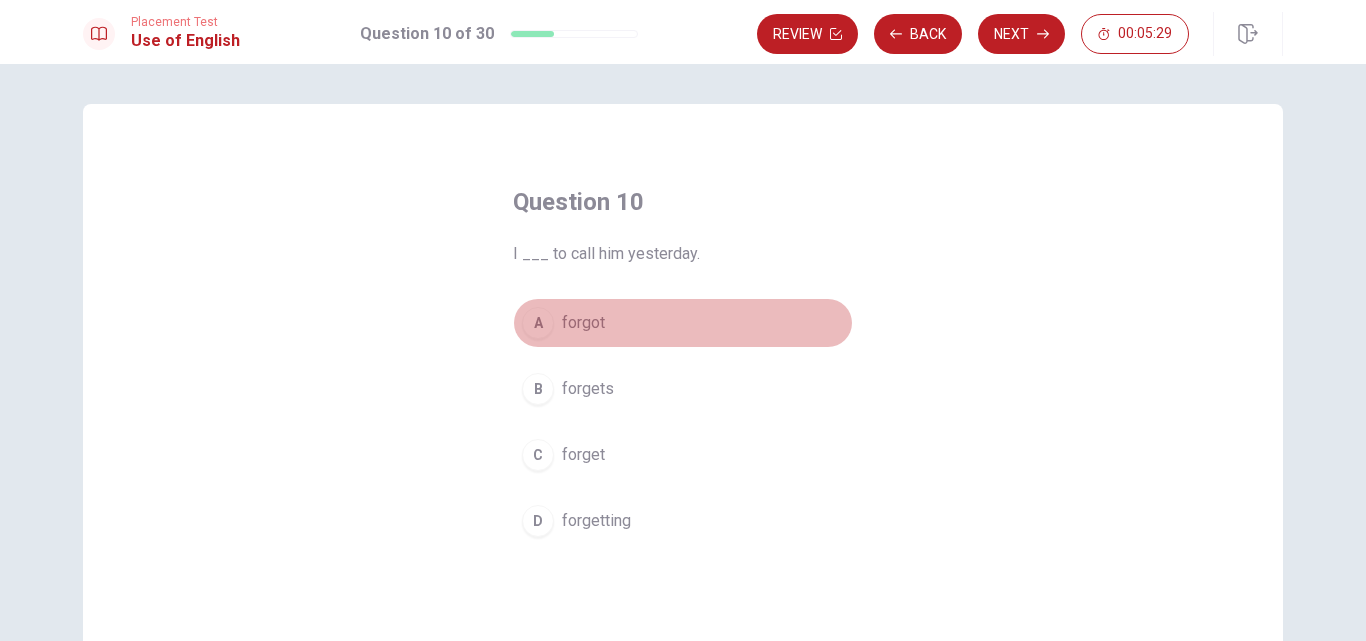 click on "forgot" at bounding box center (583, 323) 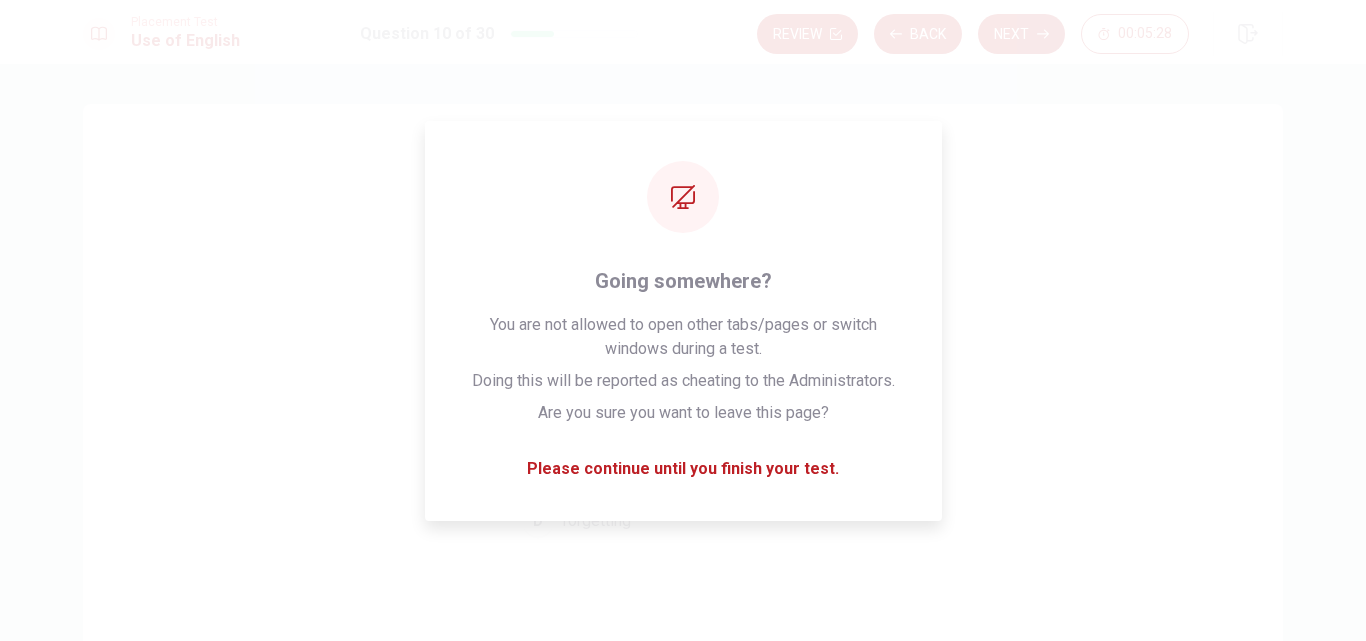click on "Placement Test   Use of English Question 10 of 30 Review Back Next 00:05:28" at bounding box center [683, 32] 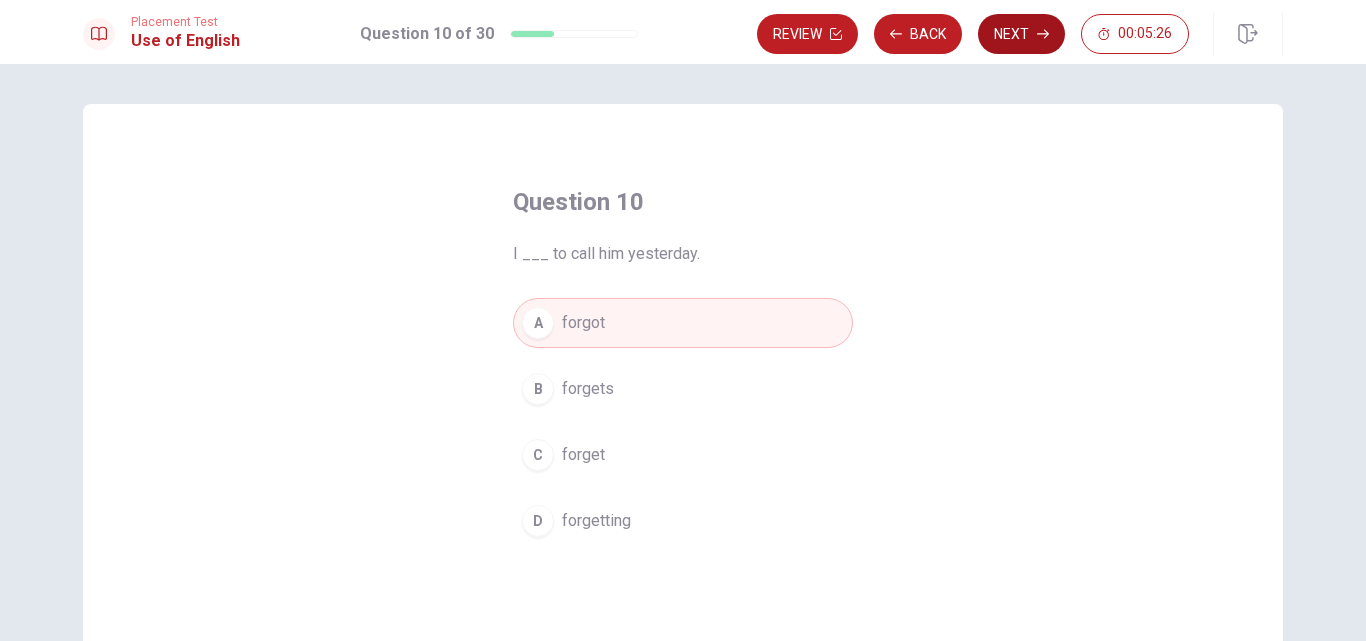 click on "Next" at bounding box center [1021, 34] 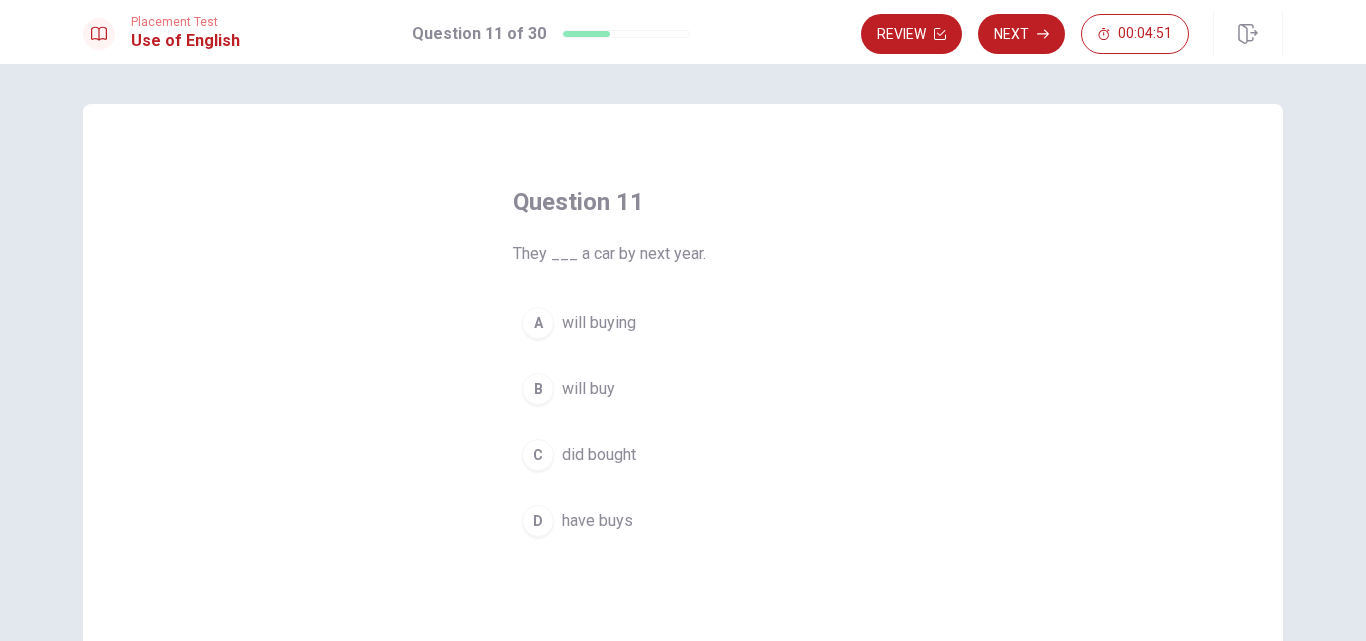 click on "will buy" at bounding box center [588, 389] 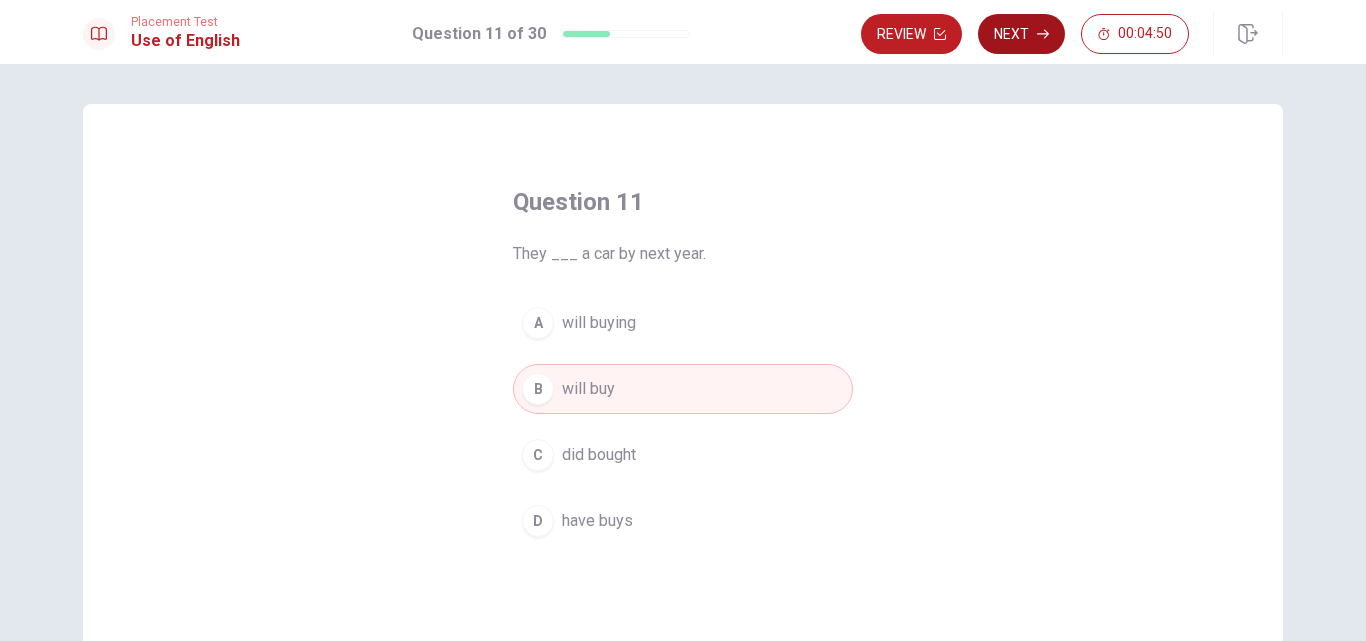 click on "Next" at bounding box center [1021, 34] 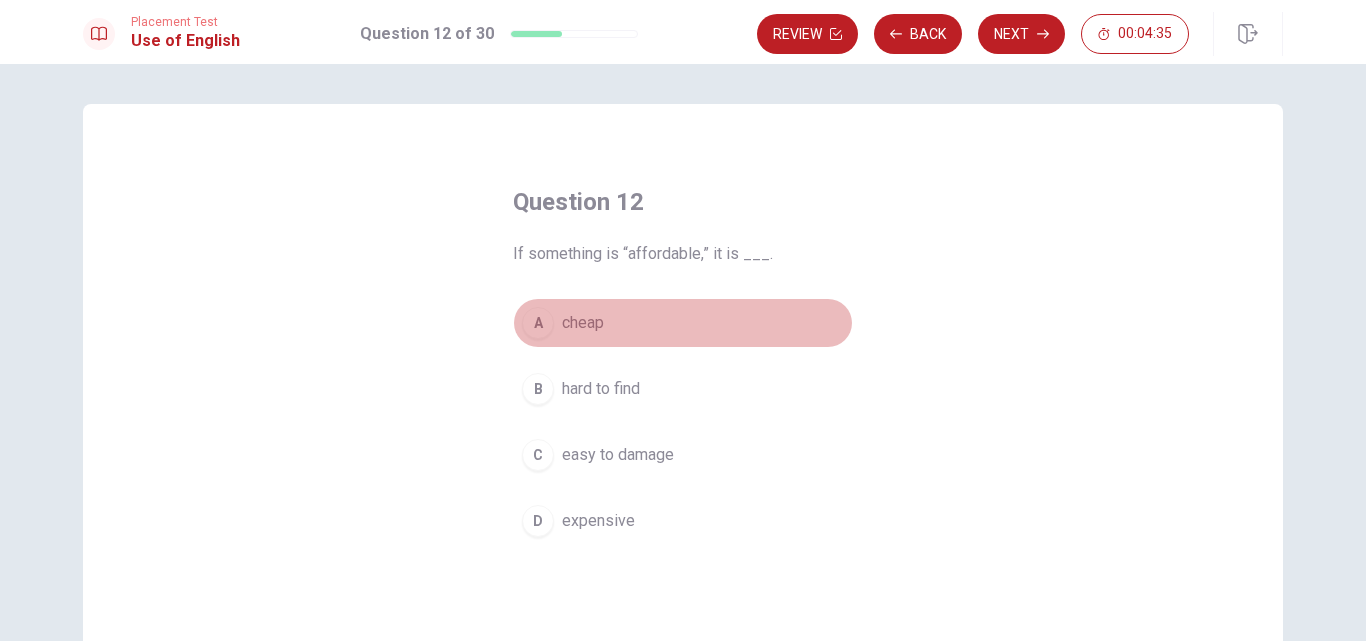 click on "A cheap" at bounding box center (683, 323) 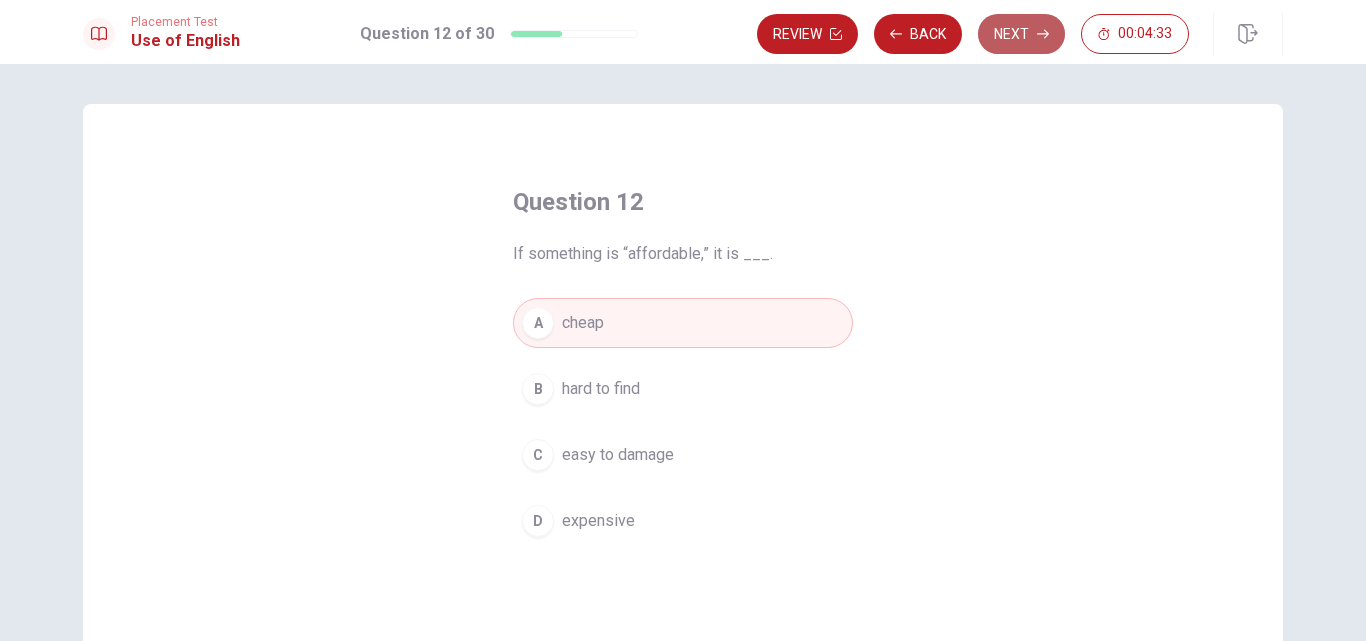 click on "Next" at bounding box center (1021, 34) 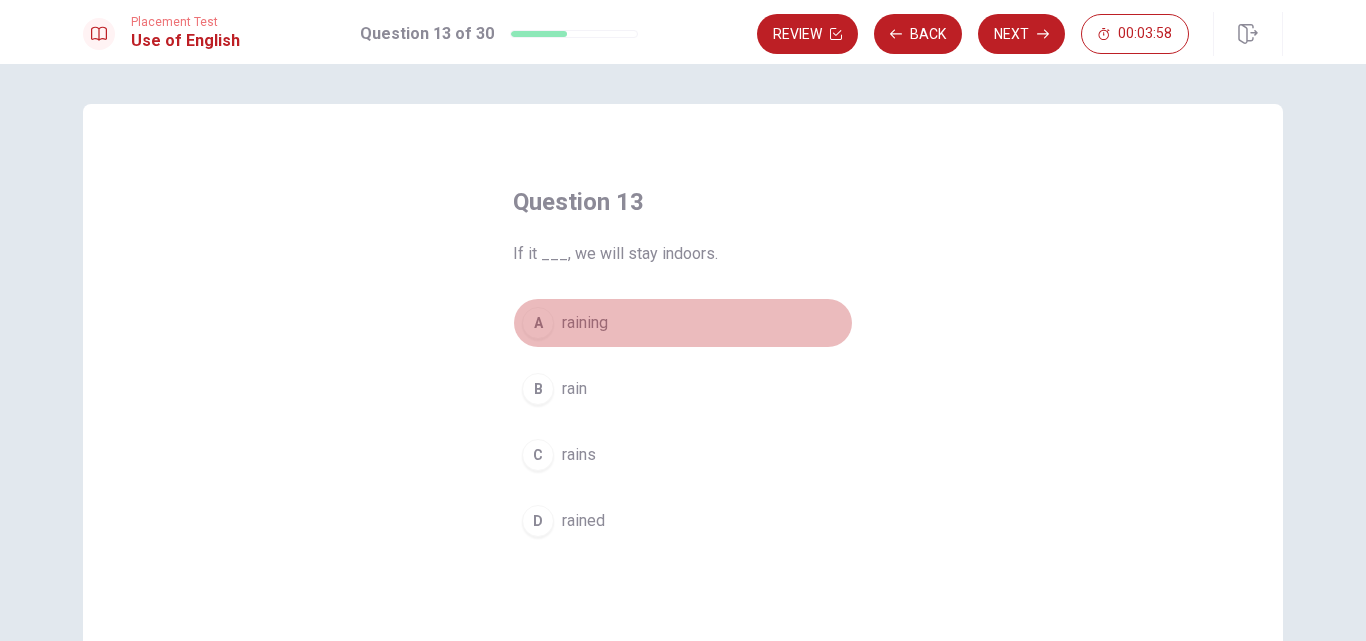 click on "raining" at bounding box center (585, 323) 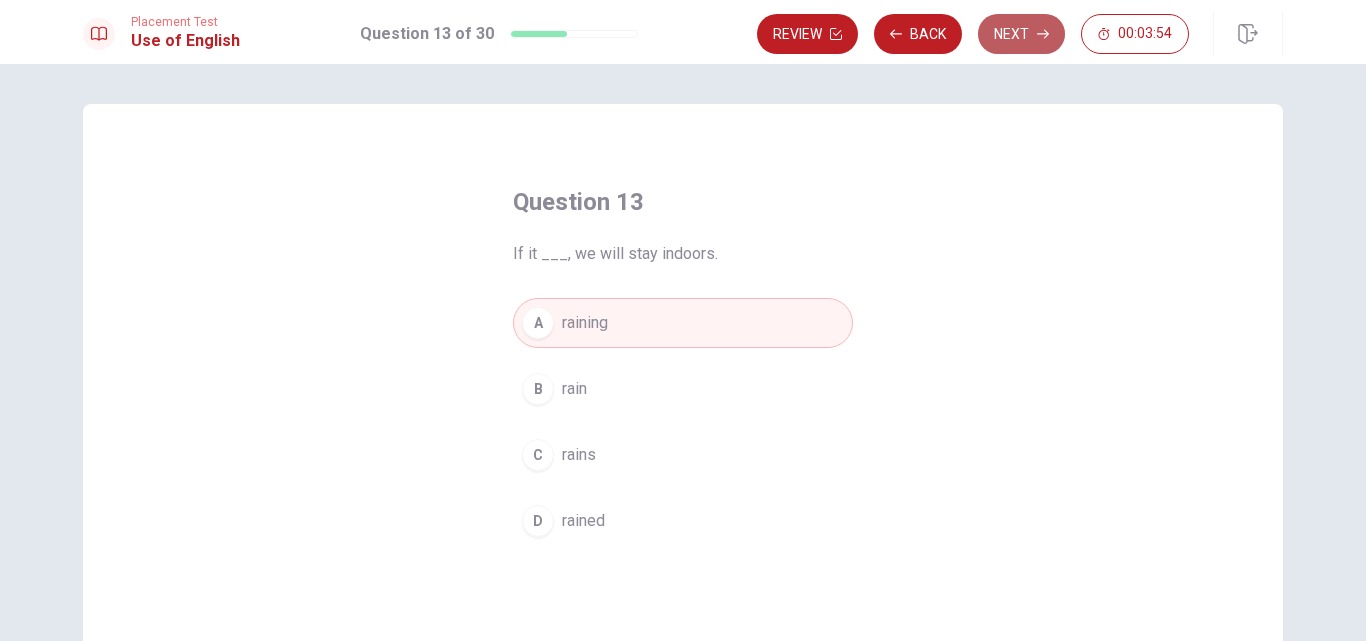 click on "Next" at bounding box center [1021, 34] 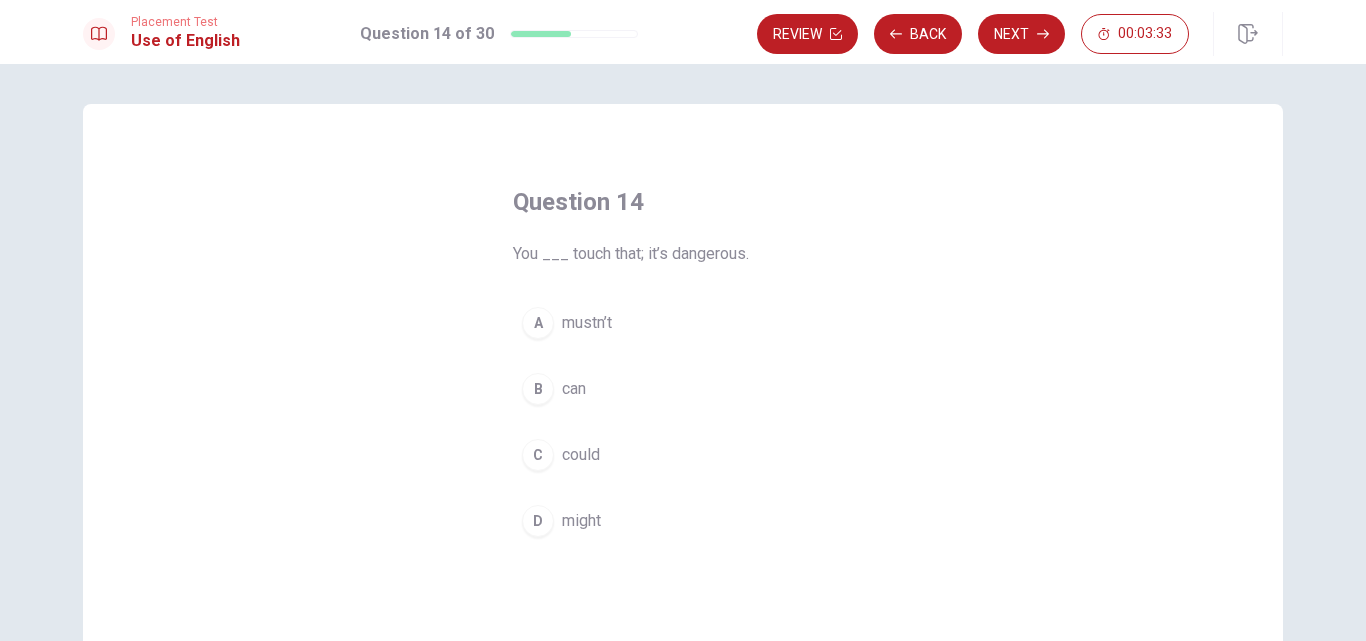 click on "mustn’t" at bounding box center [587, 323] 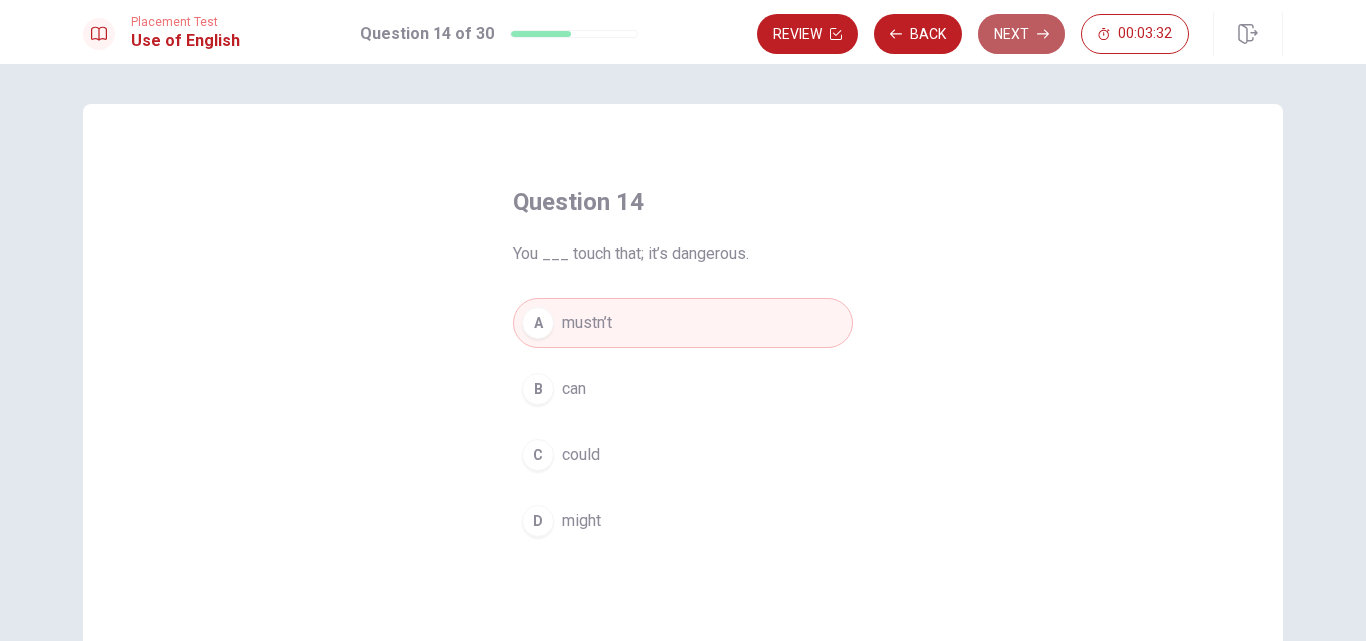 click on "Next" at bounding box center (1021, 34) 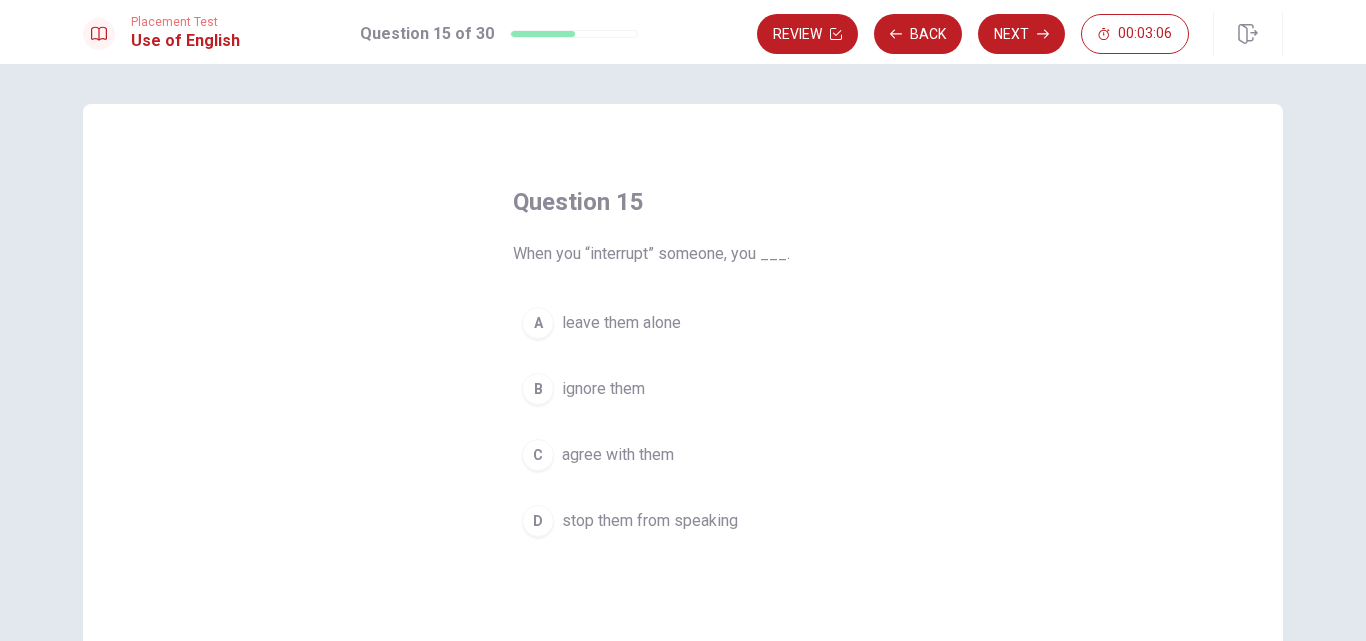 click on "stop them from speaking" at bounding box center [650, 521] 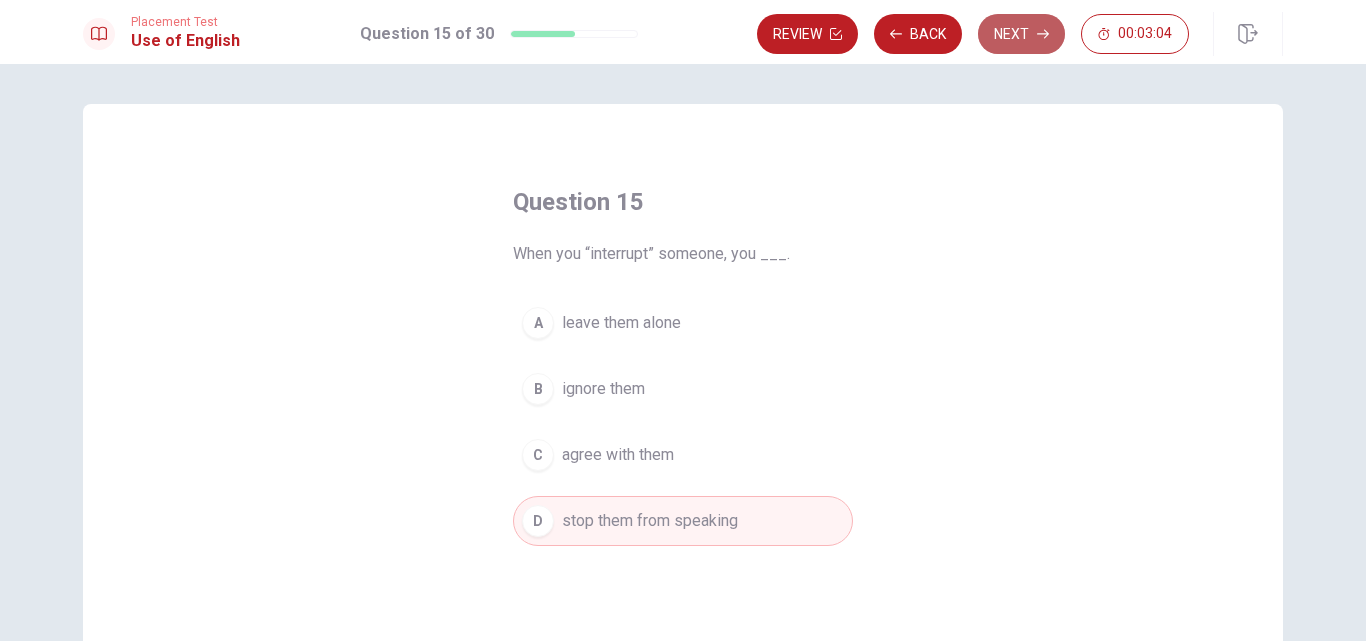 click on "Next" at bounding box center (1021, 34) 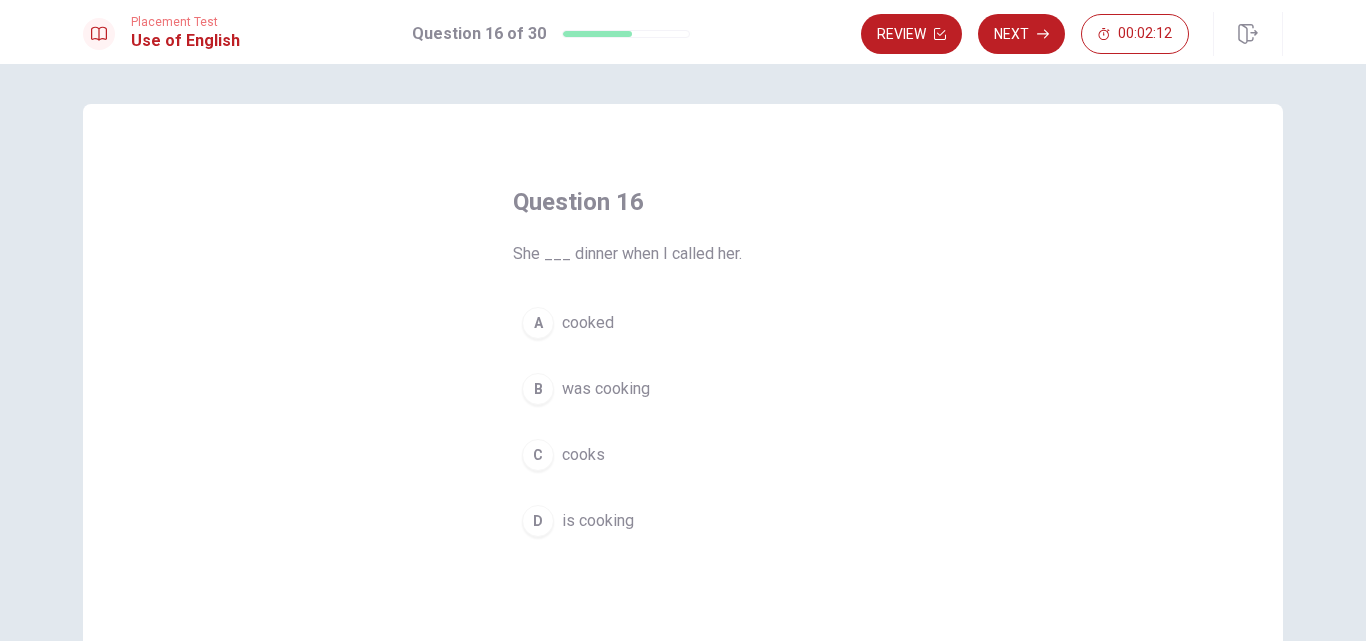 click on "cooked" at bounding box center (588, 323) 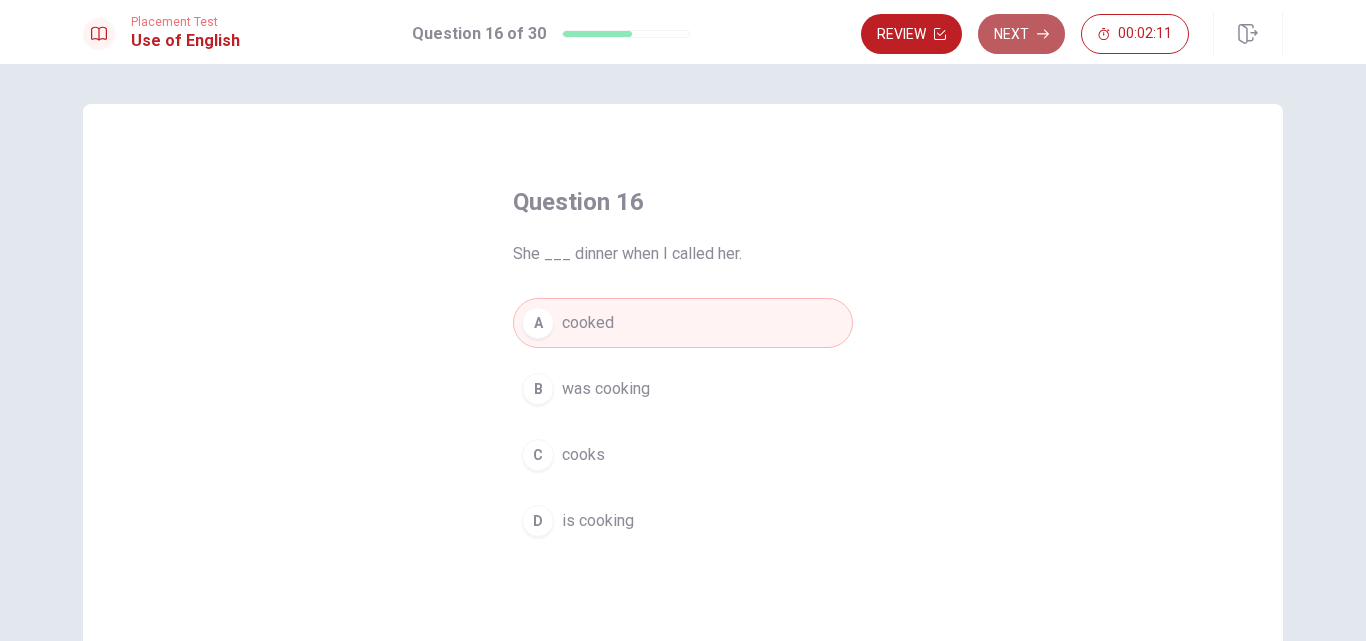 click on "Next" at bounding box center (1021, 34) 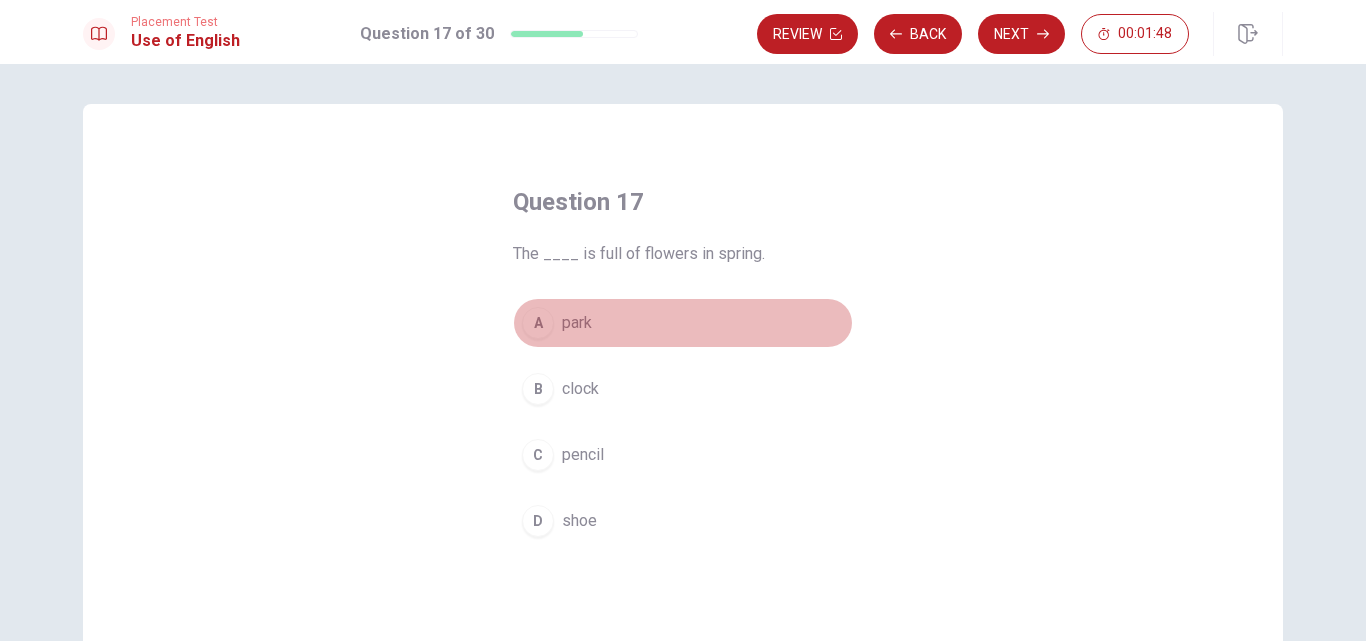 click on "park" at bounding box center [577, 323] 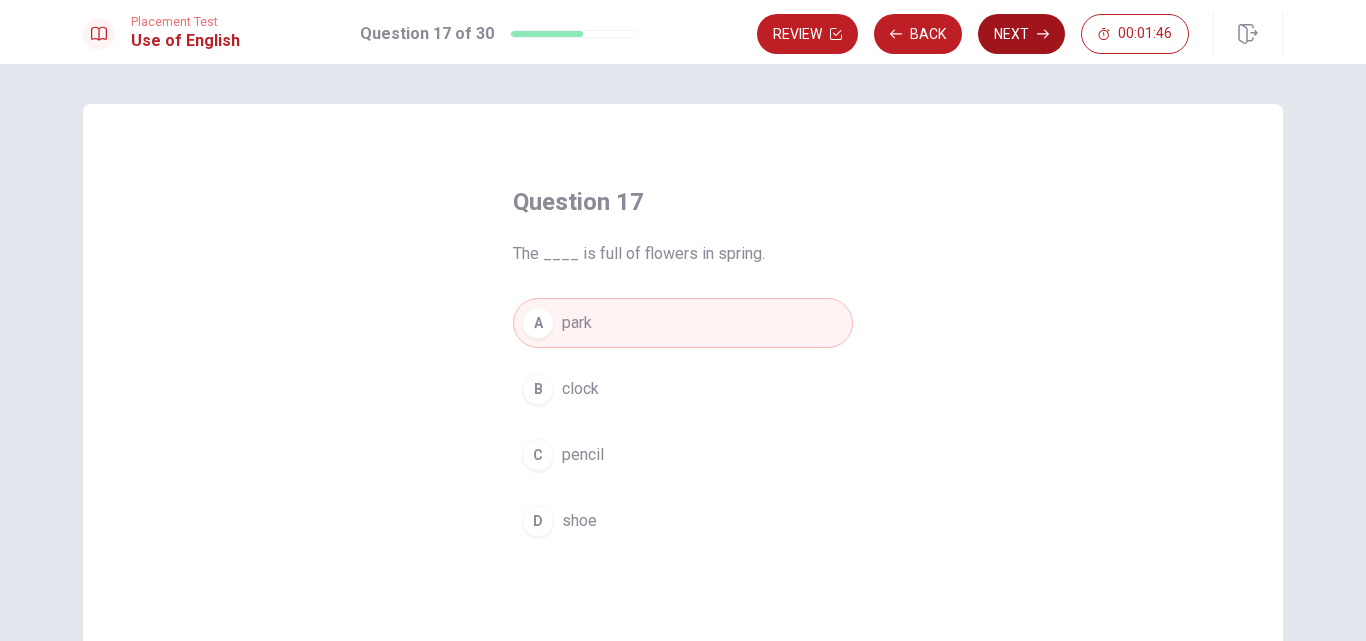 click on "Next" at bounding box center (1021, 34) 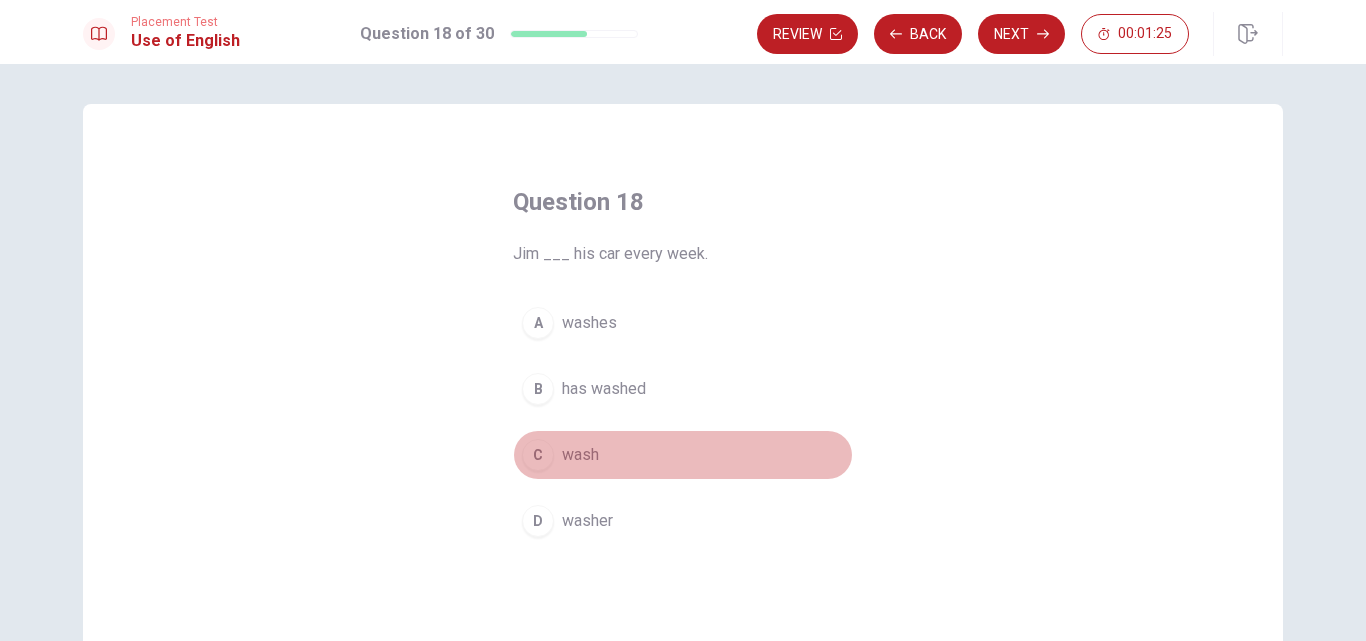 click on "wash" at bounding box center [580, 455] 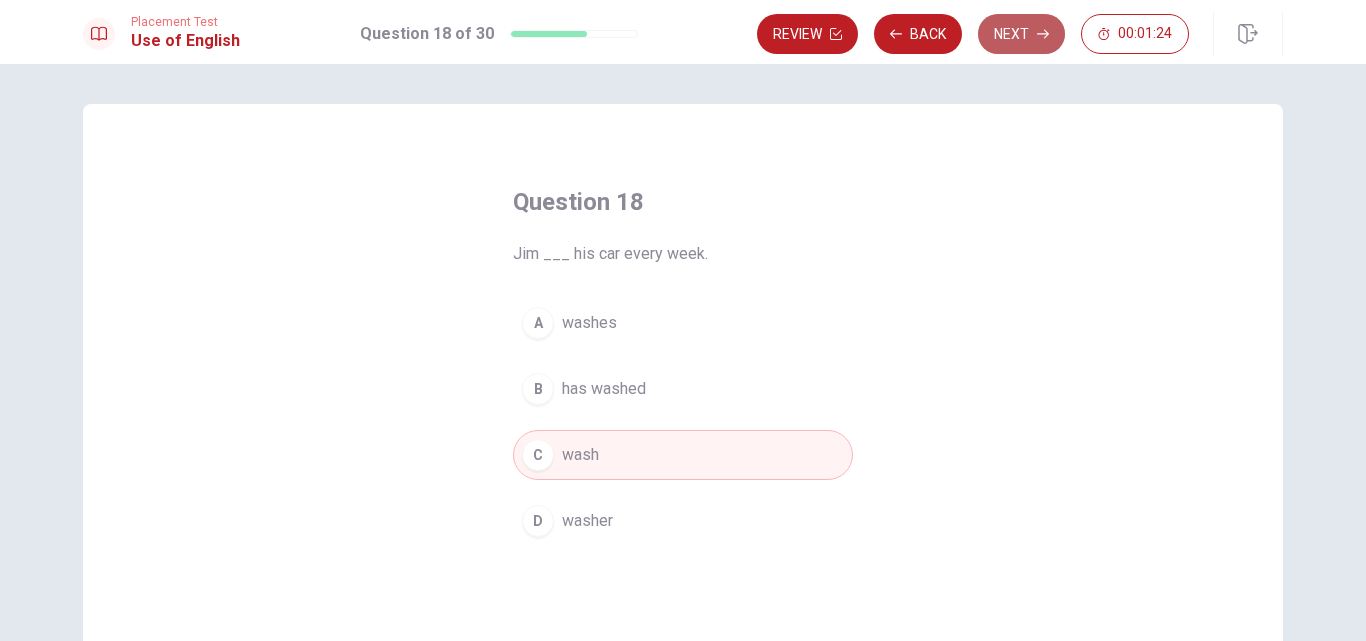 click on "Next" at bounding box center (1021, 34) 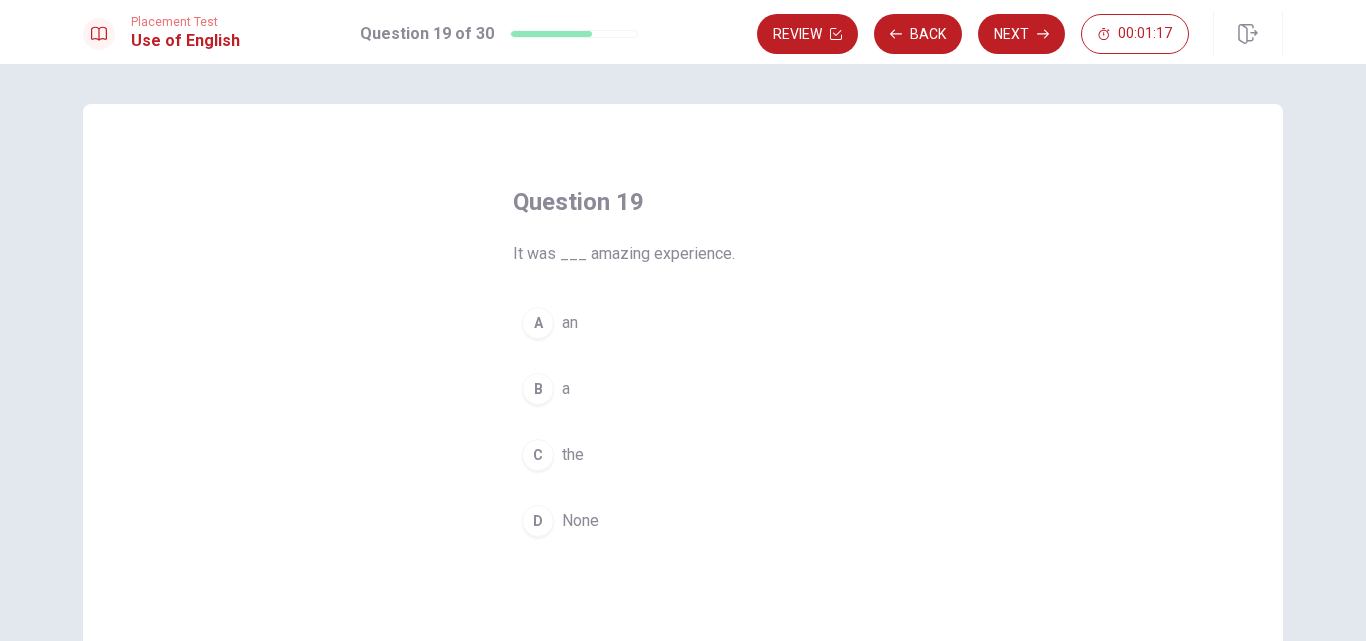 click on "an" at bounding box center [570, 323] 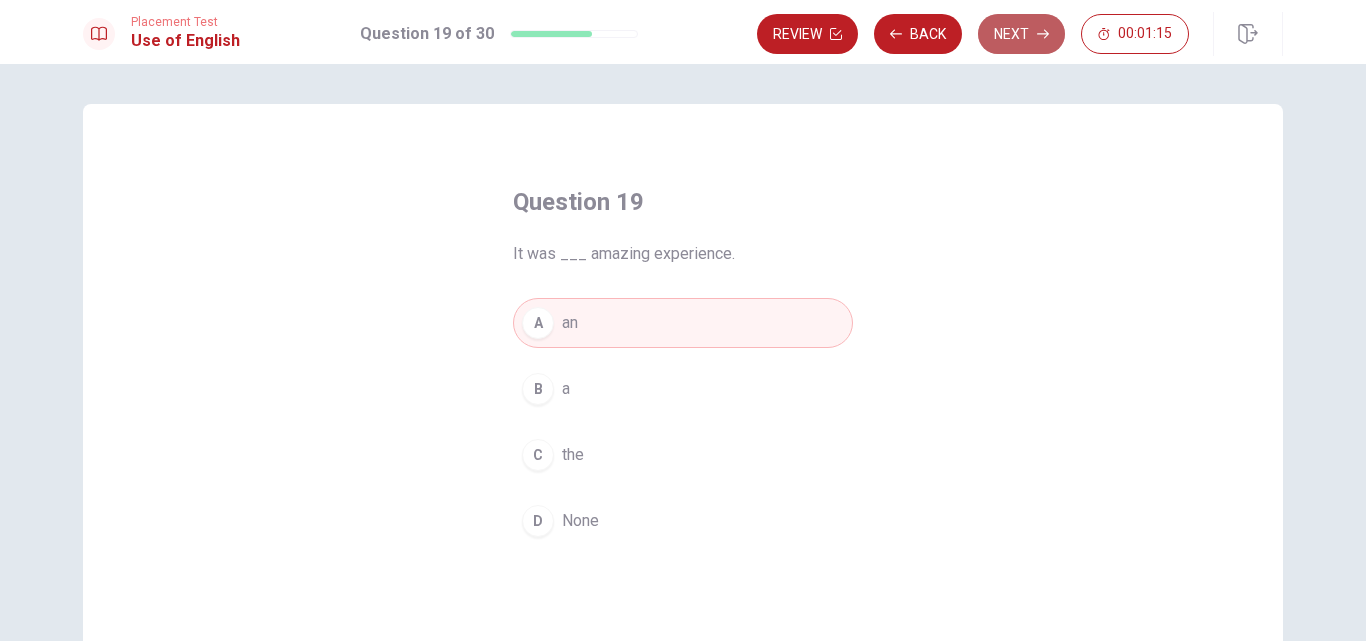 click on "Next" at bounding box center (1021, 34) 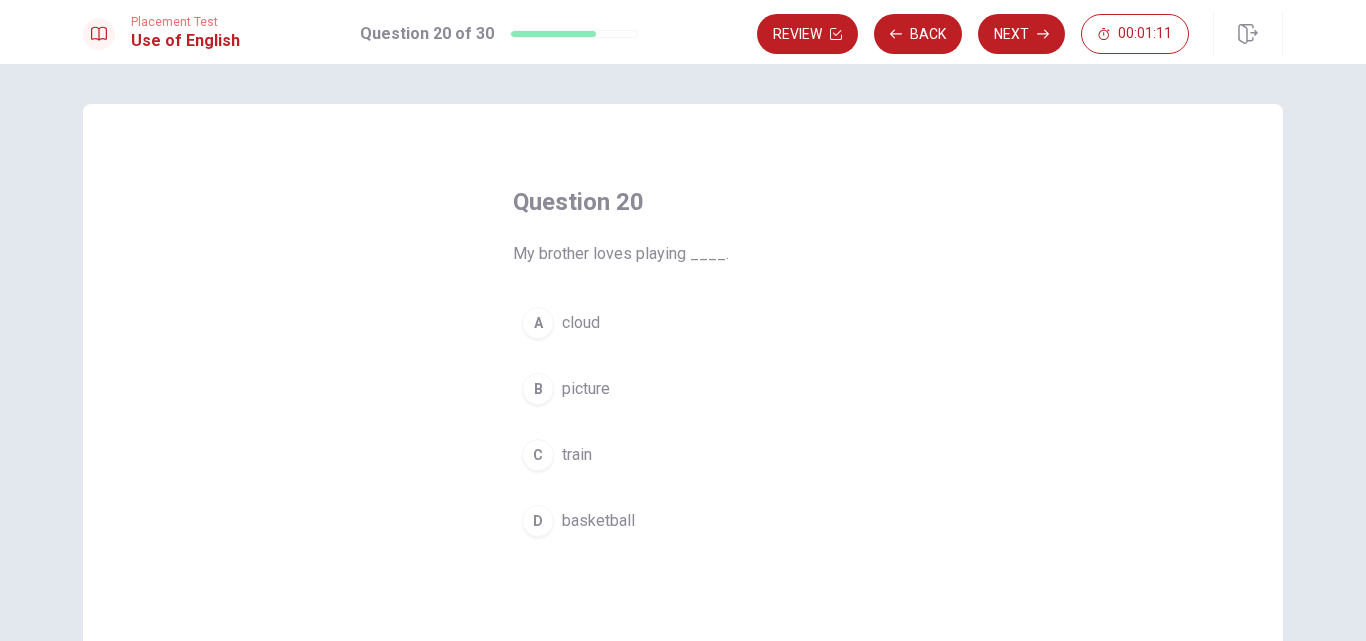 click on "basketball" at bounding box center [598, 521] 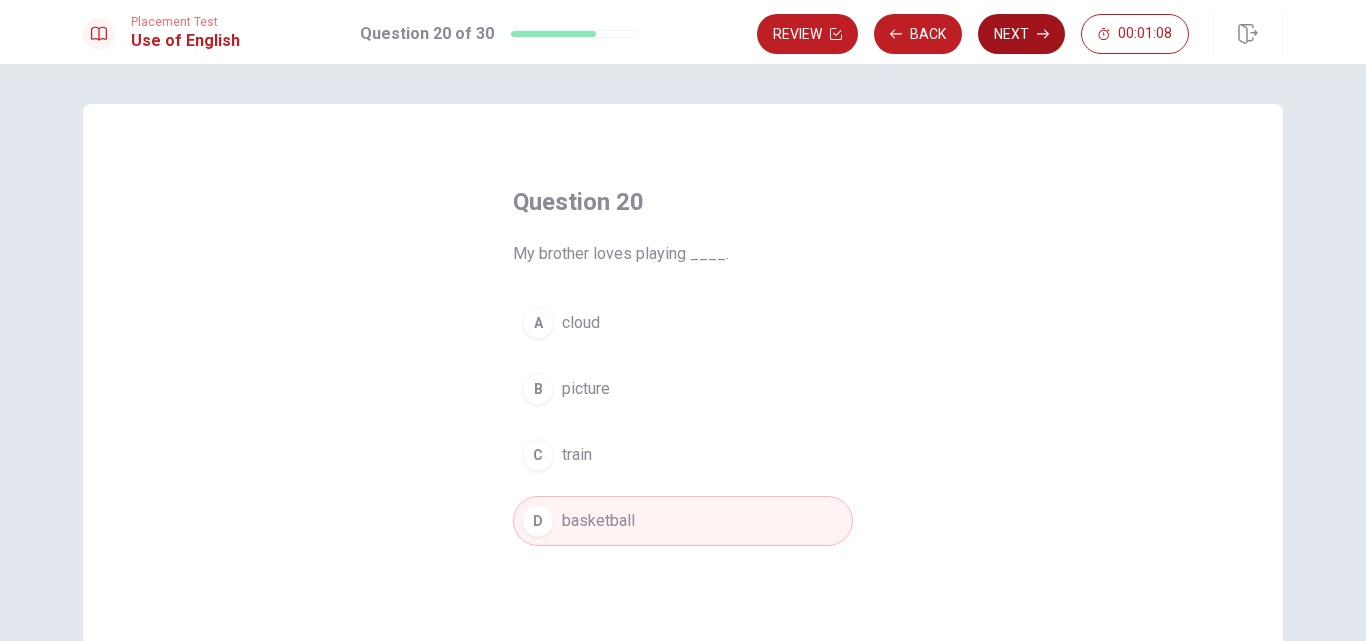 click on "Next" at bounding box center (1021, 34) 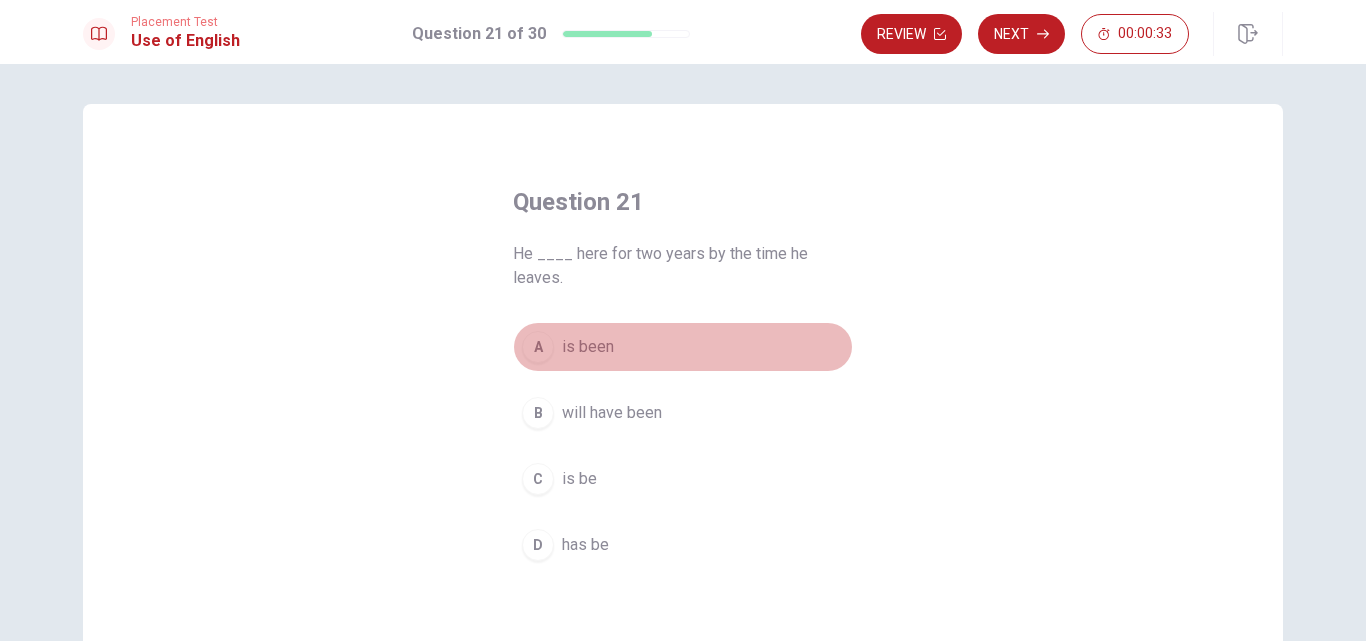 click on "is been" at bounding box center [588, 347] 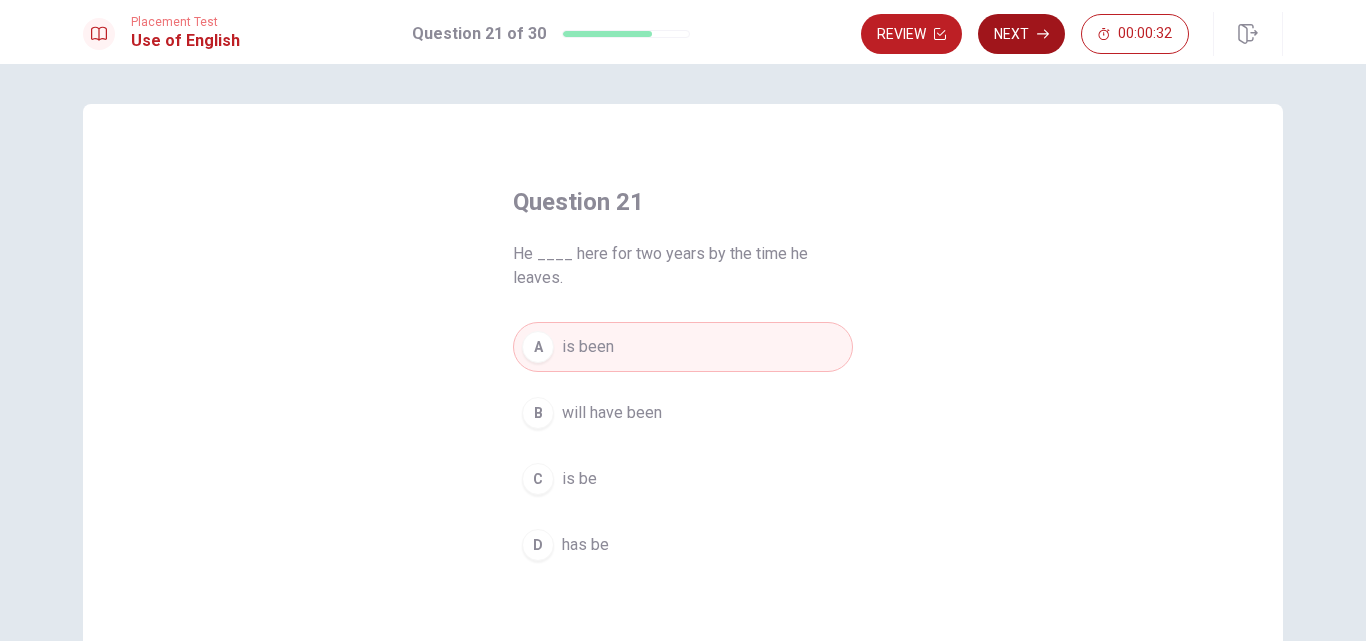 click on "Next" at bounding box center [1021, 34] 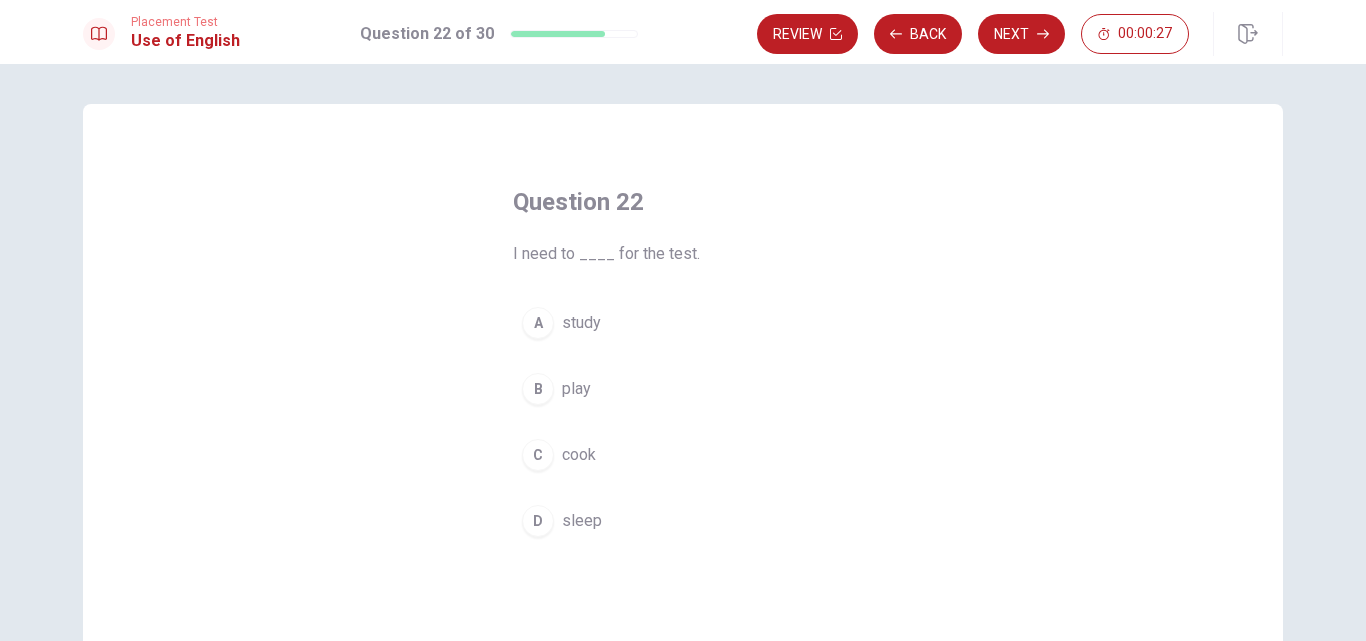 click on "study" at bounding box center (581, 323) 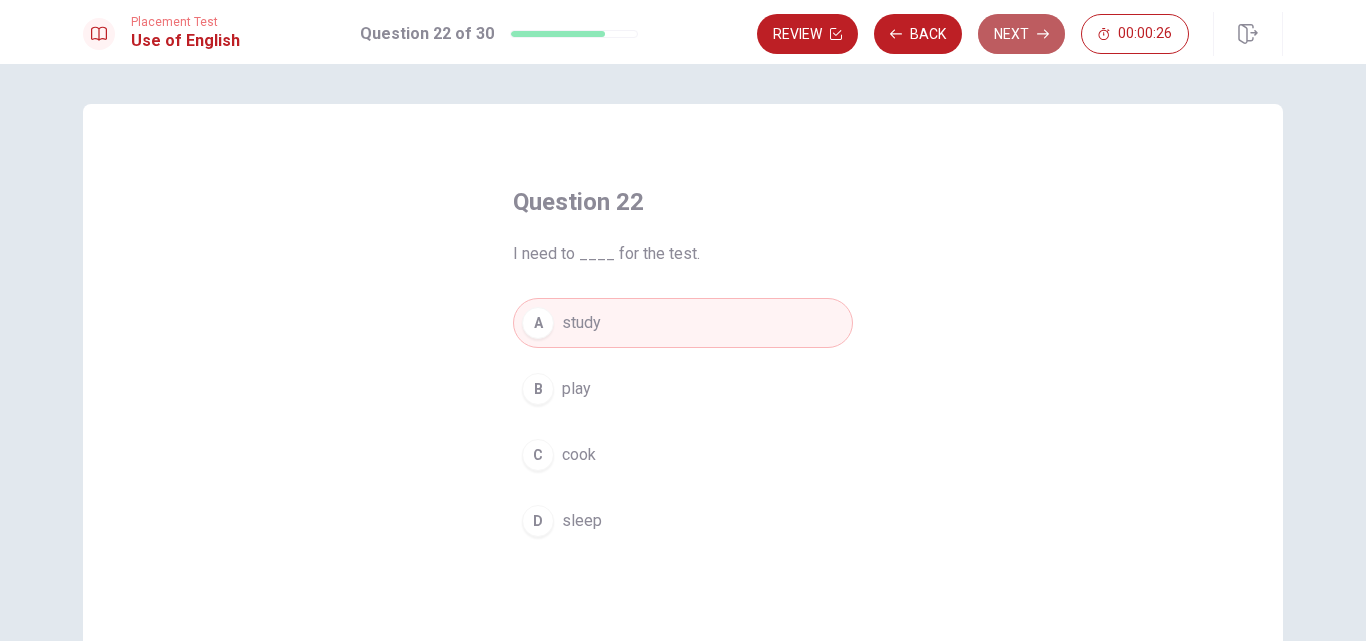 click 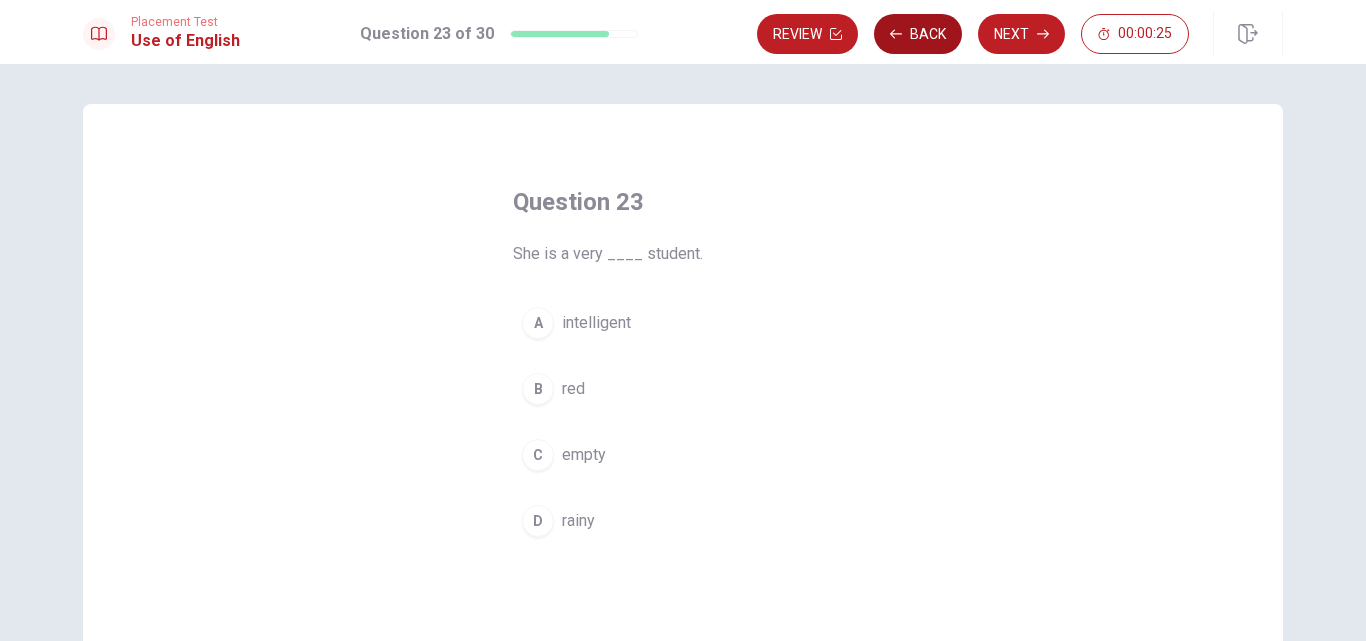click on "Back" at bounding box center [918, 34] 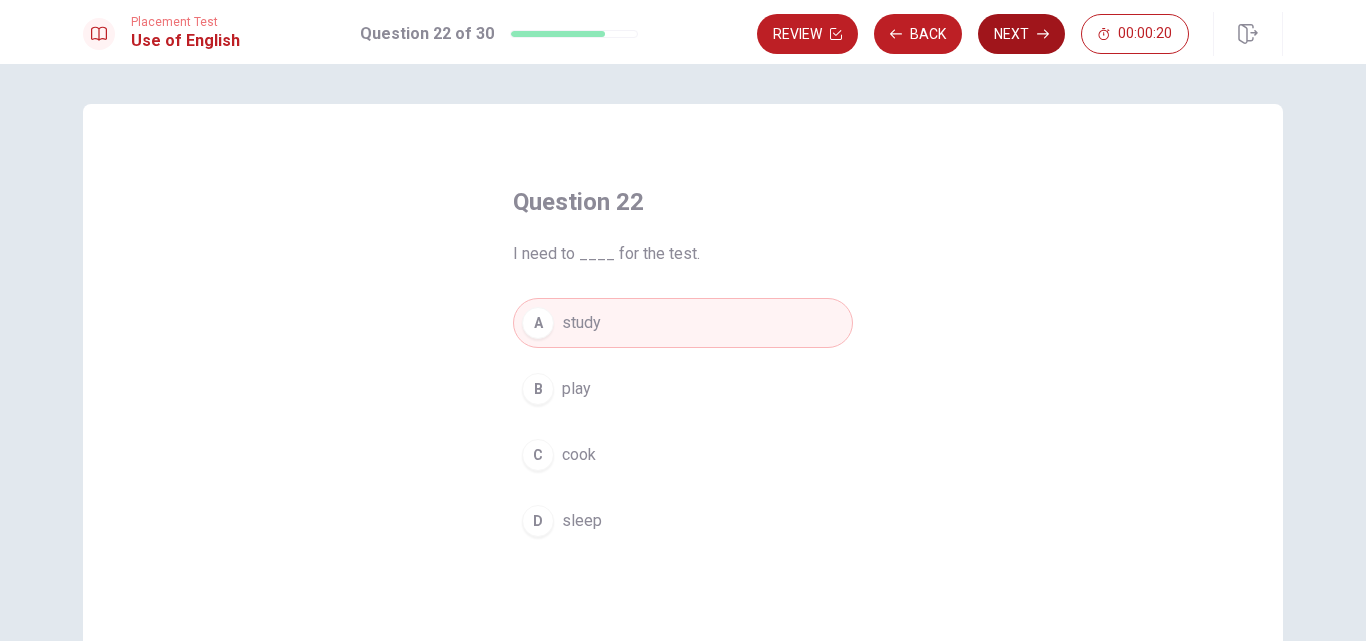 click on "Next" at bounding box center [1021, 34] 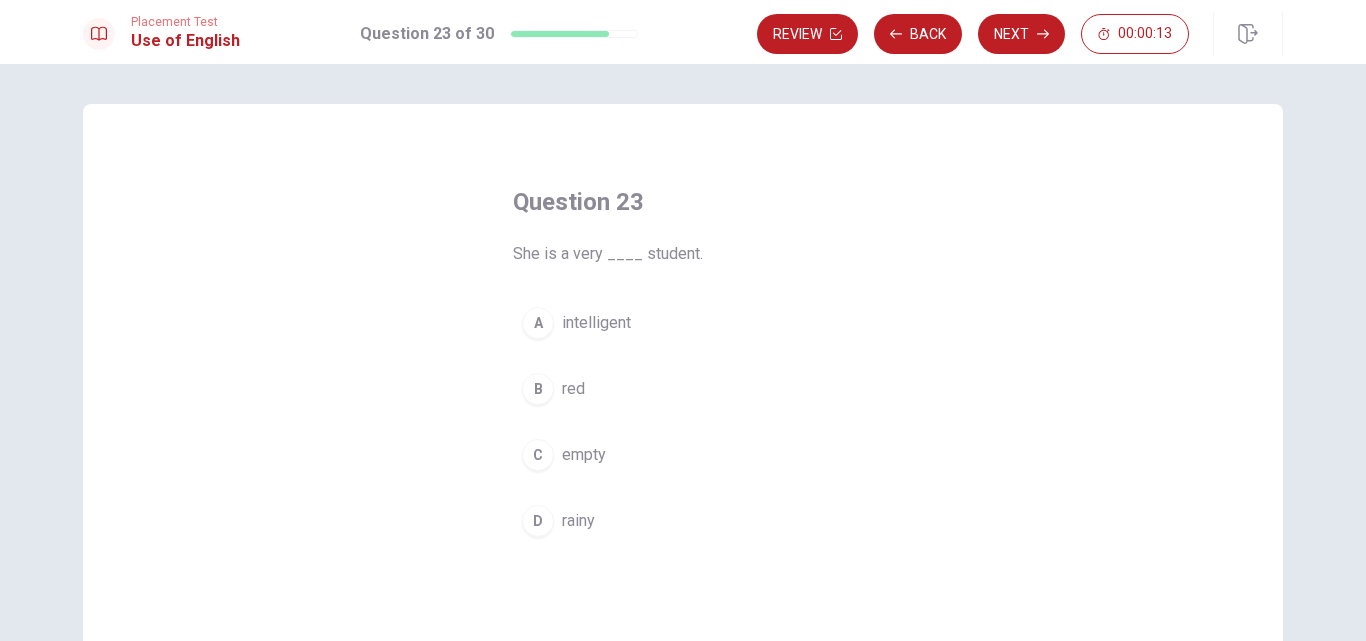 click on "intelligent" at bounding box center [596, 323] 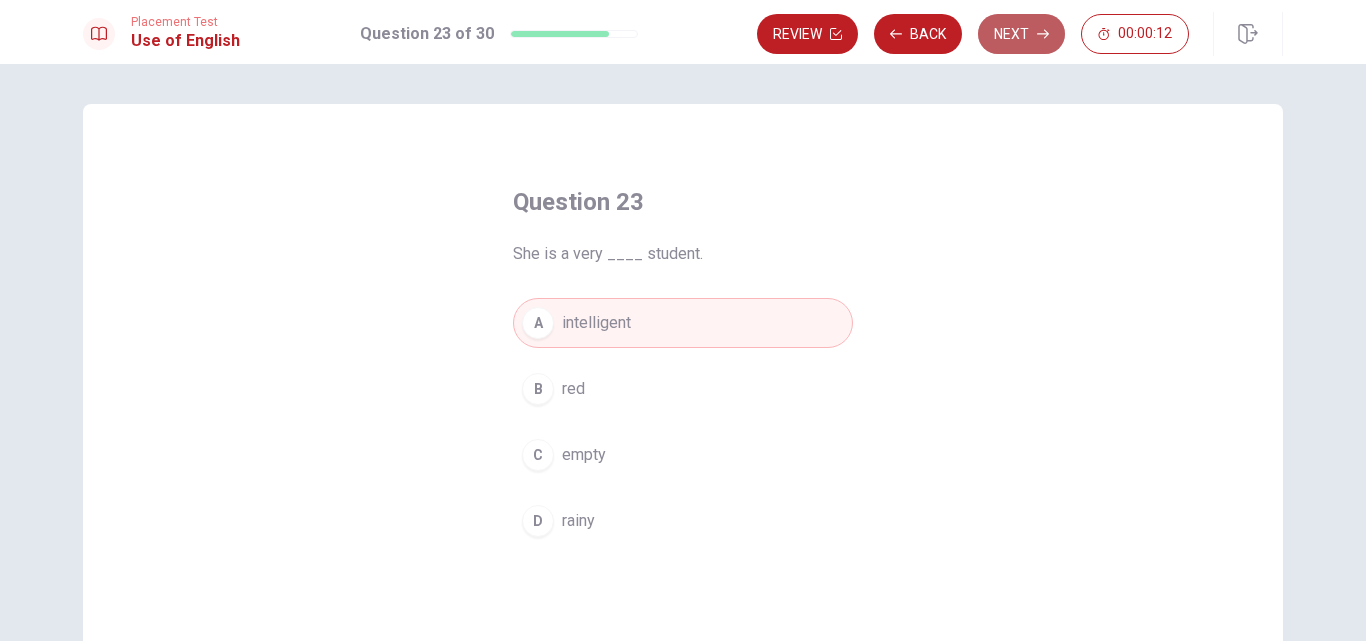 click on "Next" at bounding box center [1021, 34] 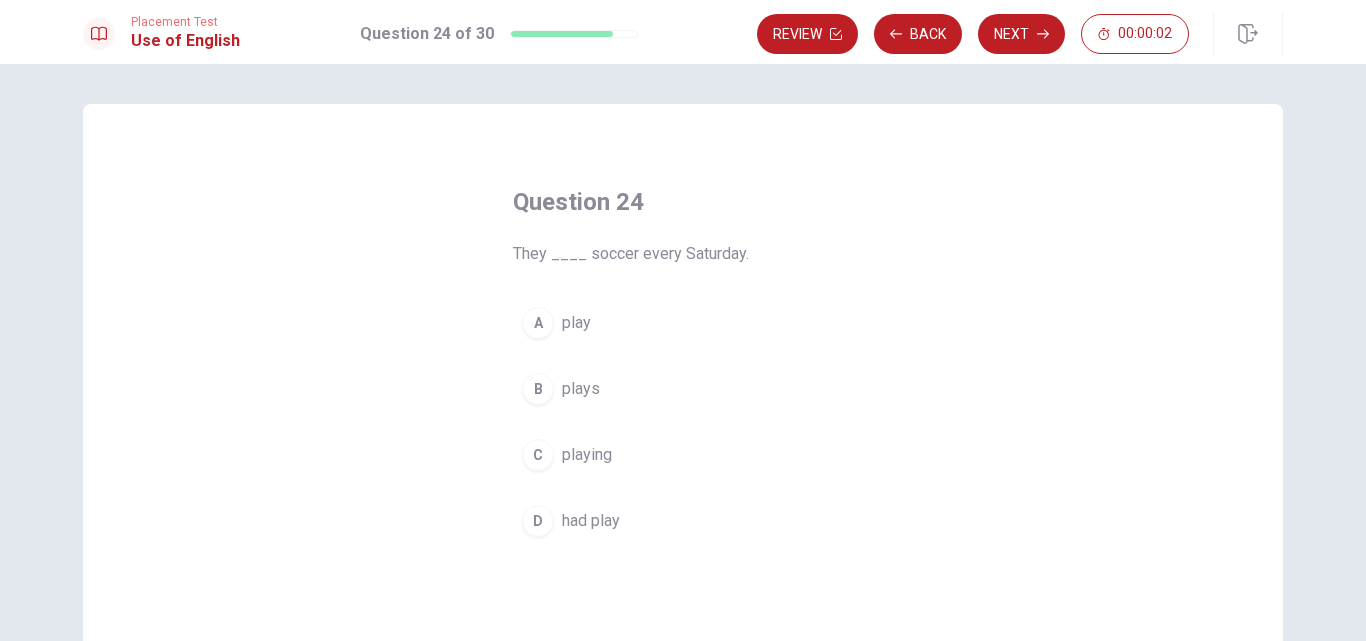 click on "playing" at bounding box center [587, 455] 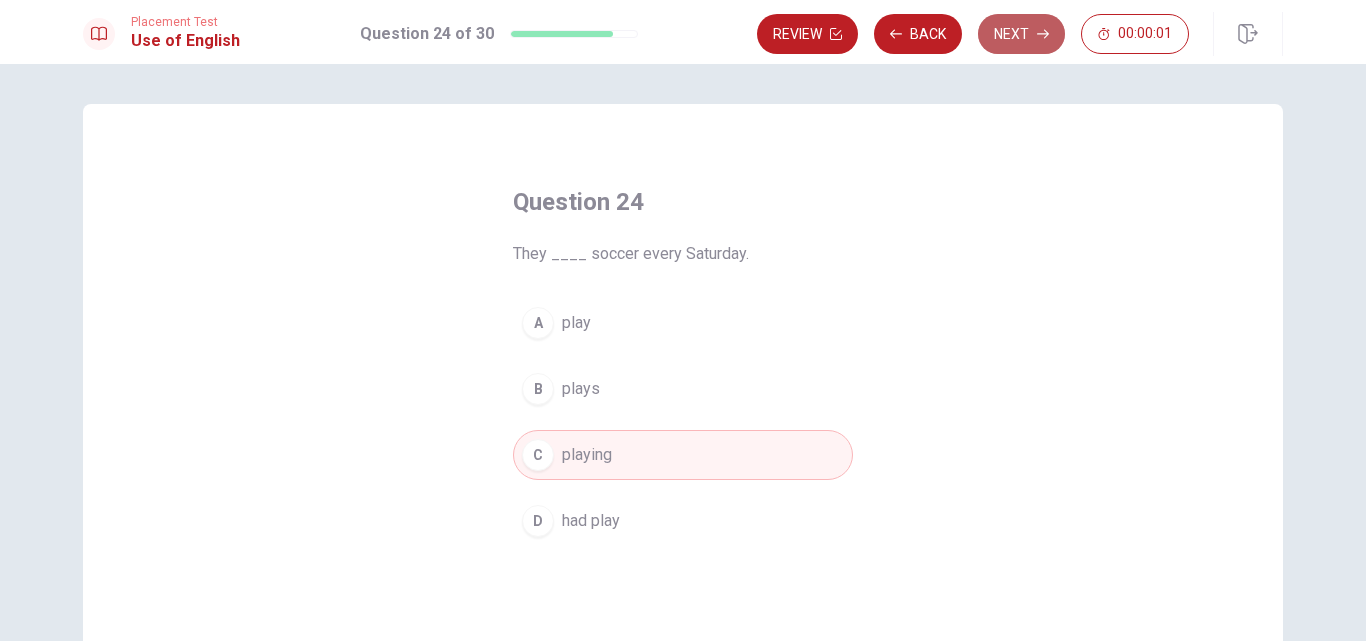 click on "Next" at bounding box center (1021, 34) 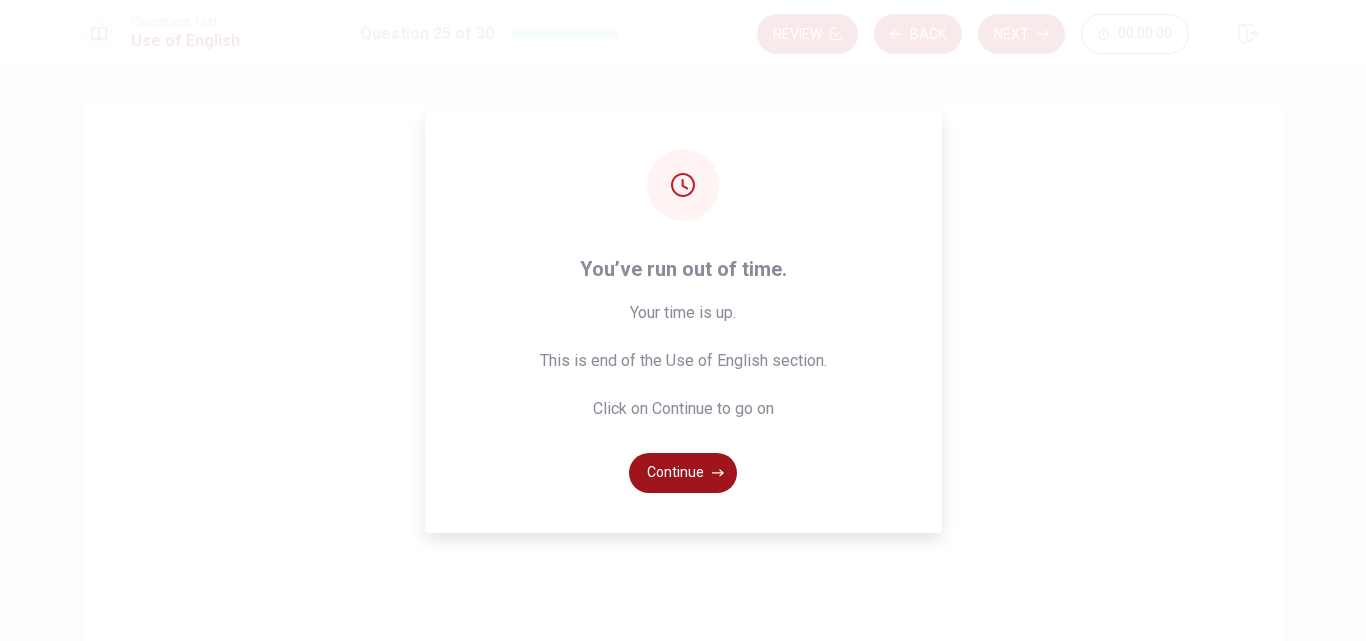 click on "Continue" at bounding box center [683, 473] 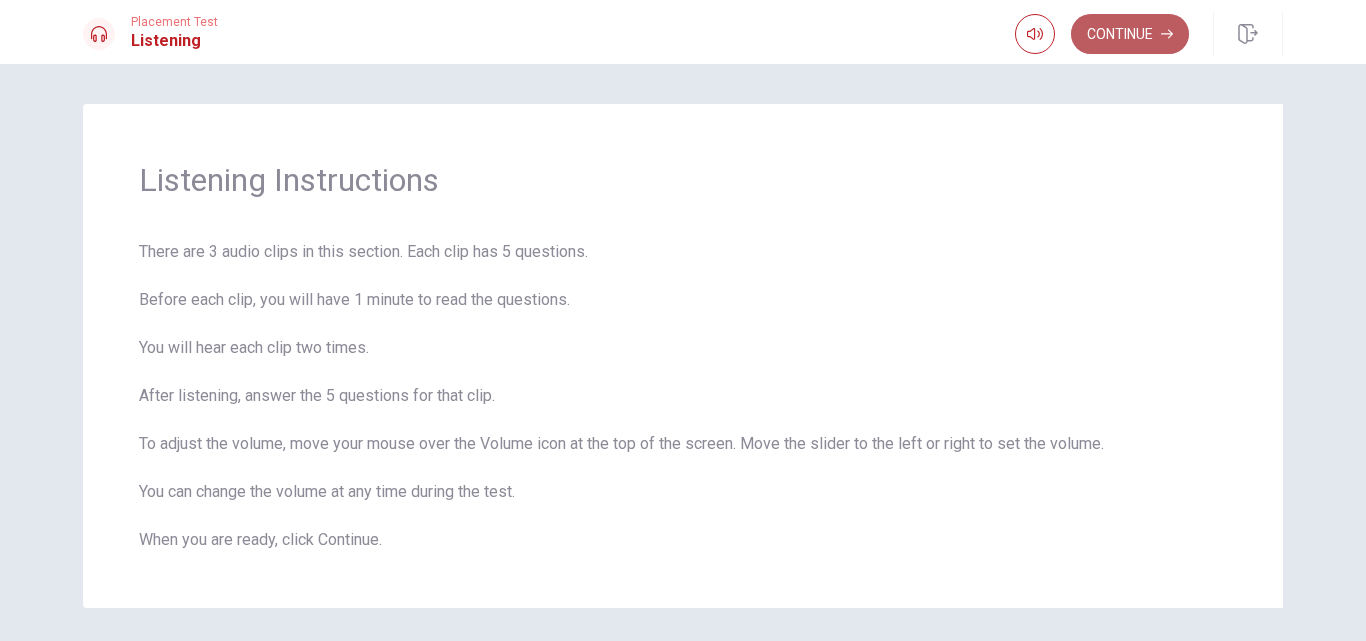 click on "Continue" at bounding box center (1130, 34) 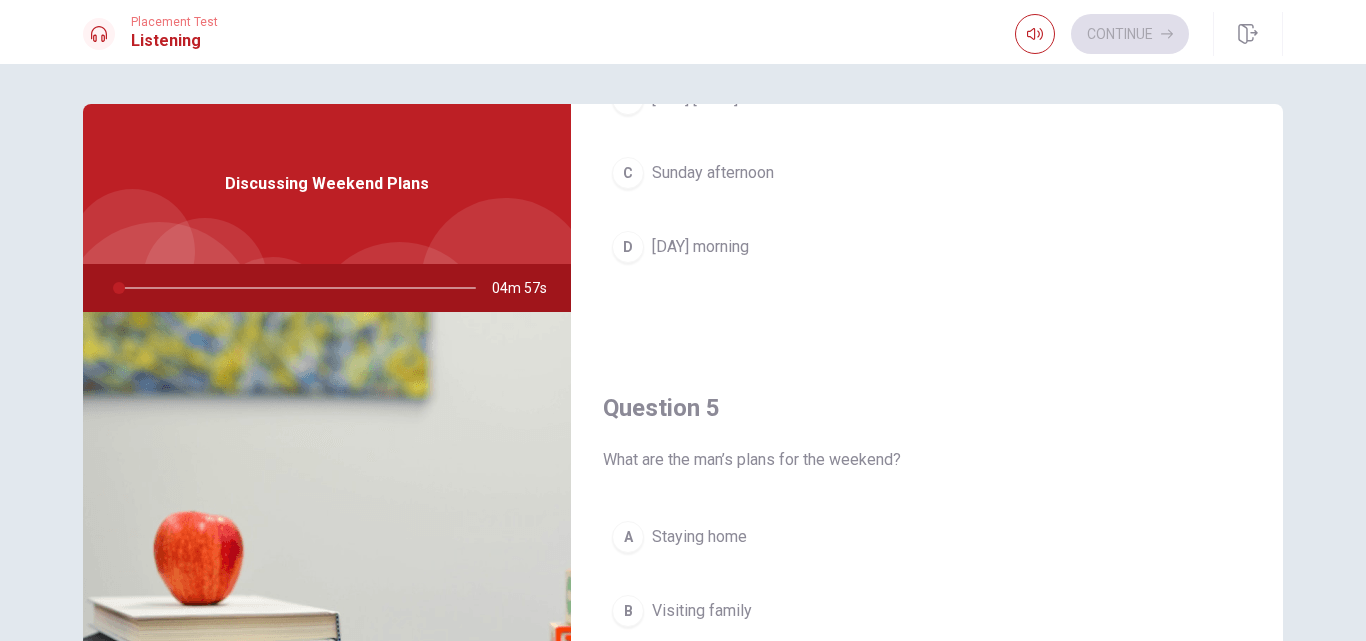 scroll, scrollTop: 1865, scrollLeft: 0, axis: vertical 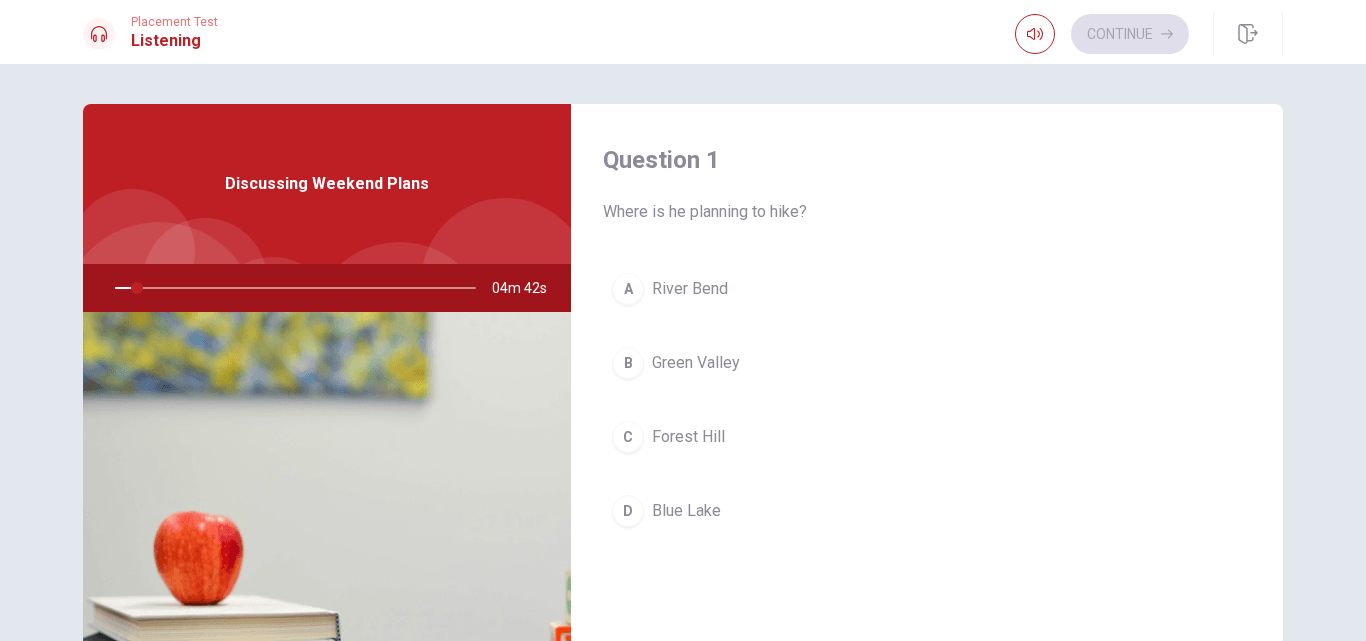 drag, startPoint x: 131, startPoint y: 288, endPoint x: 31, endPoint y: 288, distance: 100 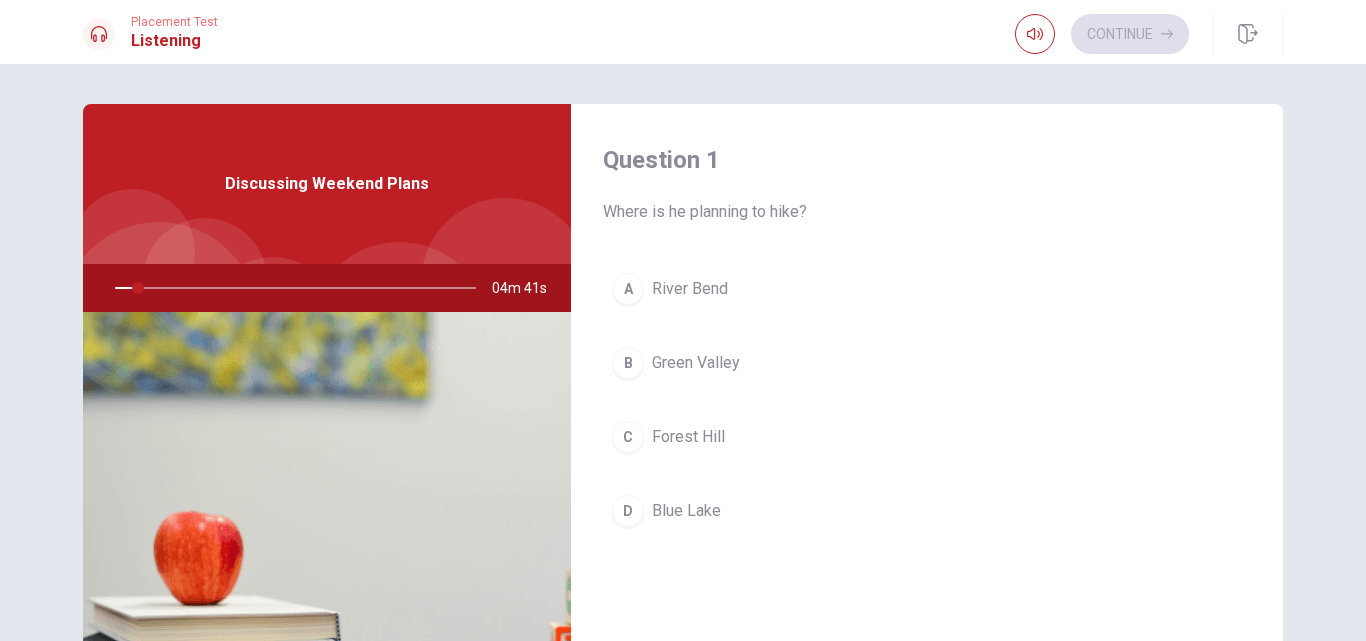drag, startPoint x: 126, startPoint y: 286, endPoint x: 114, endPoint y: 285, distance: 12.0415945 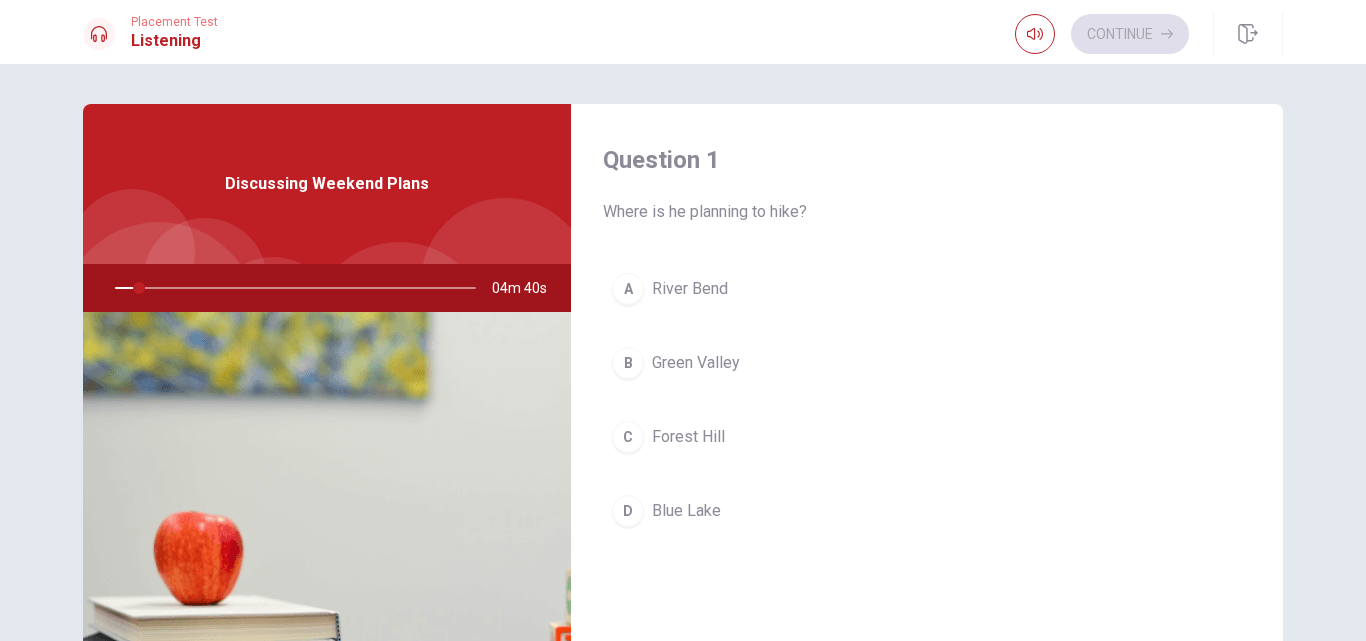 drag, startPoint x: 128, startPoint y: 285, endPoint x: 90, endPoint y: 289, distance: 38.209946 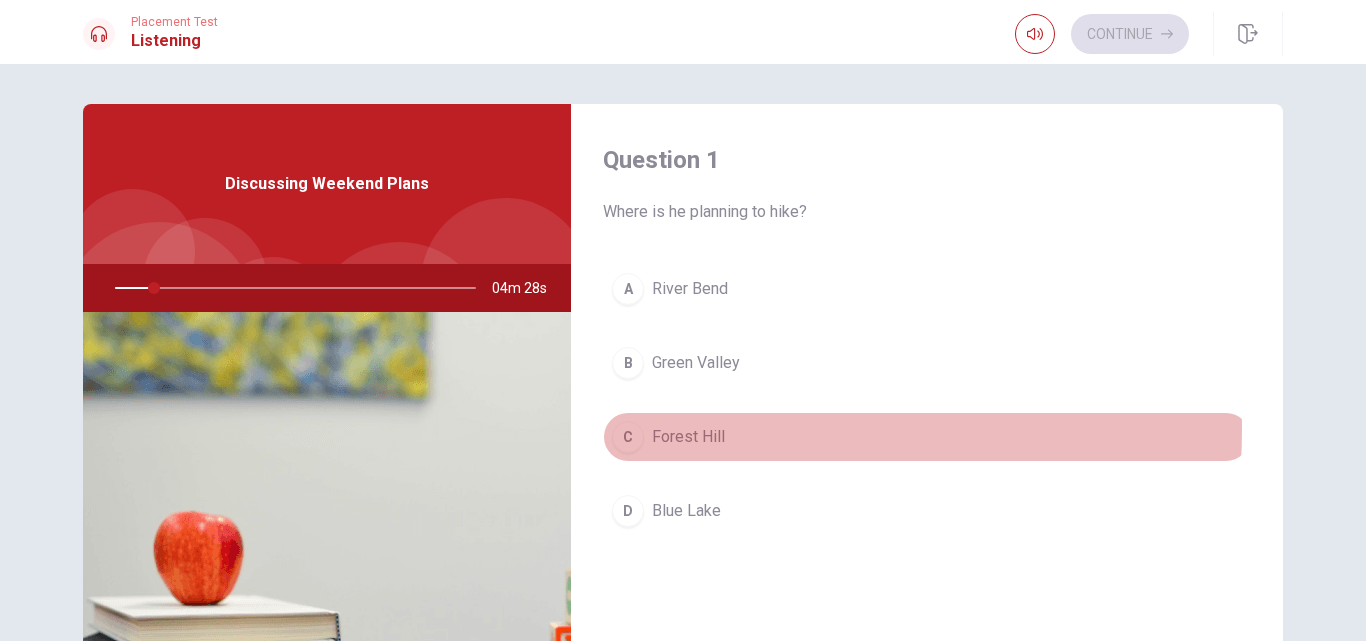 click on "Forest Hill" at bounding box center (688, 437) 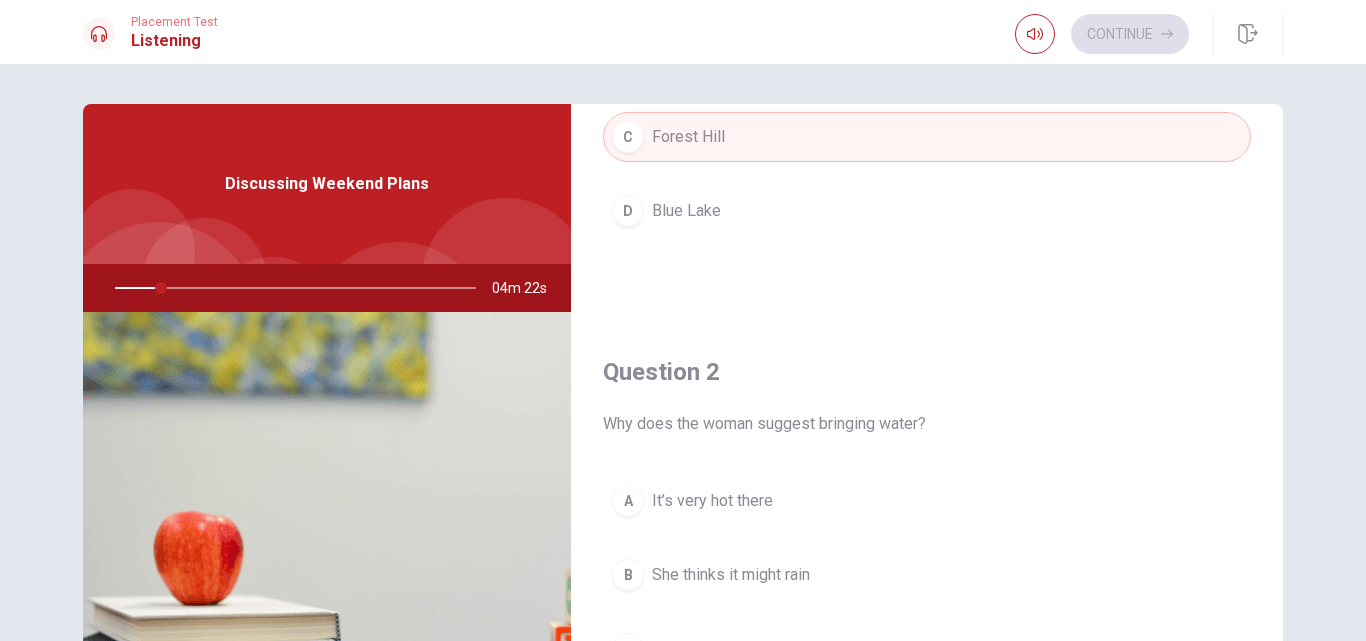 scroll, scrollTop: 400, scrollLeft: 0, axis: vertical 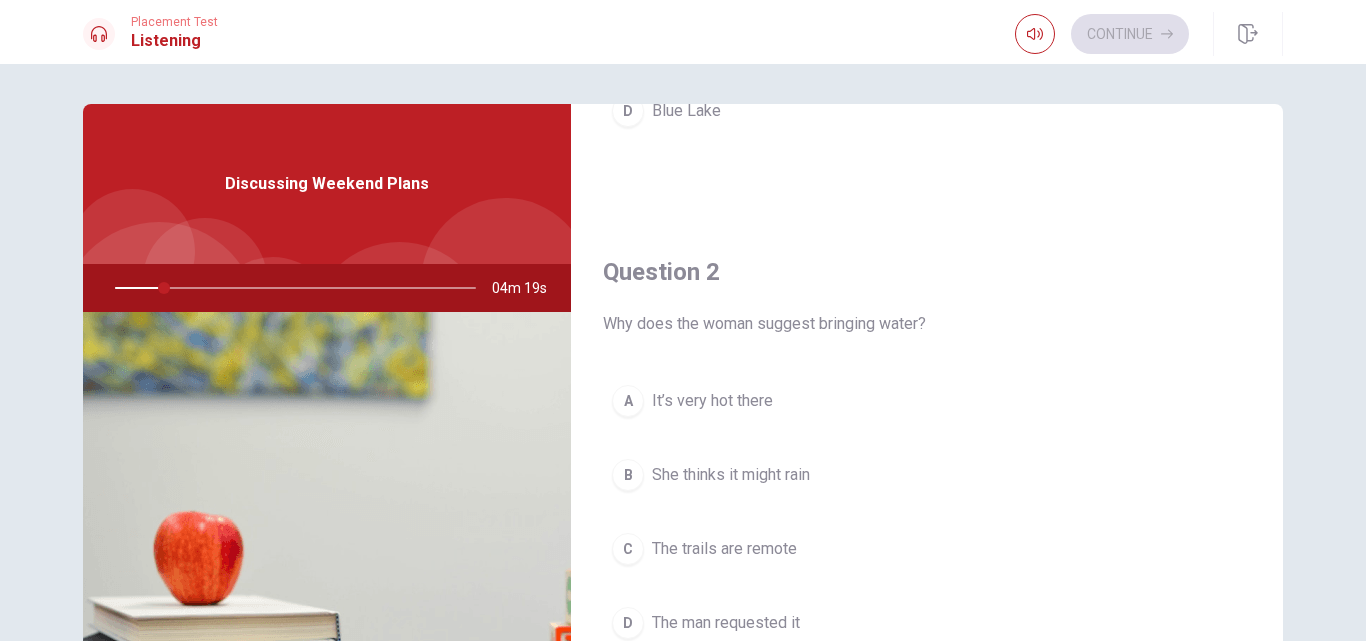 drag, startPoint x: 163, startPoint y: 289, endPoint x: 47, endPoint y: 293, distance: 116.06895 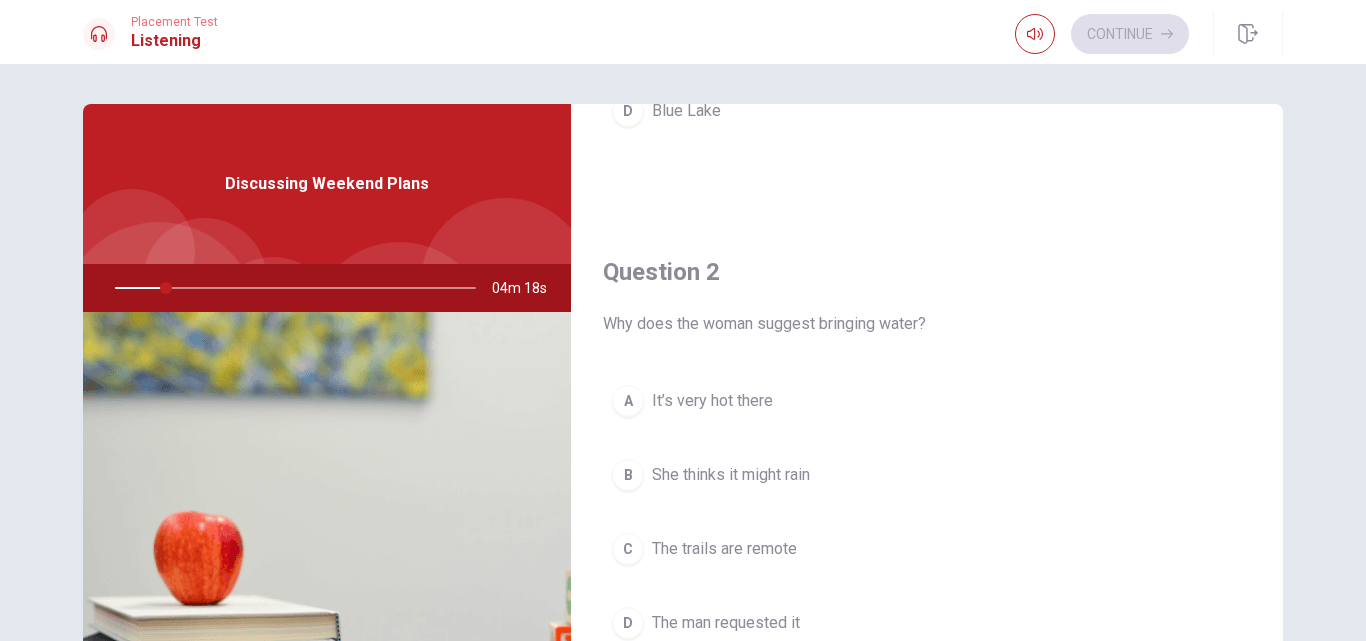 drag, startPoint x: 161, startPoint y: 293, endPoint x: 28, endPoint y: 272, distance: 134.64769 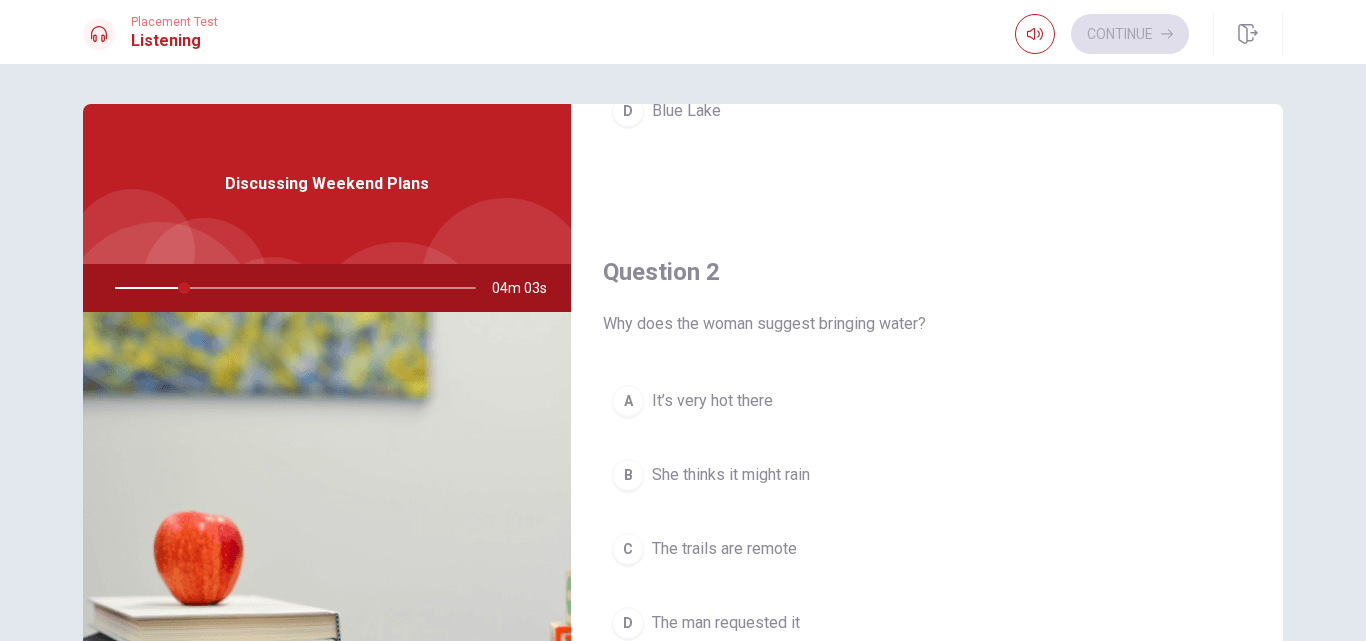 scroll, scrollTop: 500, scrollLeft: 0, axis: vertical 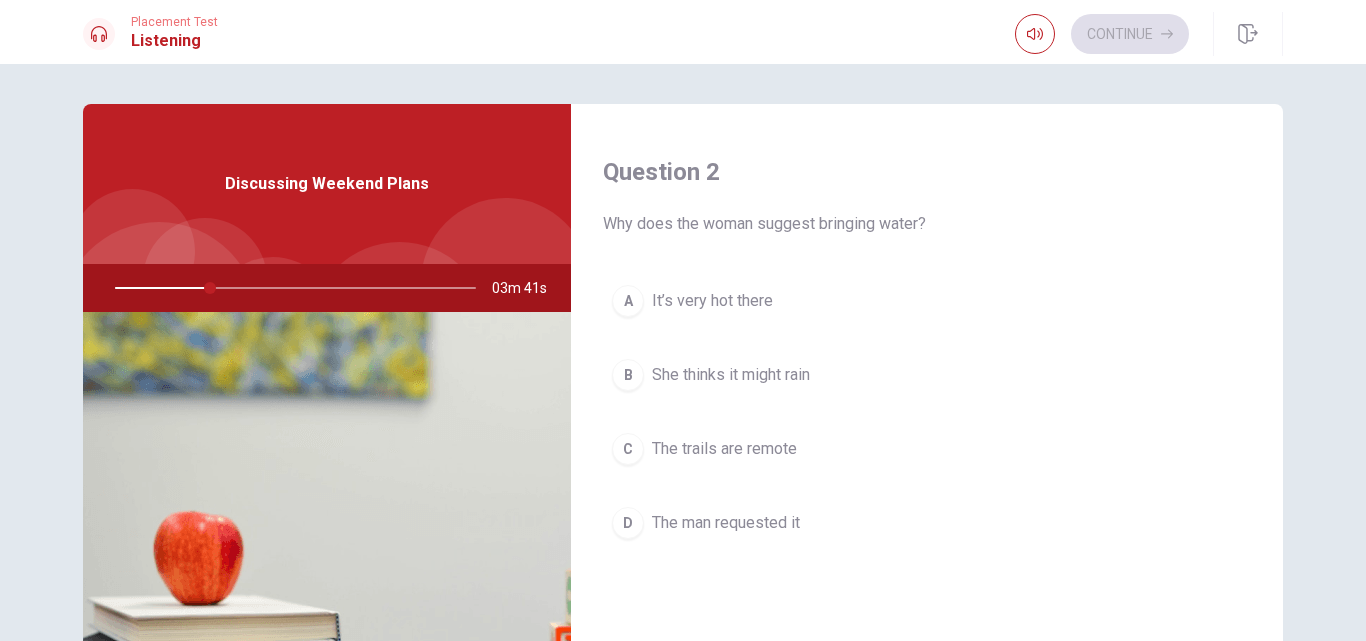 click on "It’s very hot there" at bounding box center [712, 301] 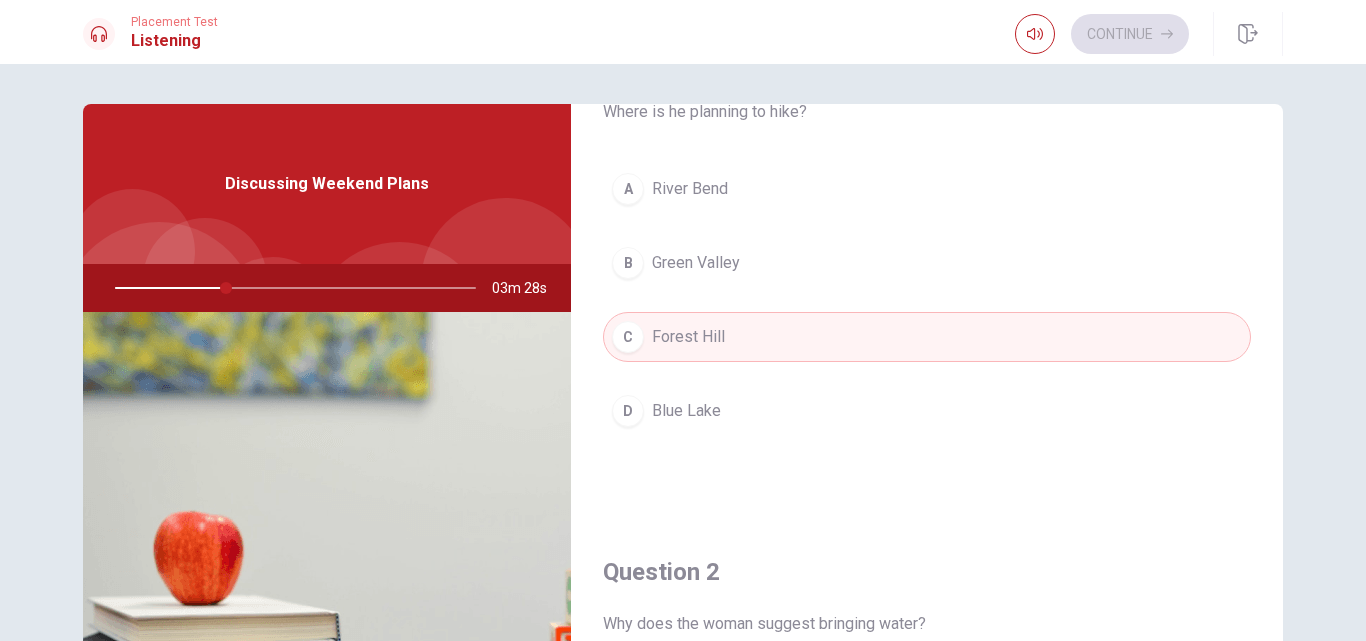 scroll, scrollTop: 0, scrollLeft: 0, axis: both 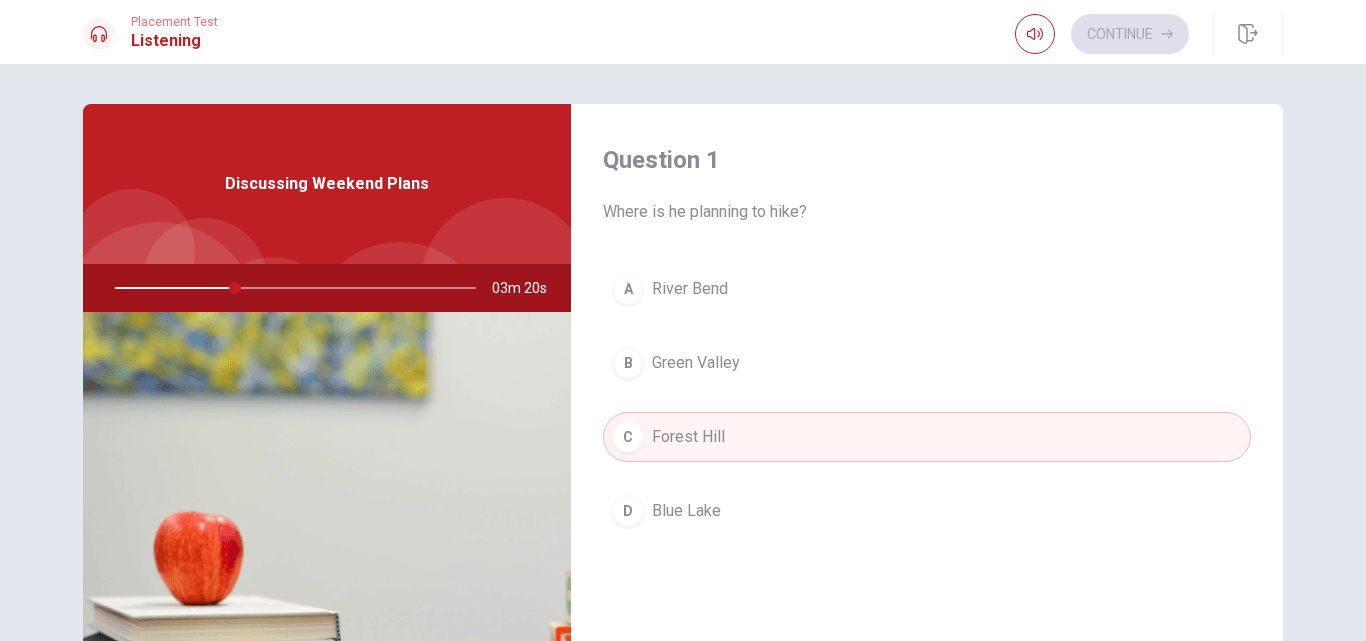 click on "Green Valley" at bounding box center (696, 363) 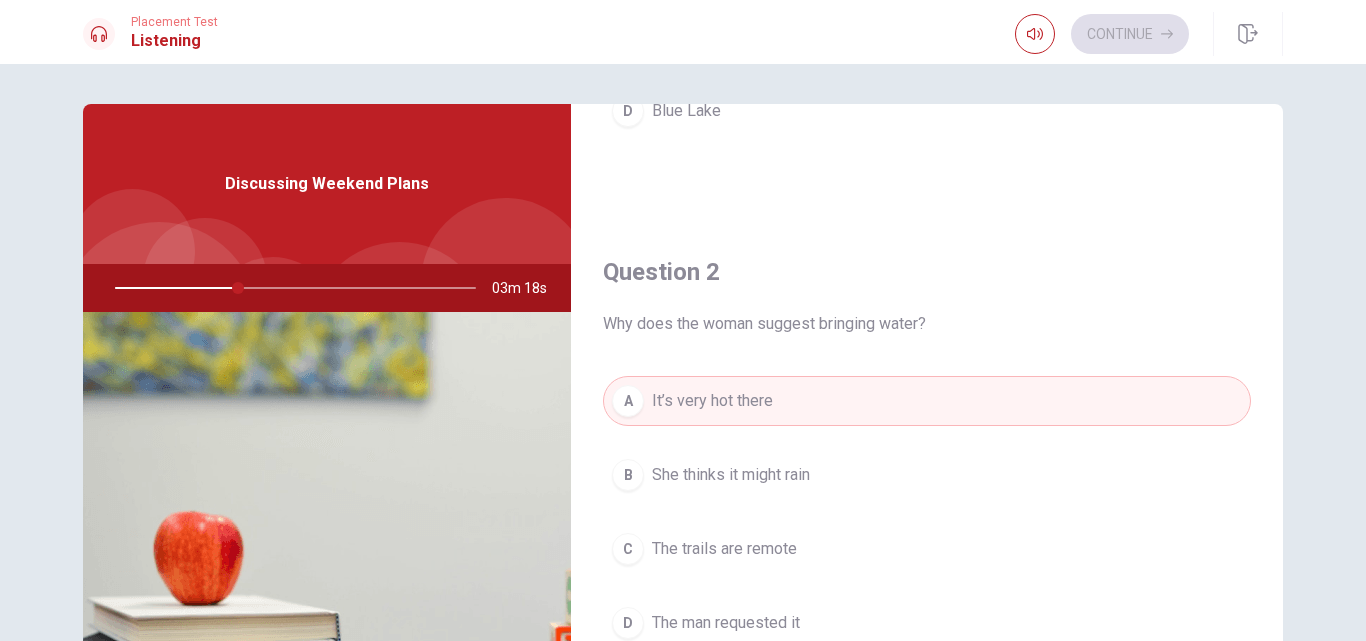 scroll, scrollTop: 500, scrollLeft: 0, axis: vertical 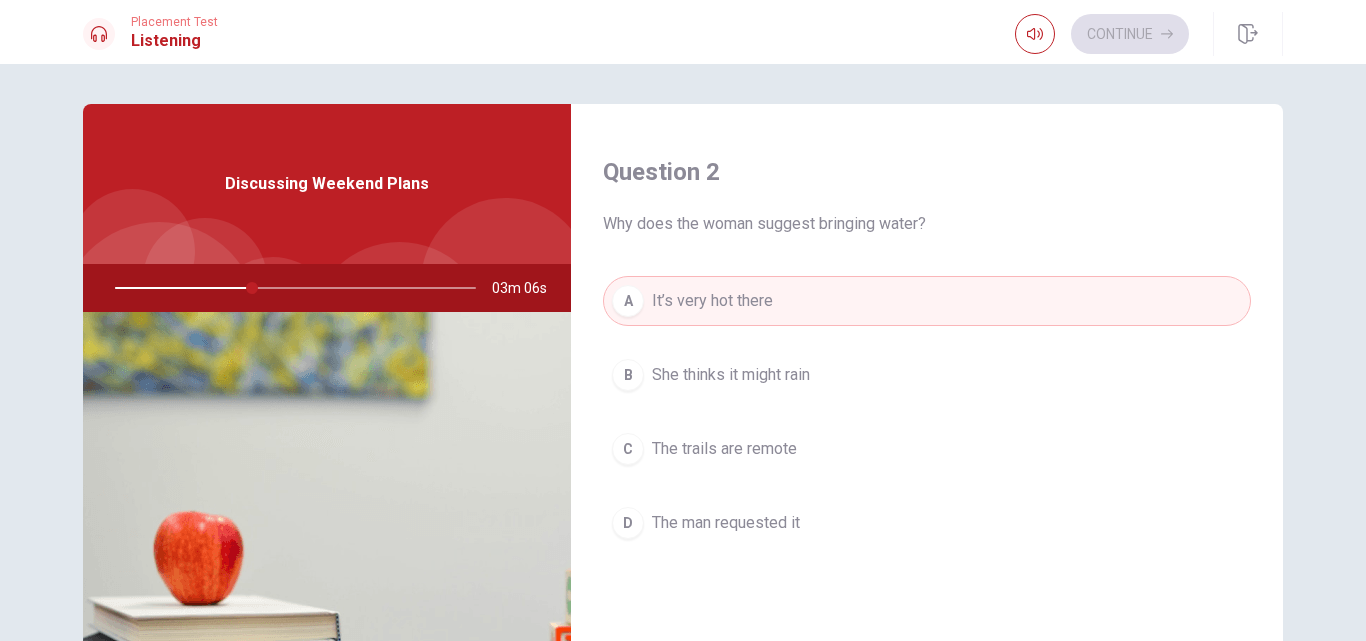 click on "The trails are remote" at bounding box center [724, 449] 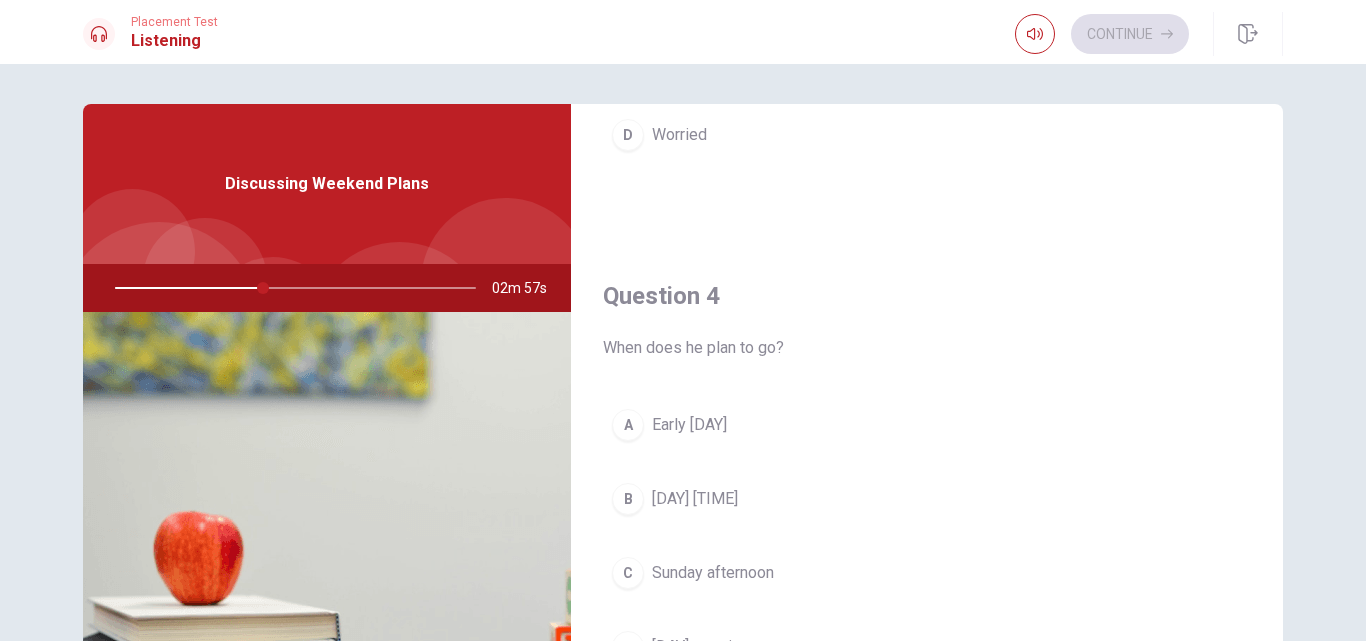 scroll, scrollTop: 1865, scrollLeft: 0, axis: vertical 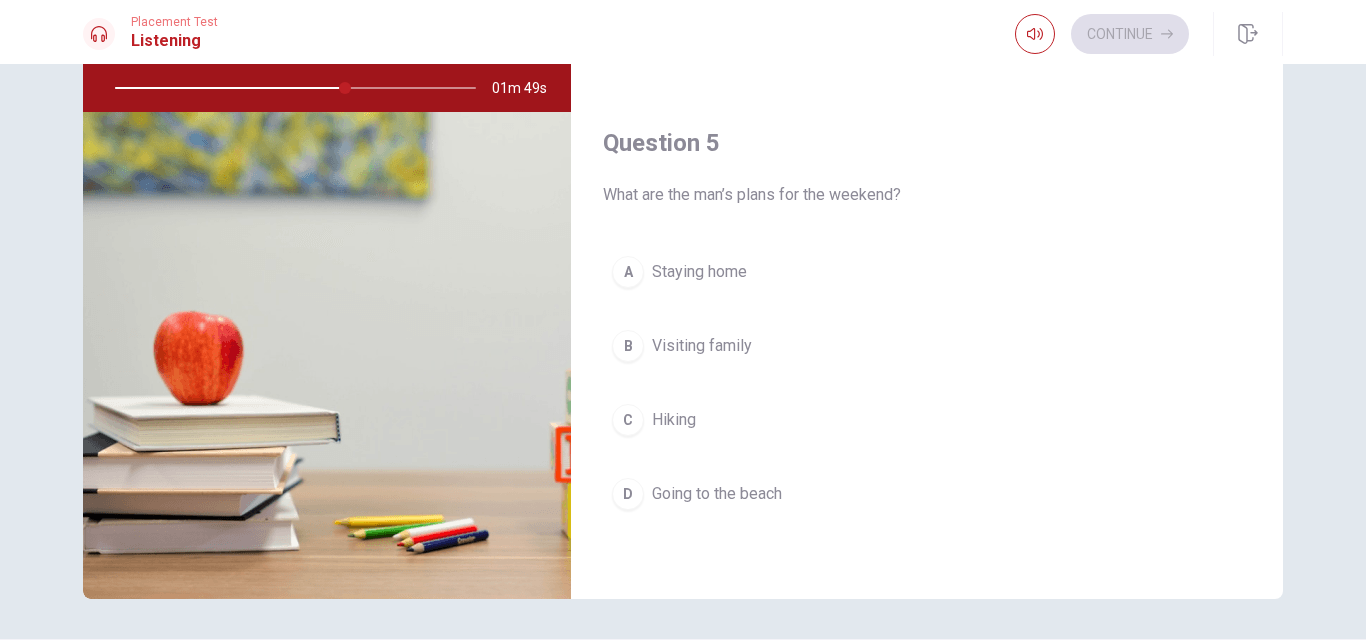 click on "Hiking" at bounding box center [674, 420] 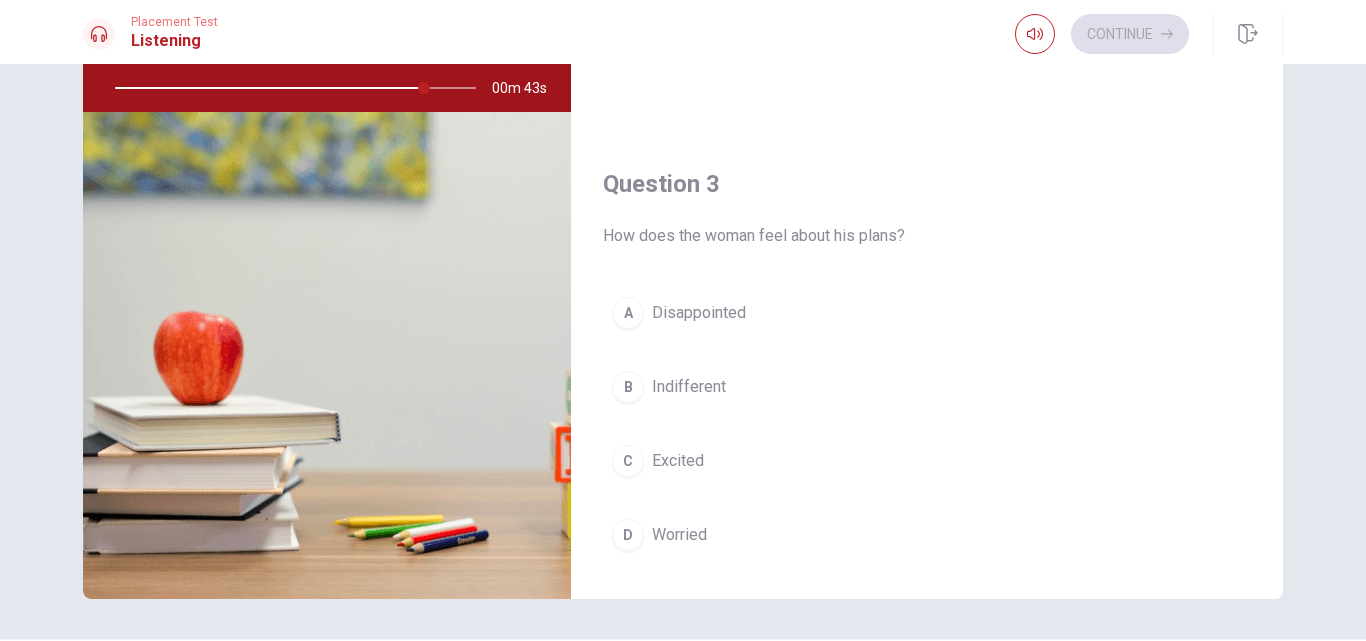 scroll, scrollTop: 900, scrollLeft: 0, axis: vertical 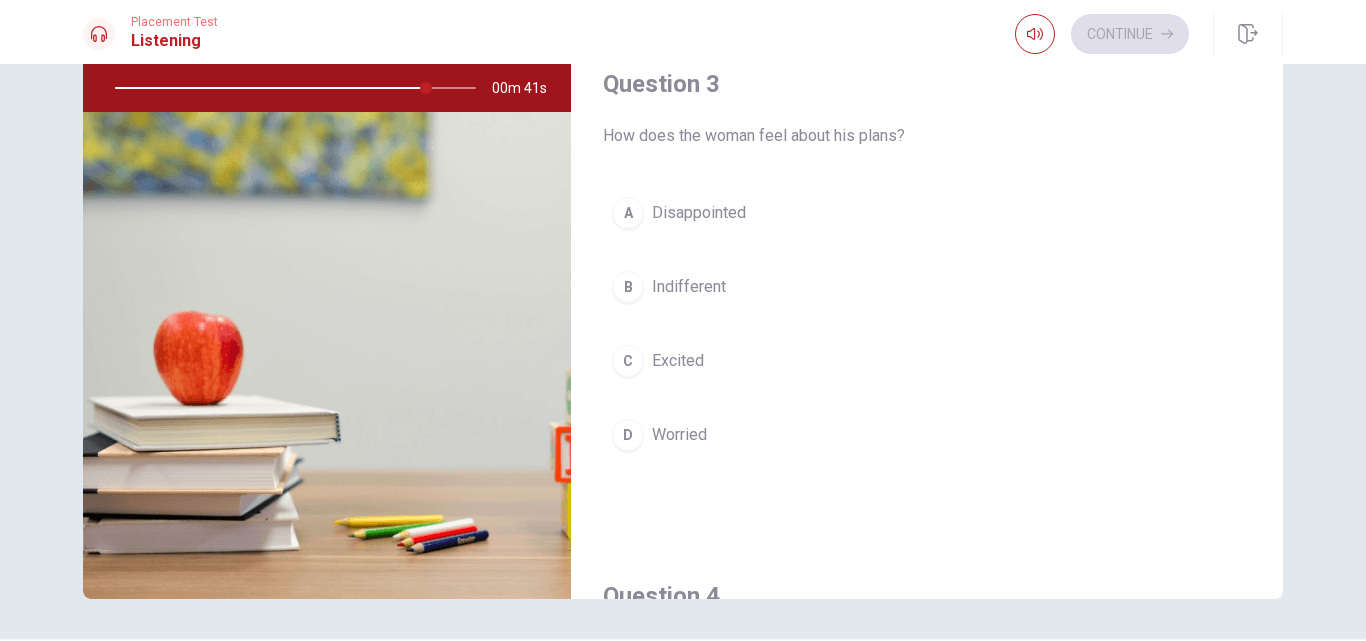 click on "Excited" at bounding box center [678, 361] 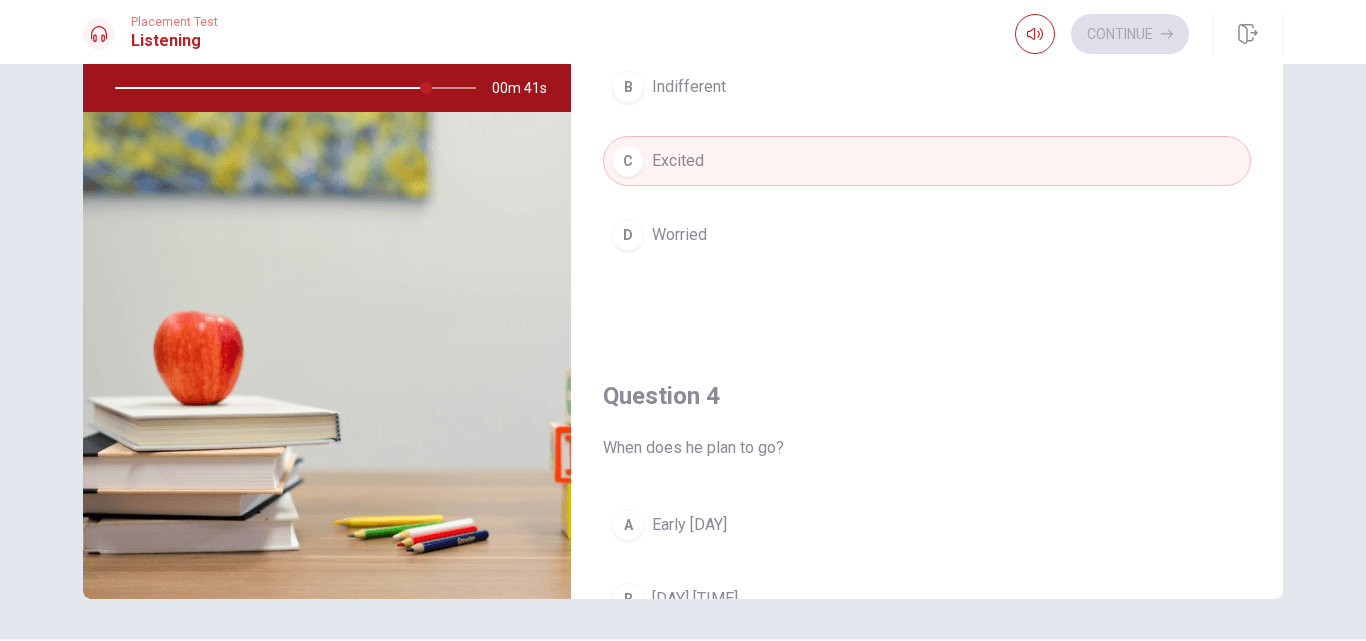 scroll, scrollTop: 1300, scrollLeft: 0, axis: vertical 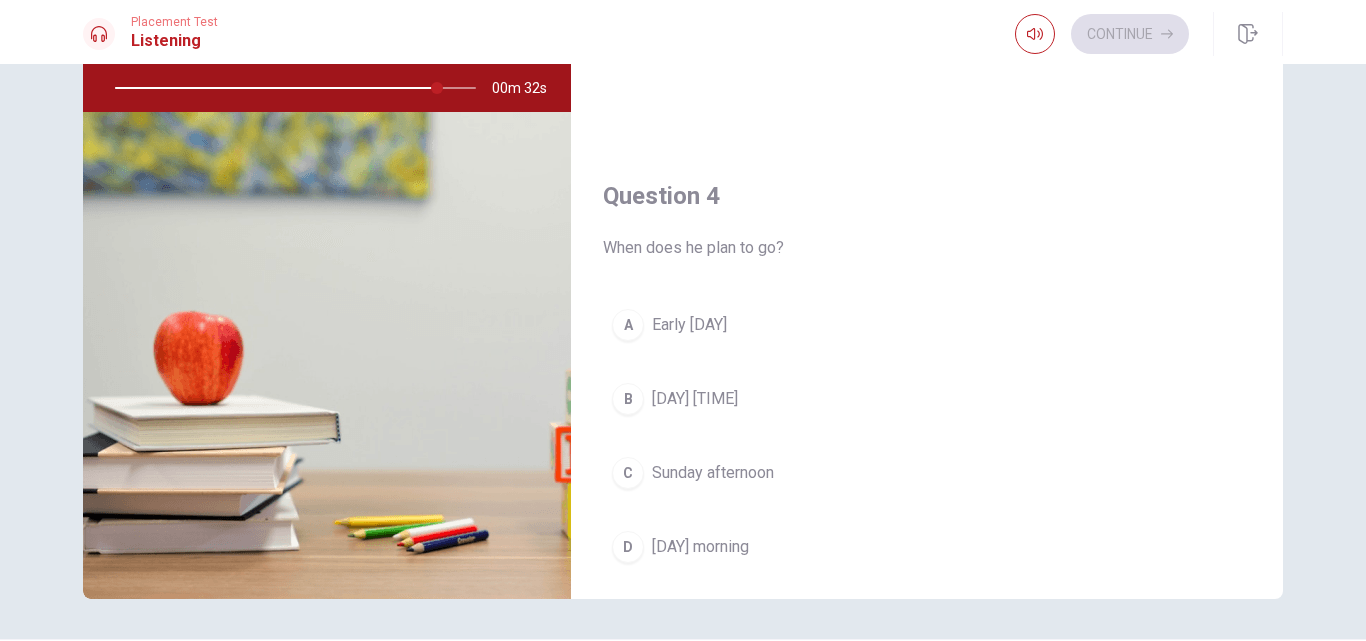 click on "Sunday afternoon" at bounding box center (713, 473) 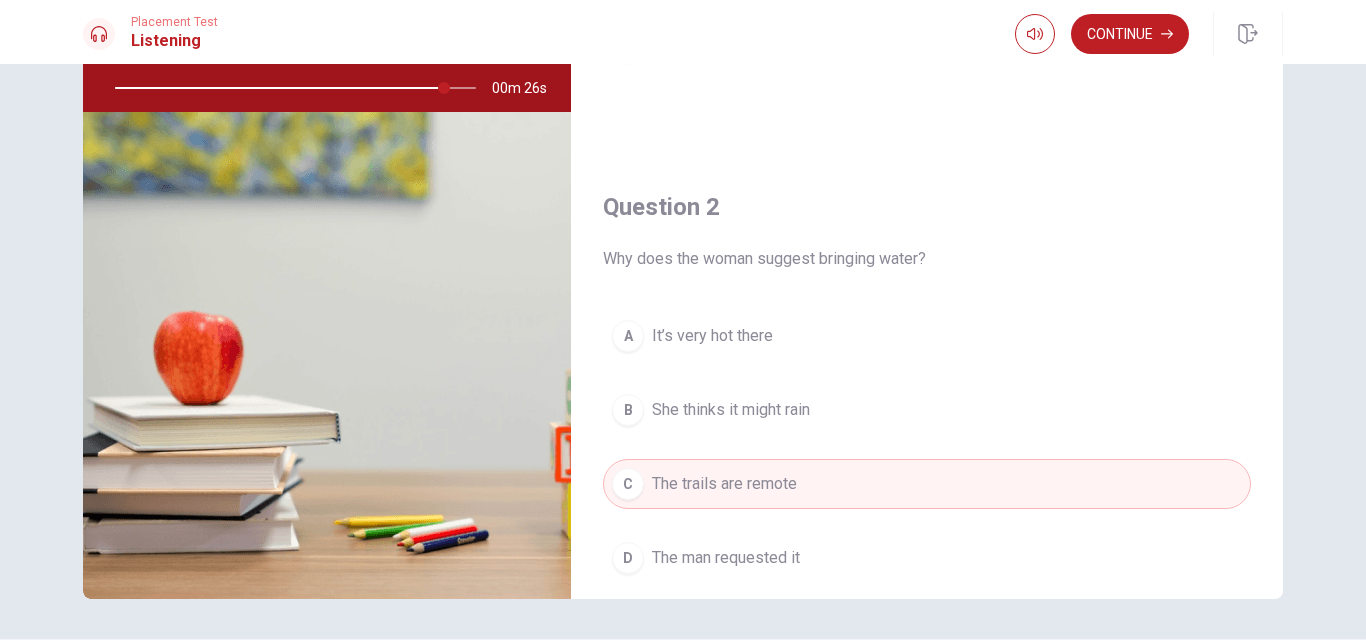 scroll, scrollTop: 0, scrollLeft: 0, axis: both 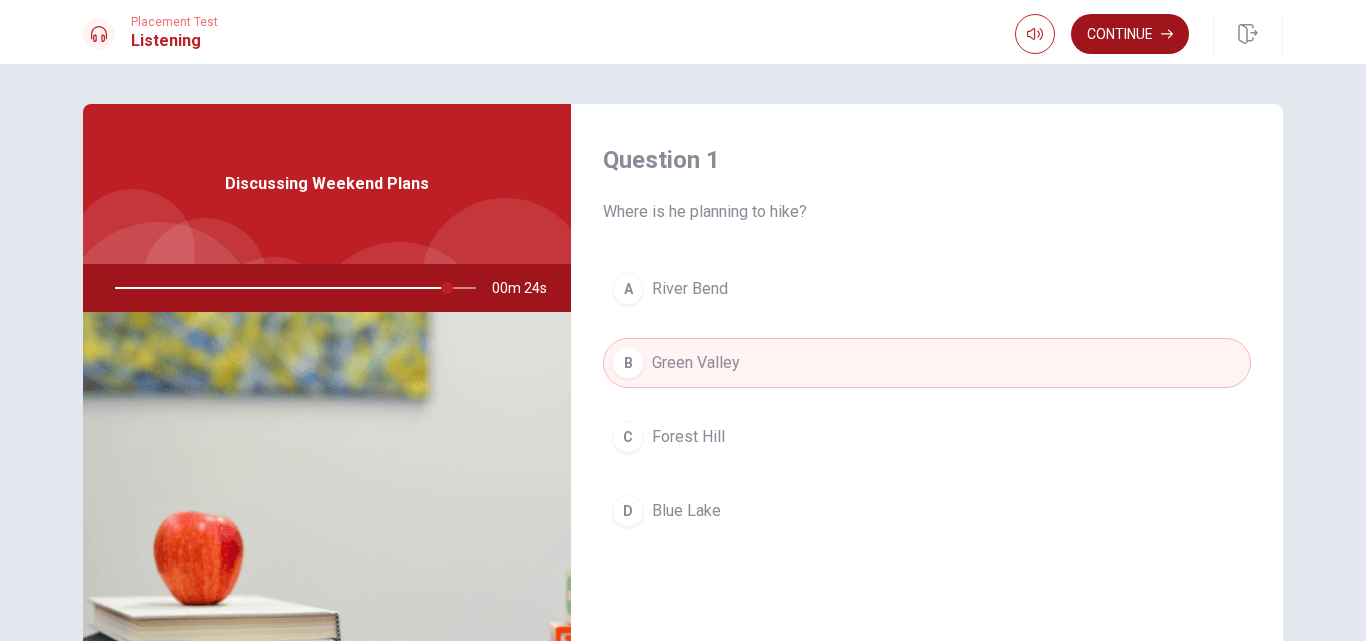 click on "Continue" at bounding box center (1130, 34) 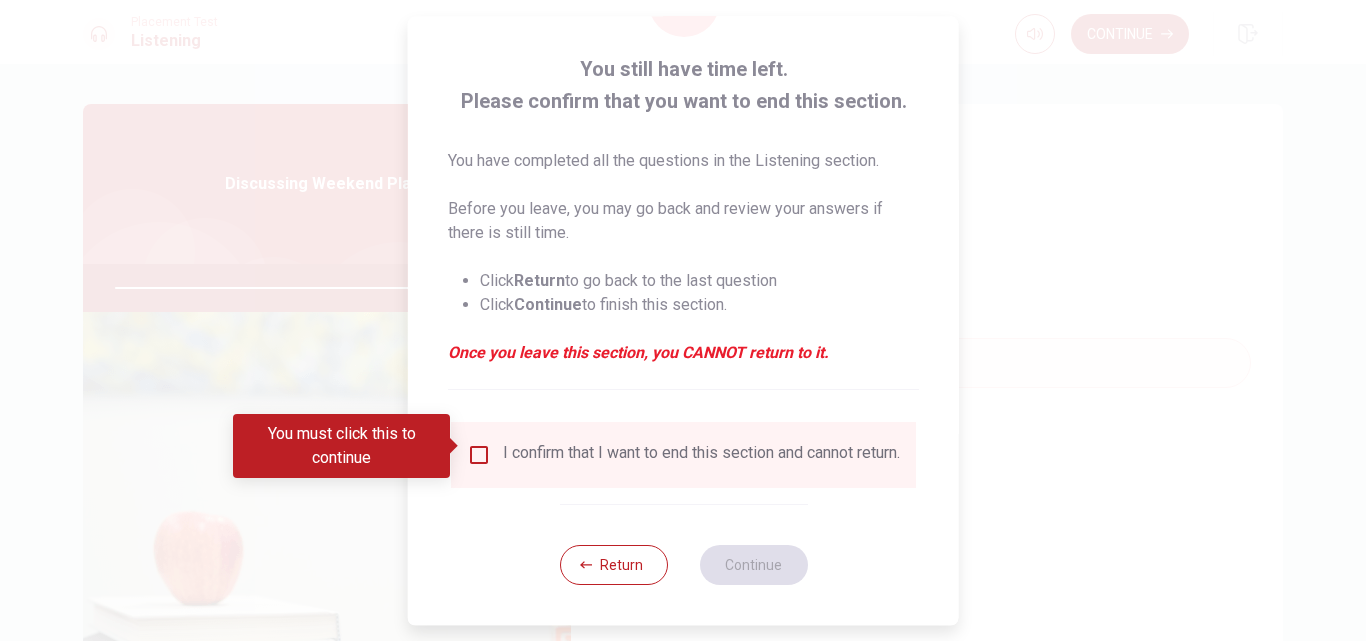 scroll, scrollTop: 105, scrollLeft: 0, axis: vertical 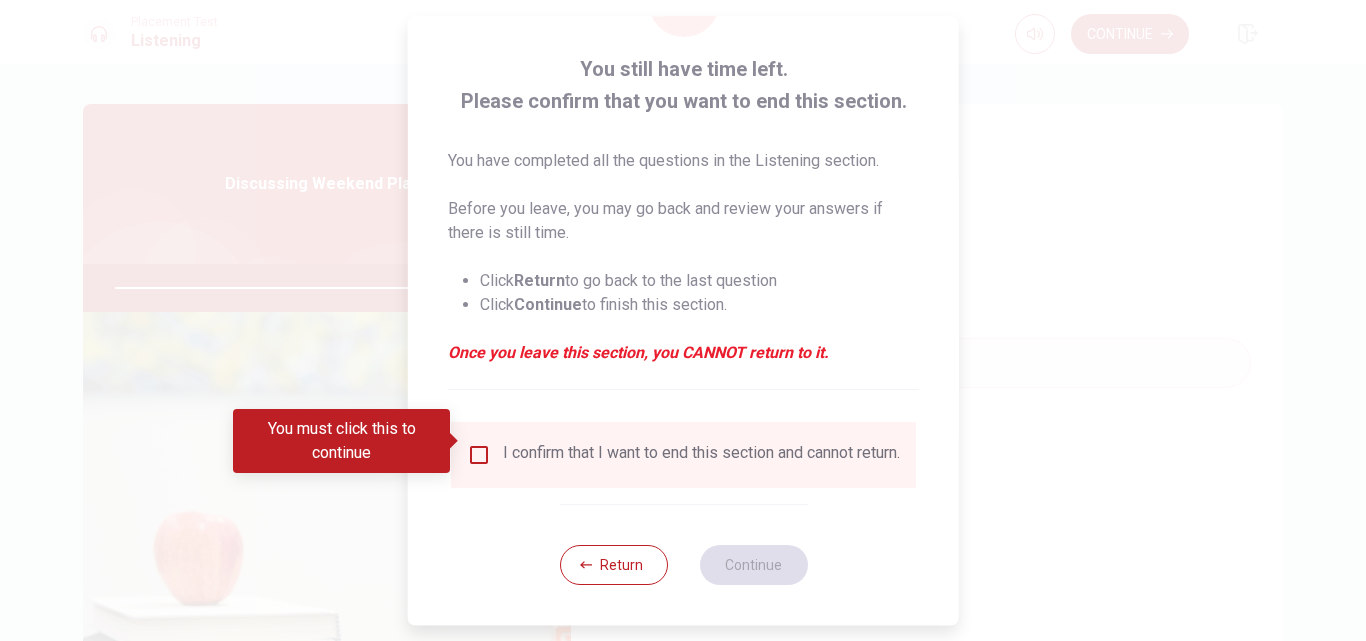 click at bounding box center [479, 455] 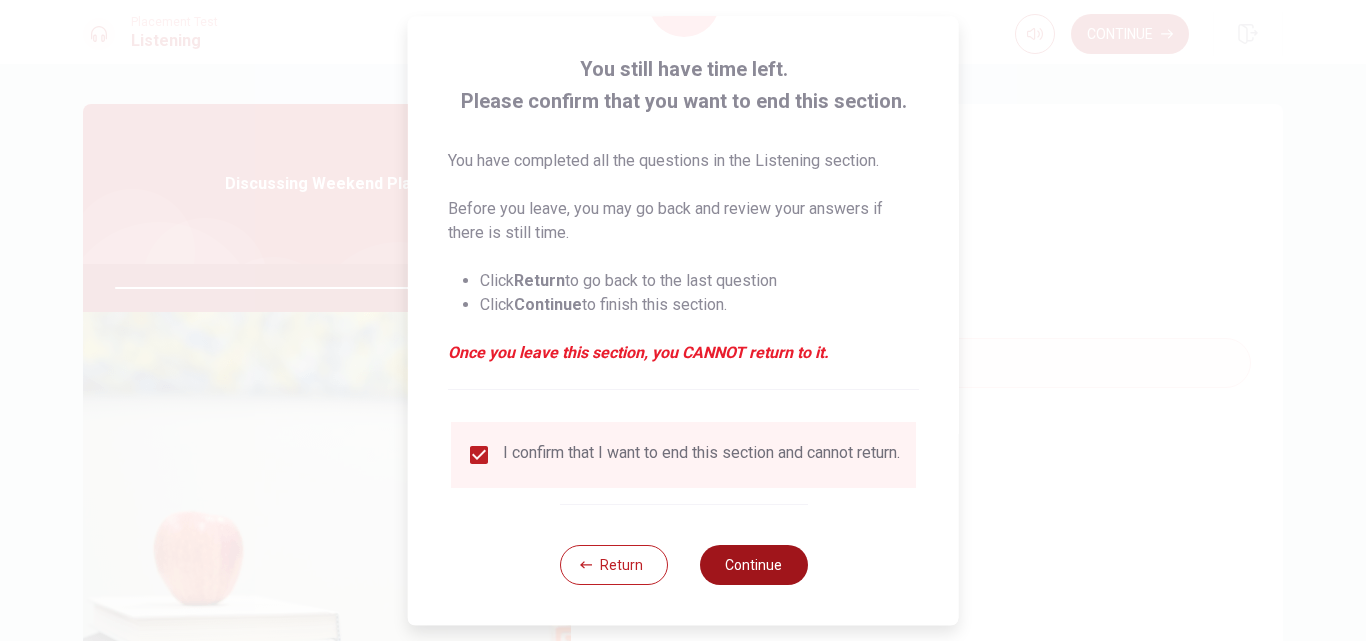 click on "Continue" at bounding box center [753, 565] 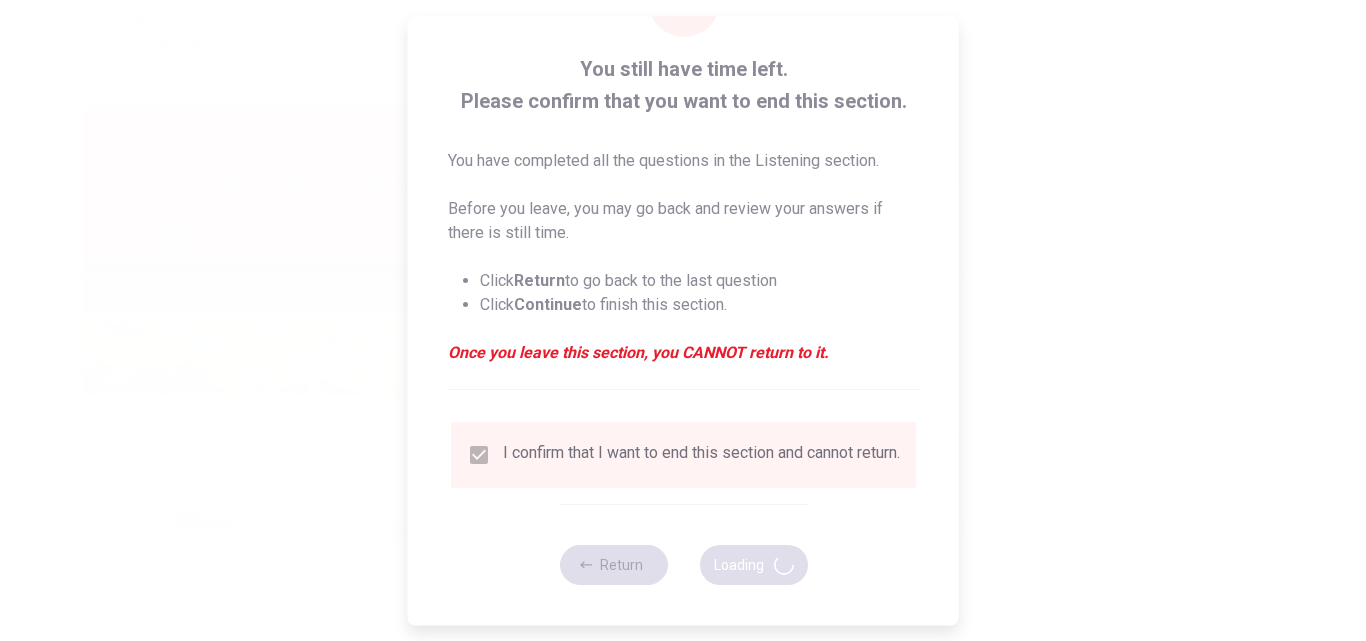 type on "94" 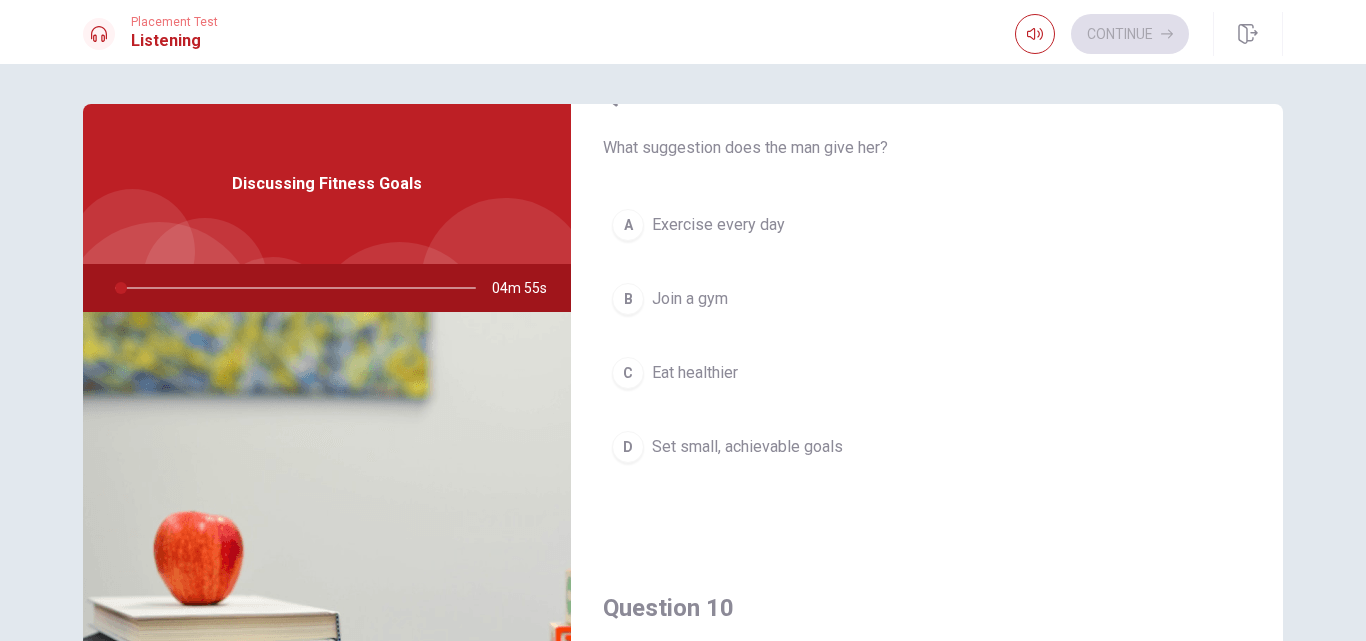 scroll, scrollTop: 1865, scrollLeft: 0, axis: vertical 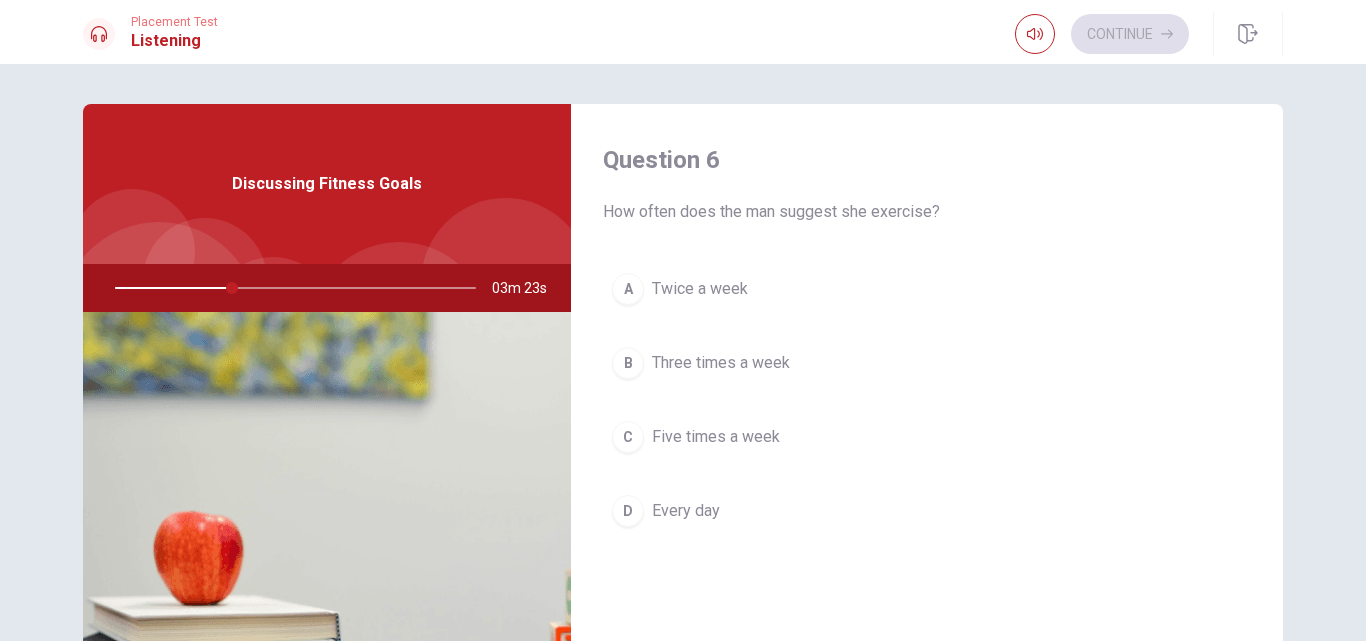 click on "Three times a week" at bounding box center (721, 363) 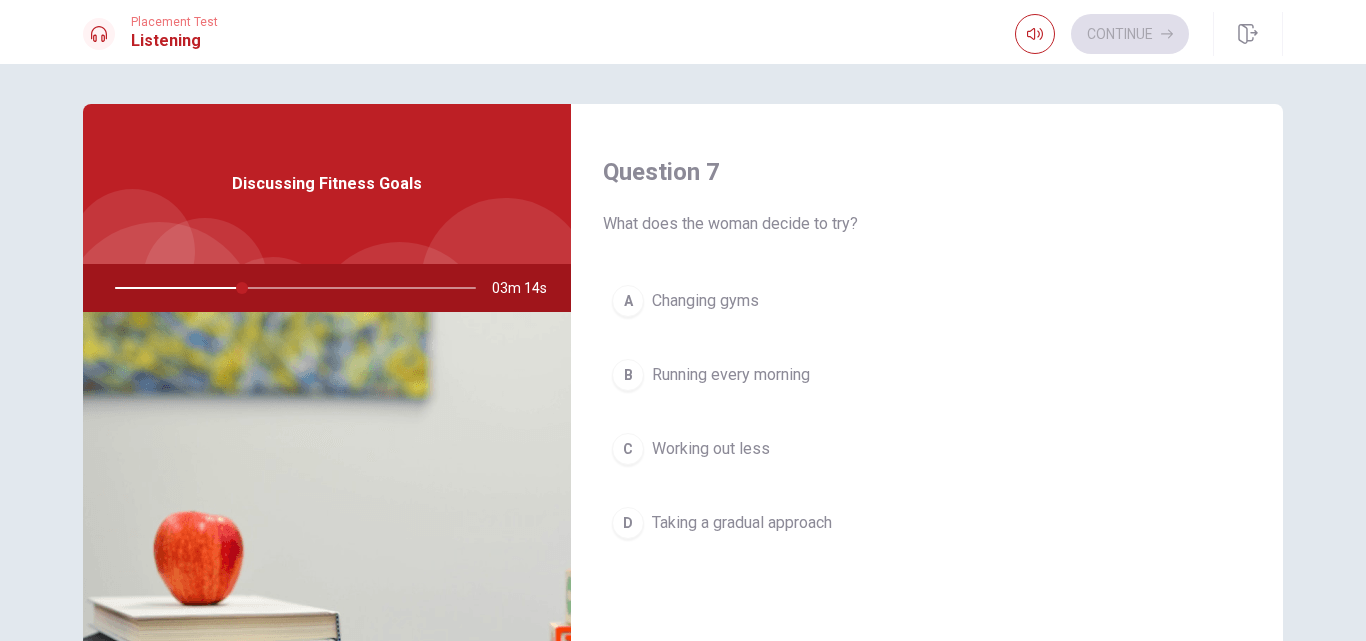 scroll, scrollTop: 600, scrollLeft: 0, axis: vertical 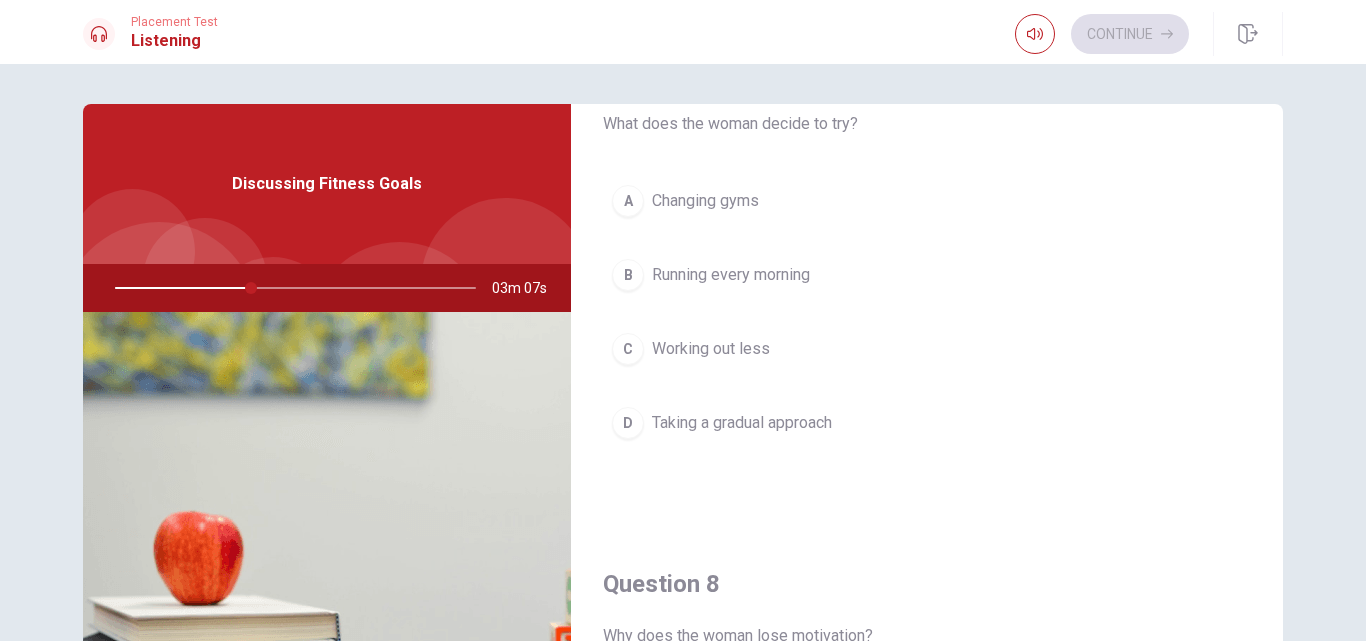 click on "Taking a gradual approach" at bounding box center (742, 423) 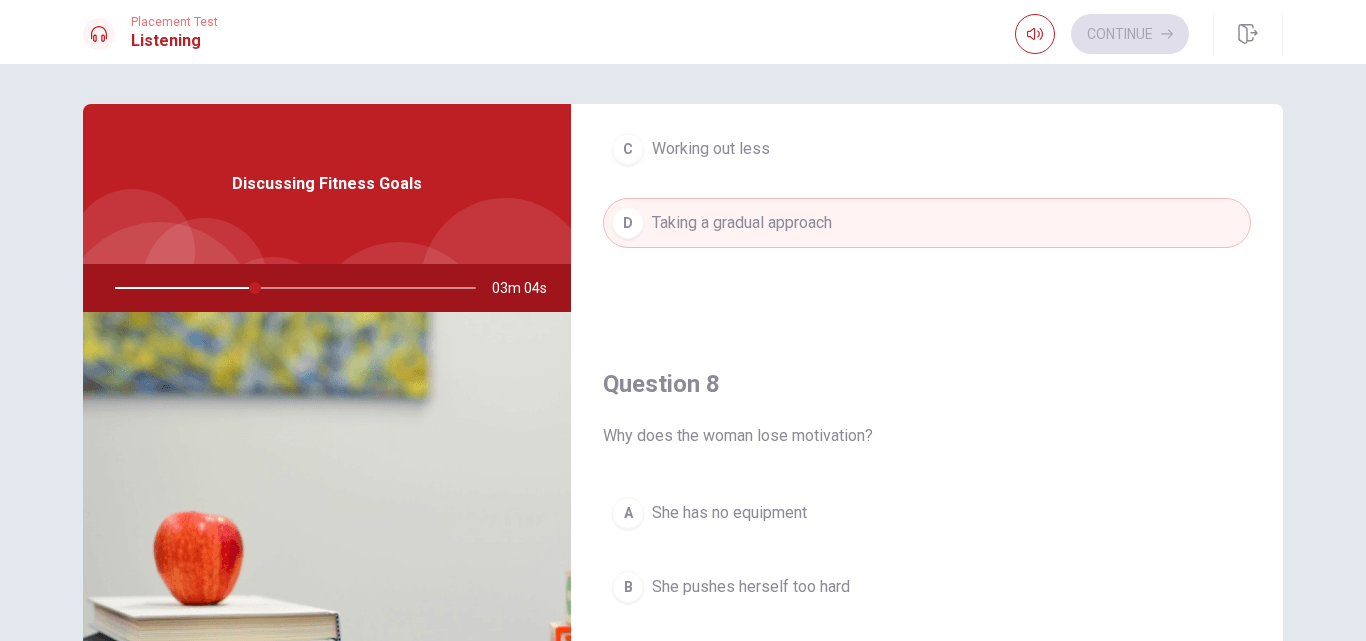 scroll, scrollTop: 1000, scrollLeft: 0, axis: vertical 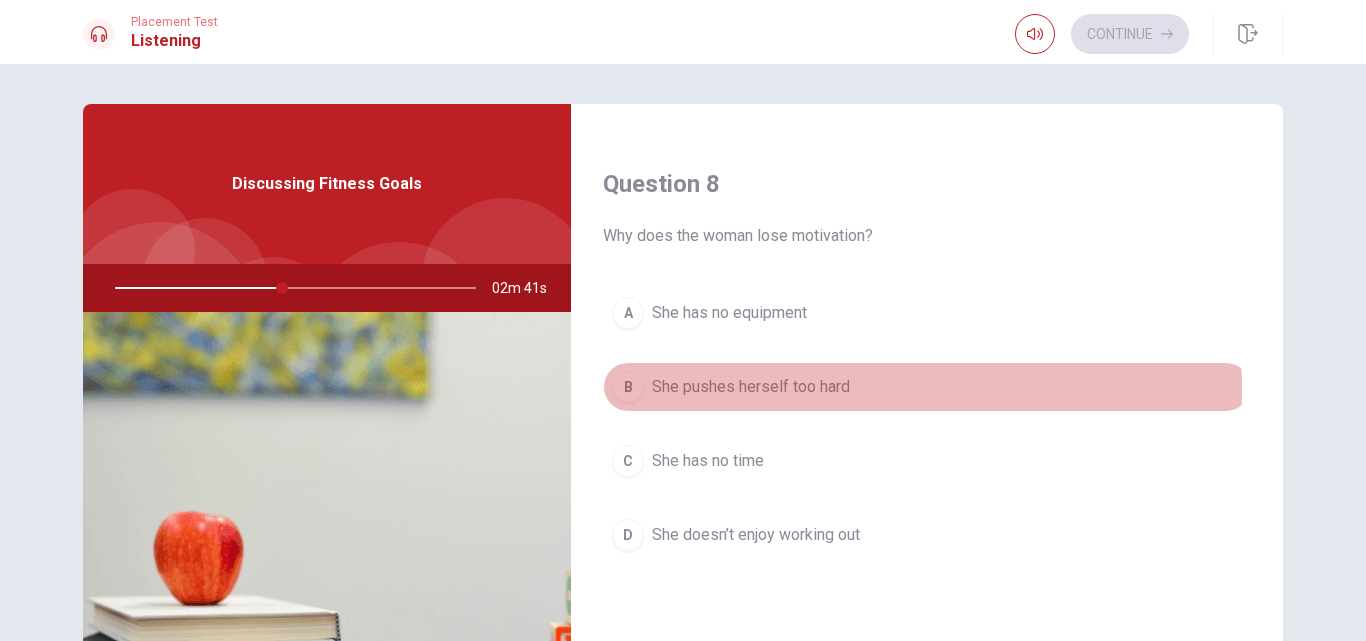 click on "She pushes herself too hard" at bounding box center [751, 387] 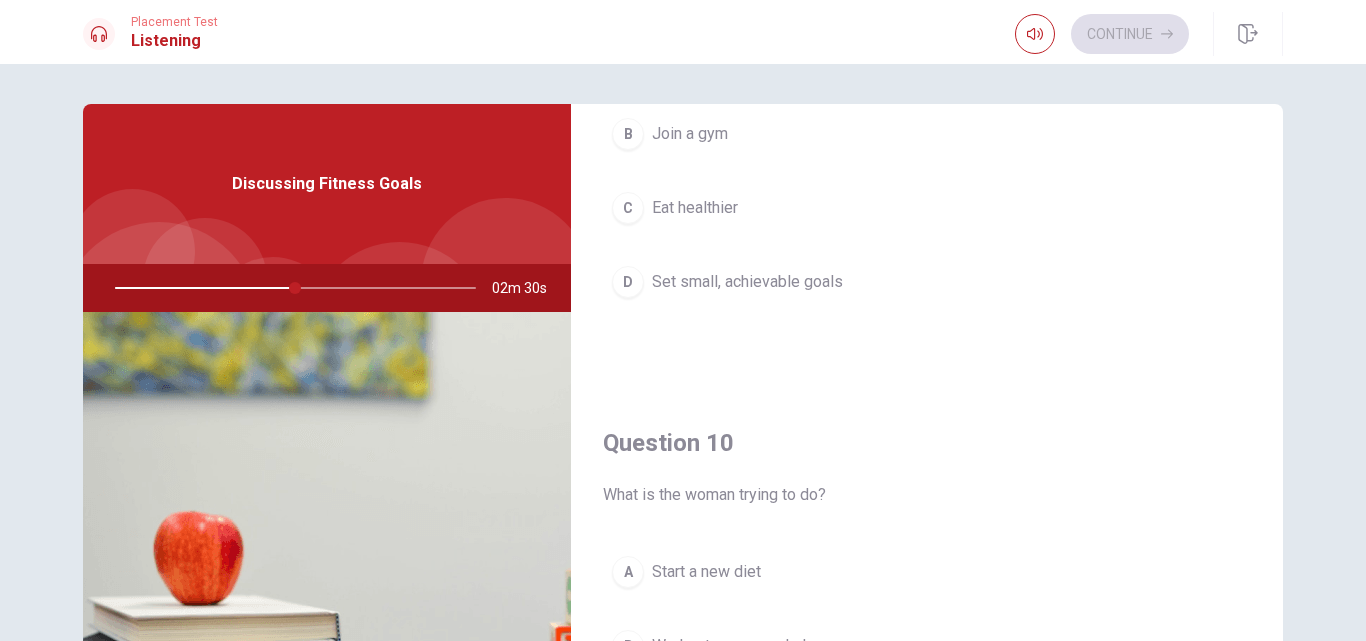 scroll, scrollTop: 1865, scrollLeft: 0, axis: vertical 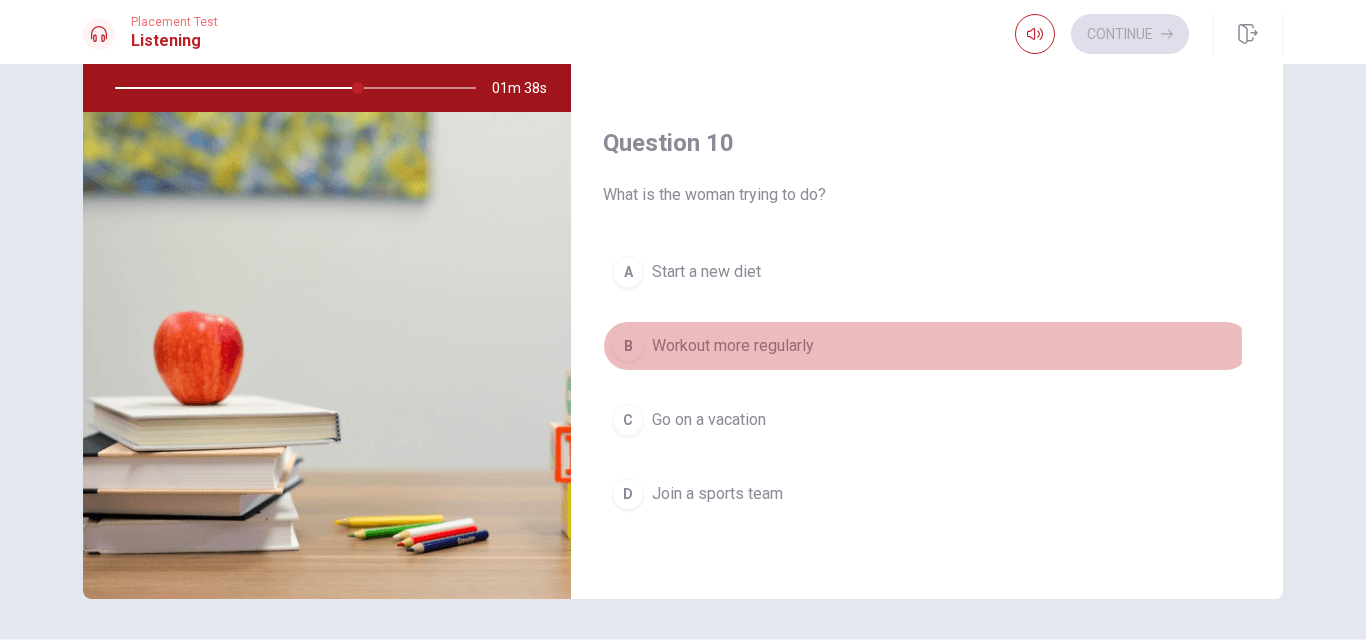 click on "Workout more regularly" at bounding box center (733, 346) 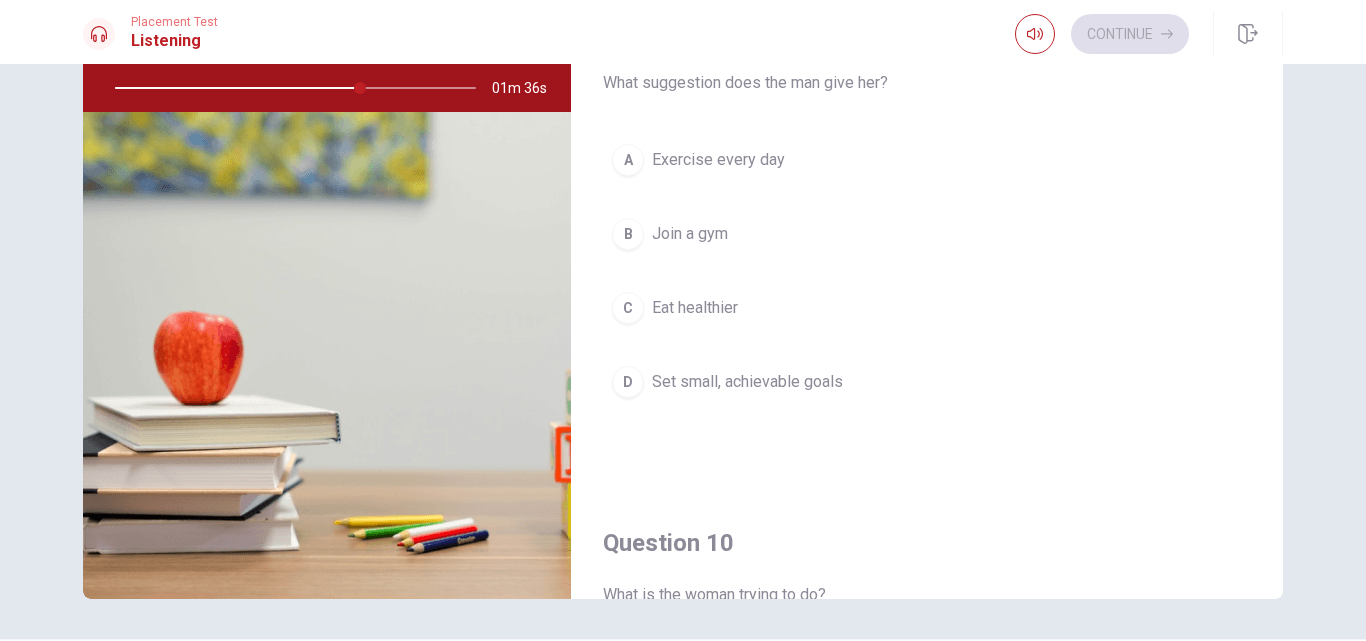 scroll, scrollTop: 1365, scrollLeft: 0, axis: vertical 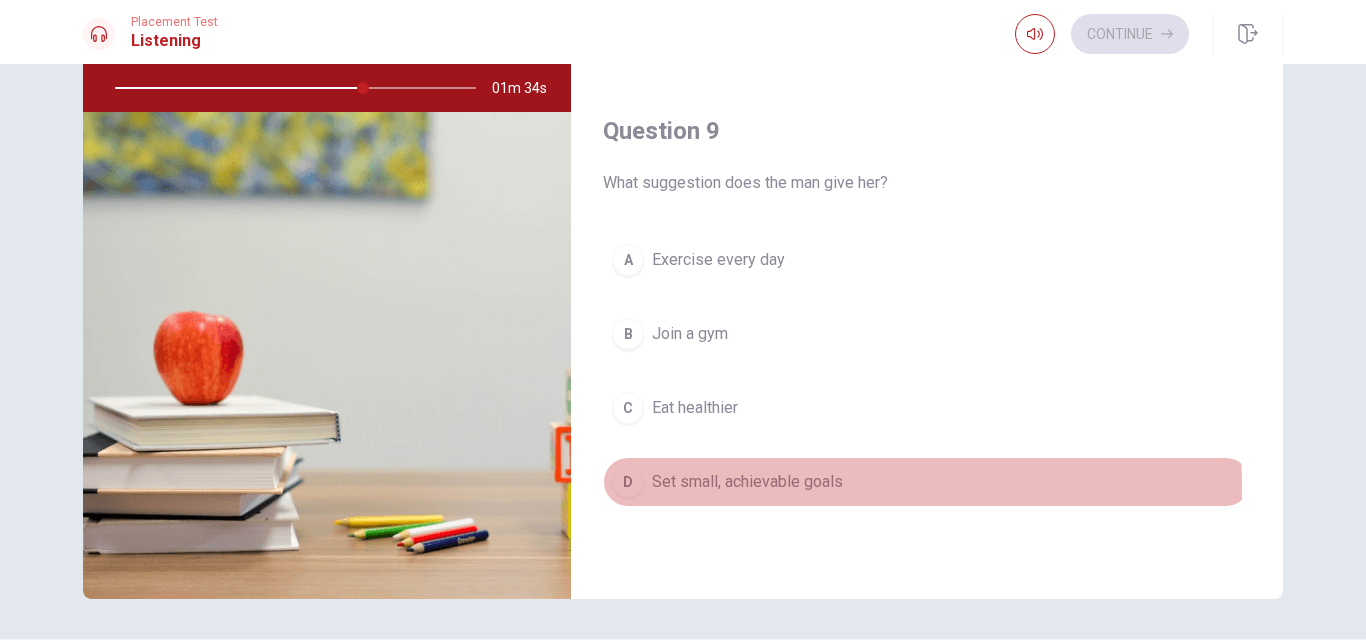 click on "Set small, achievable goals" at bounding box center [747, 482] 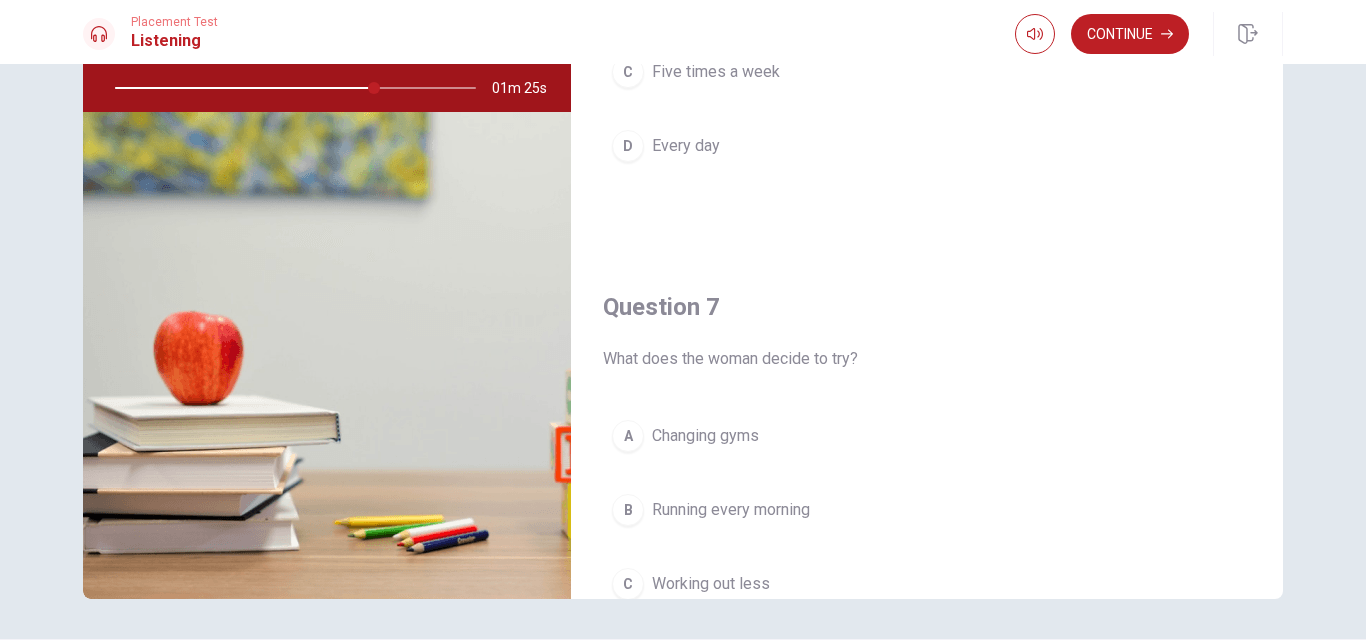 scroll, scrollTop: 0, scrollLeft: 0, axis: both 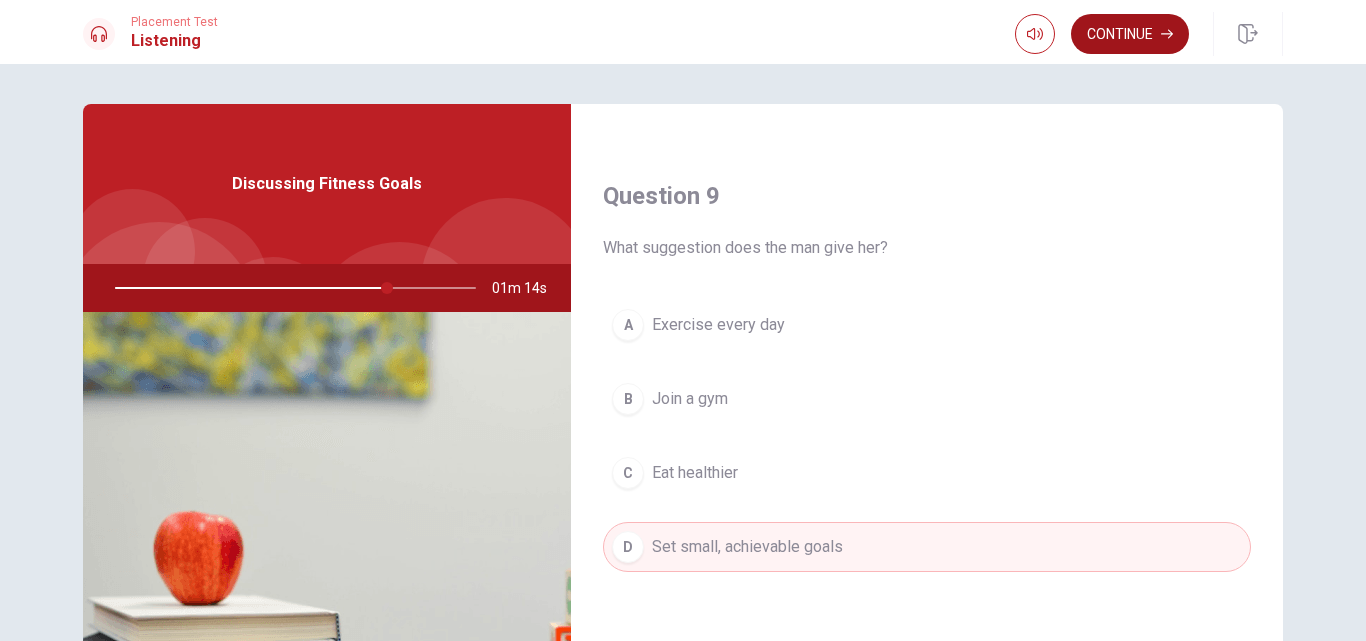 click on "Continue" at bounding box center (1130, 34) 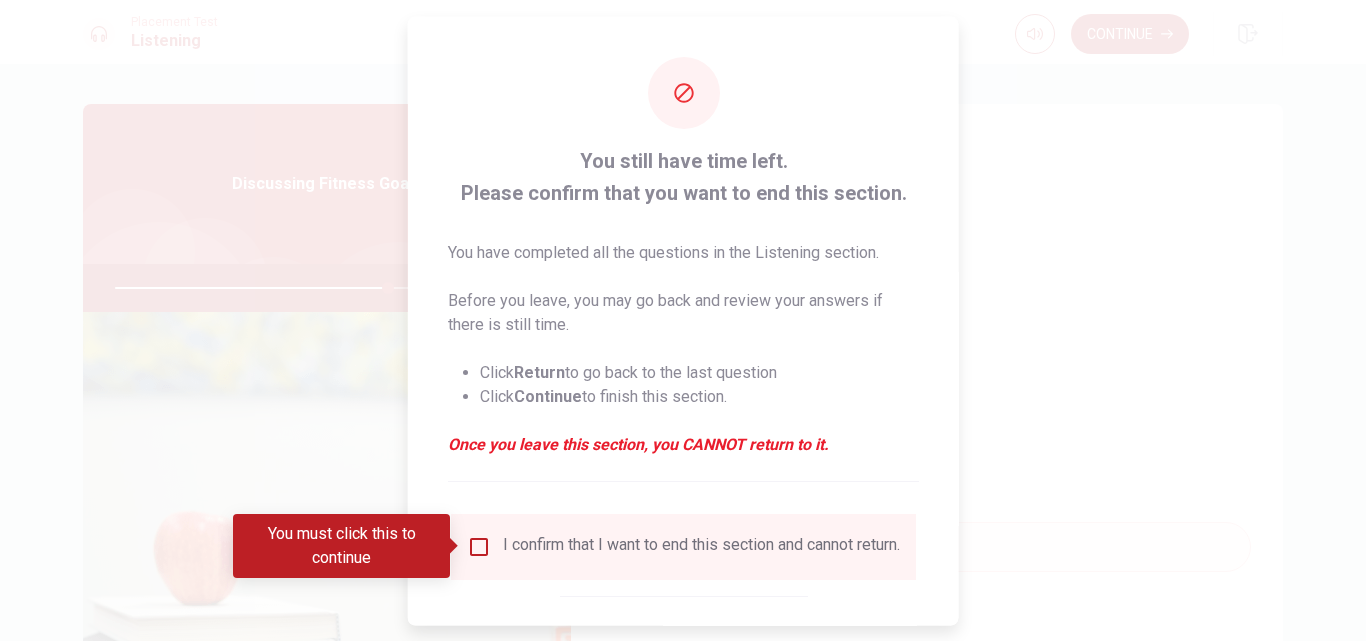 scroll, scrollTop: 105, scrollLeft: 0, axis: vertical 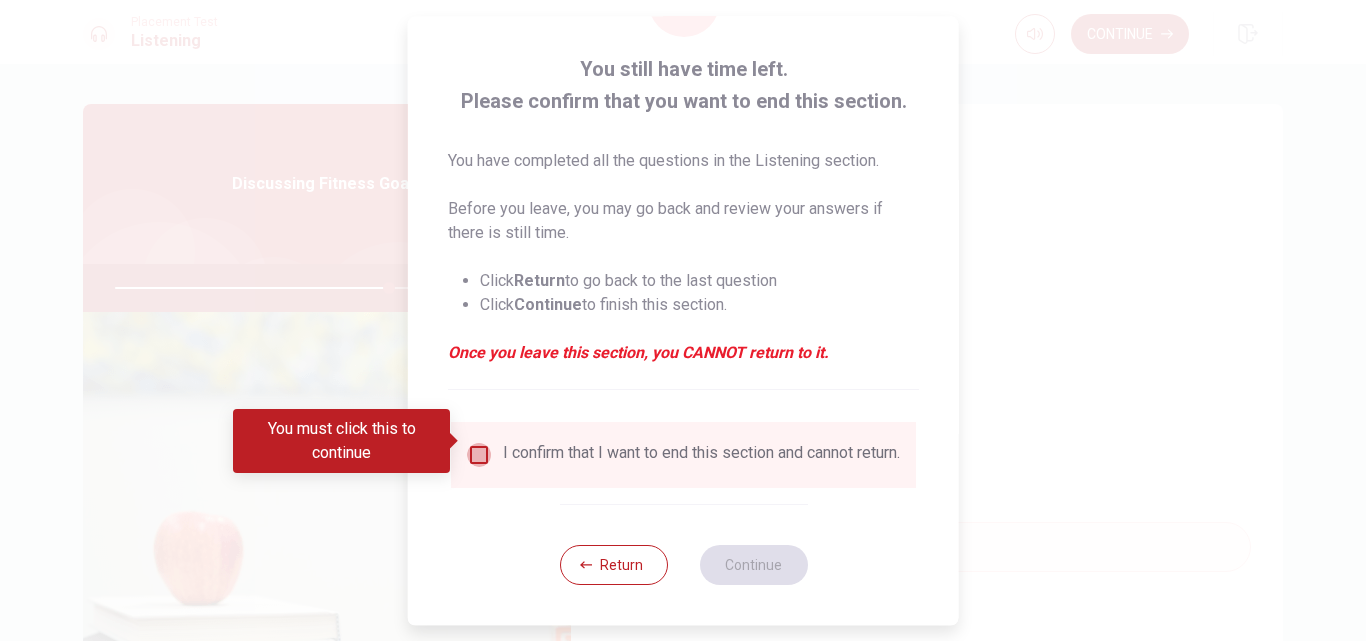 click at bounding box center [479, 455] 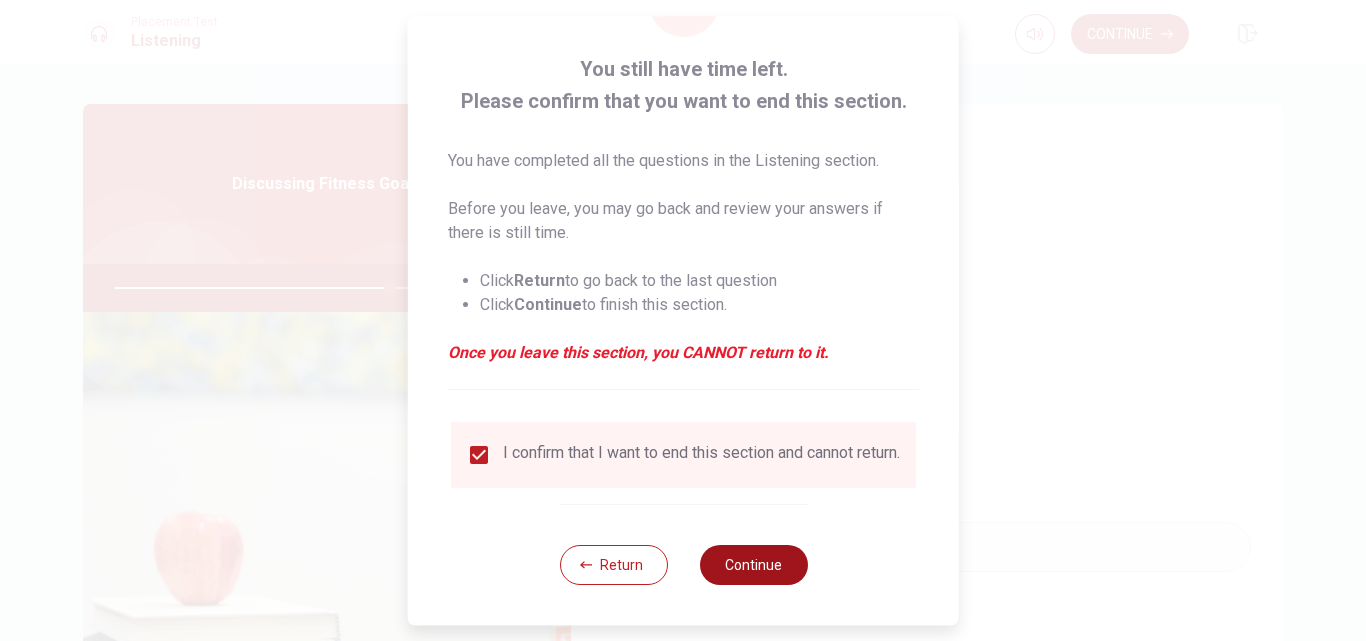 click on "Continue" at bounding box center (753, 565) 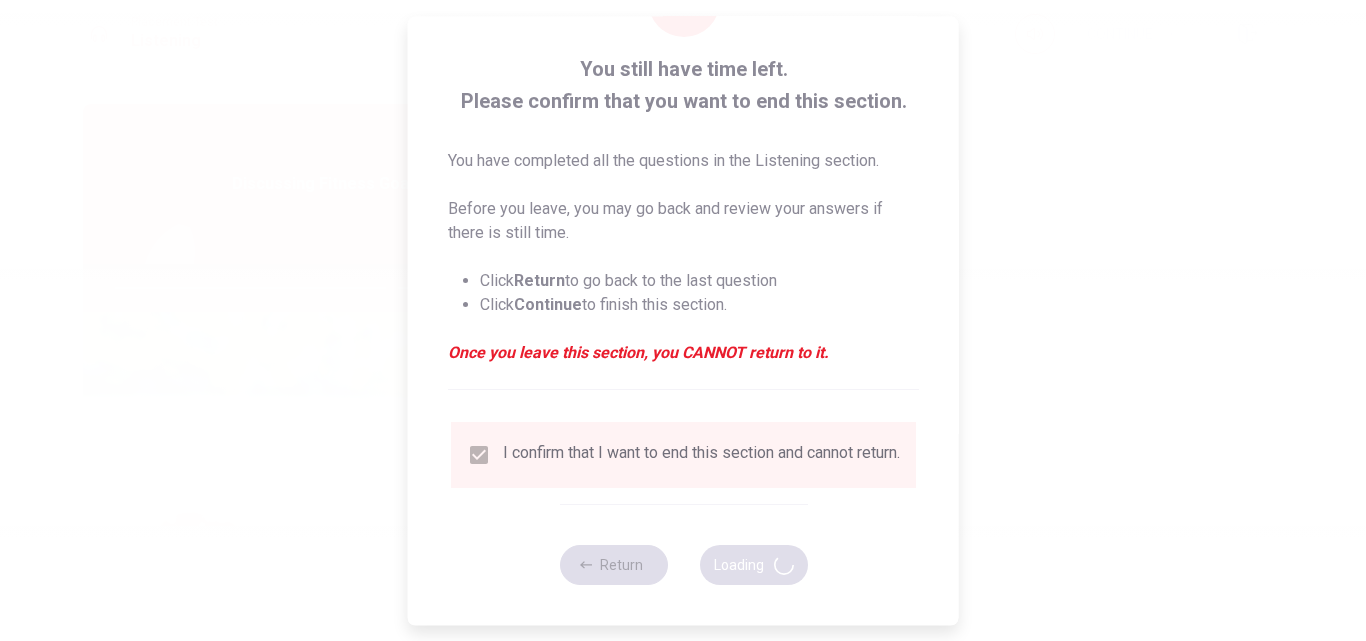 type on "77" 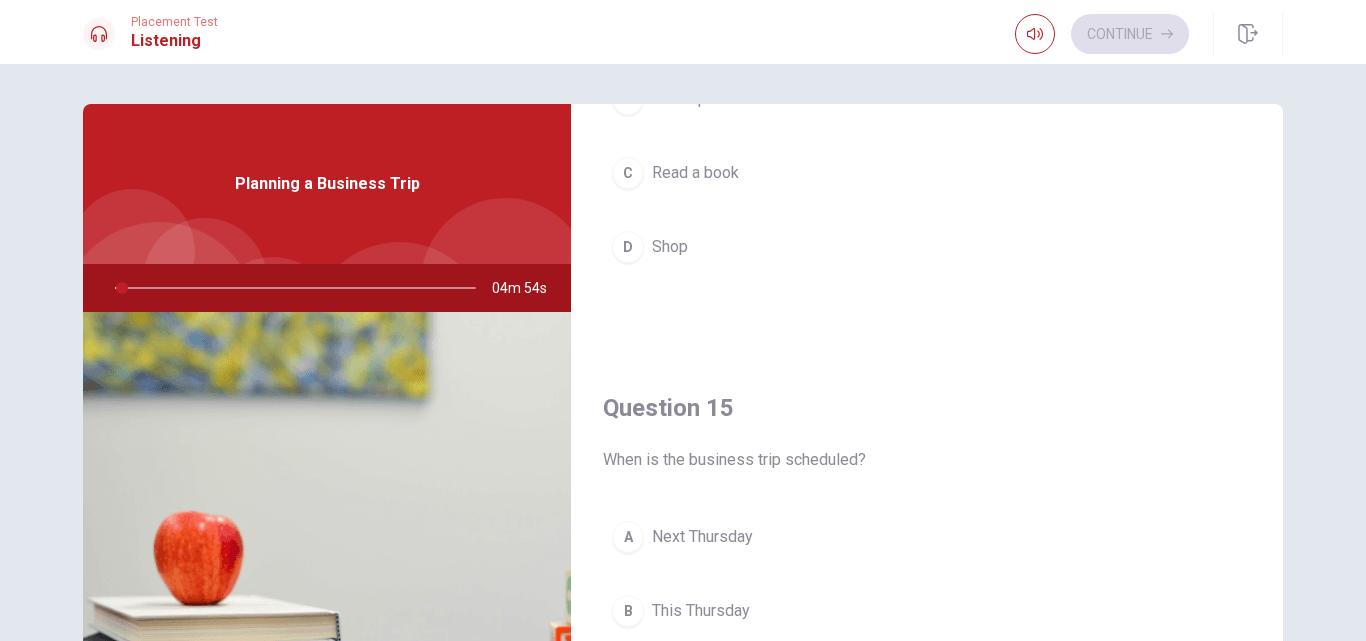 scroll, scrollTop: 1865, scrollLeft: 0, axis: vertical 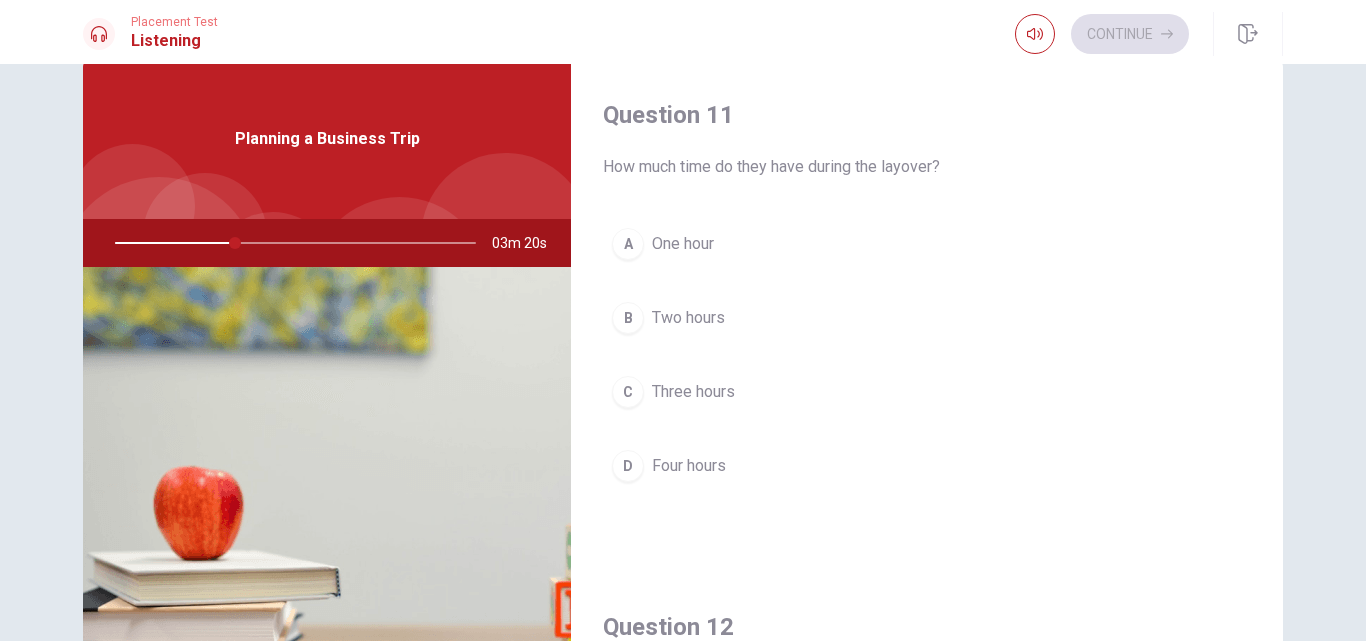 click on "Two hours" at bounding box center (688, 318) 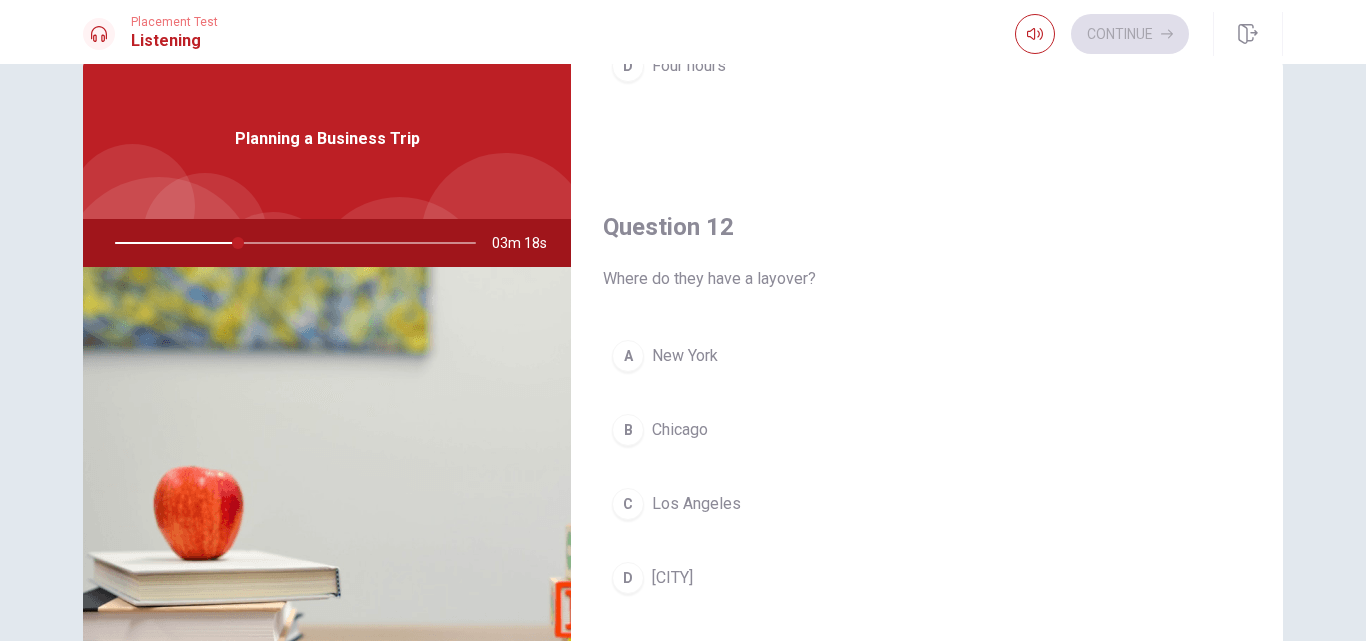 scroll, scrollTop: 500, scrollLeft: 0, axis: vertical 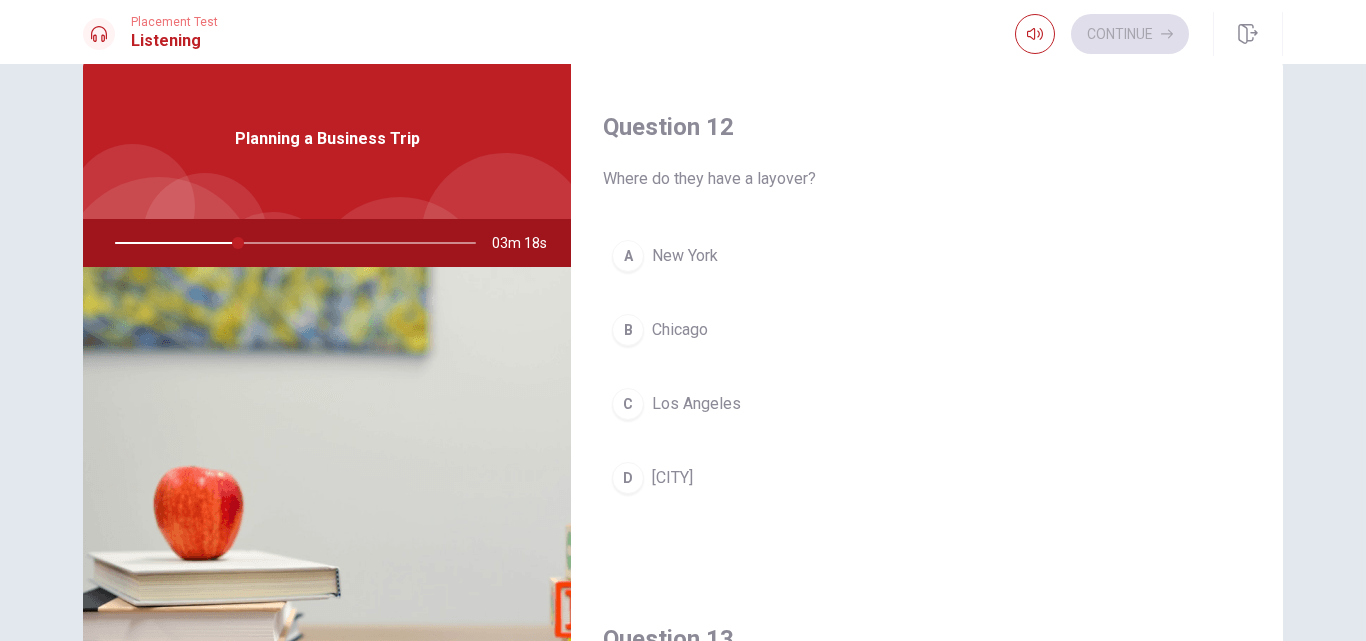 click on "Chicago" at bounding box center [680, 330] 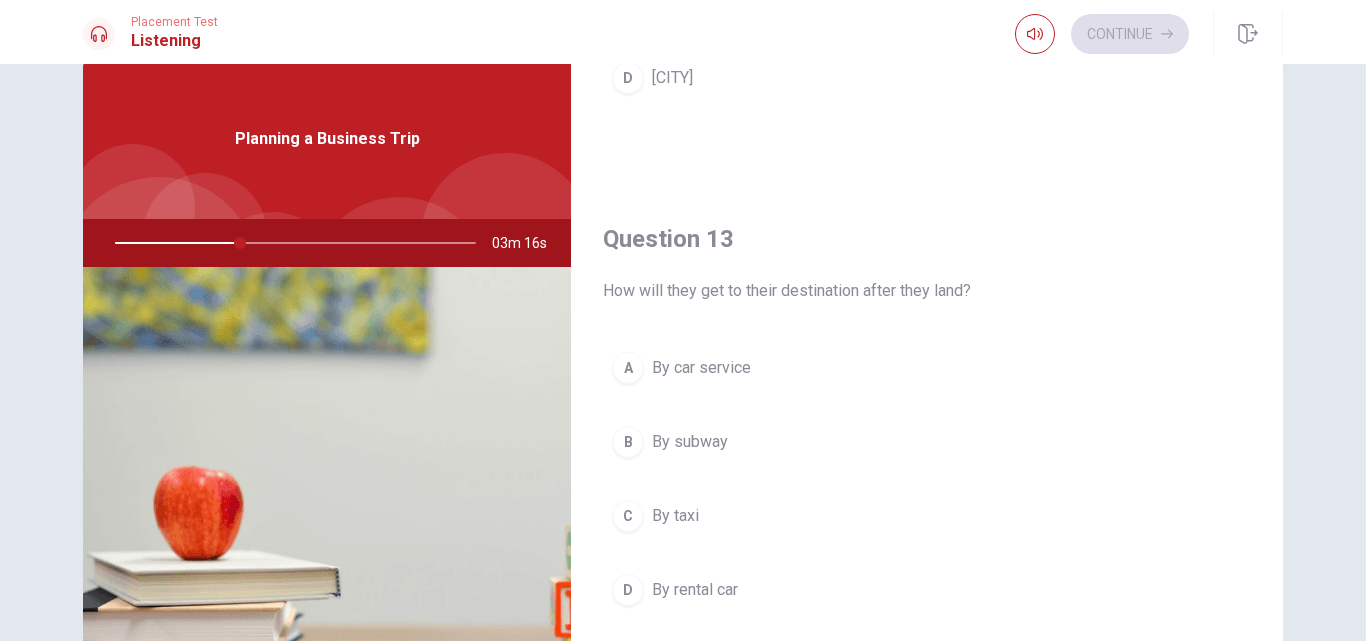 scroll, scrollTop: 1000, scrollLeft: 0, axis: vertical 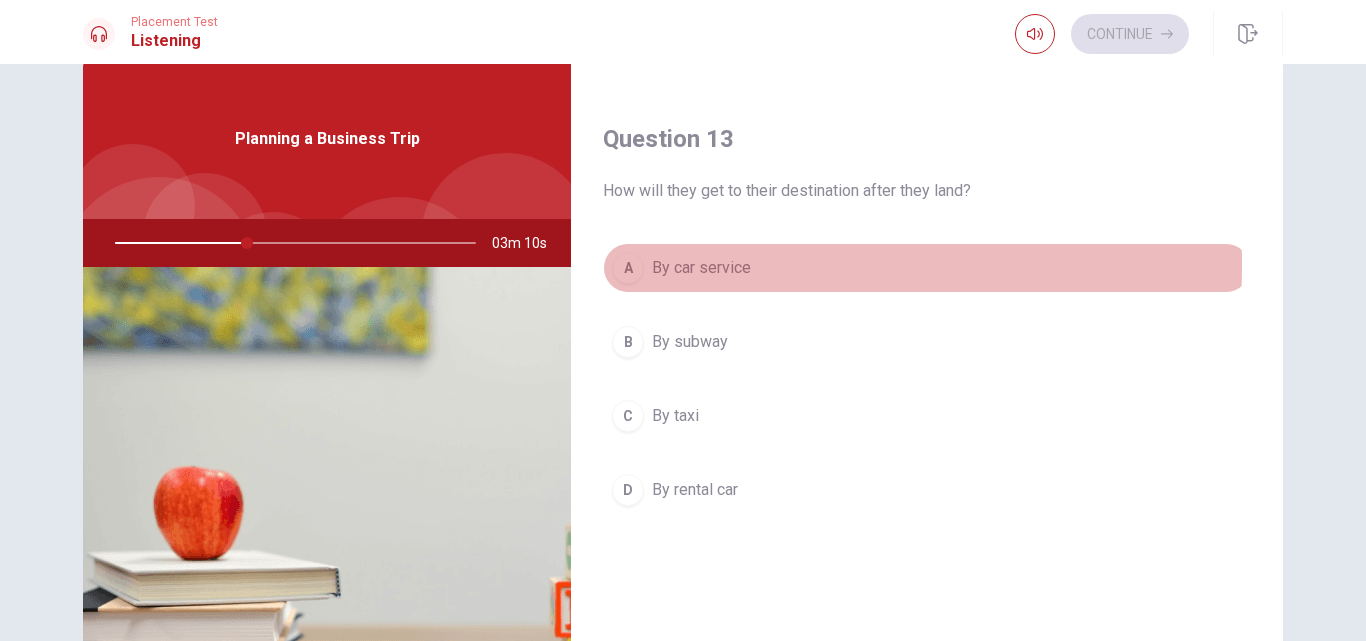 click on "By car service" at bounding box center (701, 268) 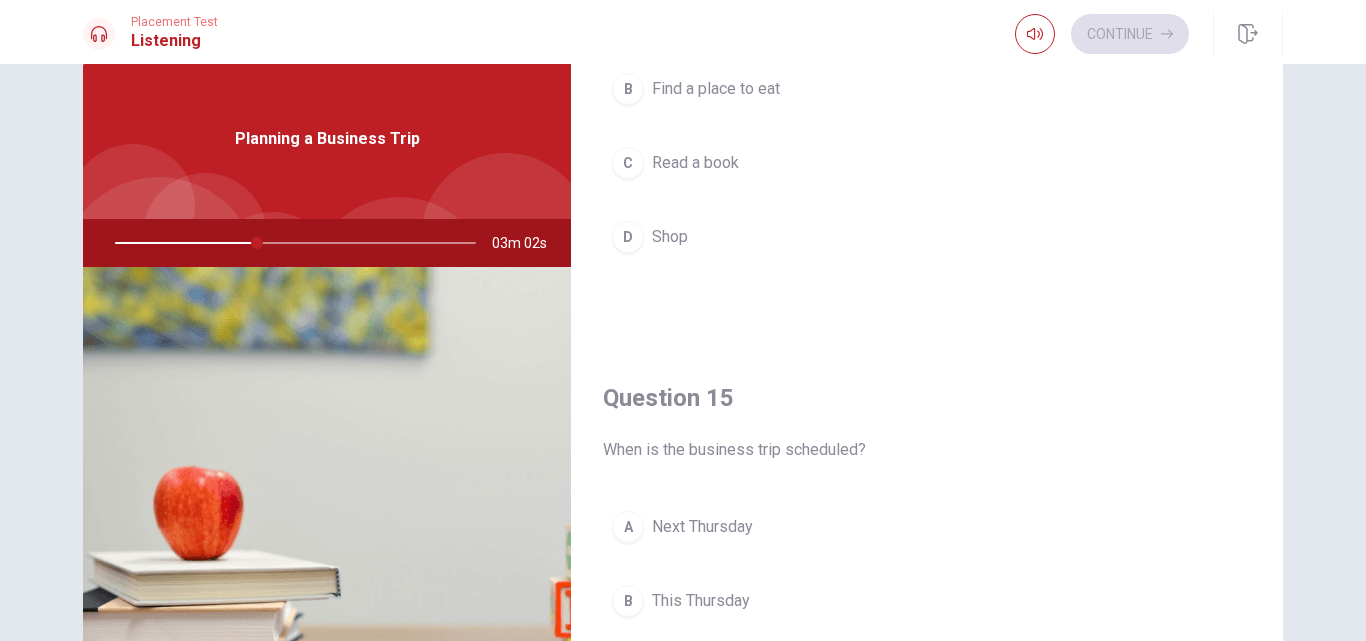 scroll, scrollTop: 1865, scrollLeft: 0, axis: vertical 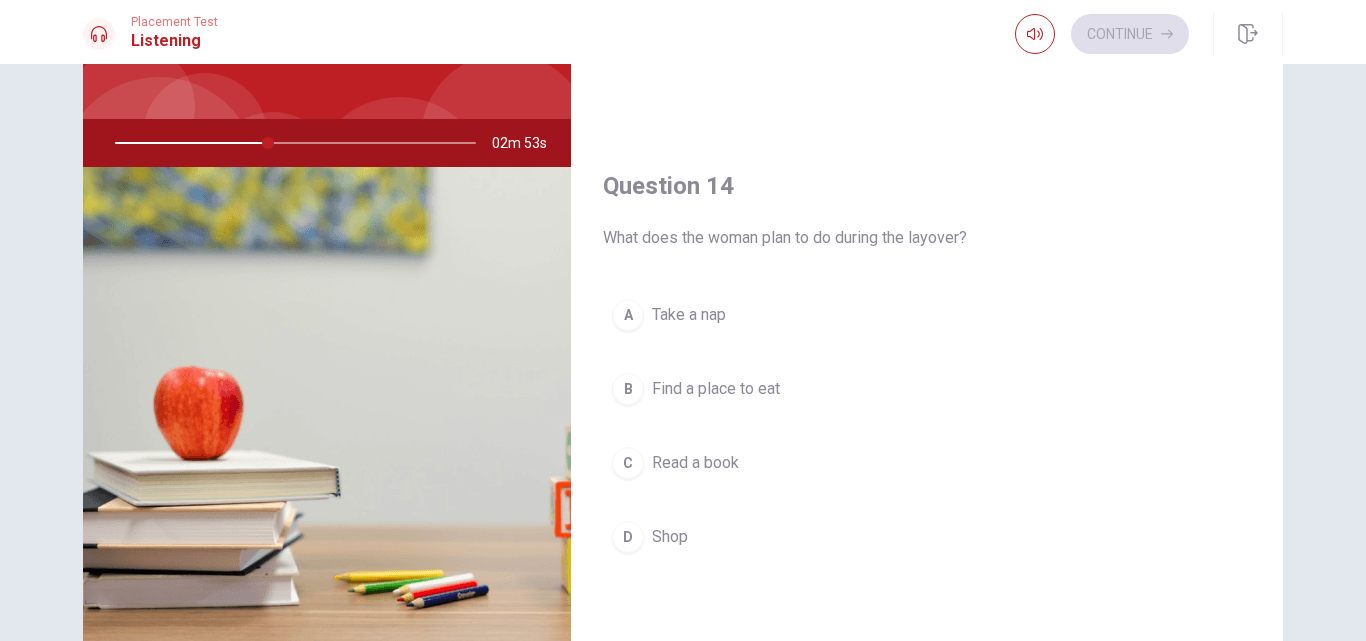 click on "Read a book" at bounding box center (695, 463) 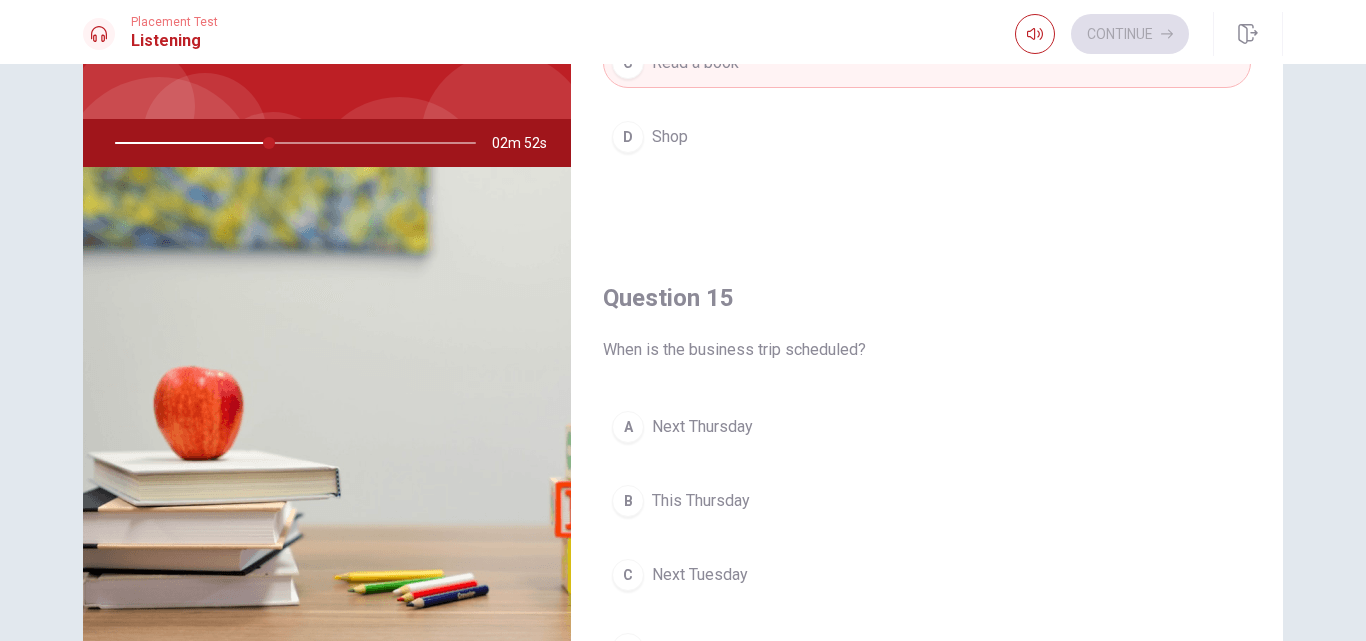 scroll, scrollTop: 1865, scrollLeft: 0, axis: vertical 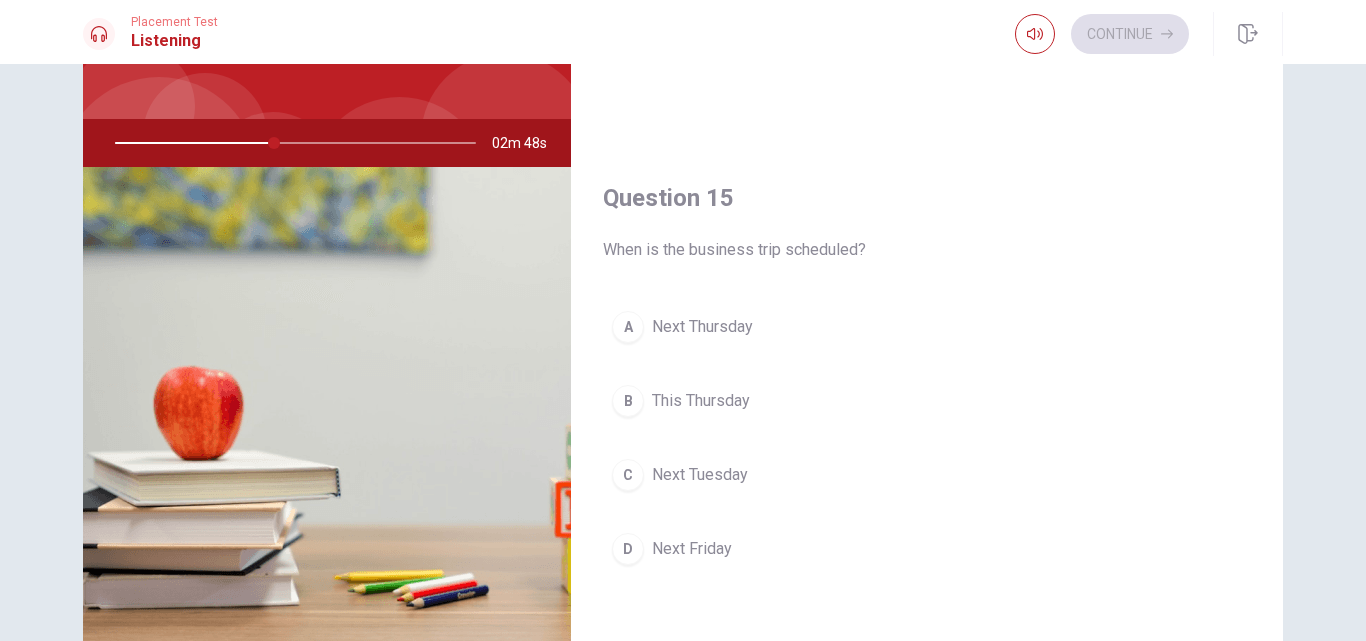click on "Next Thursday" at bounding box center (702, 327) 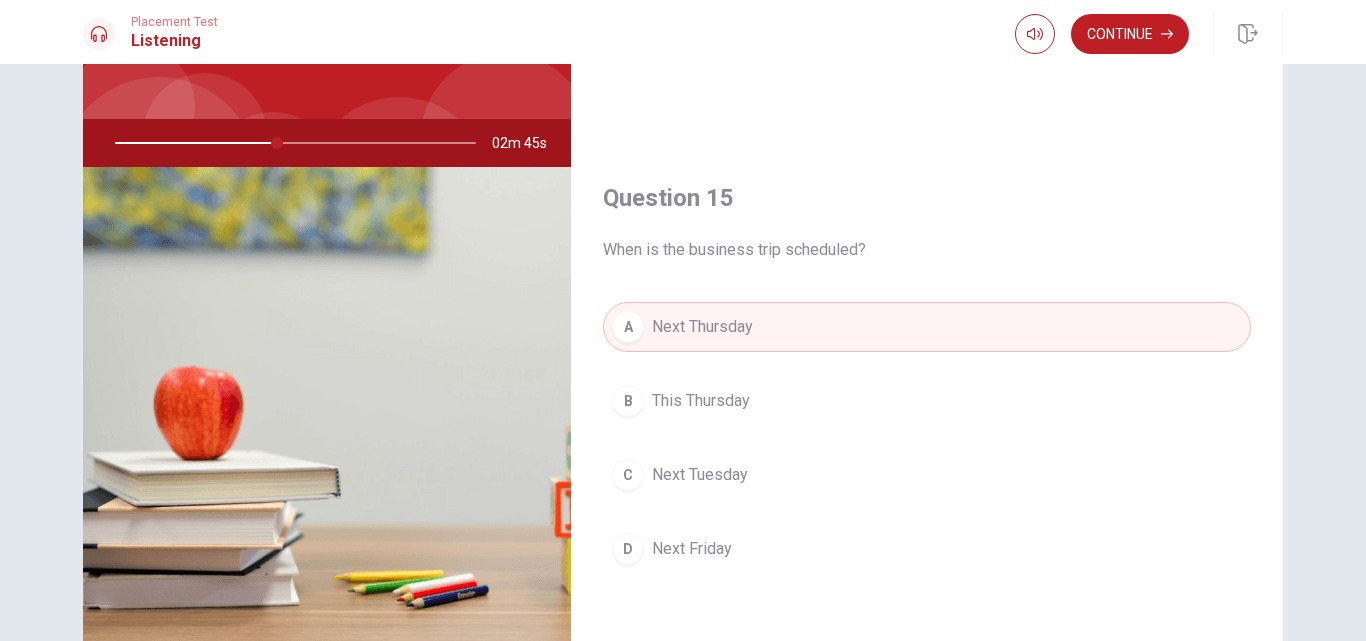 scroll, scrollTop: 262, scrollLeft: 0, axis: vertical 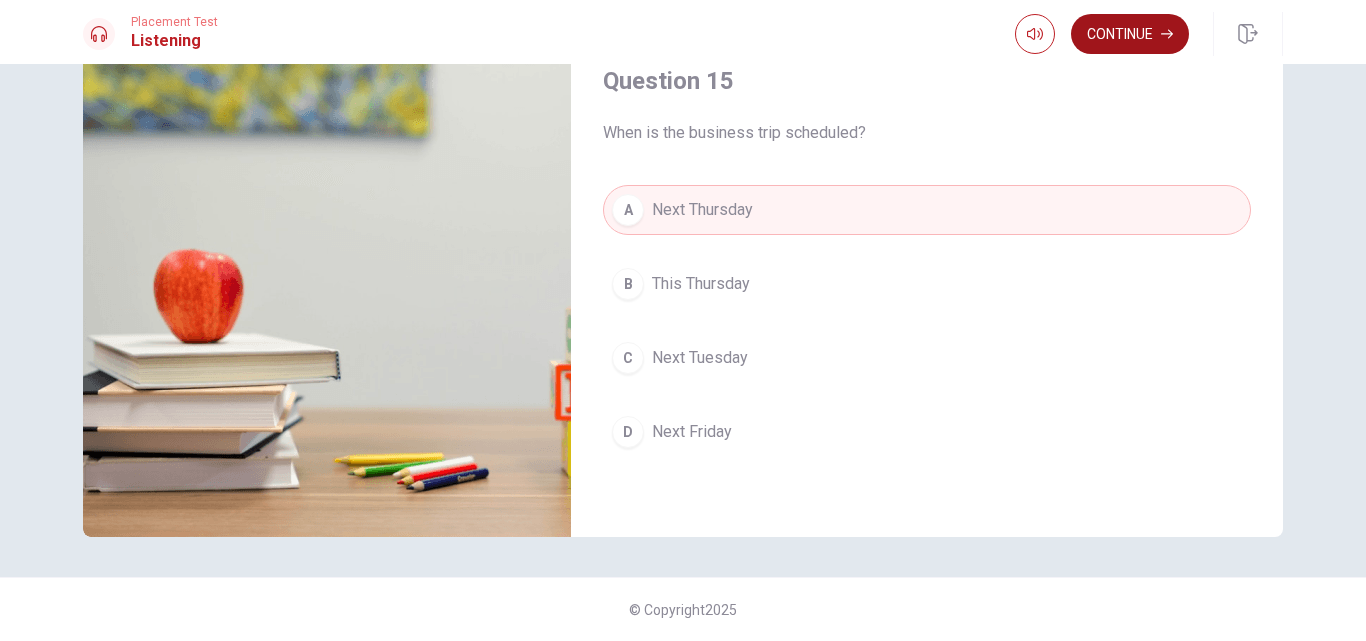 click on "Continue" at bounding box center [1130, 34] 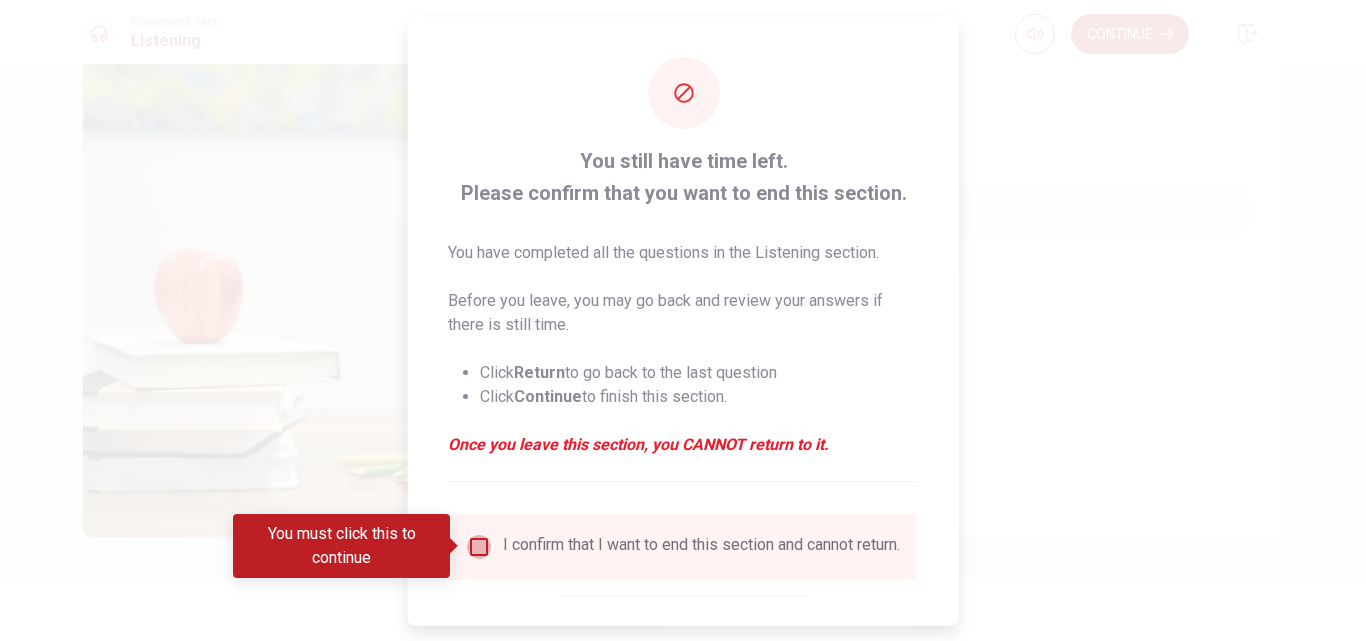 click at bounding box center [479, 546] 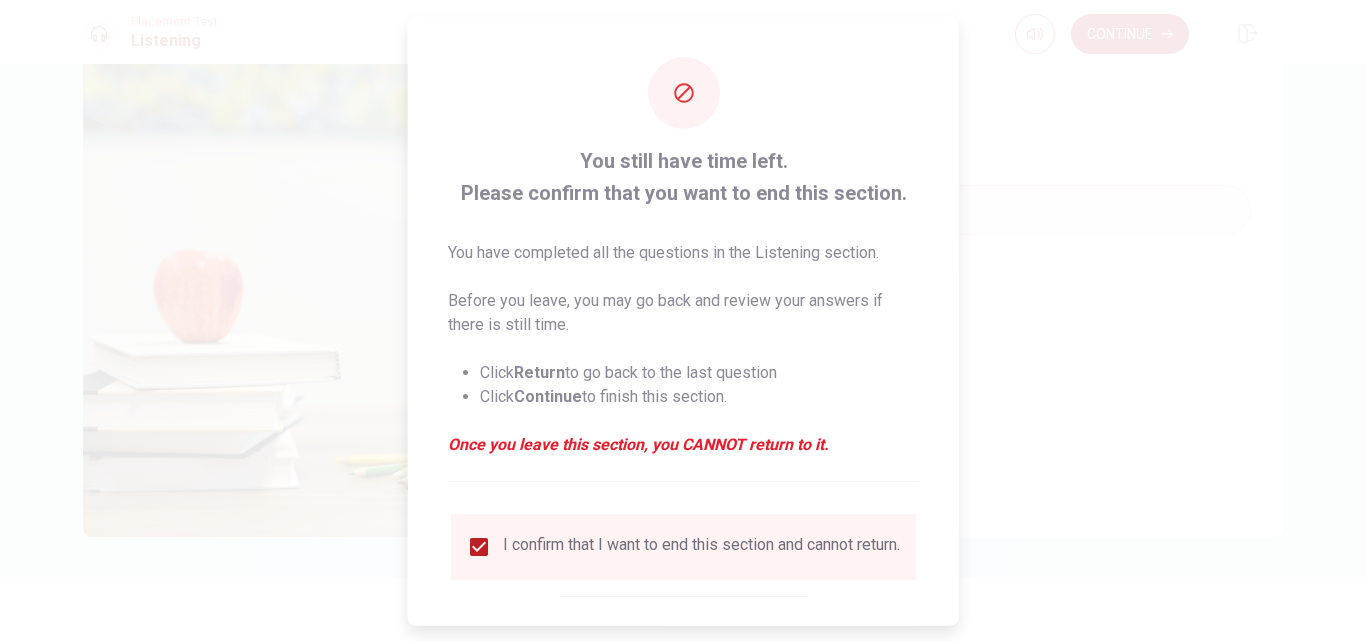 scroll, scrollTop: 105, scrollLeft: 0, axis: vertical 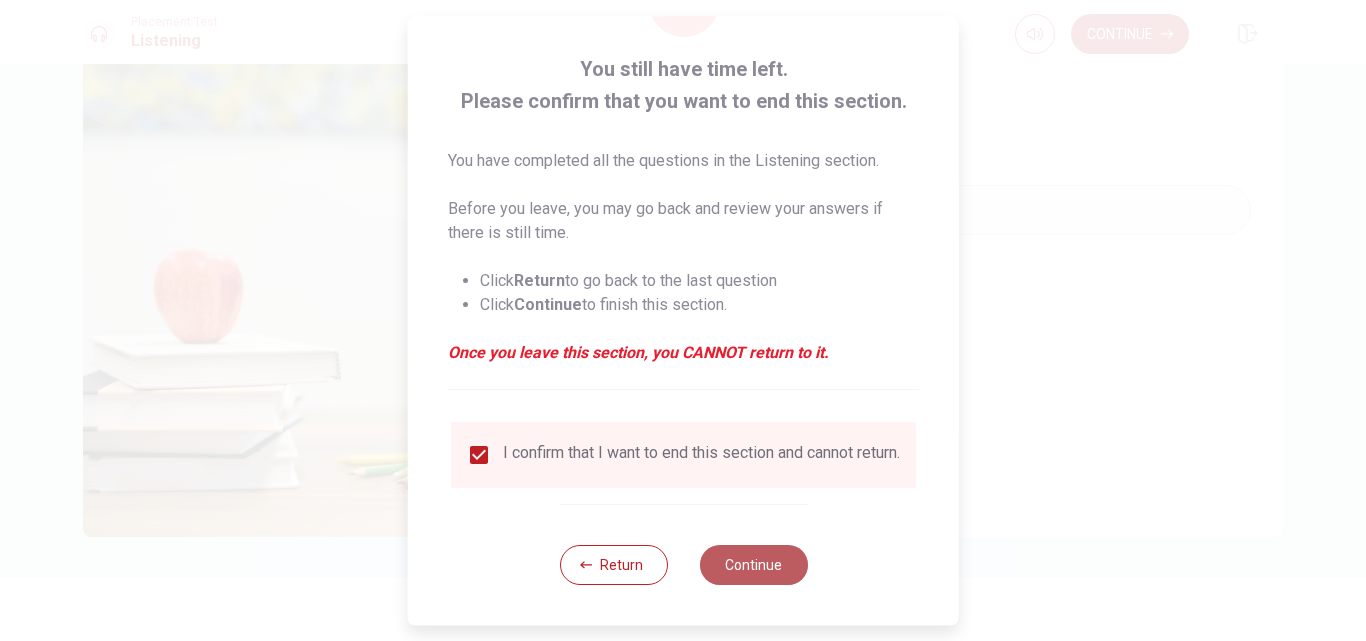 click on "Continue" at bounding box center [753, 565] 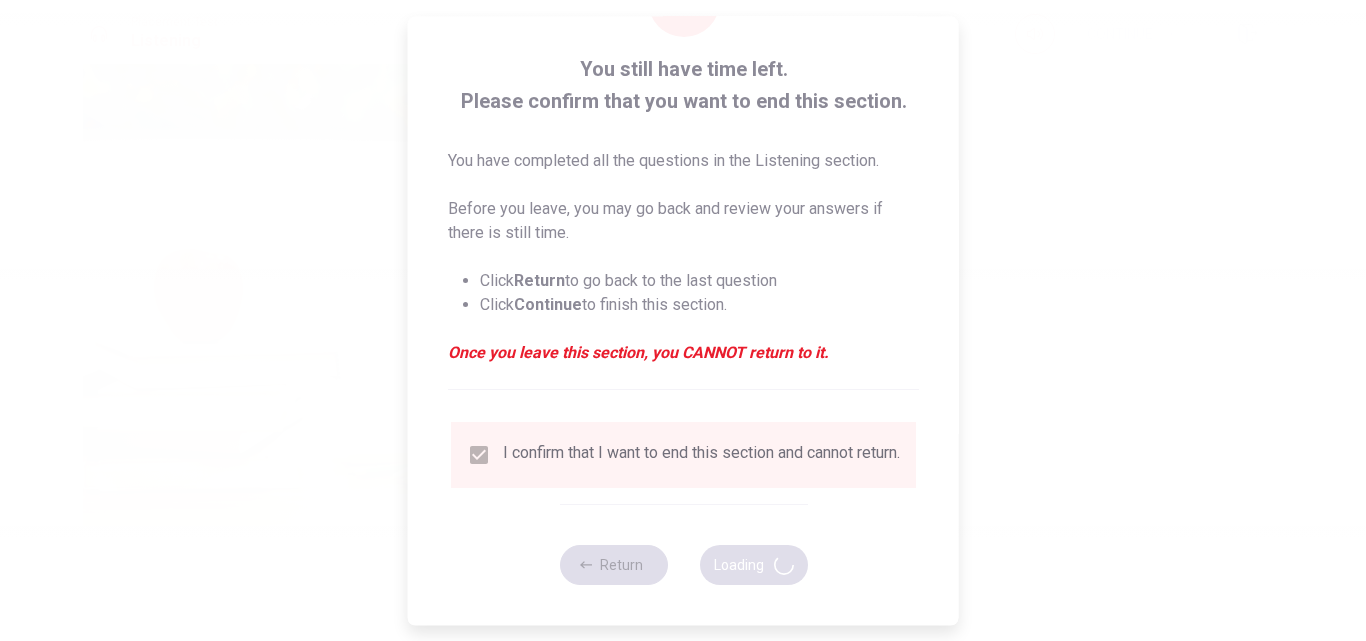 type on "47" 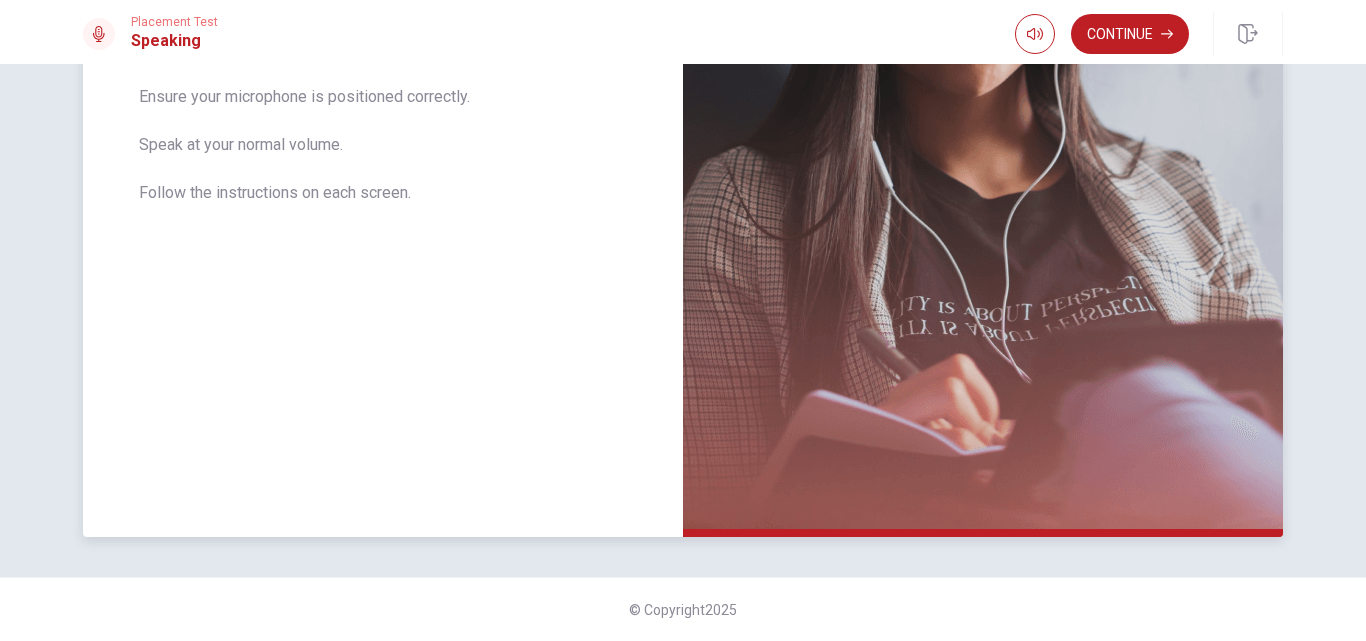 scroll, scrollTop: 239, scrollLeft: 0, axis: vertical 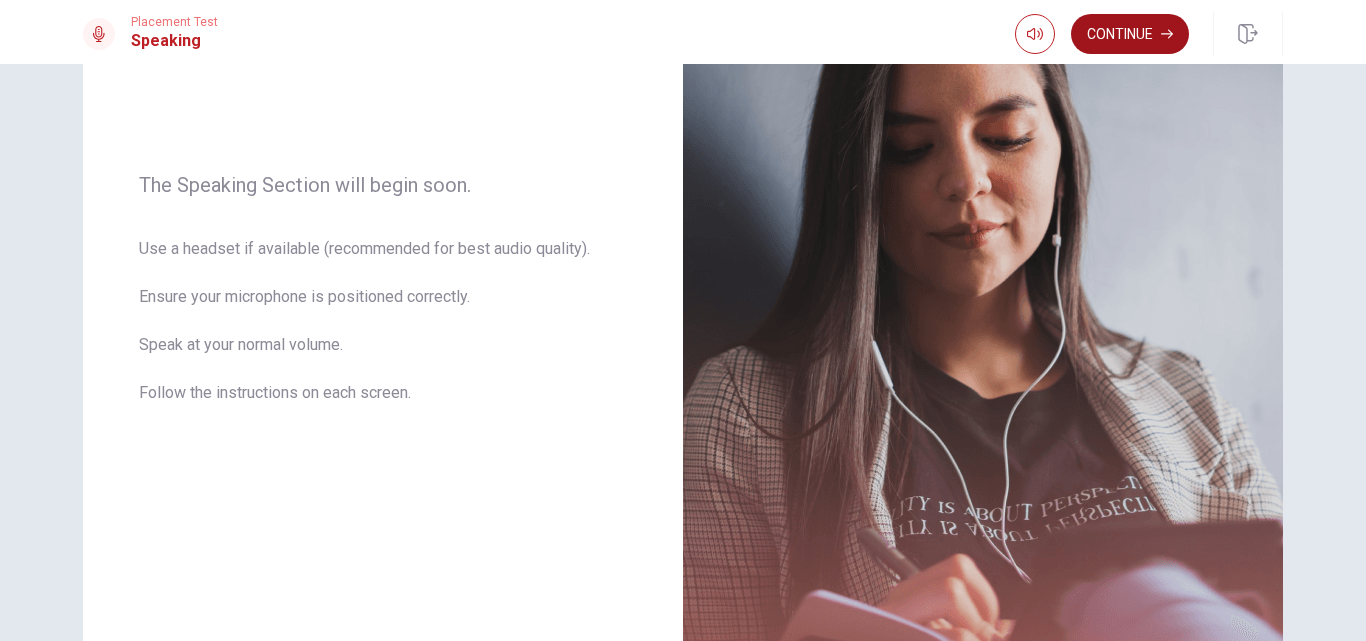 click on "Continue" at bounding box center (1130, 34) 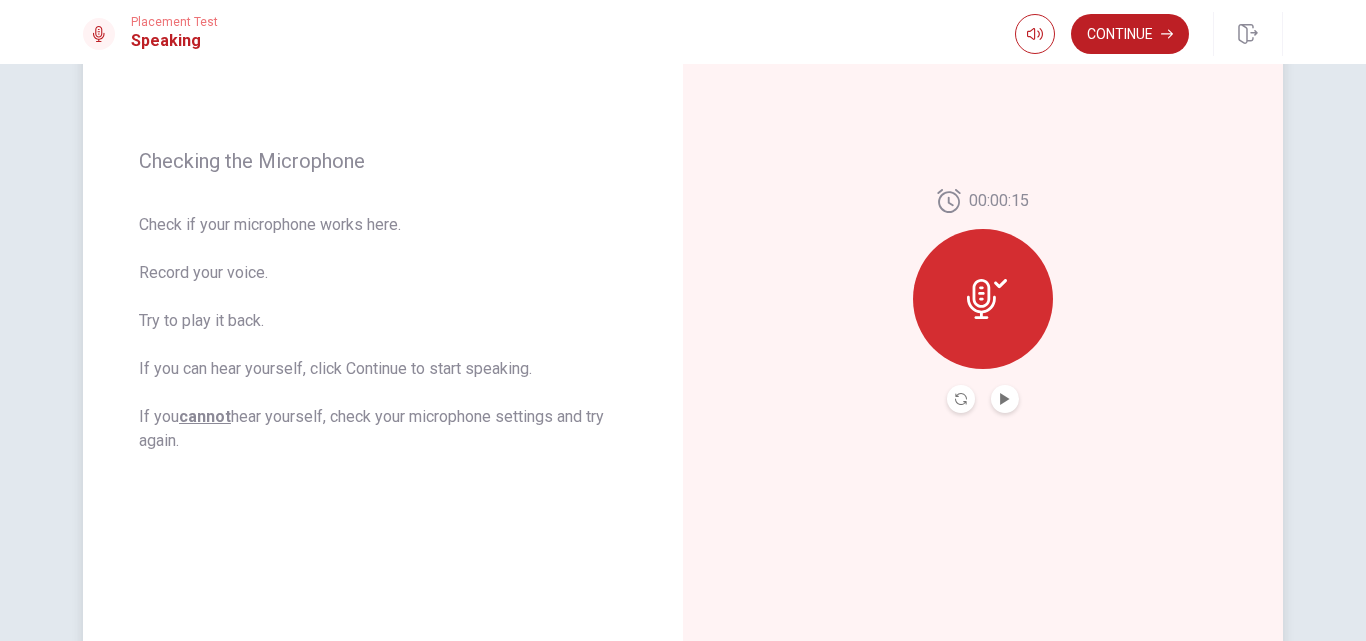 click at bounding box center [1005, 399] 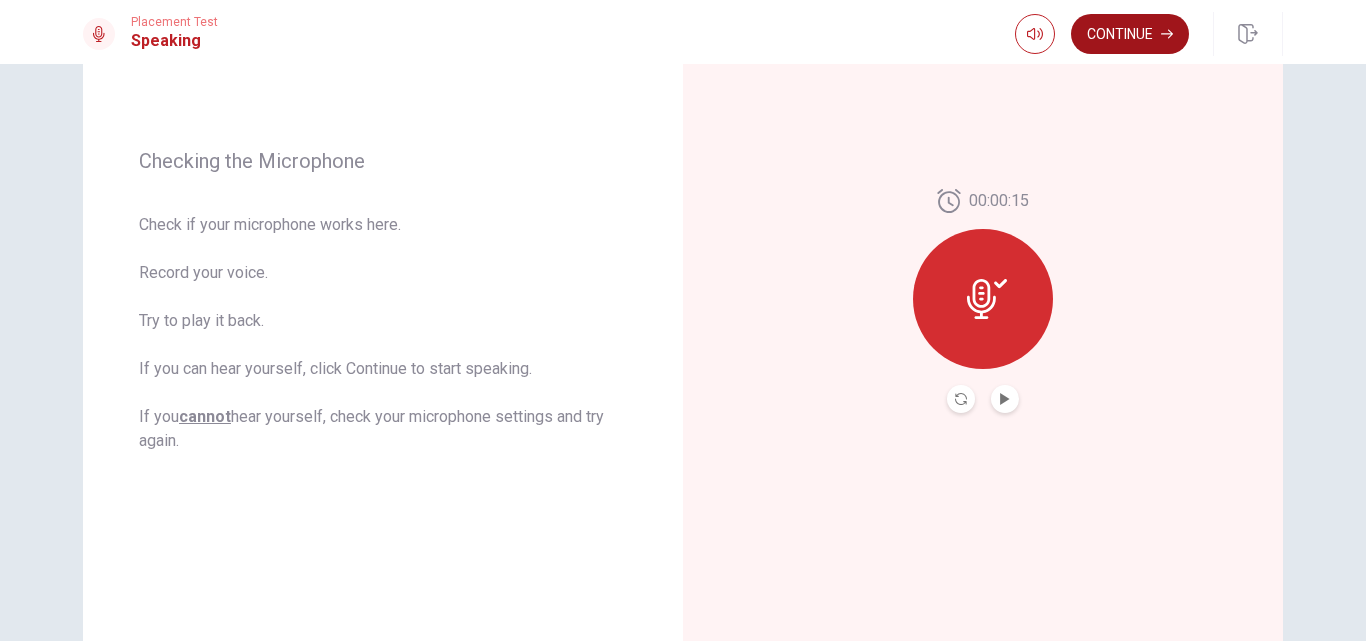 click on "Continue" at bounding box center (1130, 34) 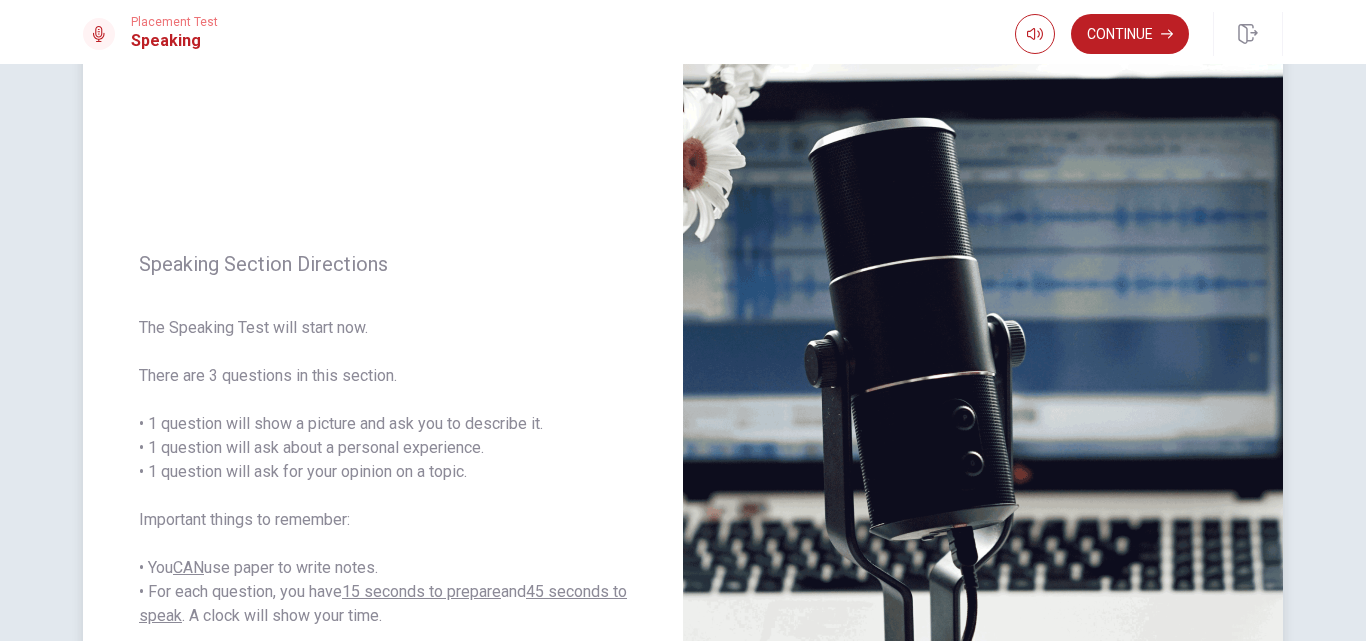 scroll, scrollTop: 200, scrollLeft: 0, axis: vertical 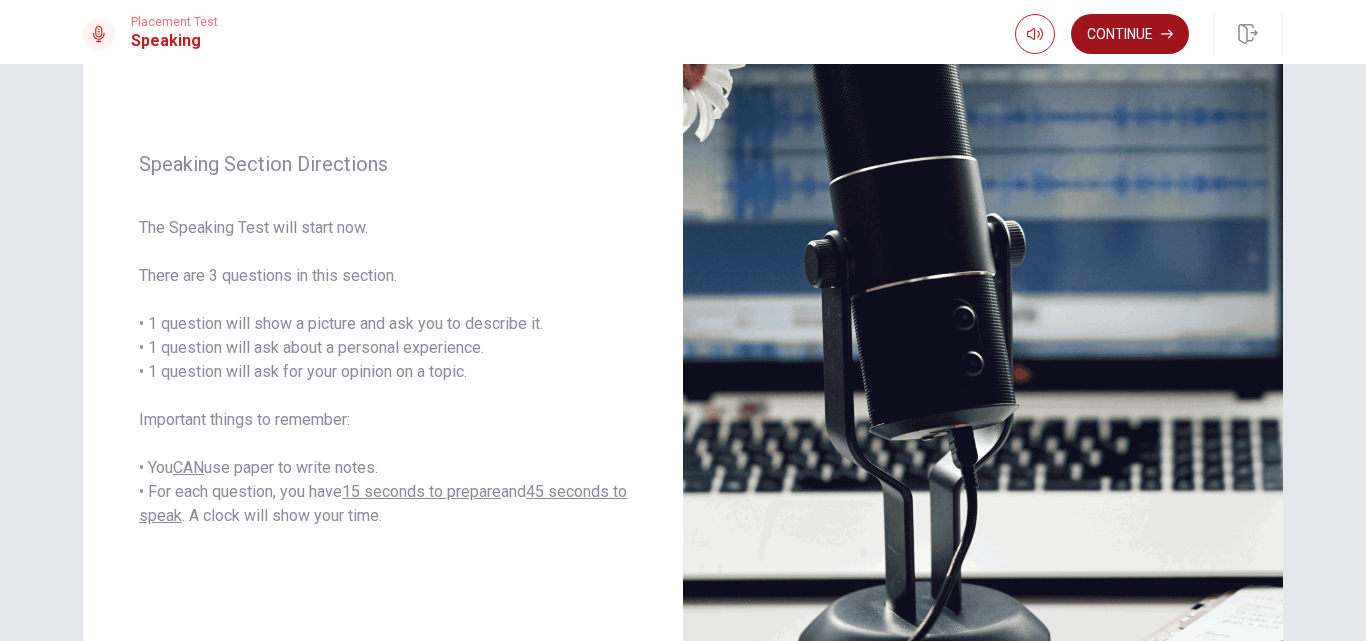 click on "Continue" at bounding box center (1130, 34) 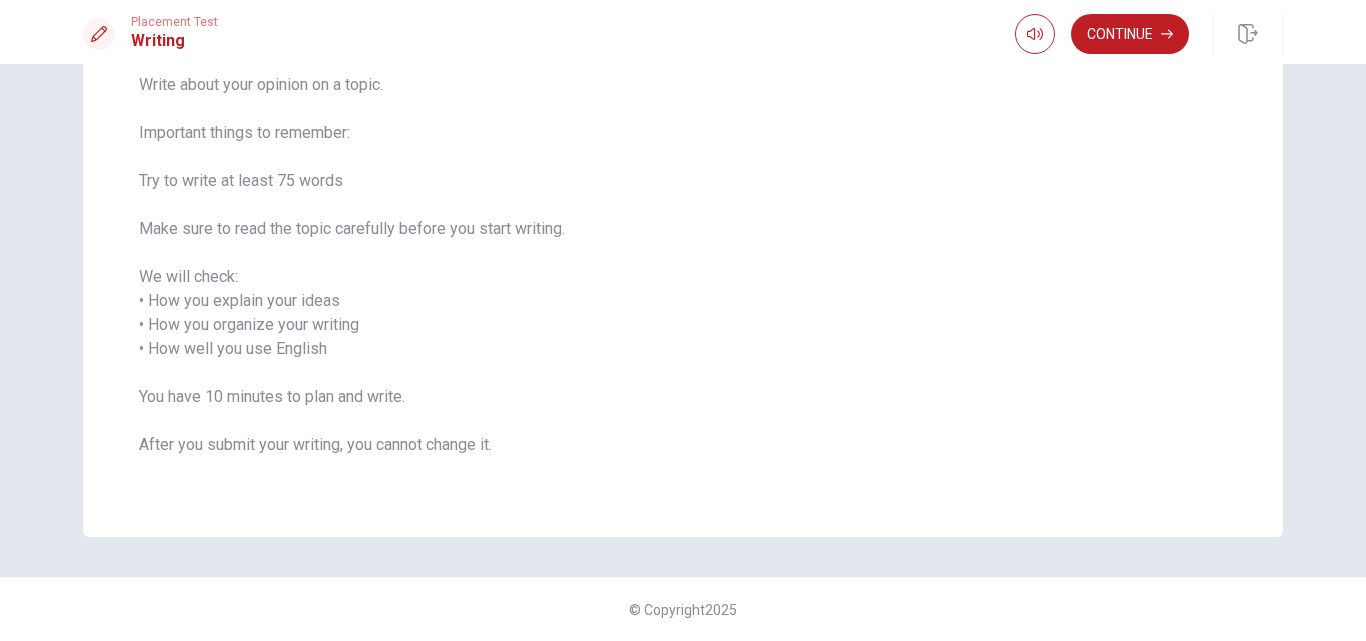 scroll, scrollTop: 0, scrollLeft: 0, axis: both 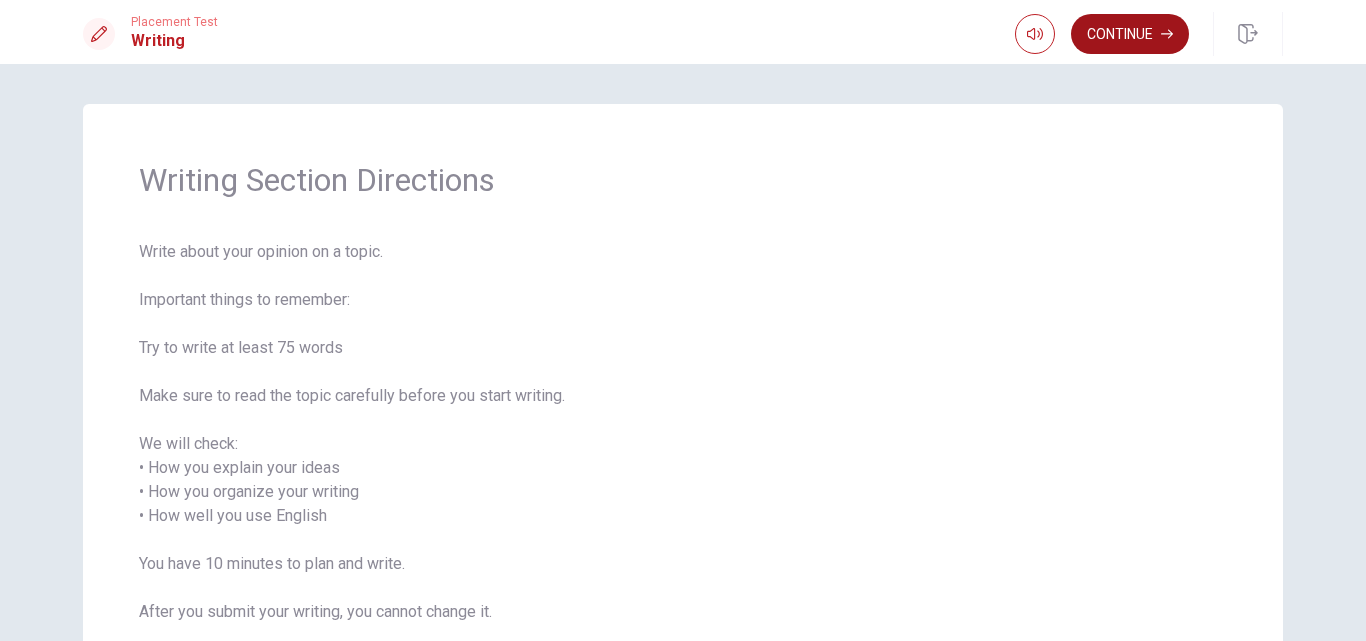click on "Continue" at bounding box center [1130, 34] 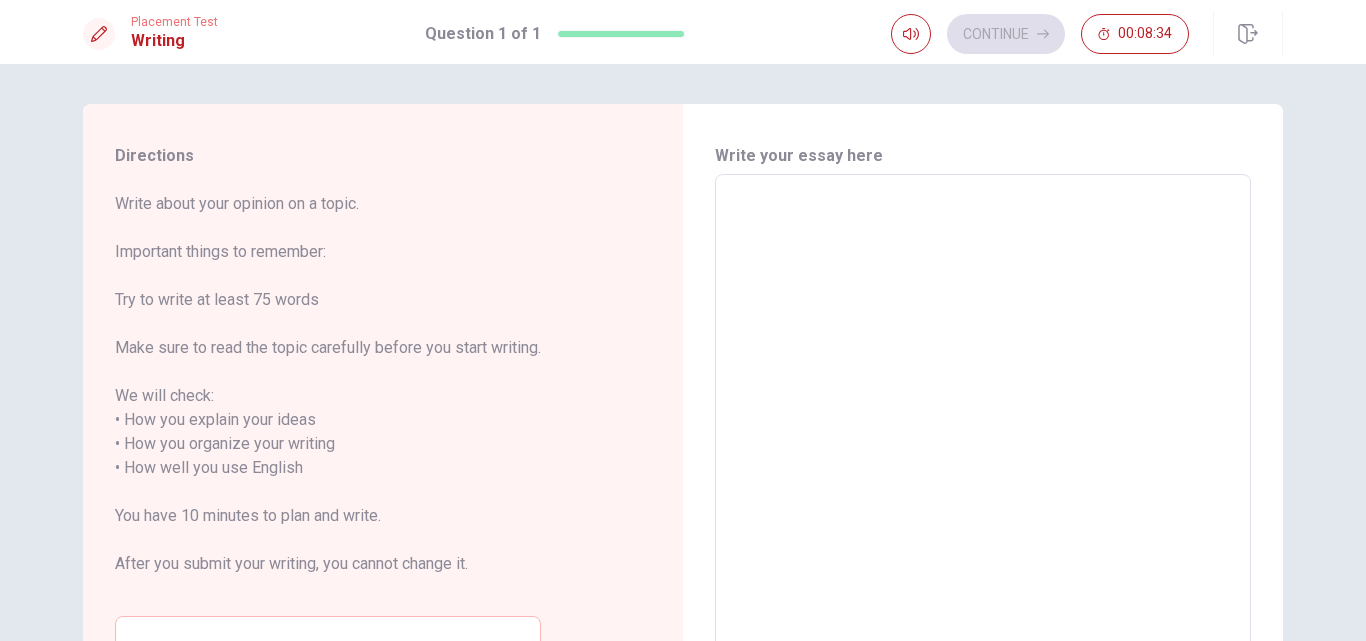 click on "x ​" at bounding box center [983, 456] 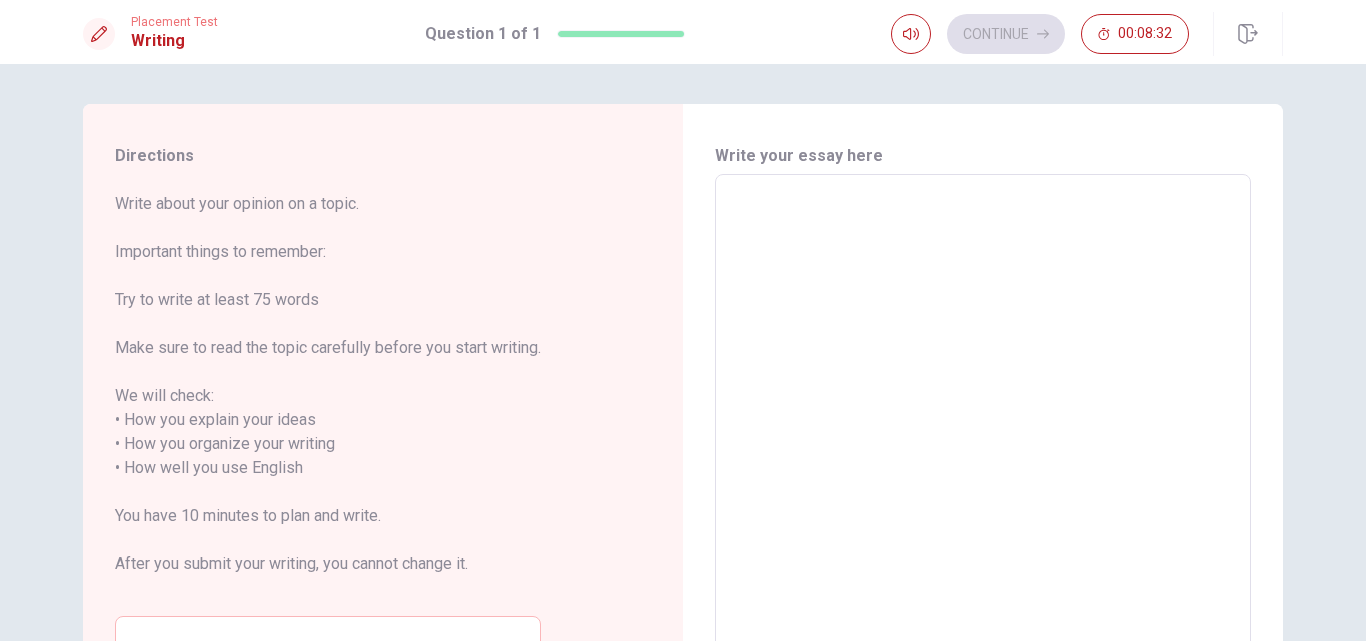 type on "P" 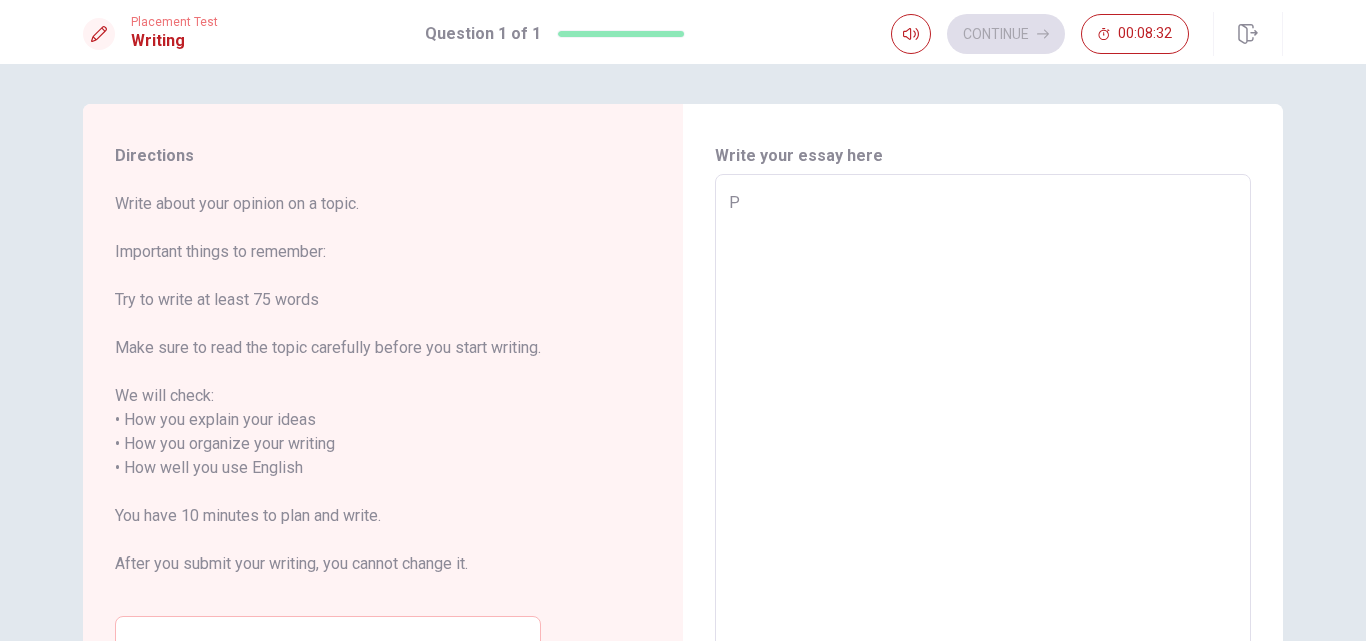type on "x" 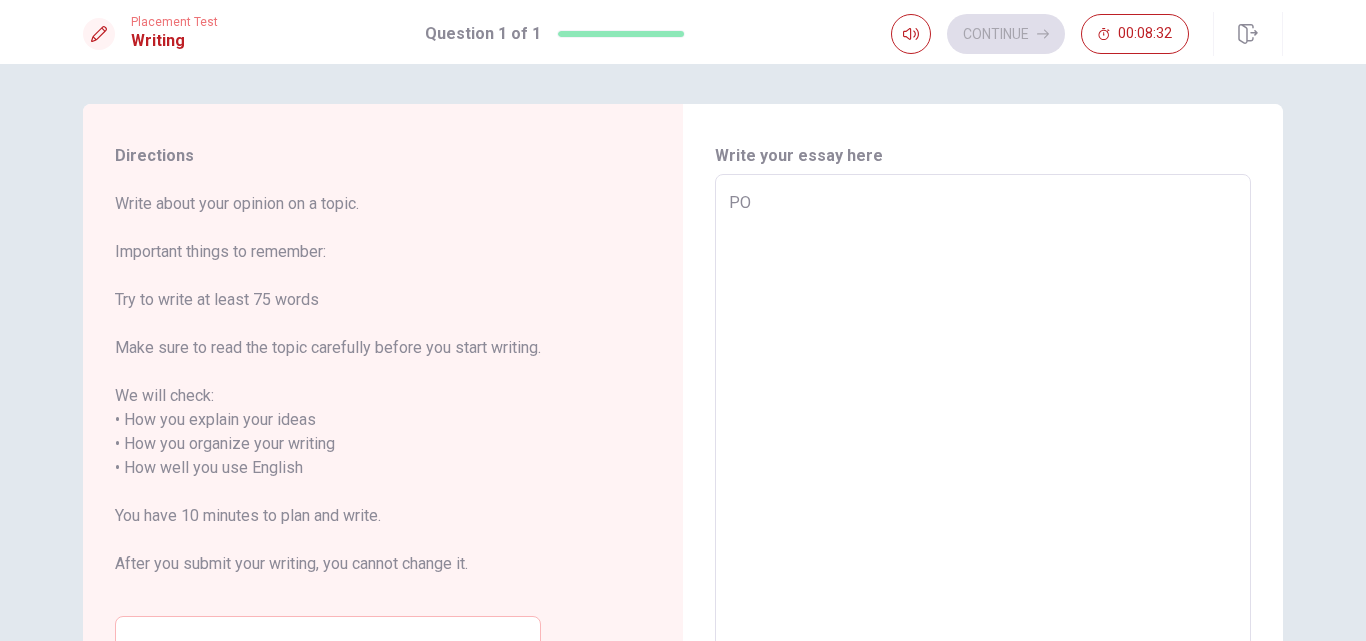 type on "x" 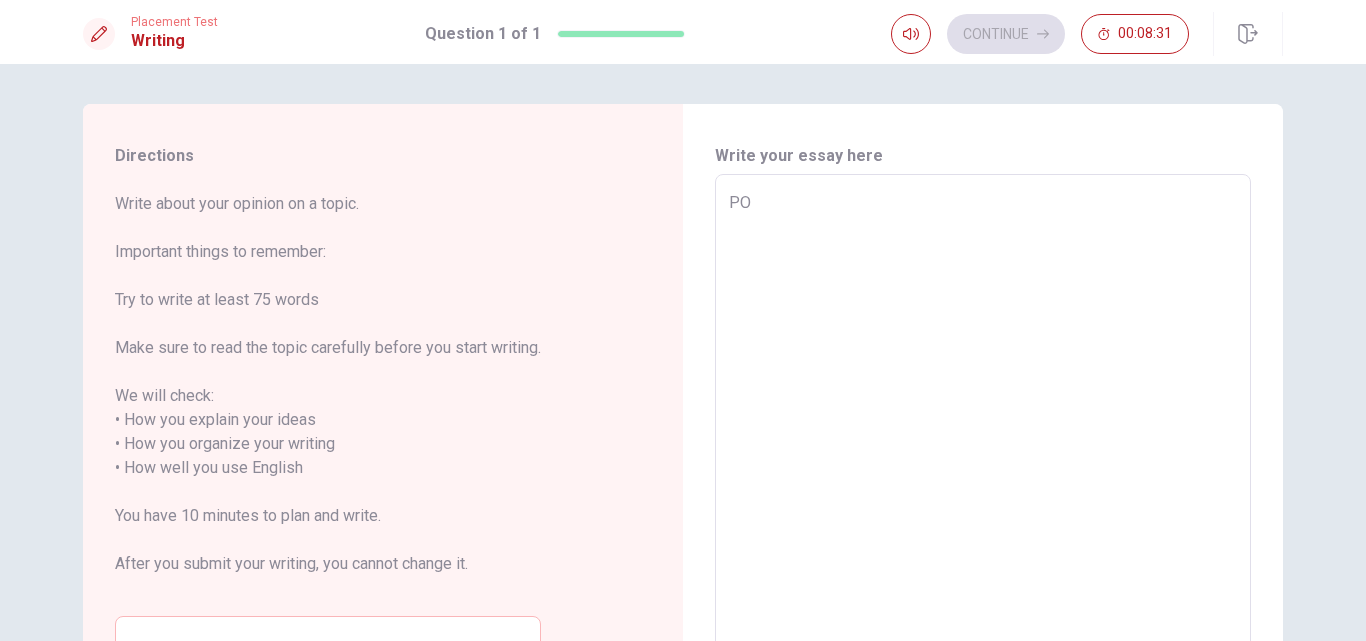 type on "P" 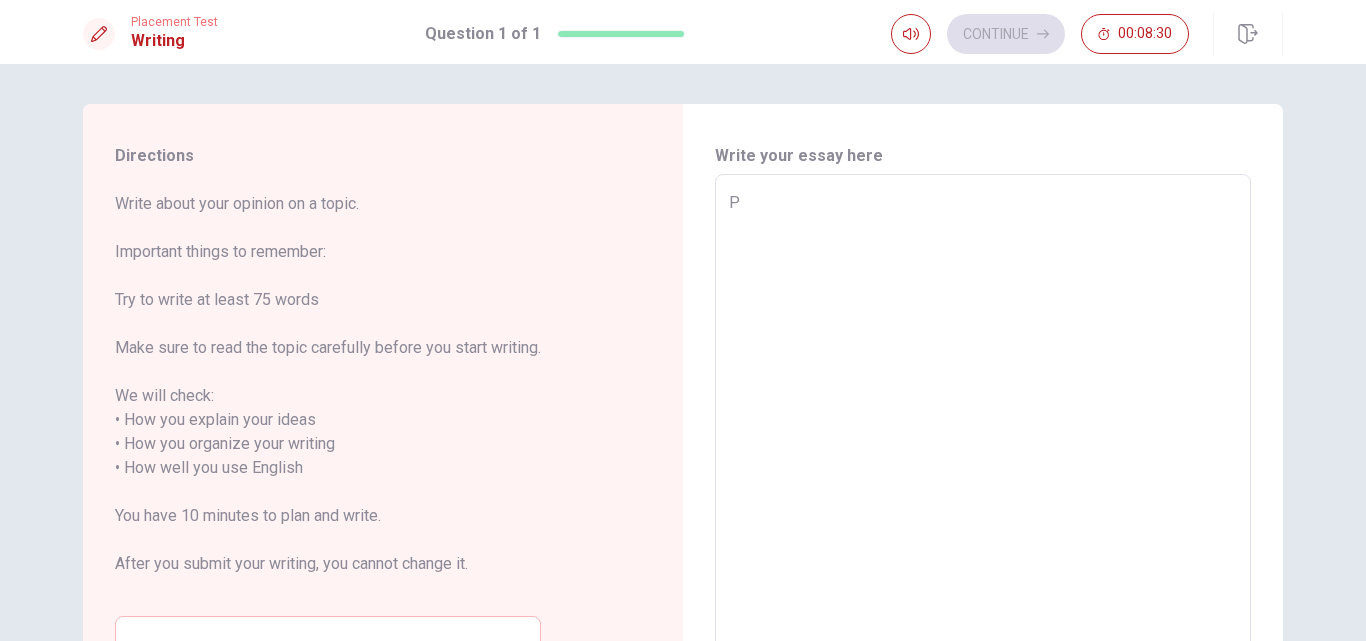 type on "x" 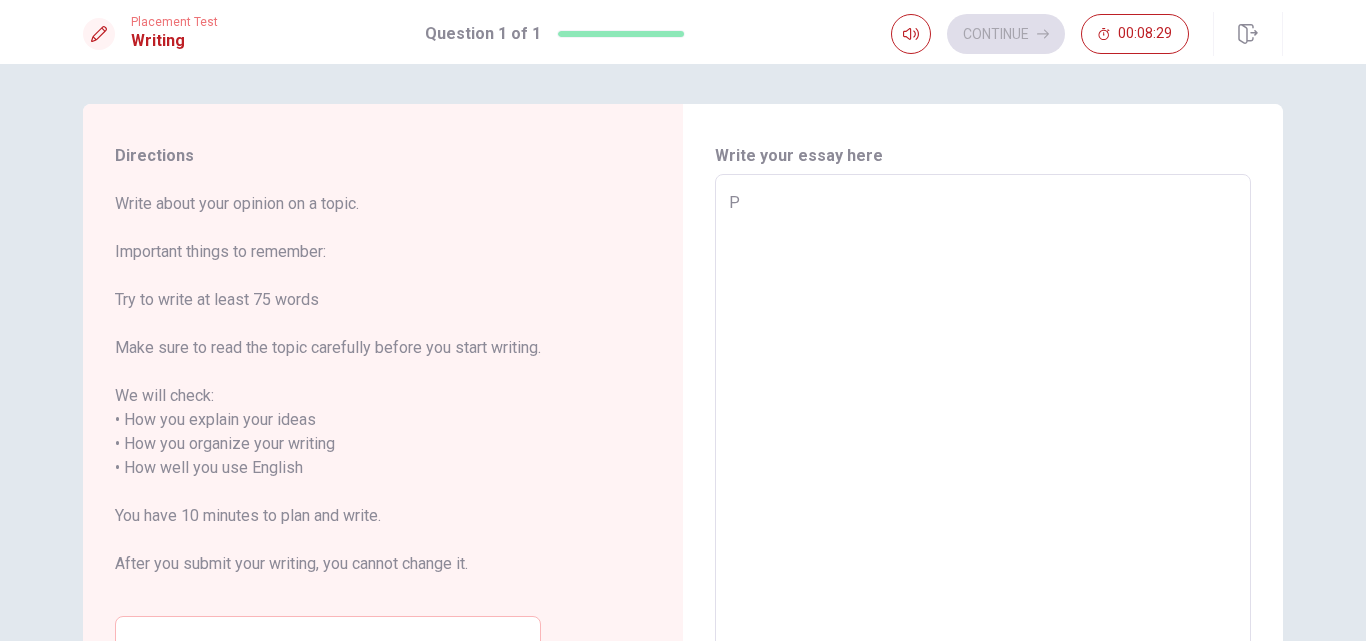 type on "Pe" 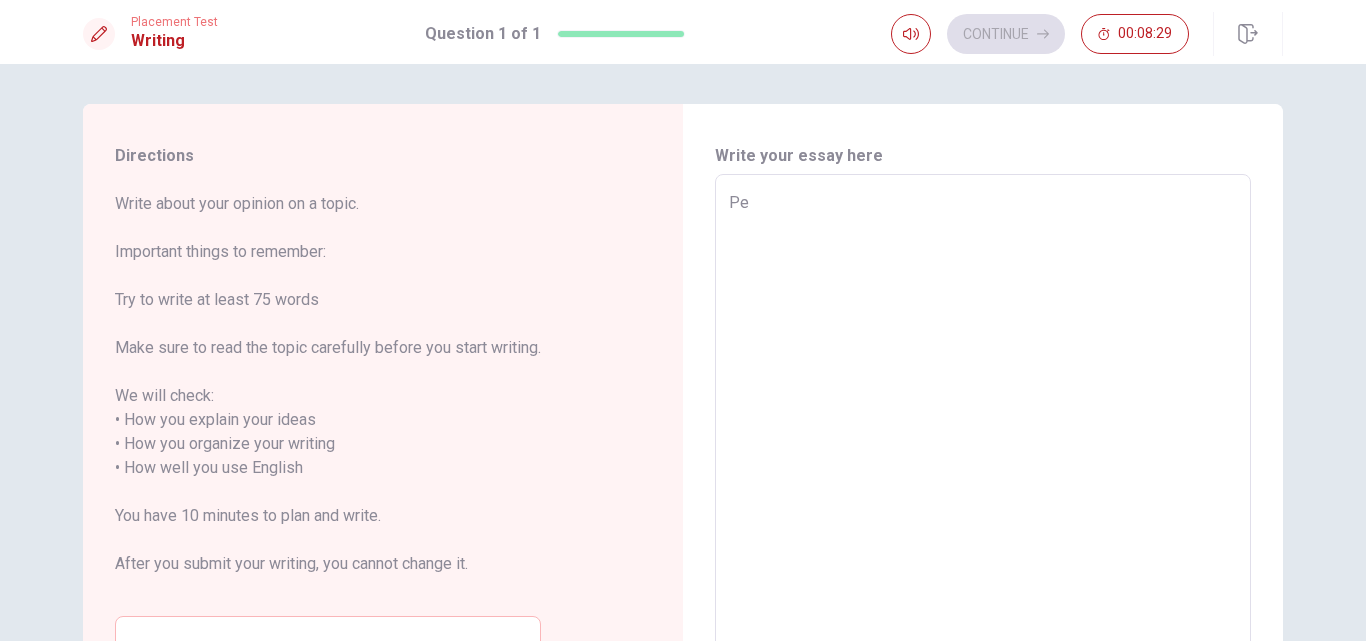 type on "x" 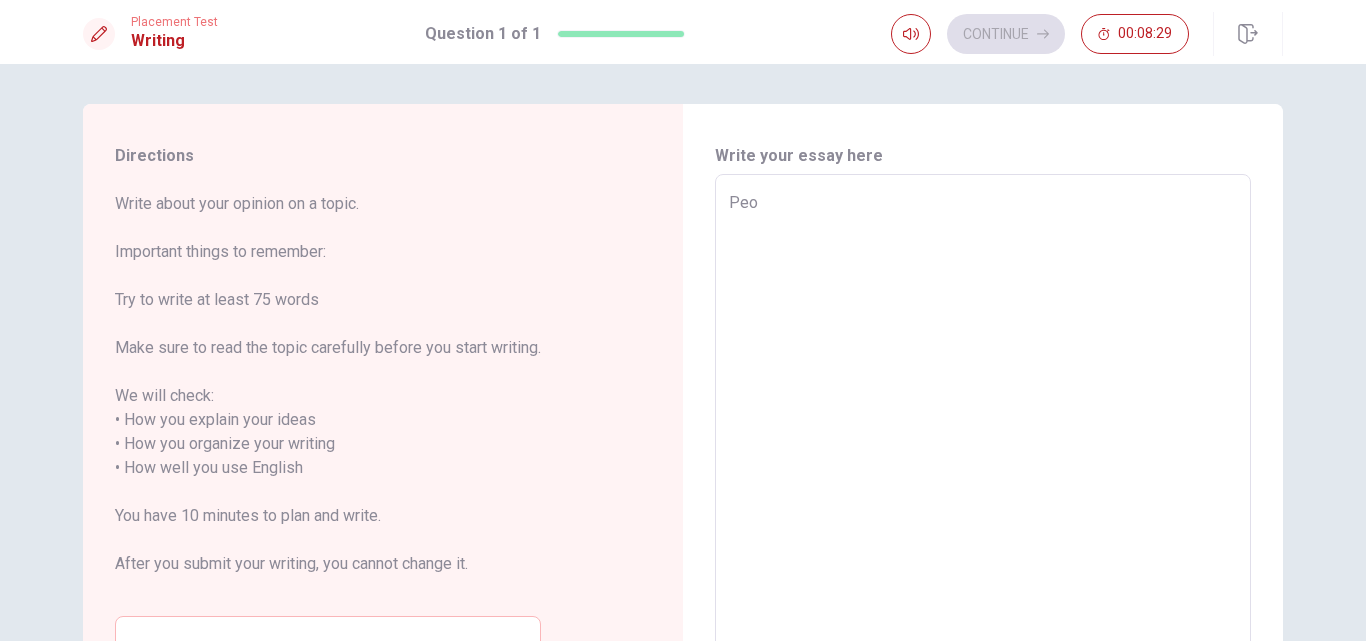 type on "x" 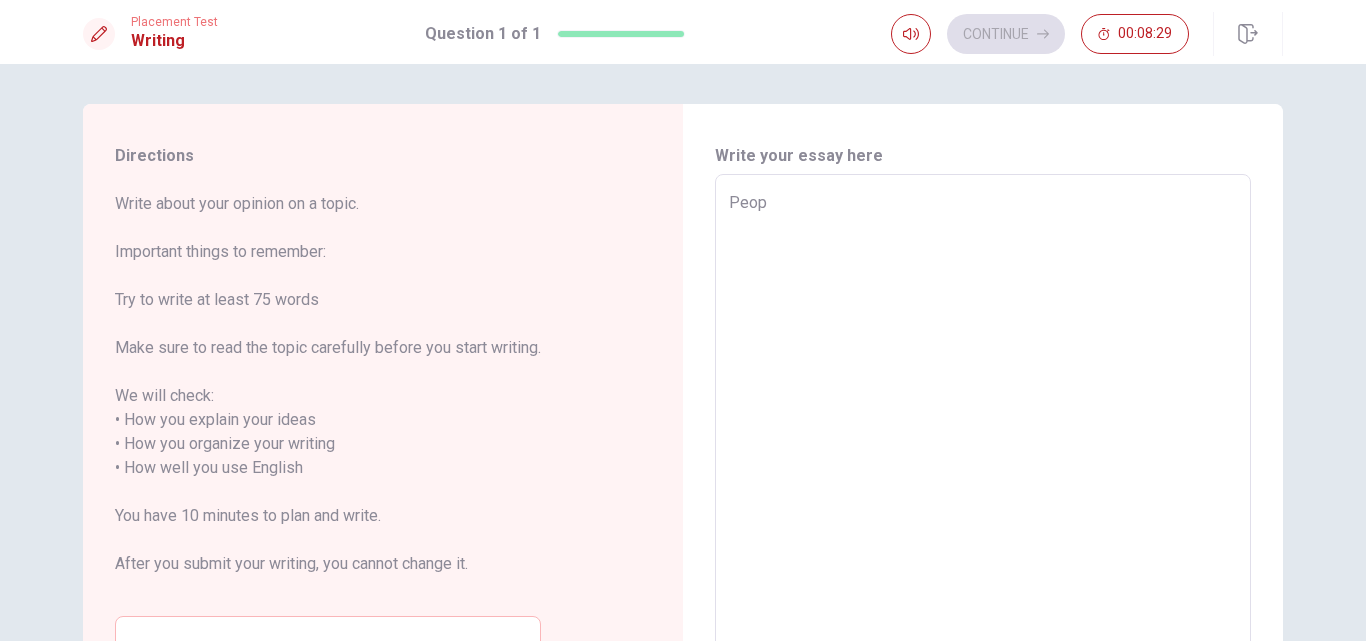 type on "x" 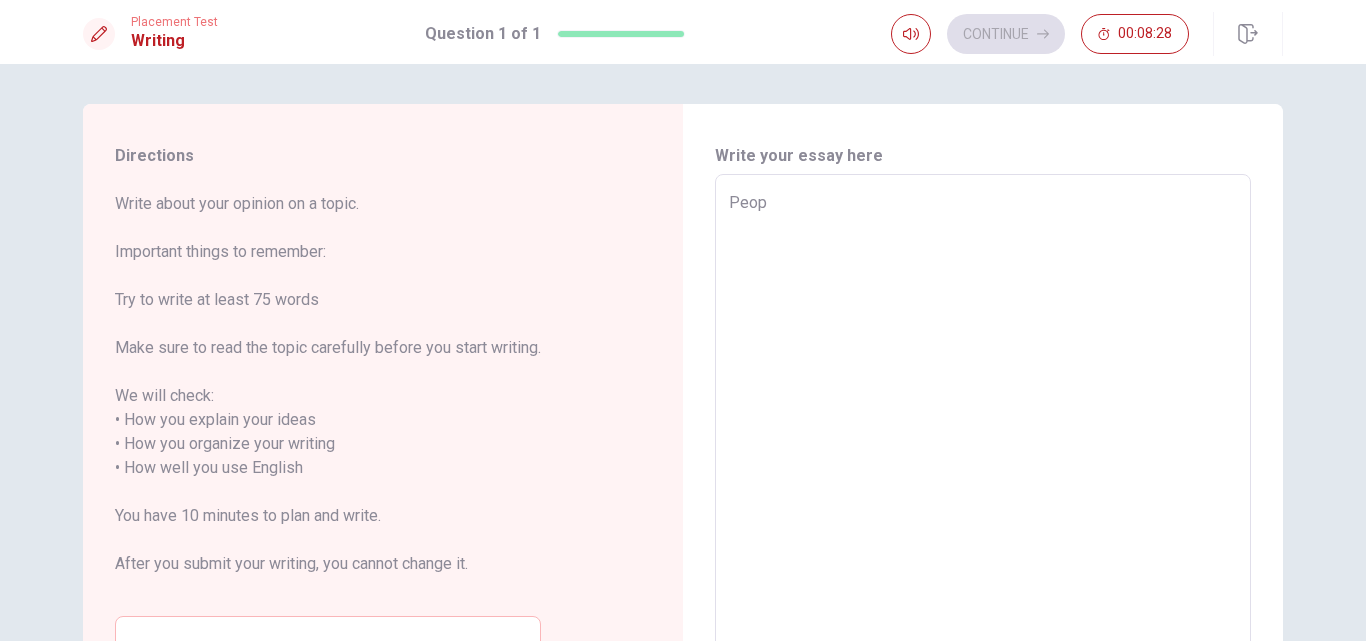 type on "Peopl" 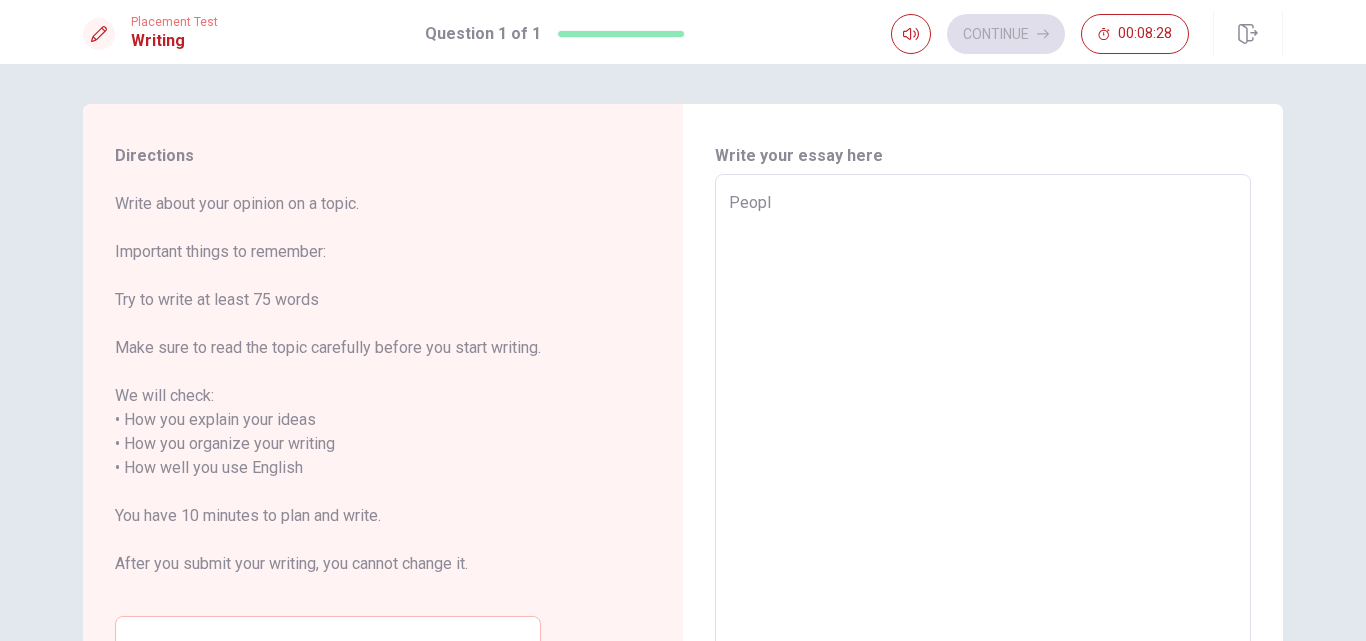 type on "x" 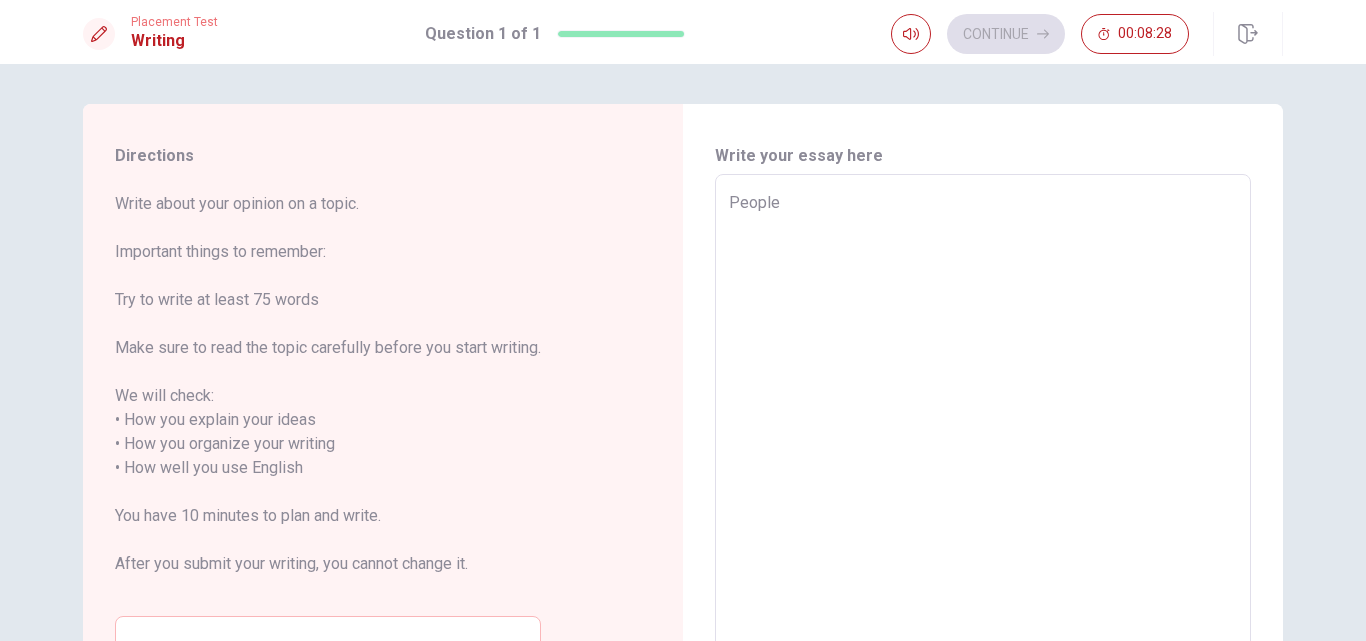 type on "x" 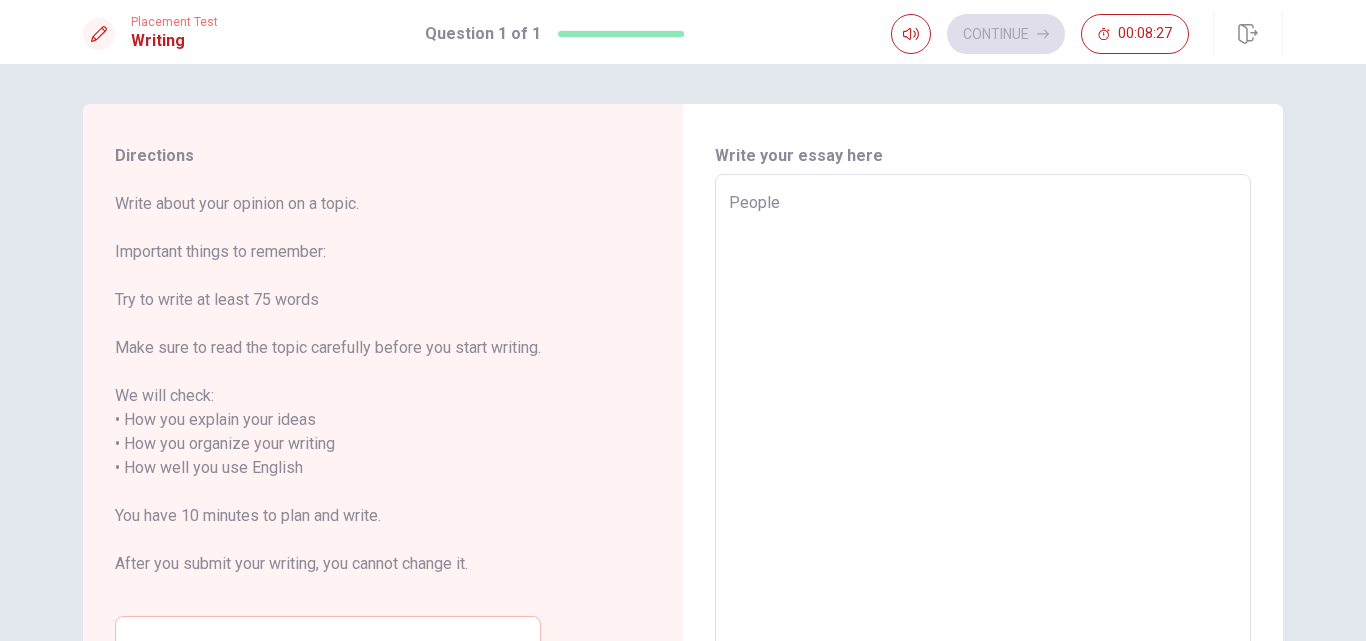 type on "x" 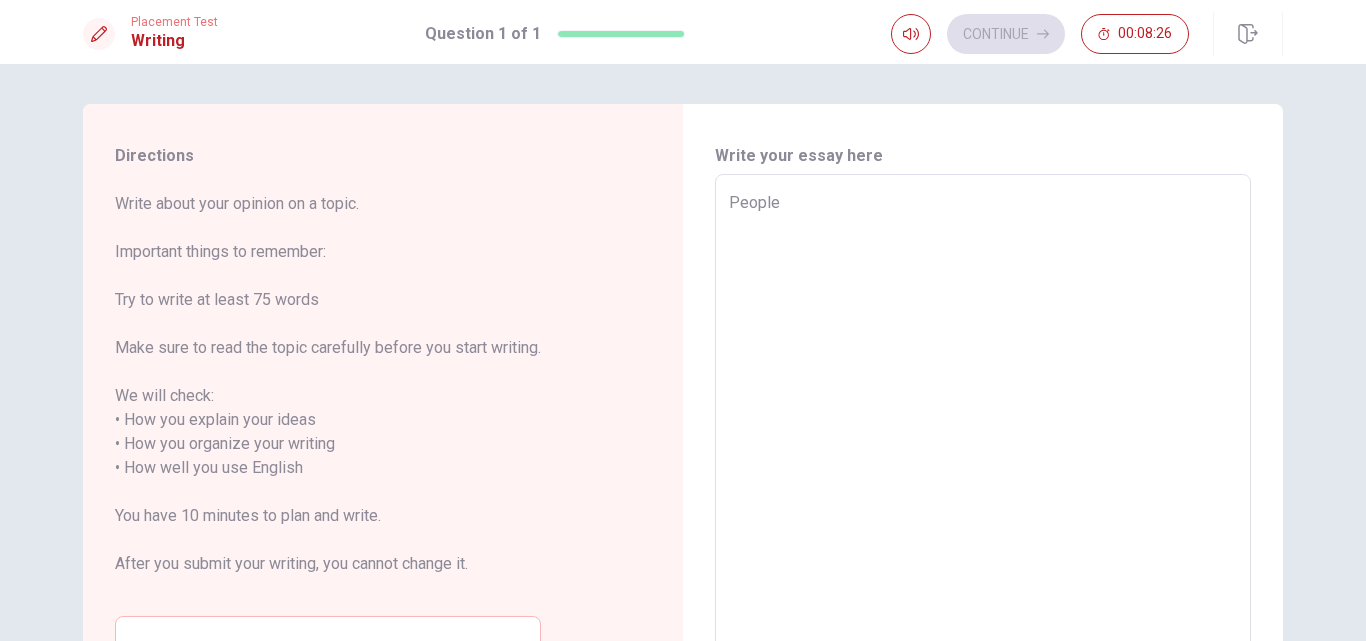 type on "People a" 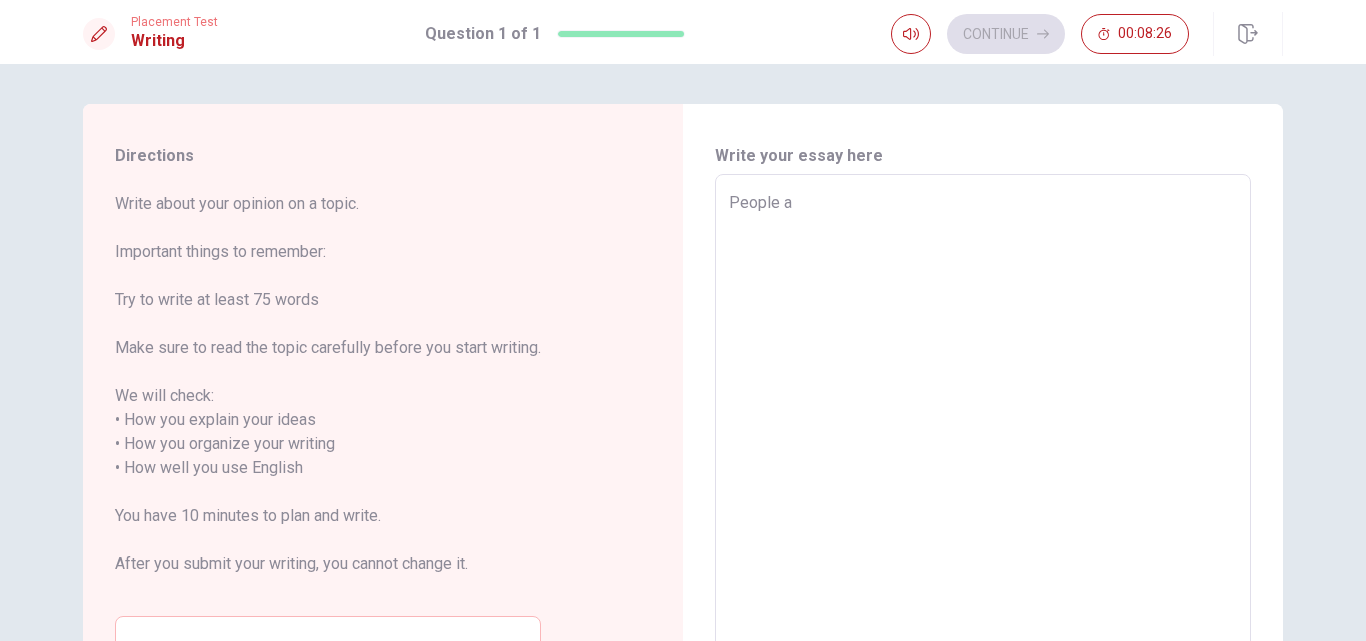 type on "x" 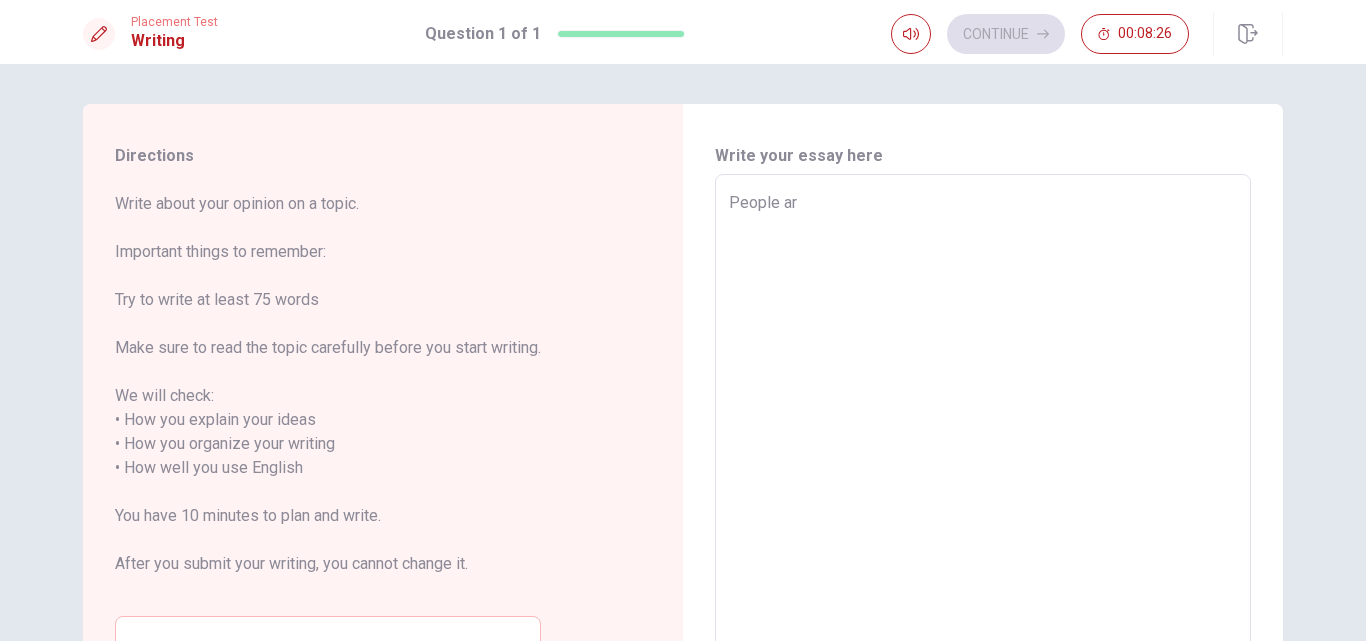 type on "x" 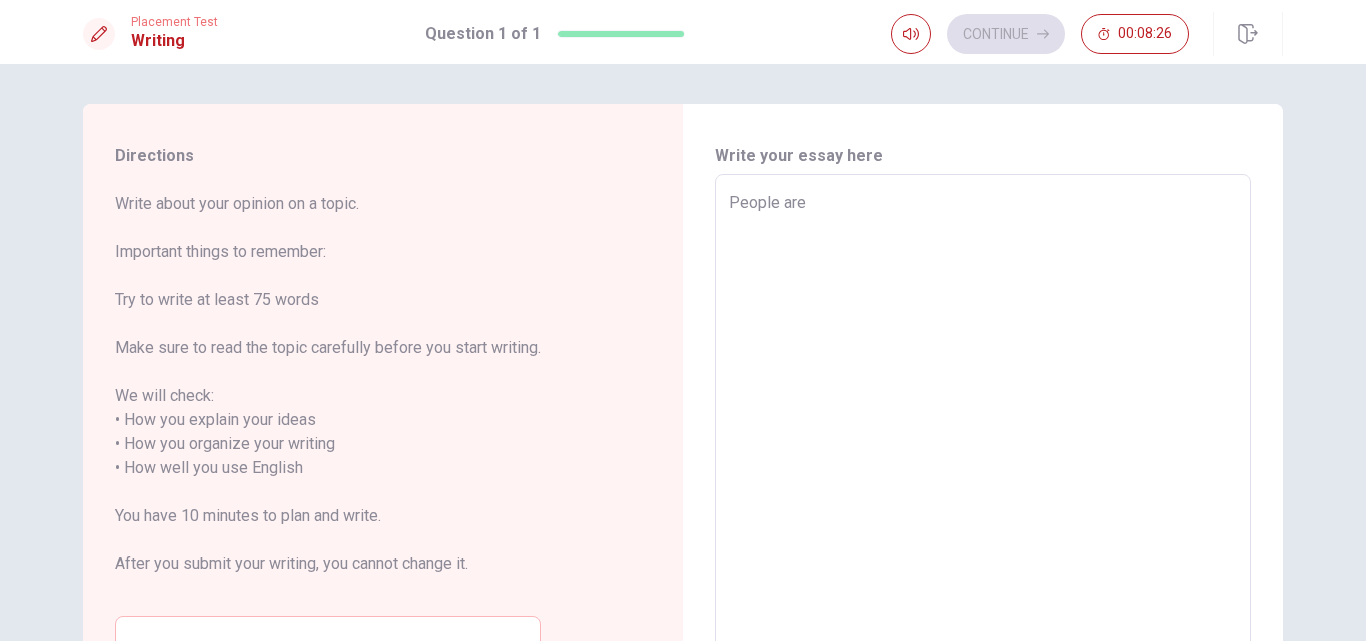 type on "x" 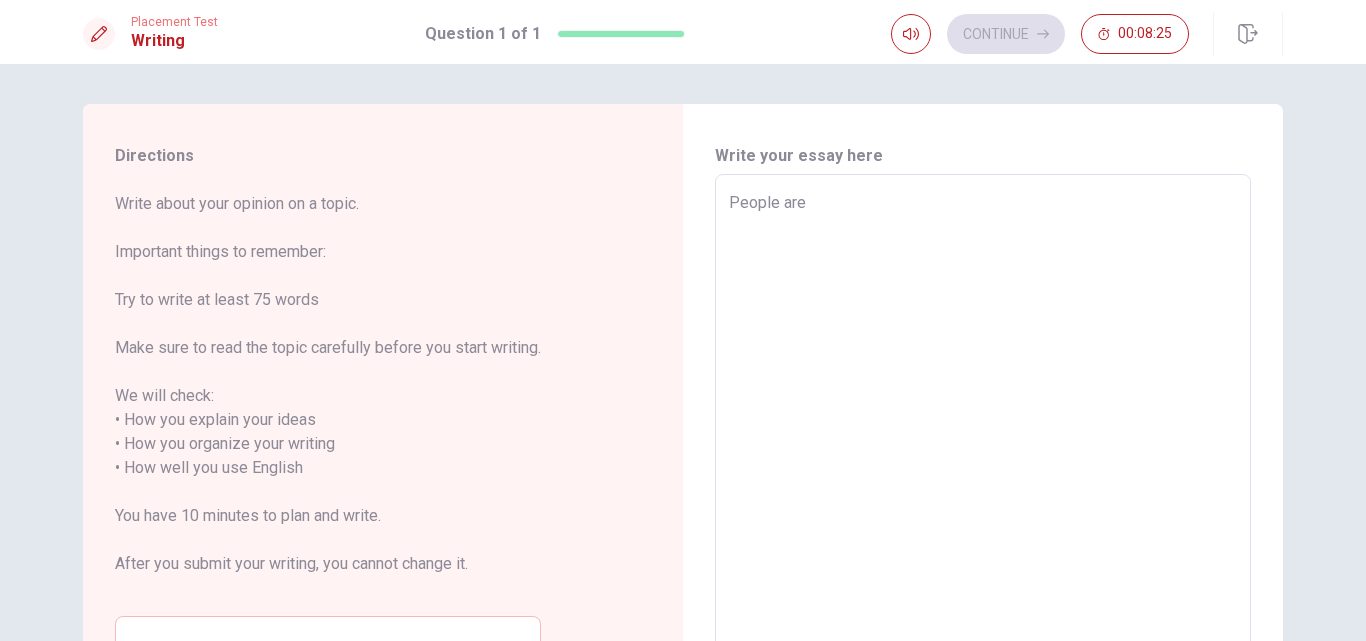 type on "People are" 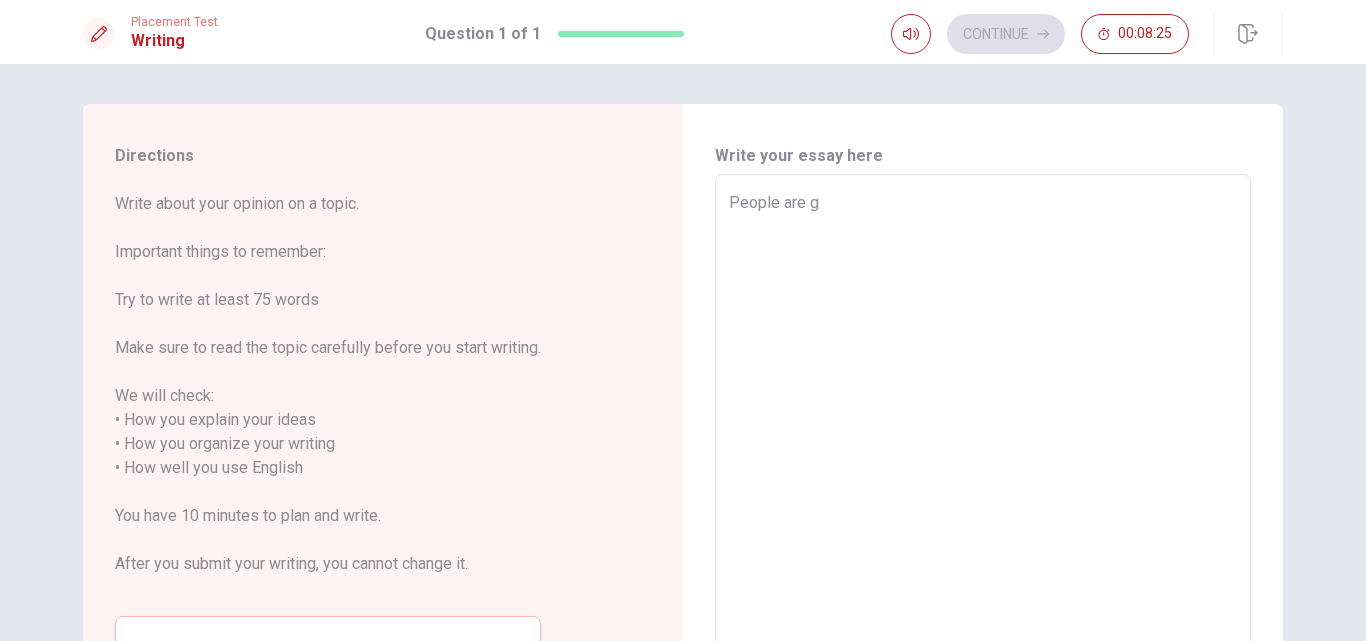 type on "x" 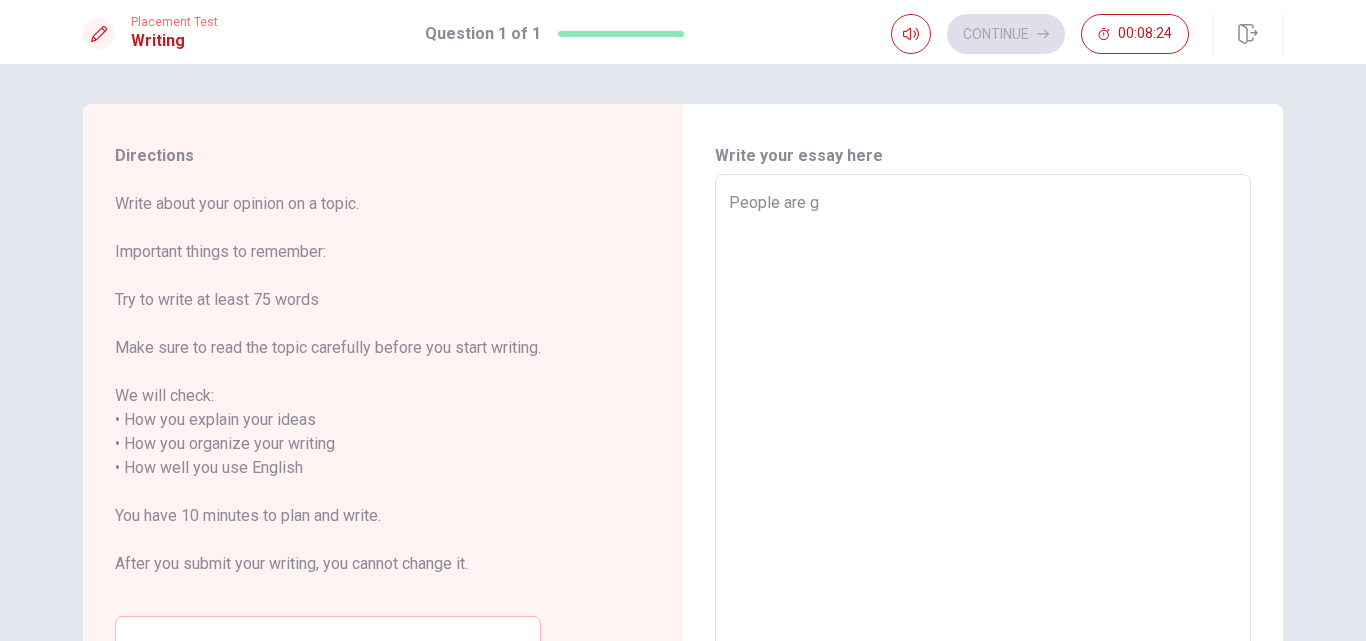 type on "People are ge" 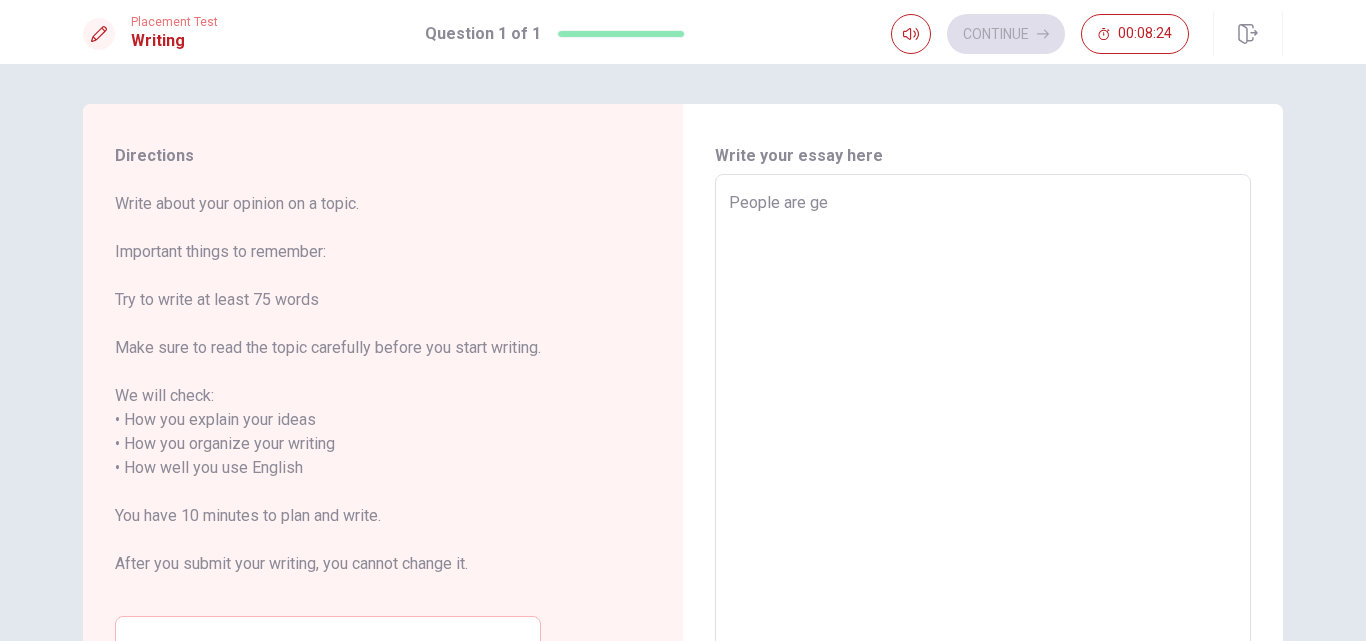 type on "x" 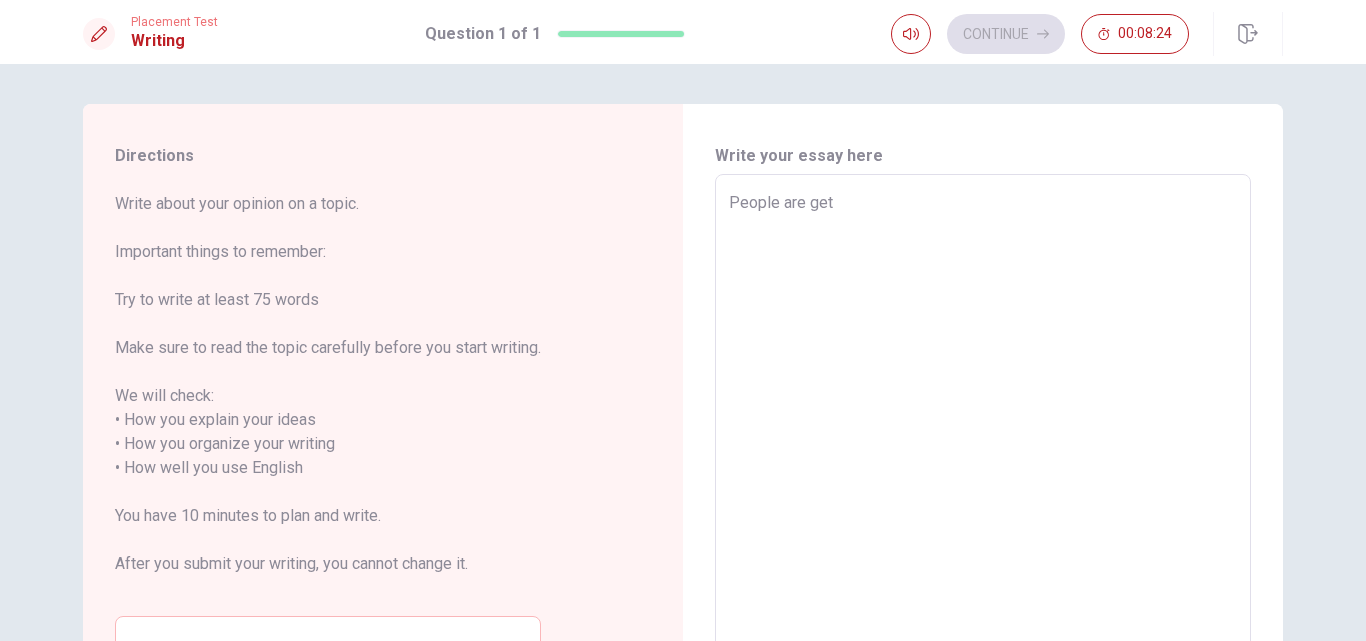 type on "x" 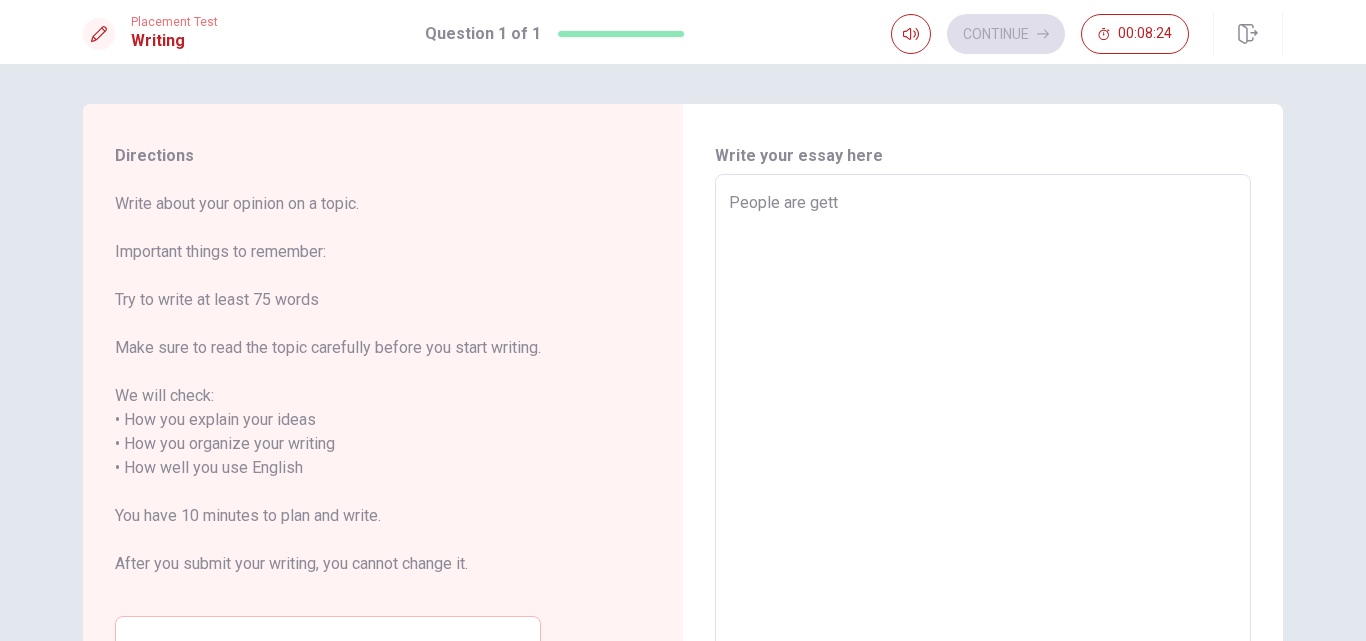 type on "x" 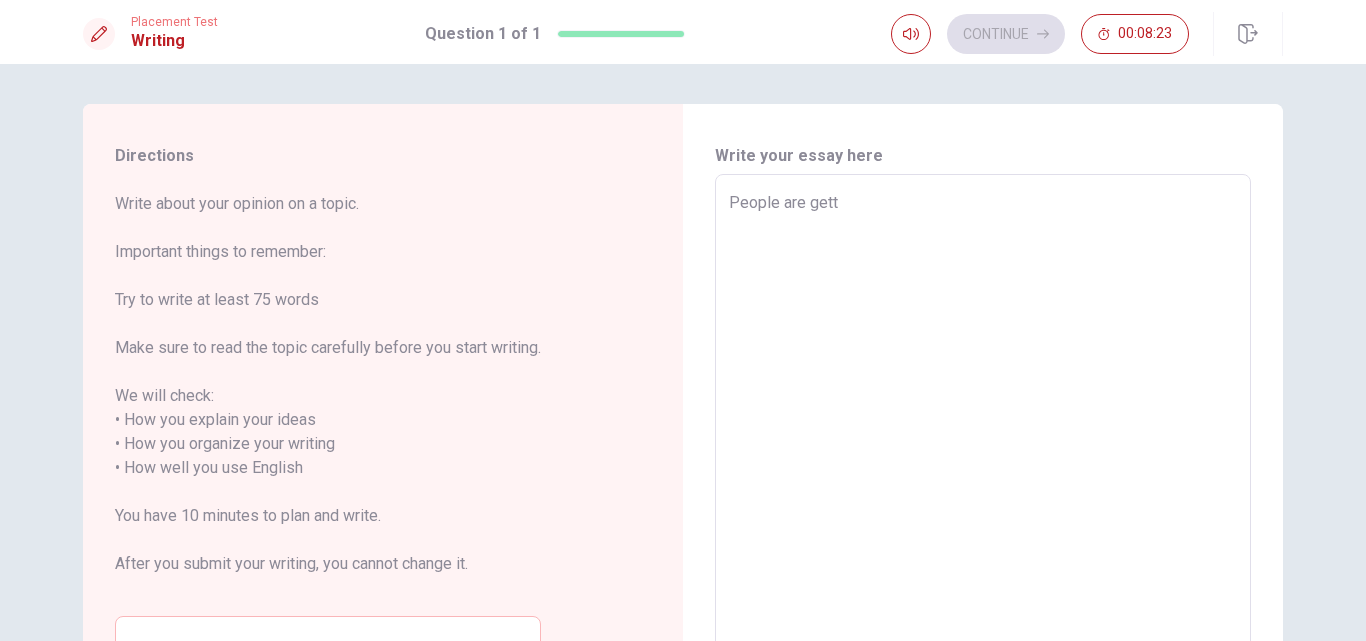 type on "People are getti" 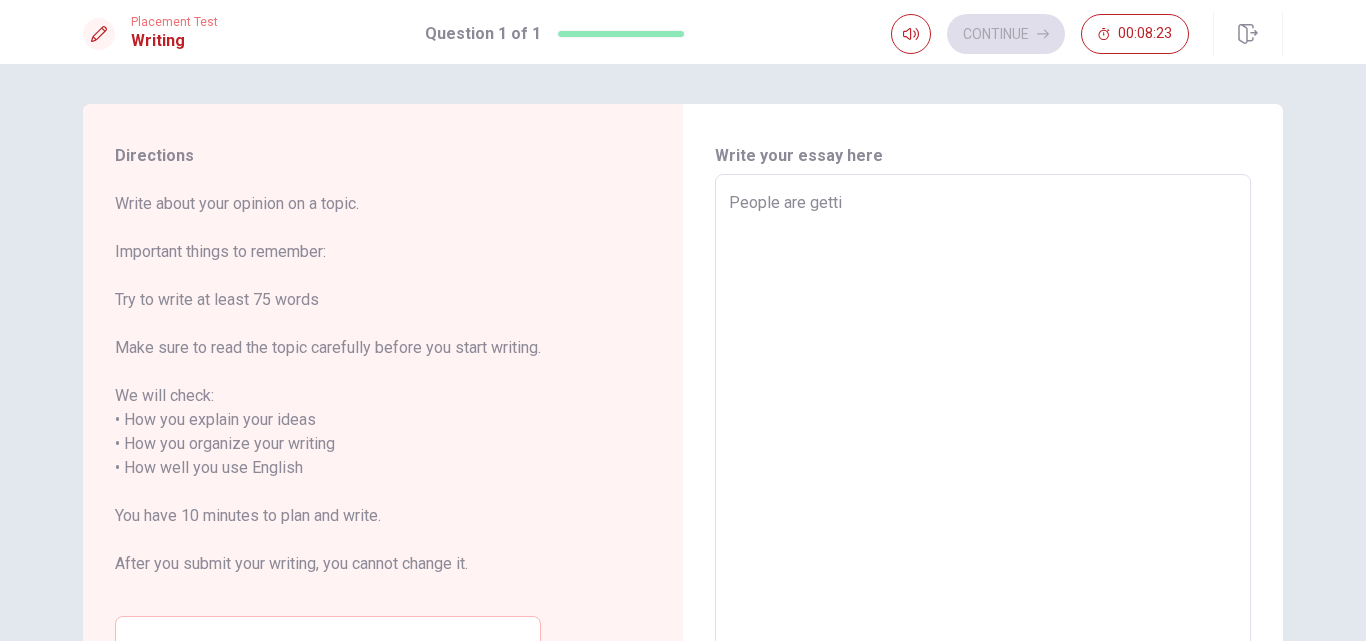 type on "x" 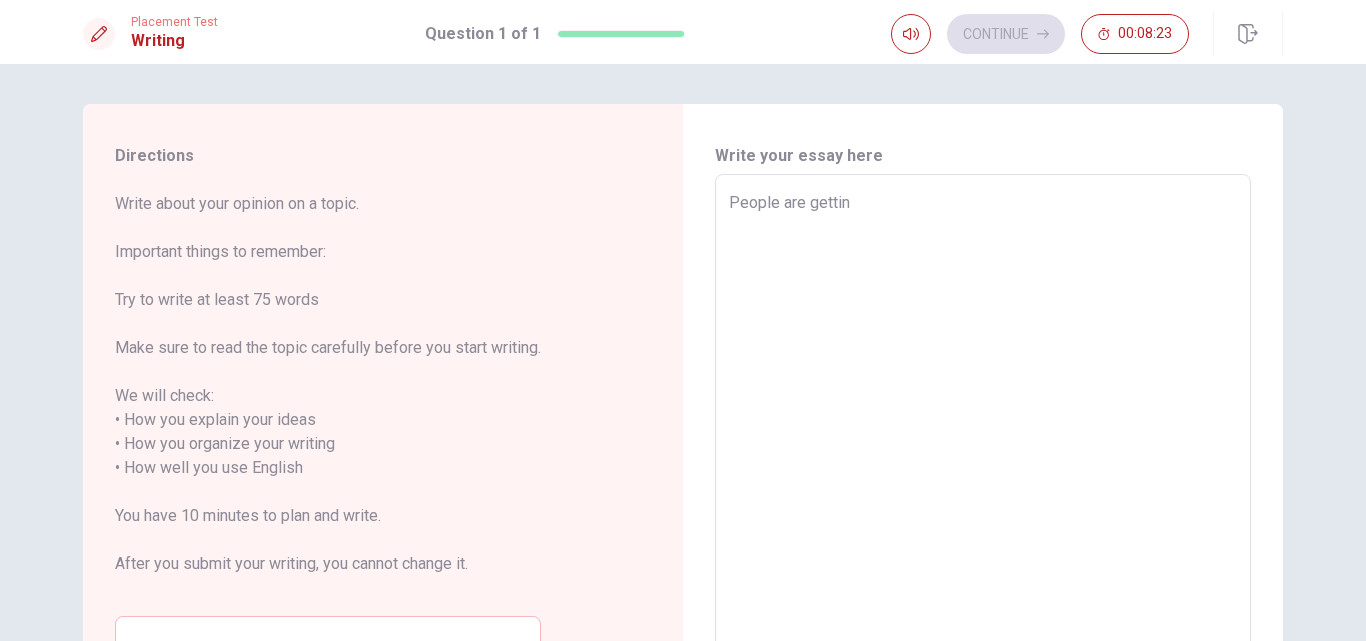 type on "x" 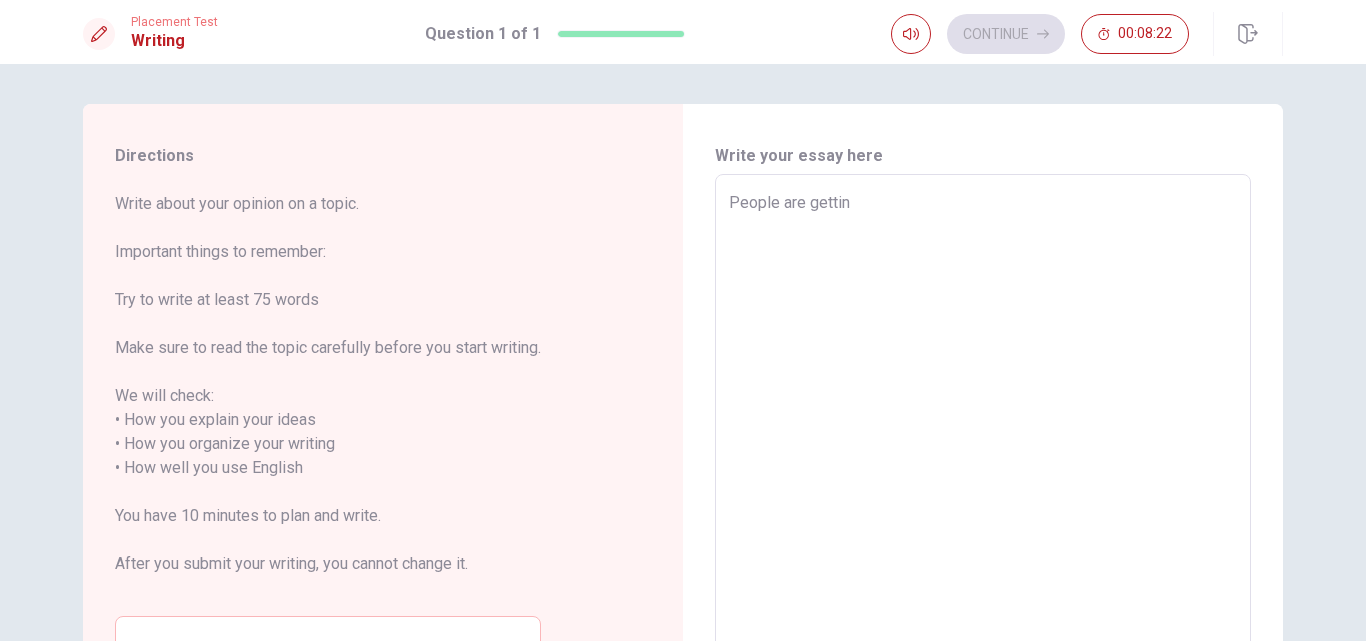 type on "People are getting" 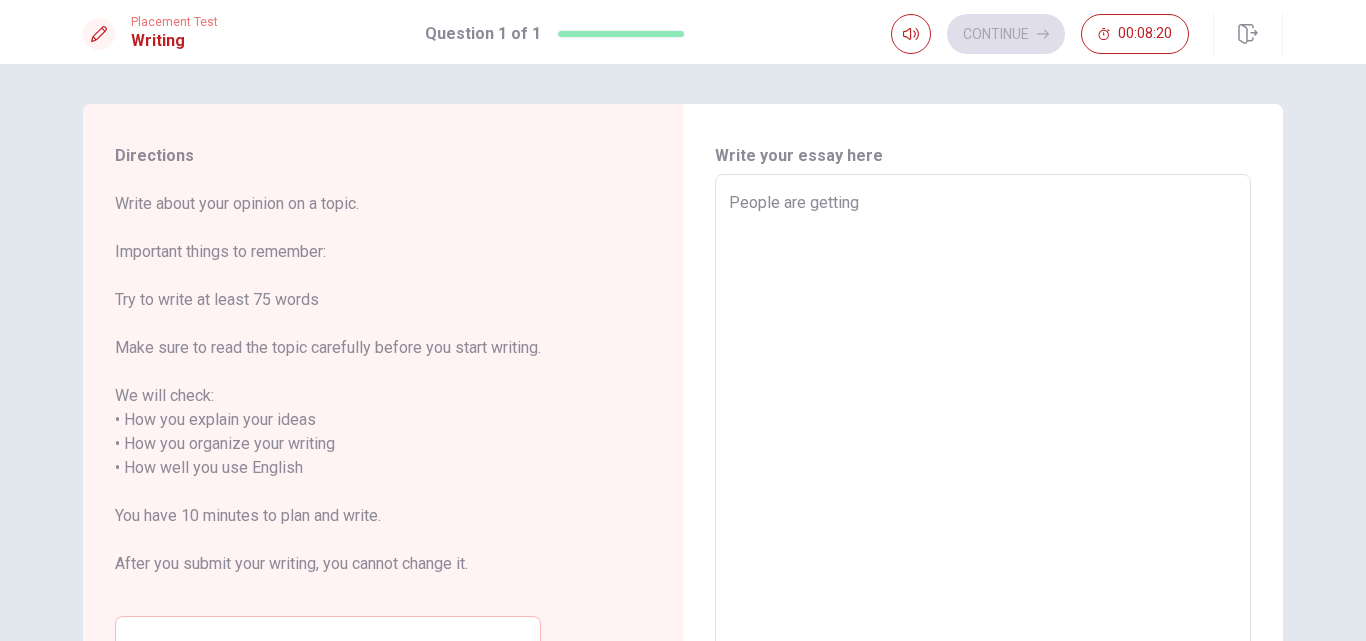 type on "x" 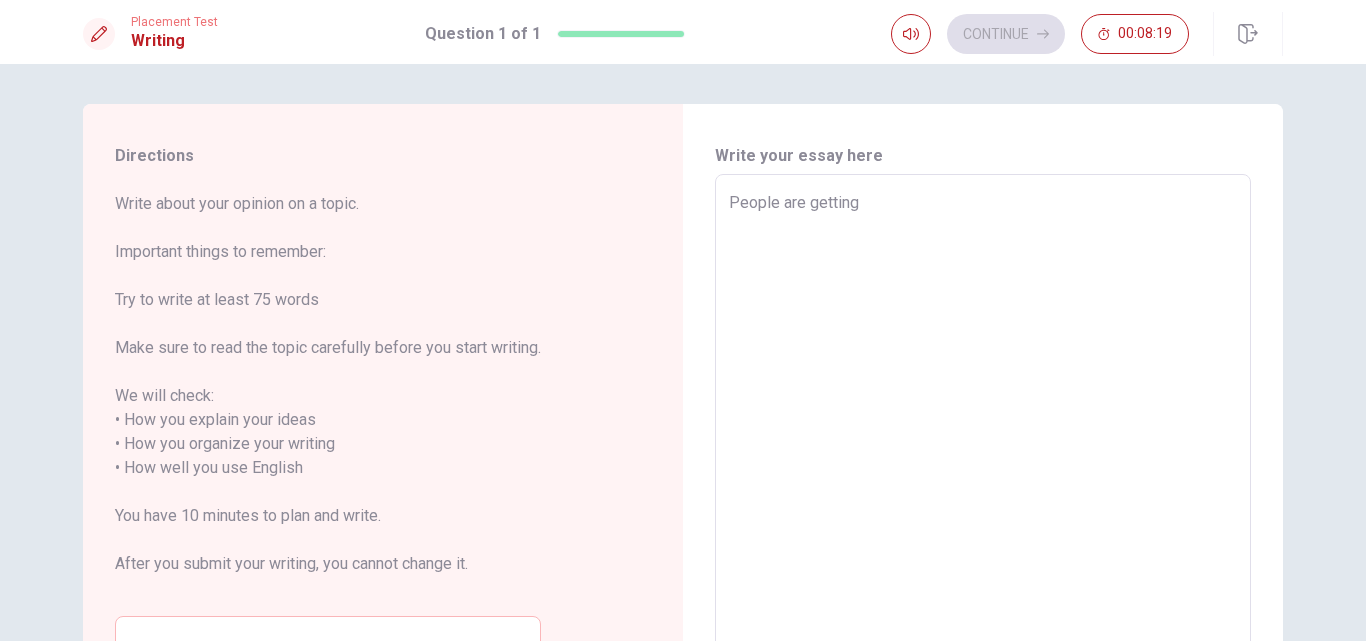 type on "People are getting" 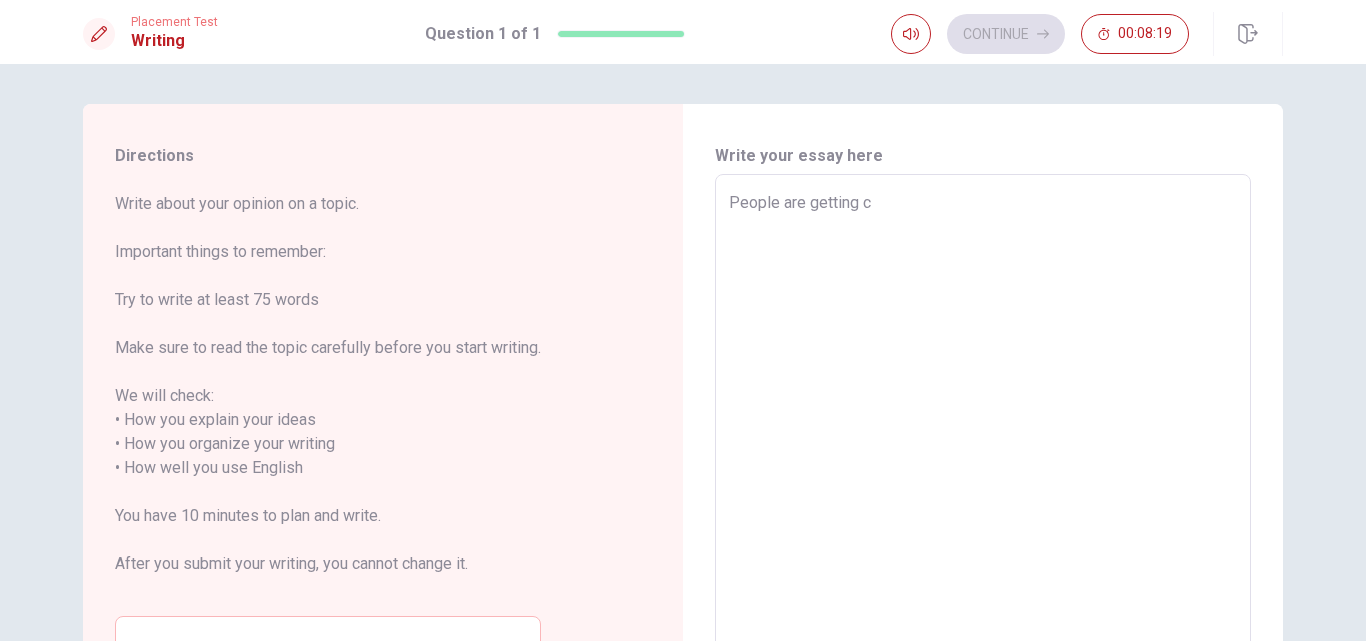 type on "x" 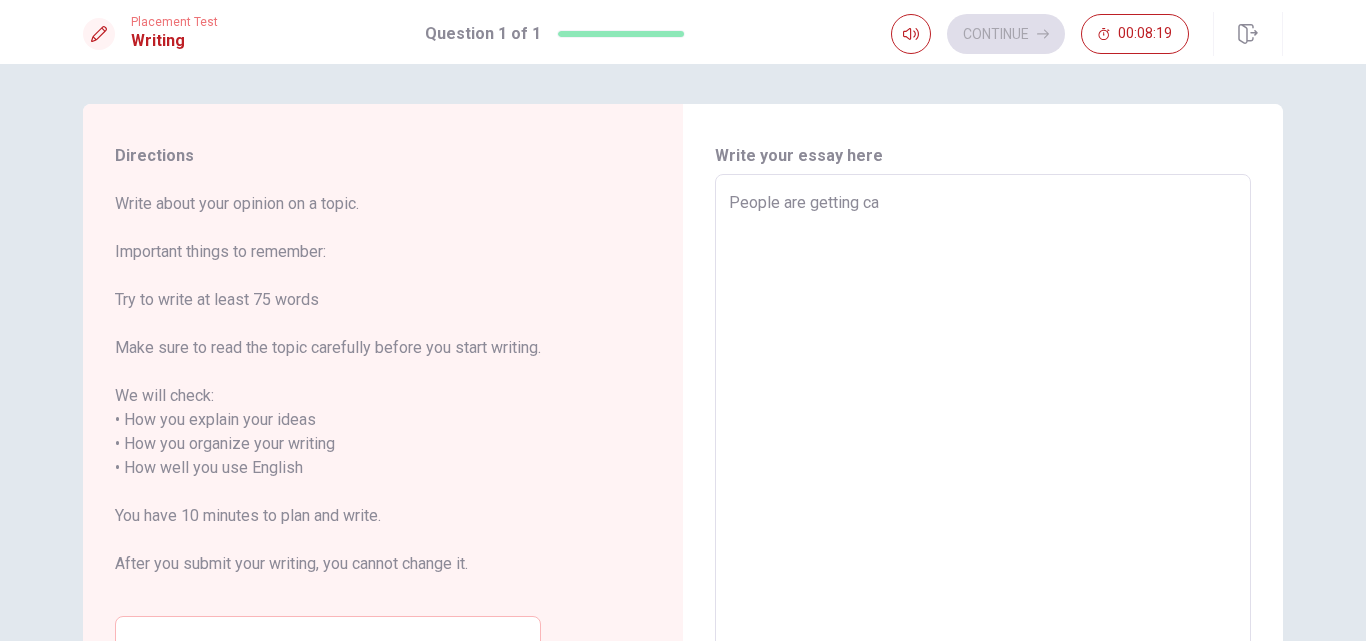 type on "x" 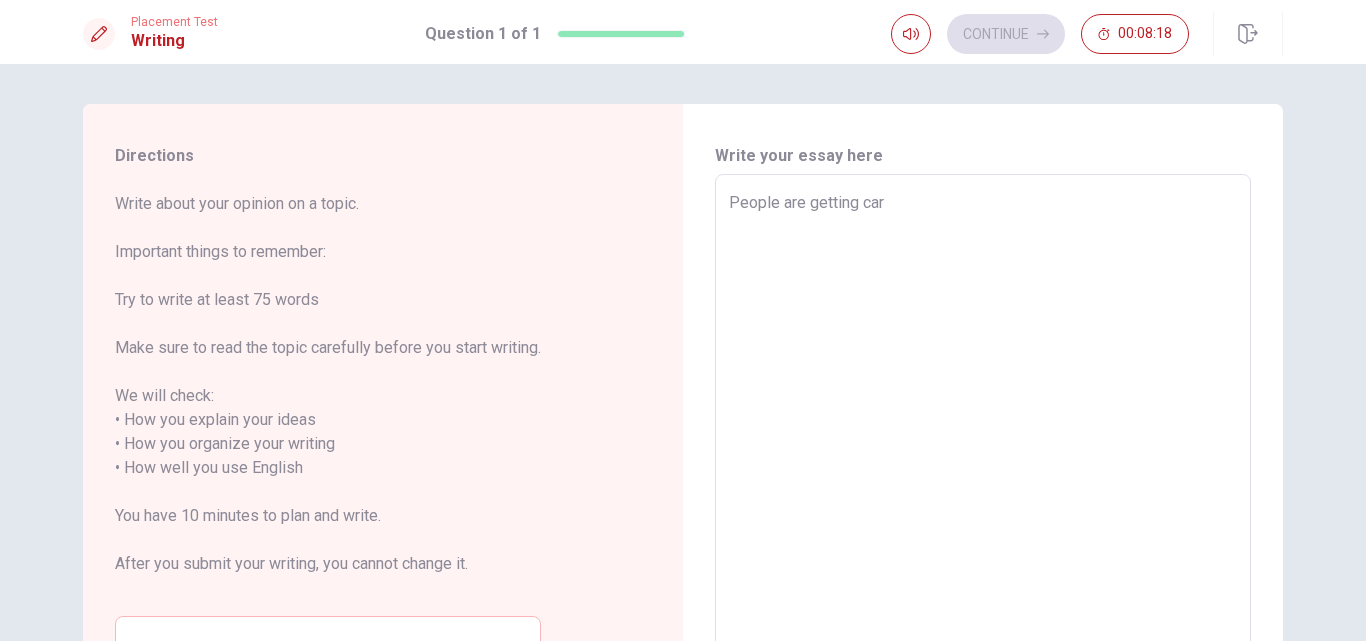 type on "x" 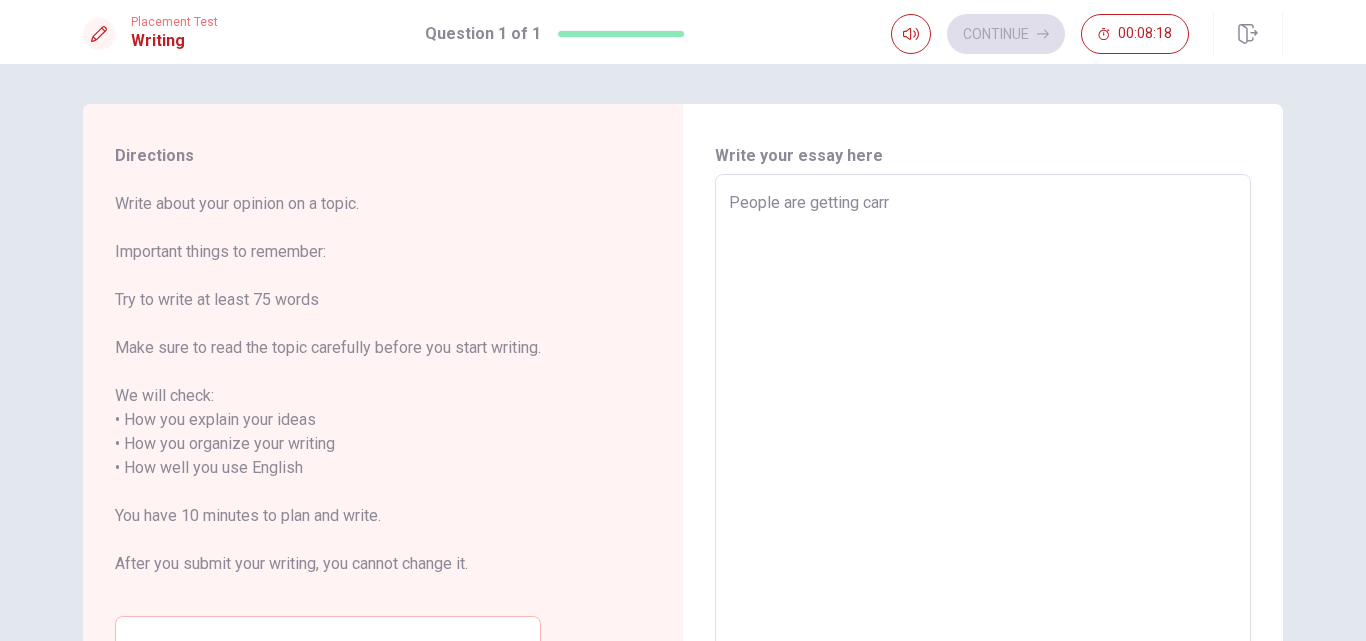 type on "x" 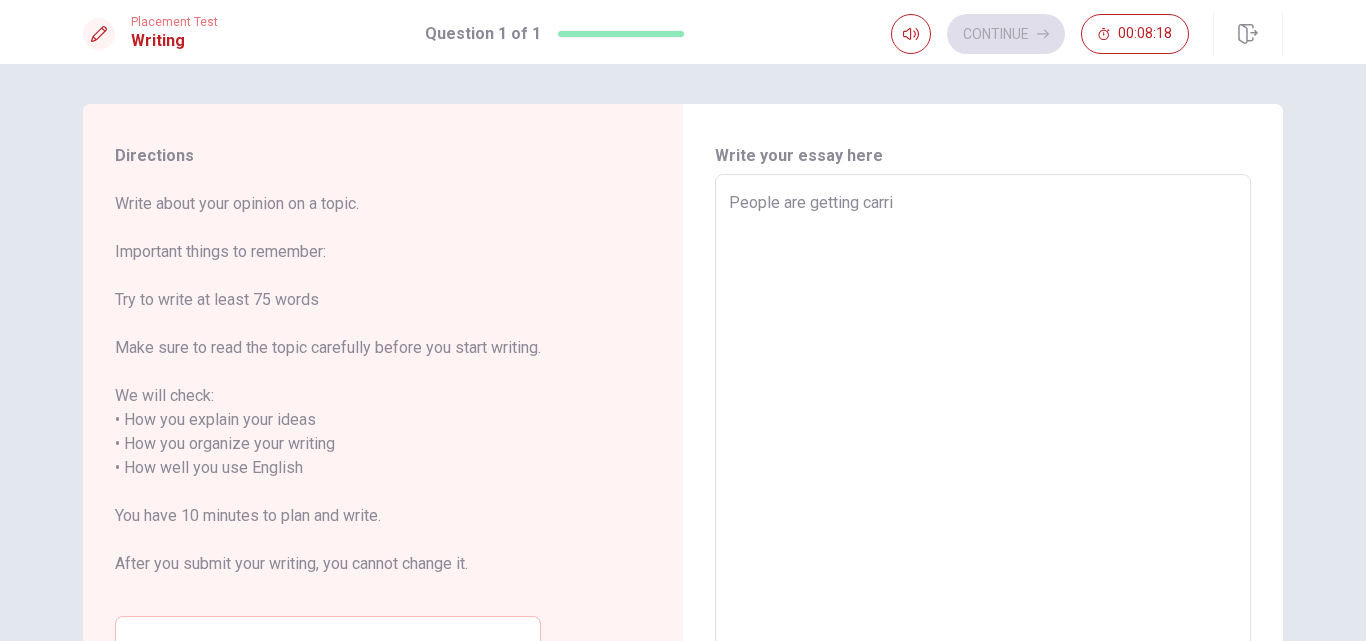 type on "x" 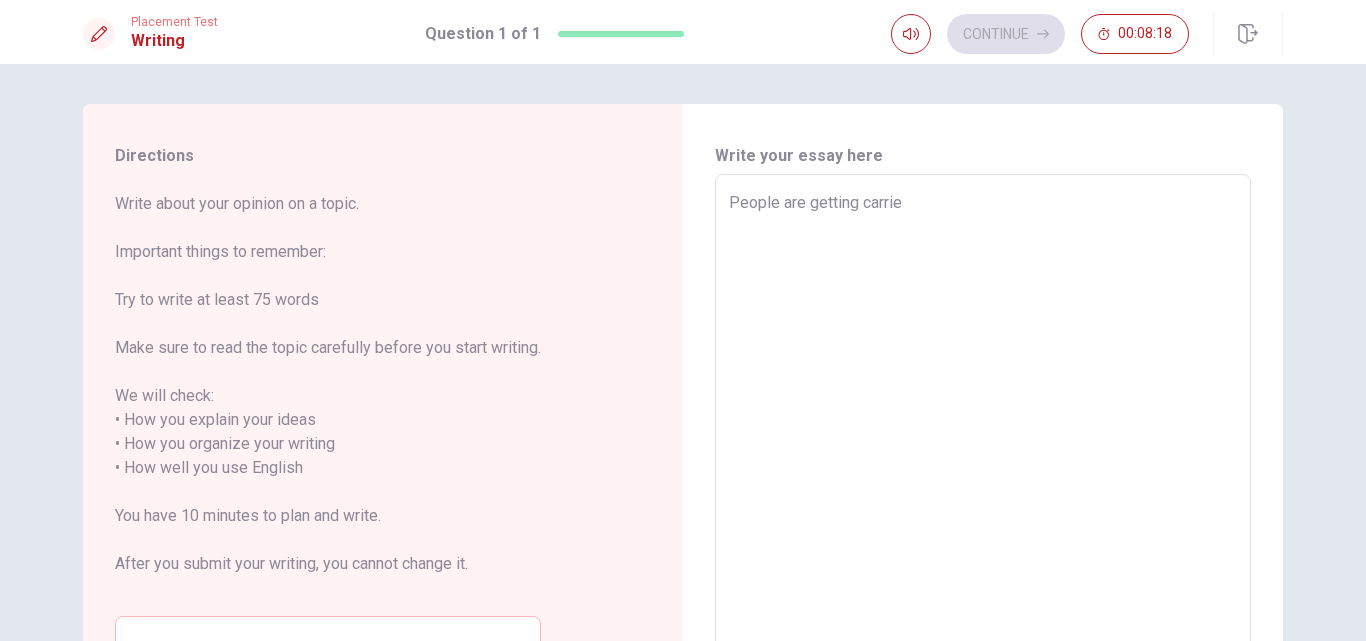 type on "x" 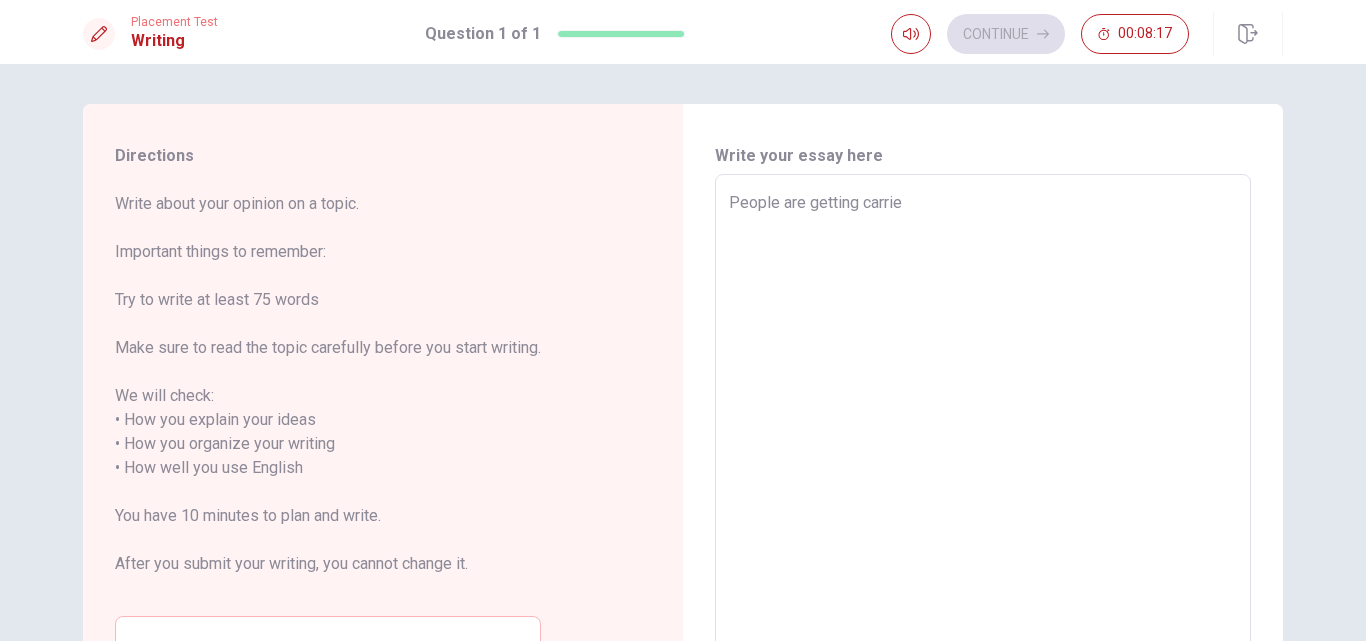 type on "People are getting carried" 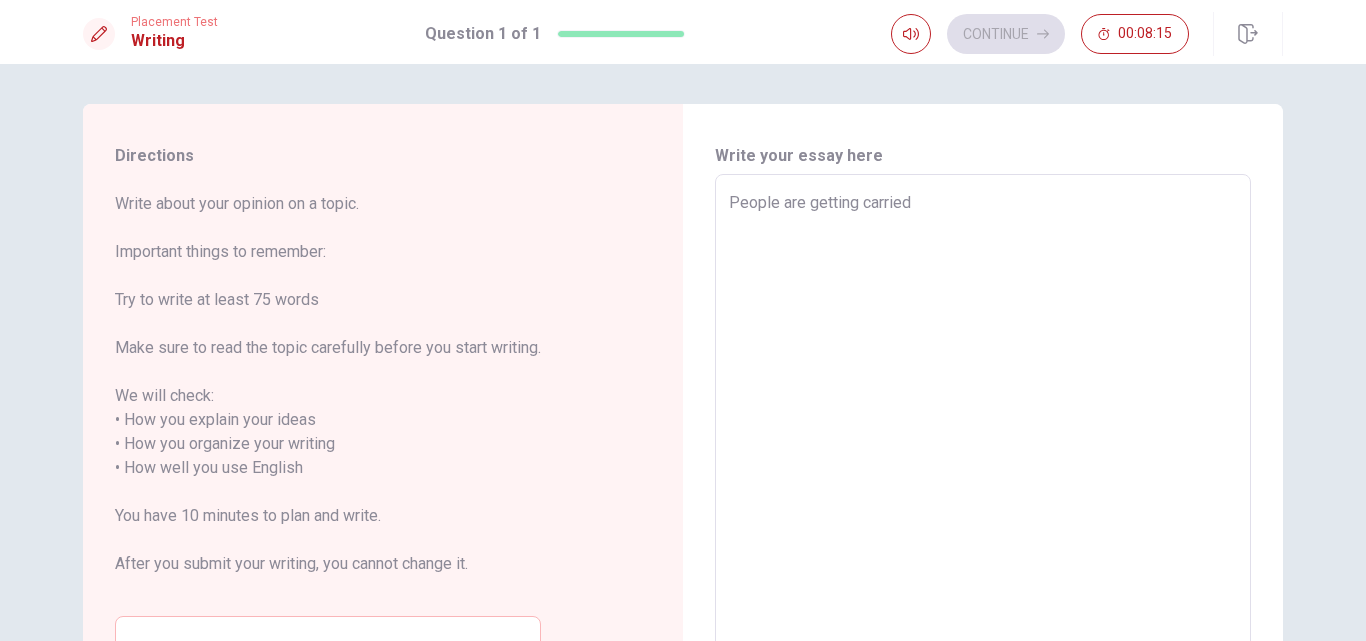 type on "x" 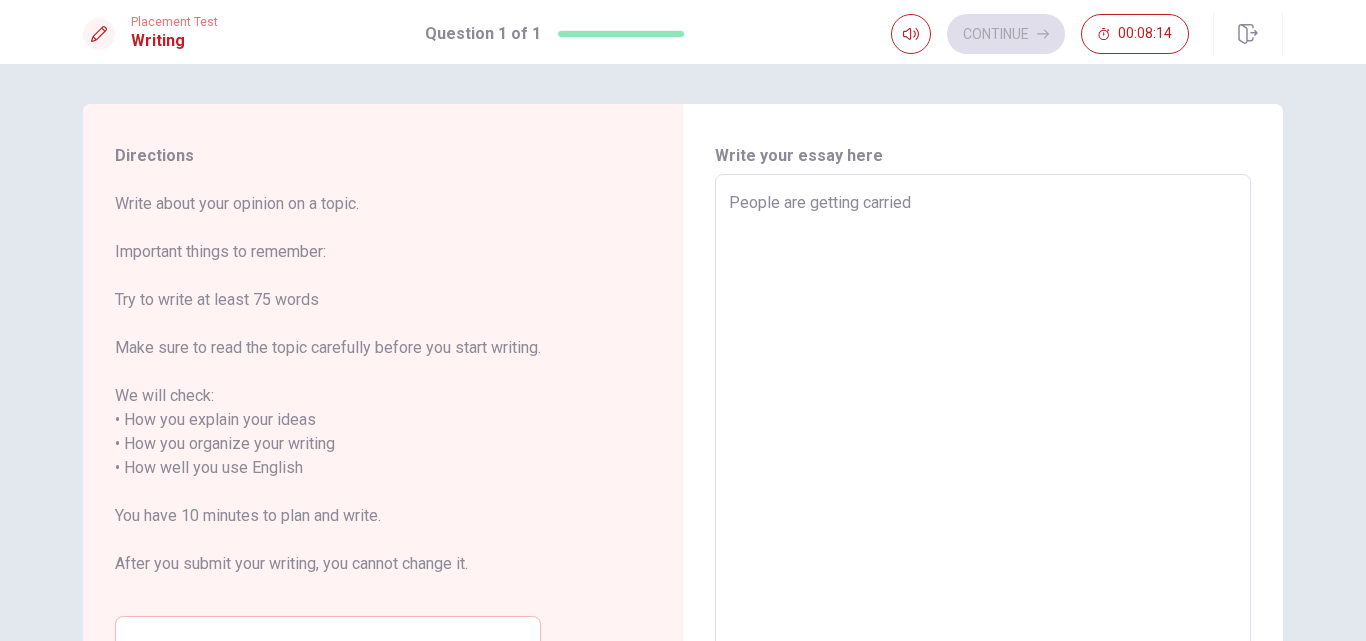 type on "People are getting carried" 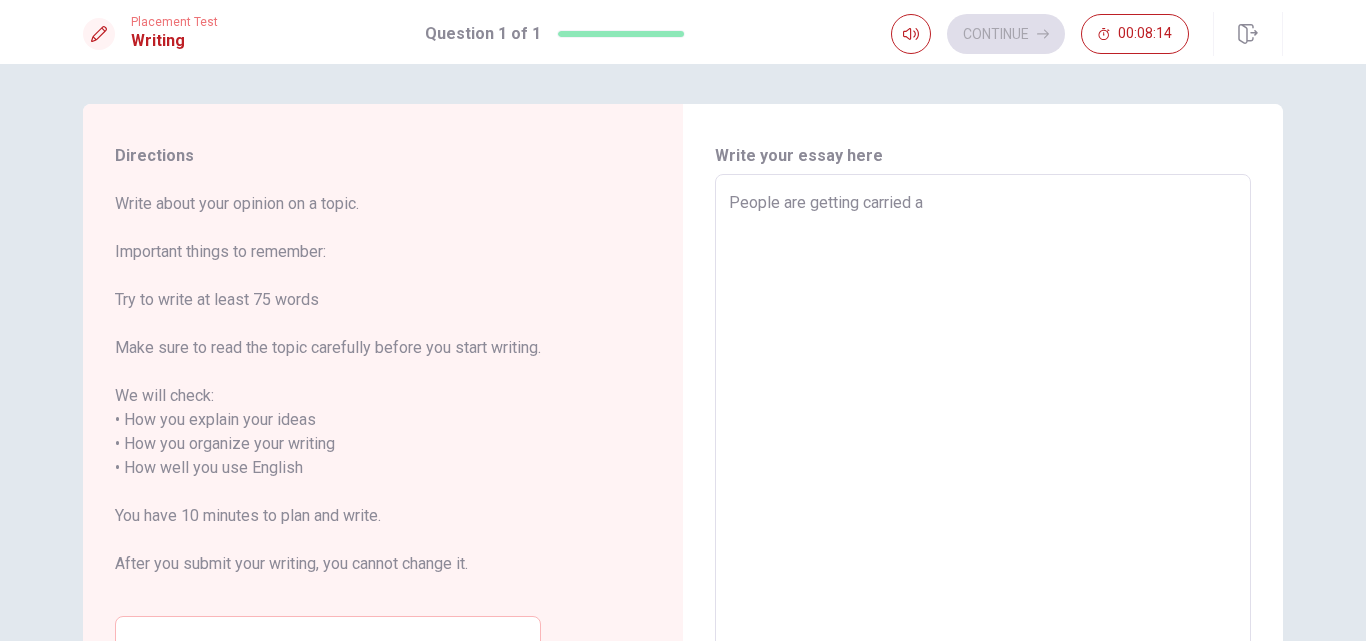 type on "x" 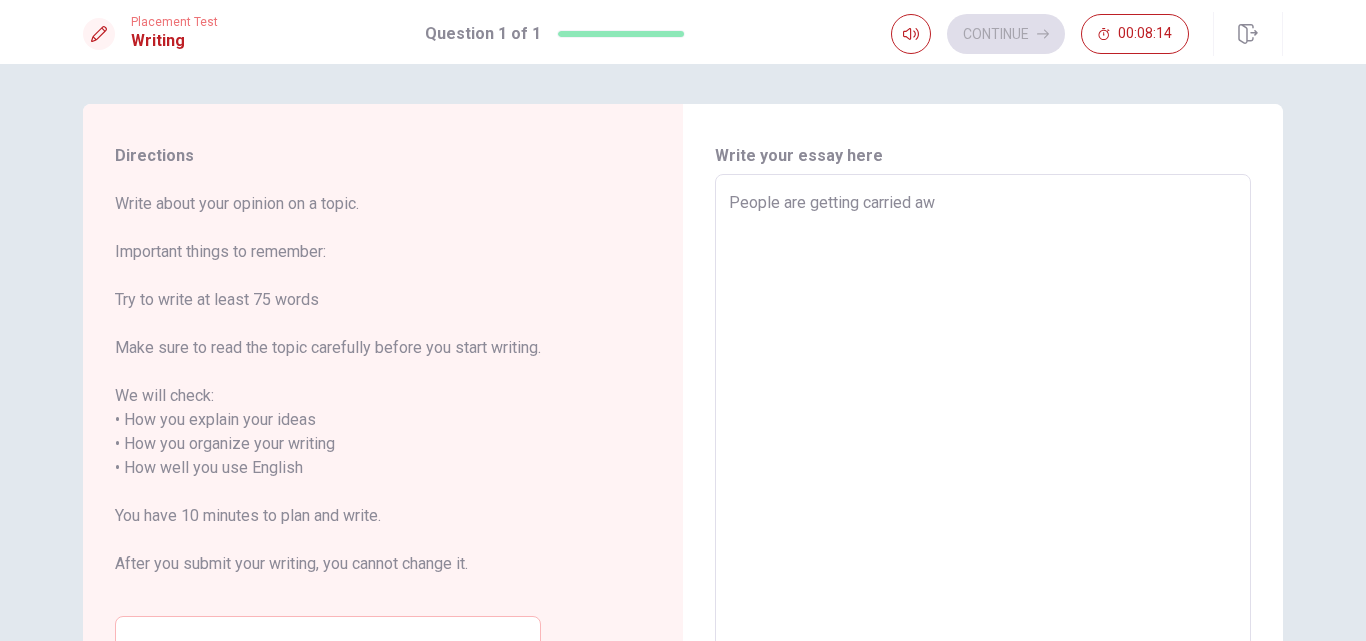 type on "x" 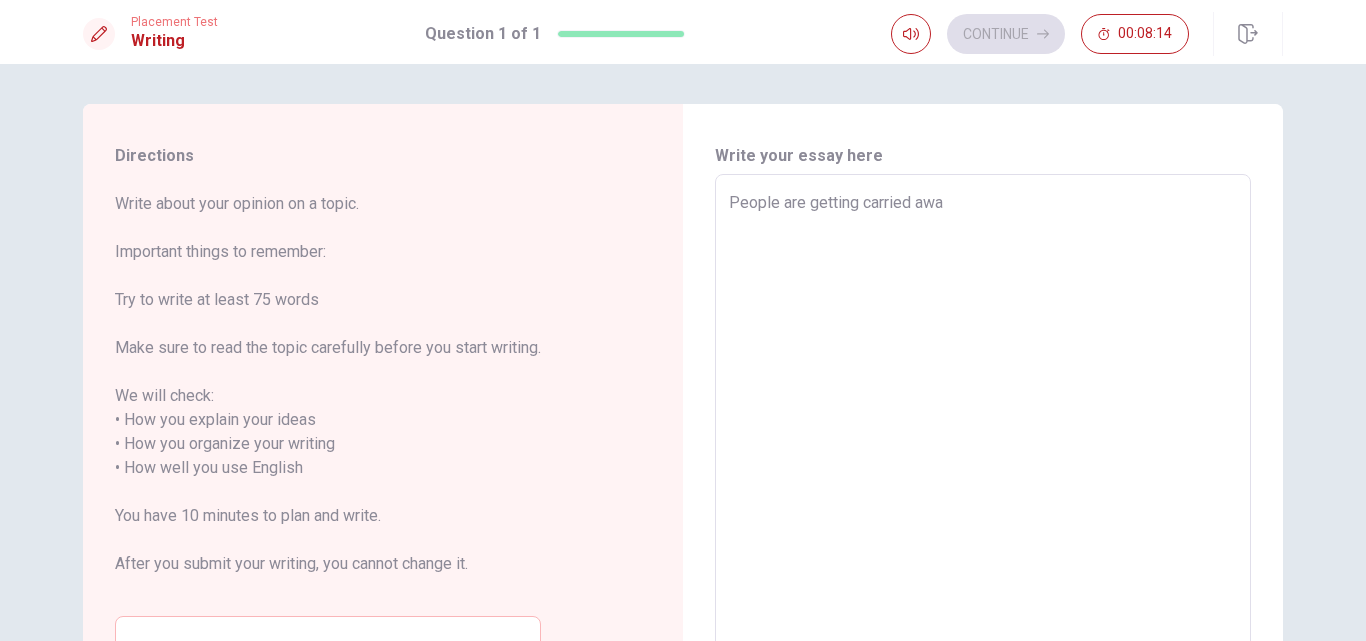 type on "x" 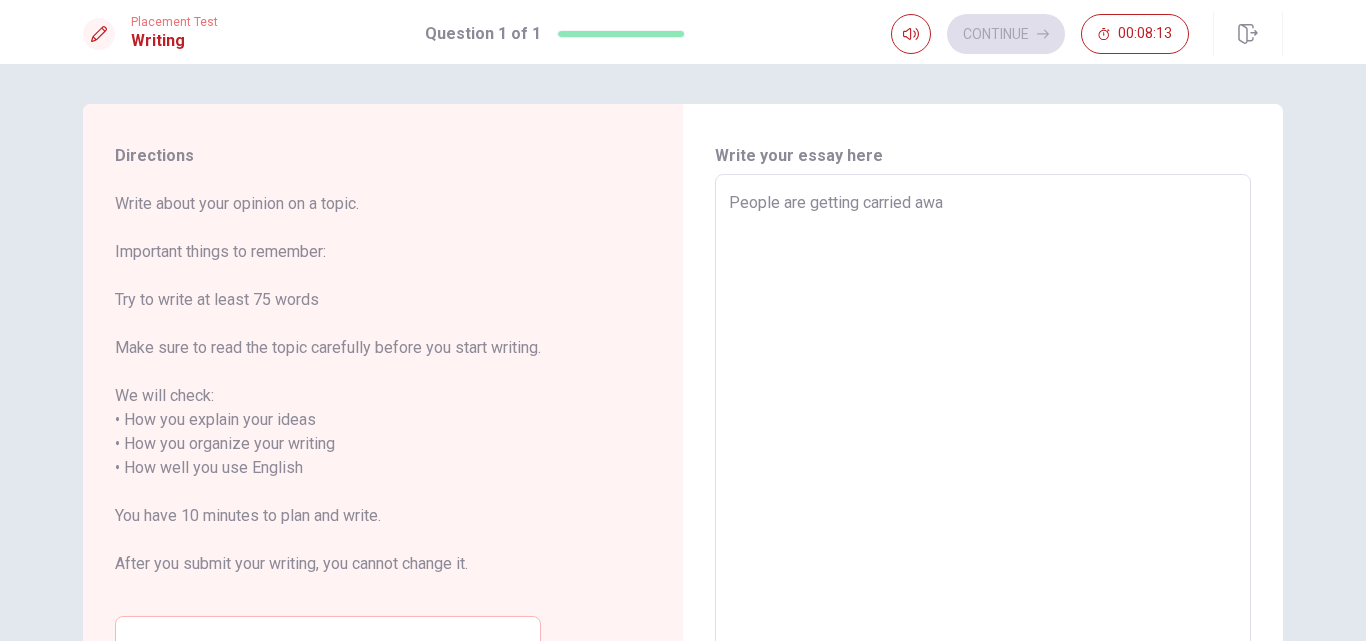 type on "People are getting carried away" 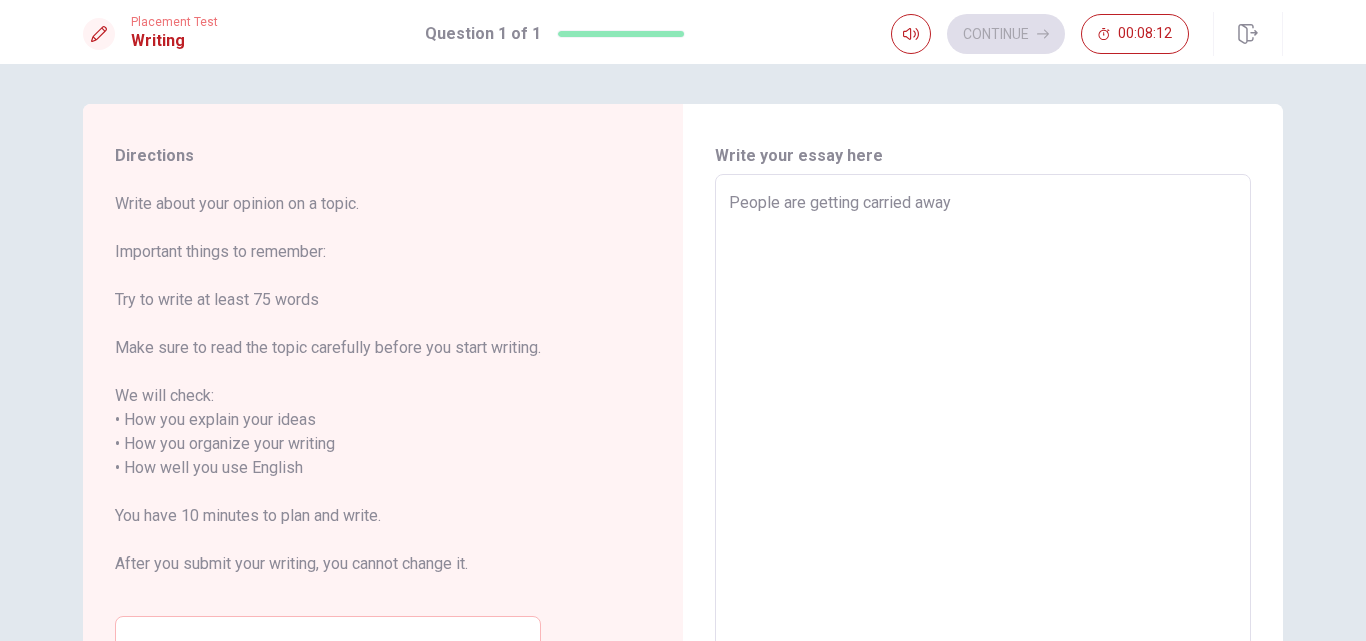 type on "x" 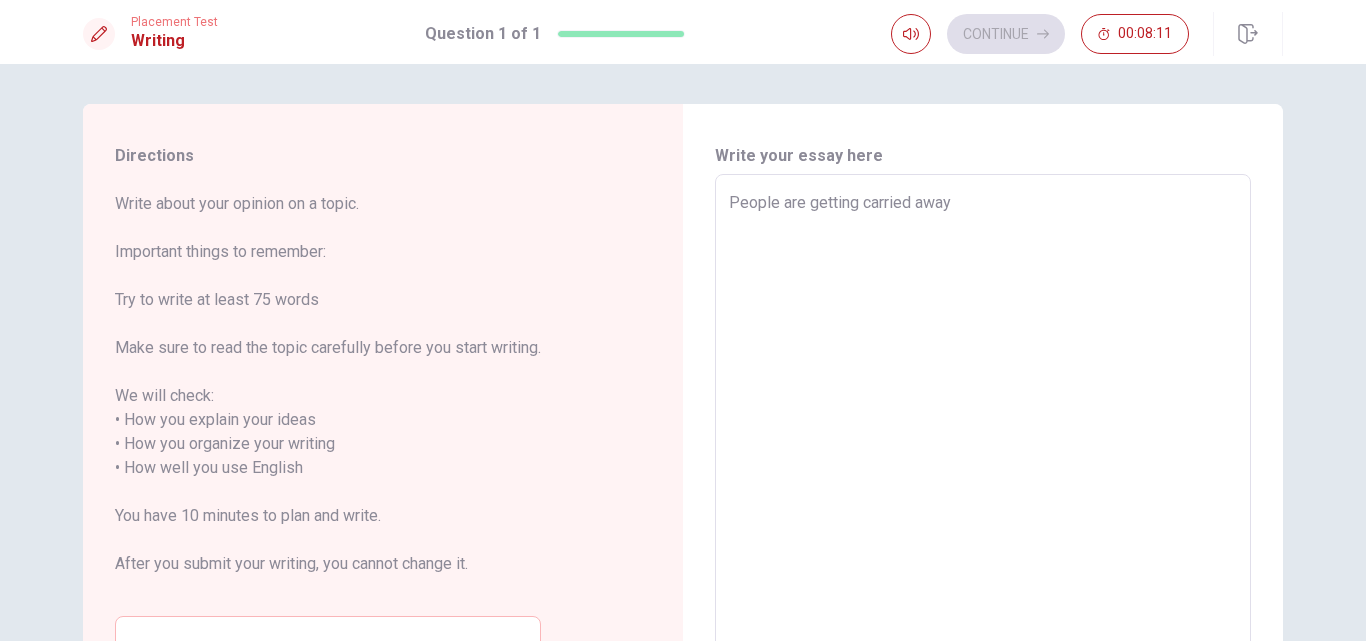 type on "People are getting carried away by" 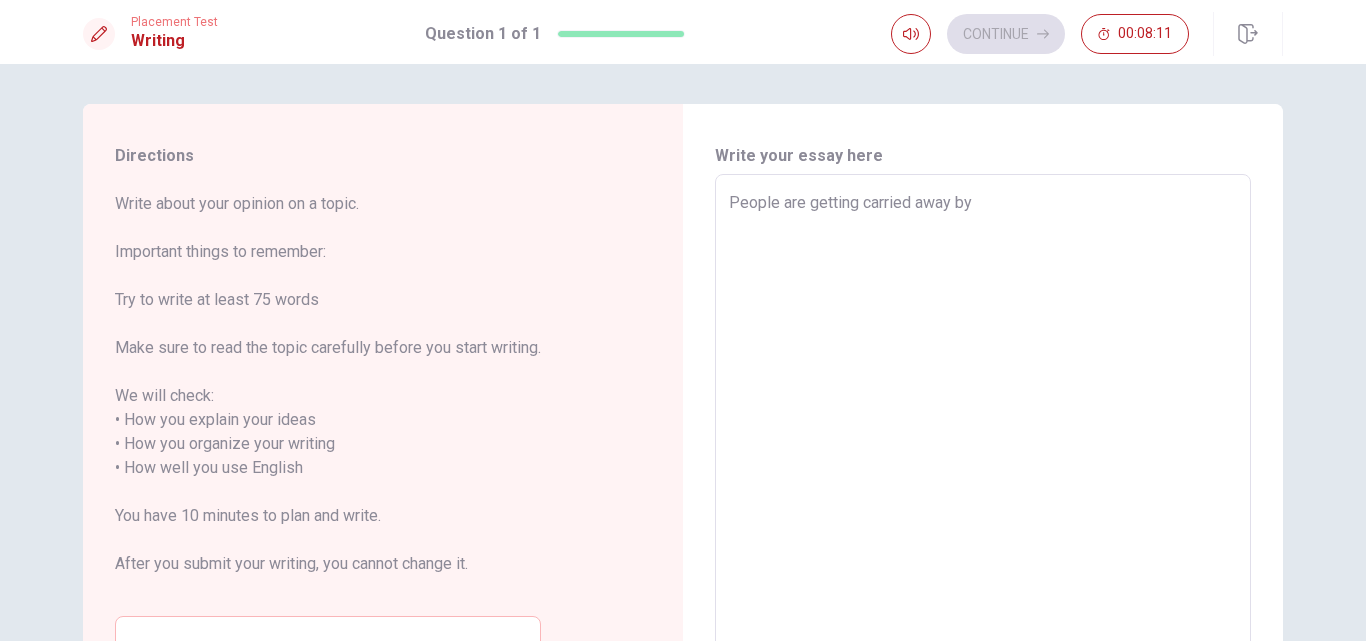 type on "x" 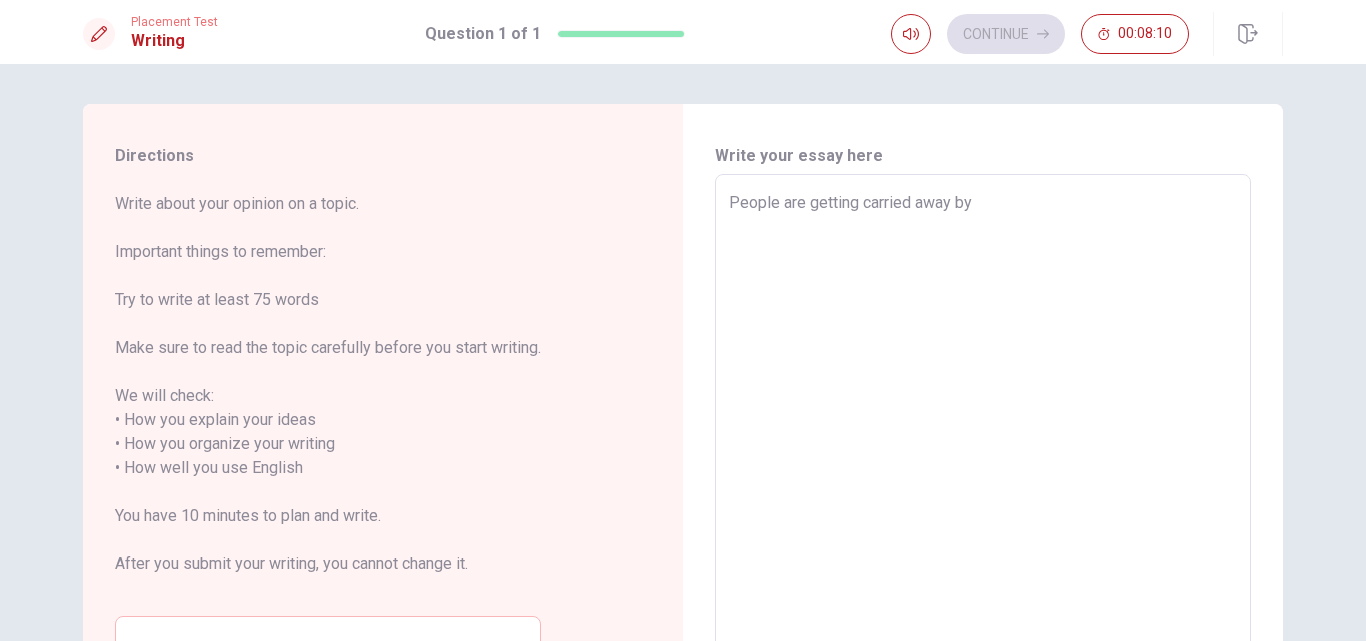 type on "x" 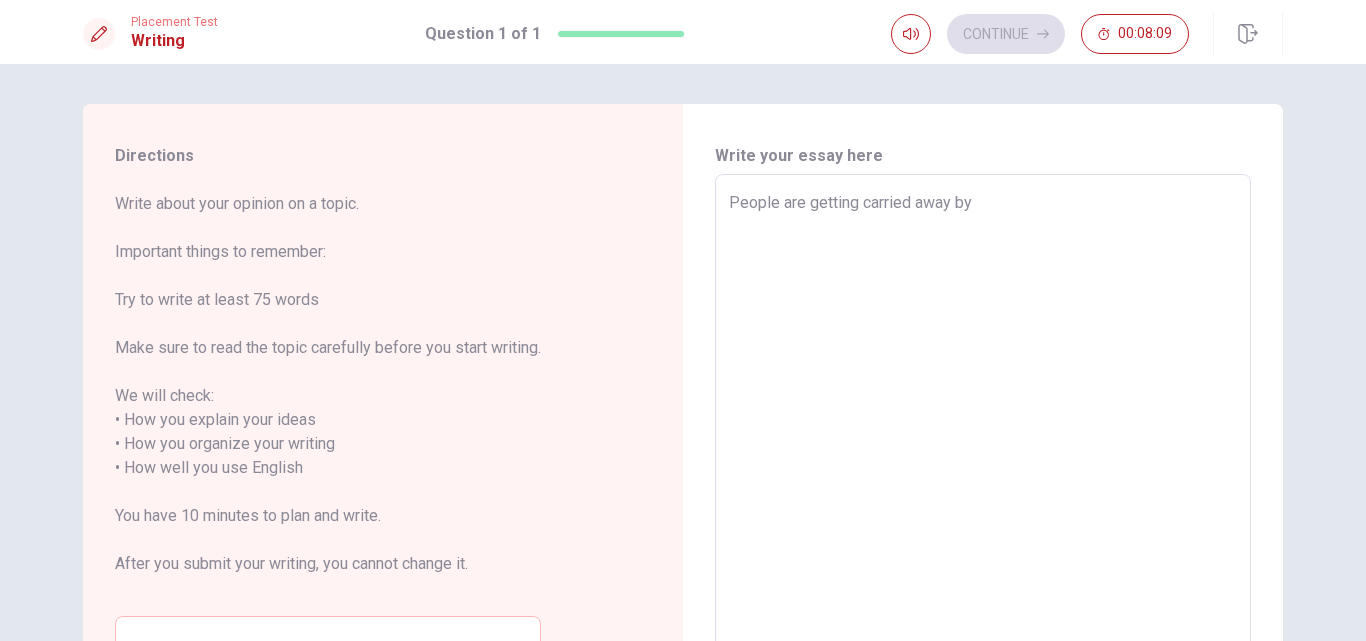 type on "People are getting carried away by" 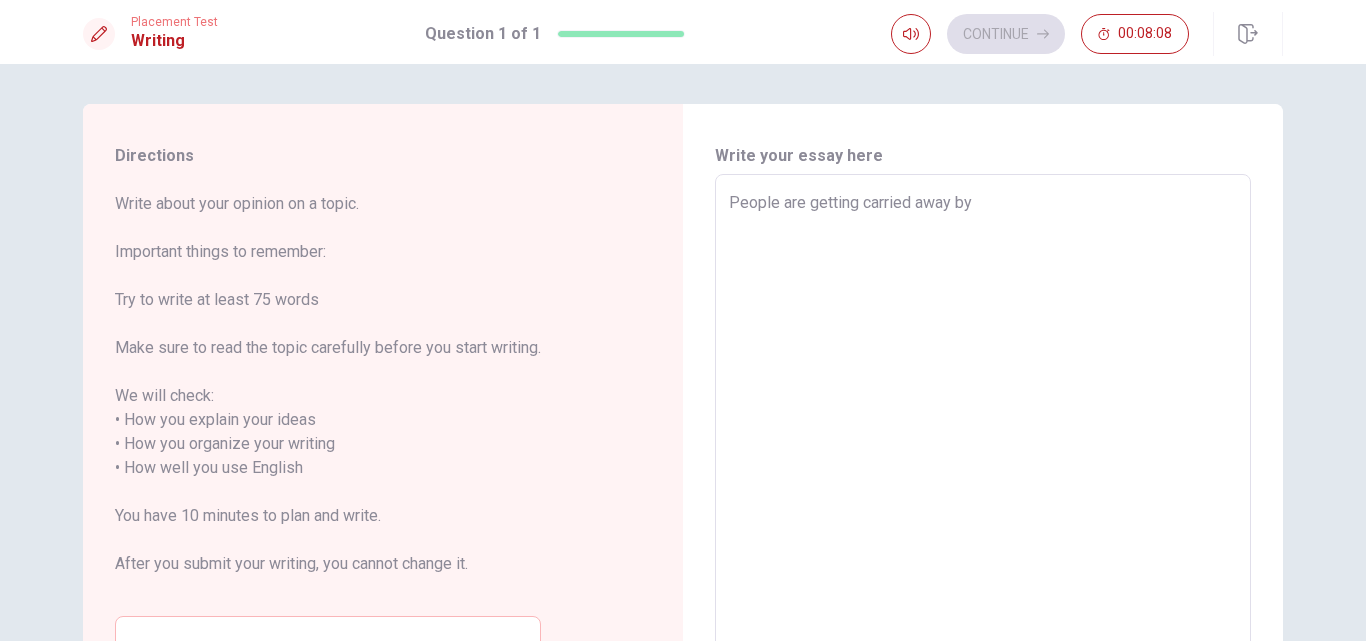type on "People are getting carried away by t" 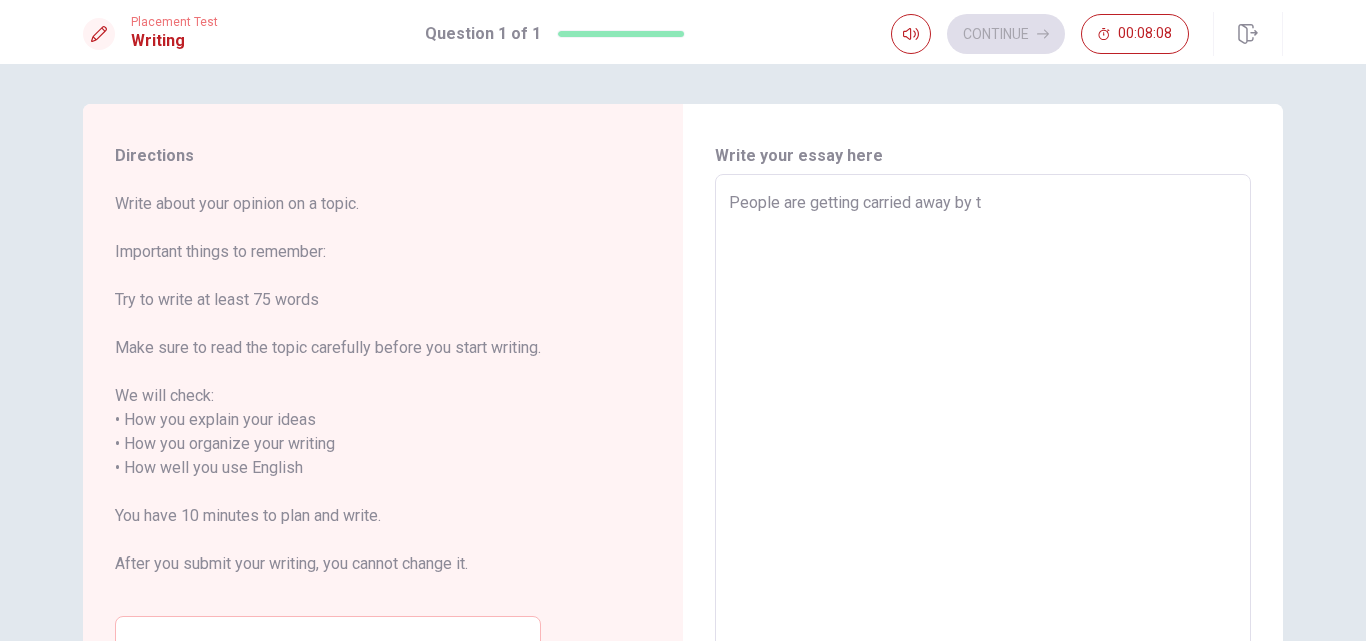 type on "x" 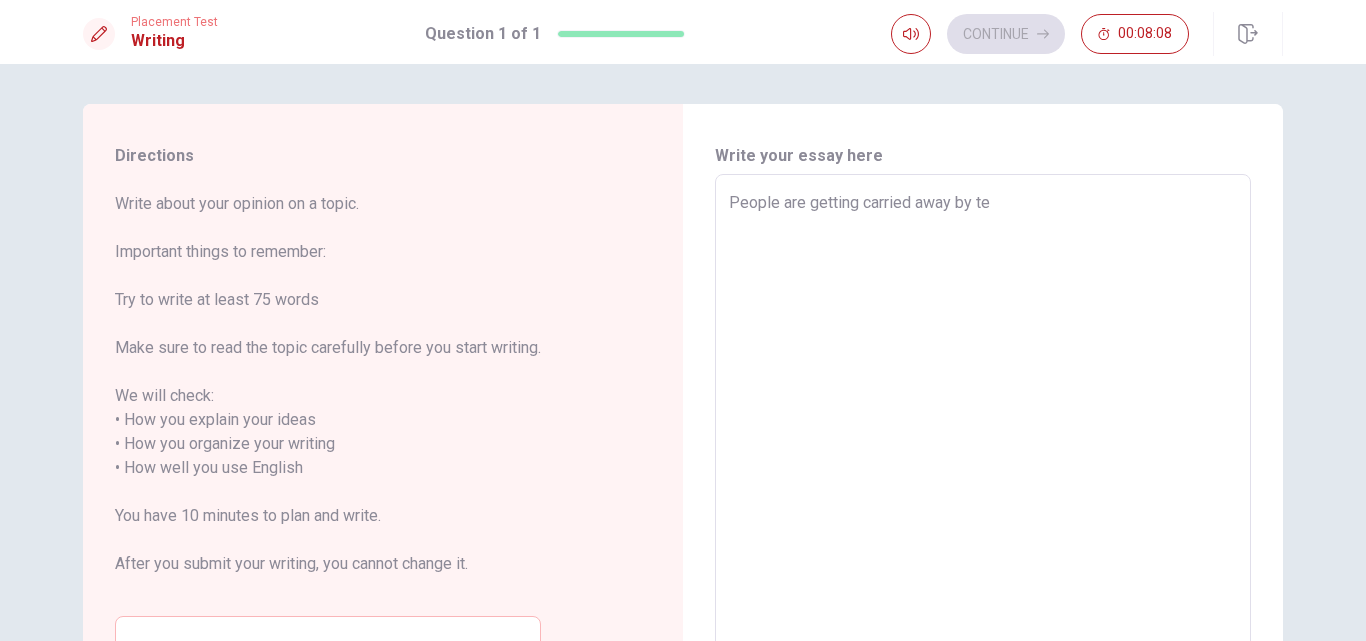 type on "x" 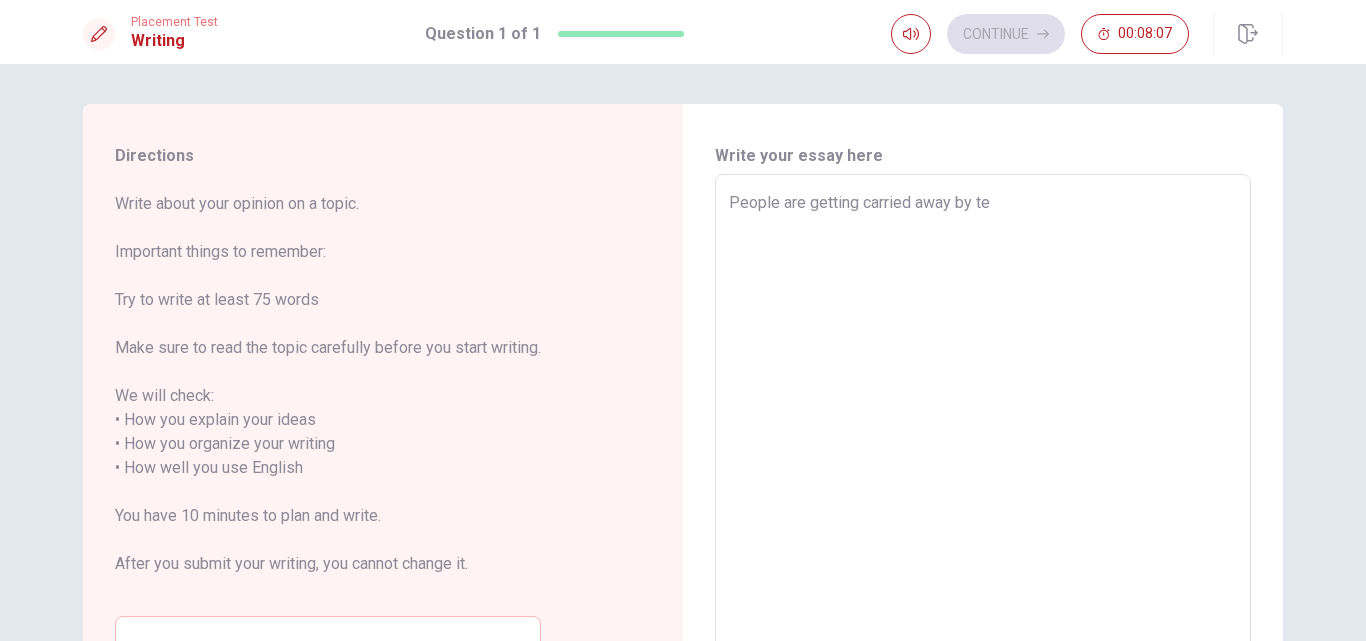 type on "People are getting carried away by tec" 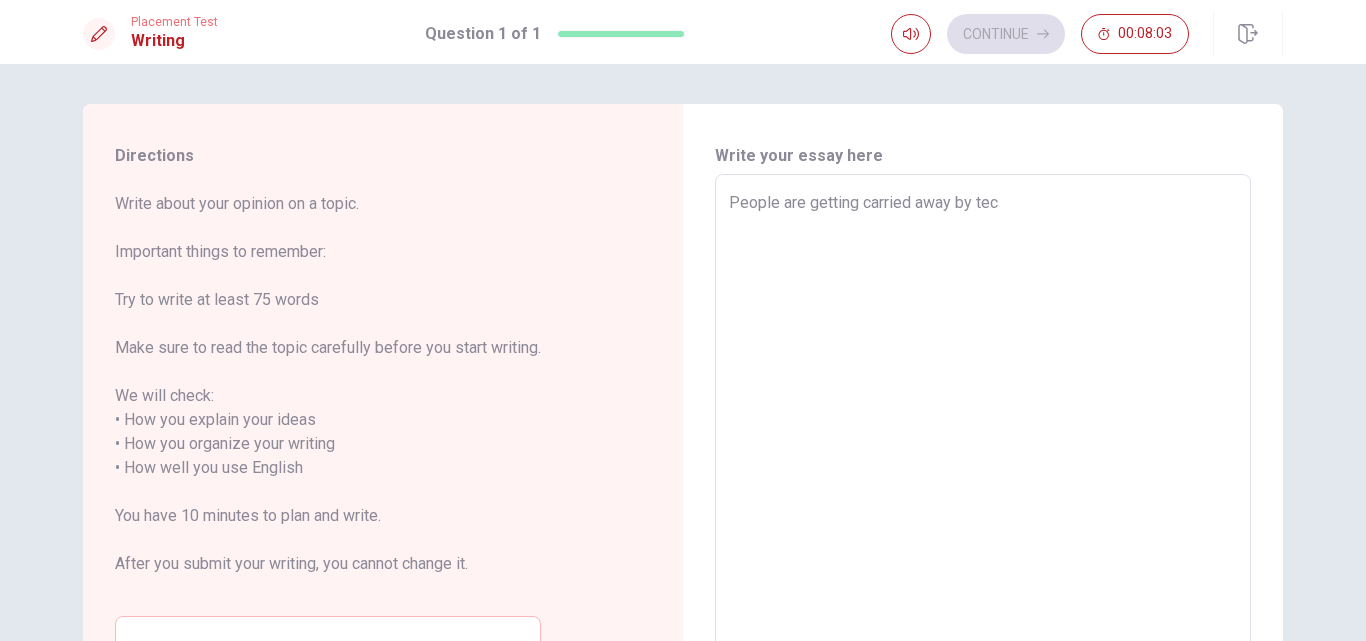 type on "x" 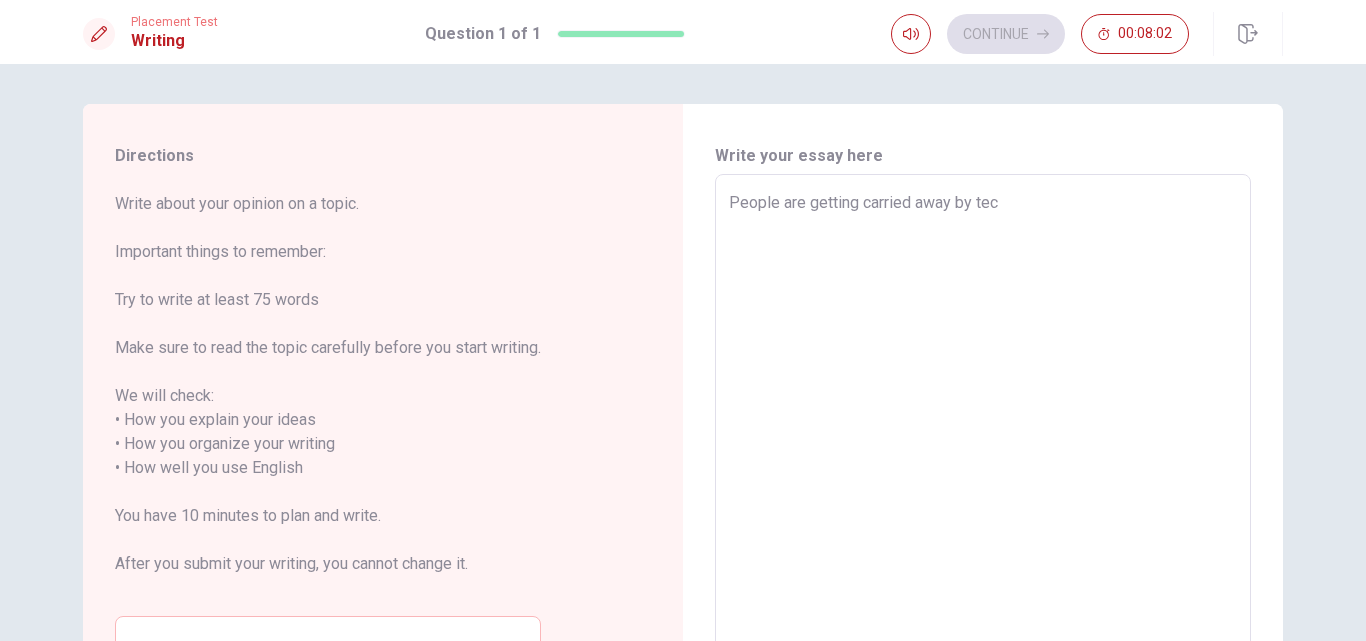 type on "People are getting carried away by tecn" 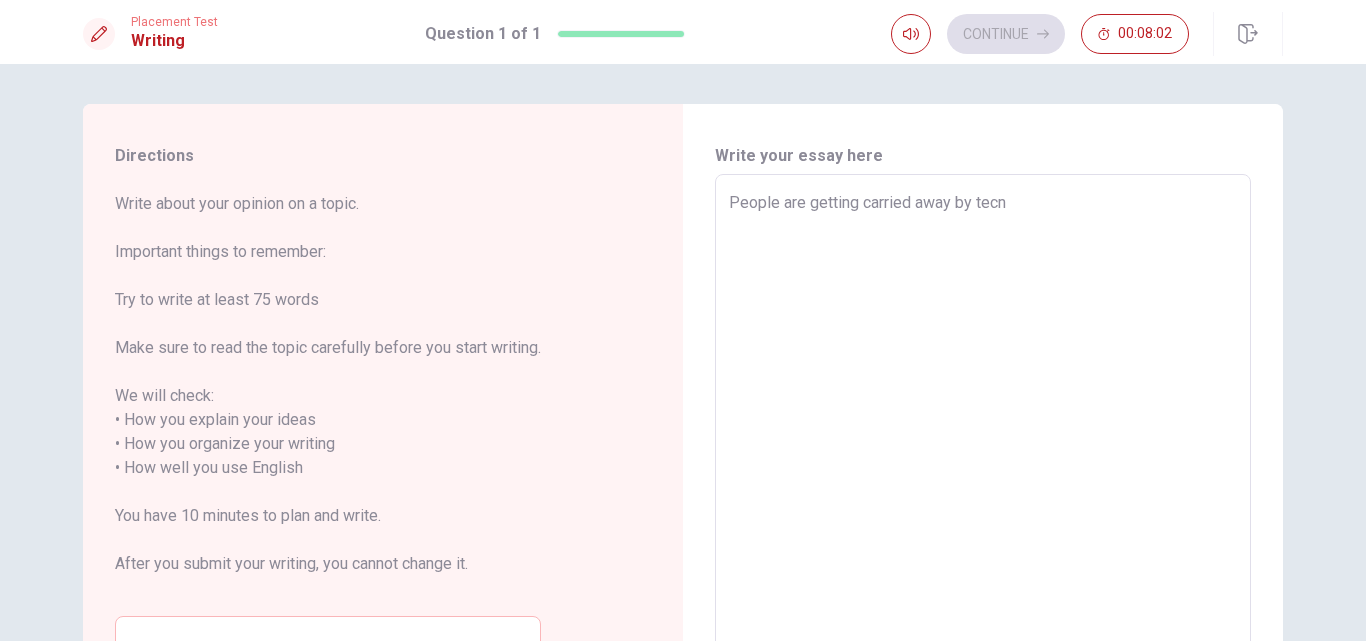 type on "x" 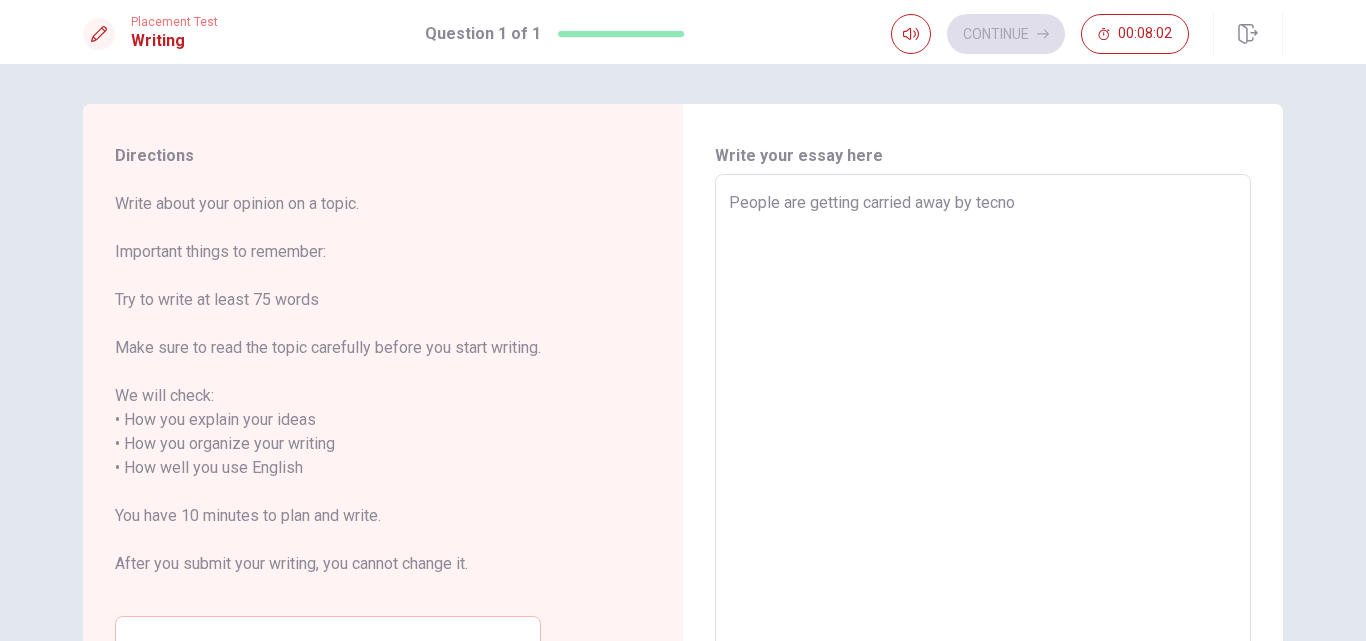 type on "x" 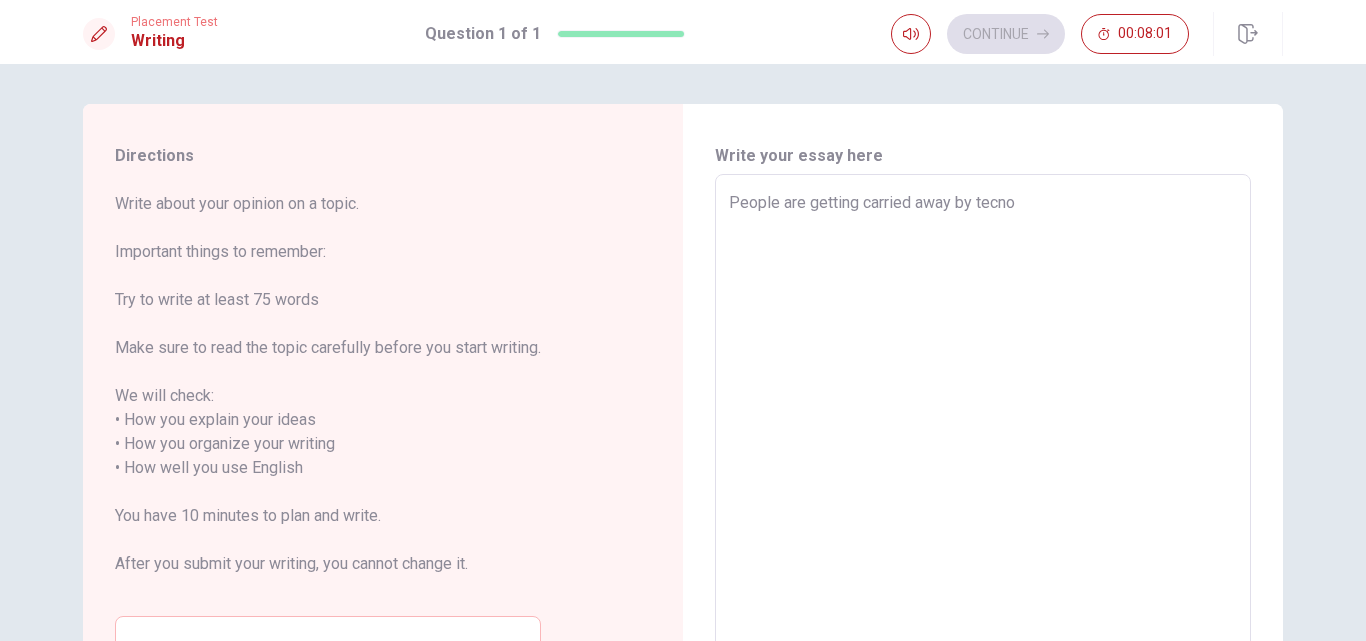 type on "People are getting carried away by tecnog" 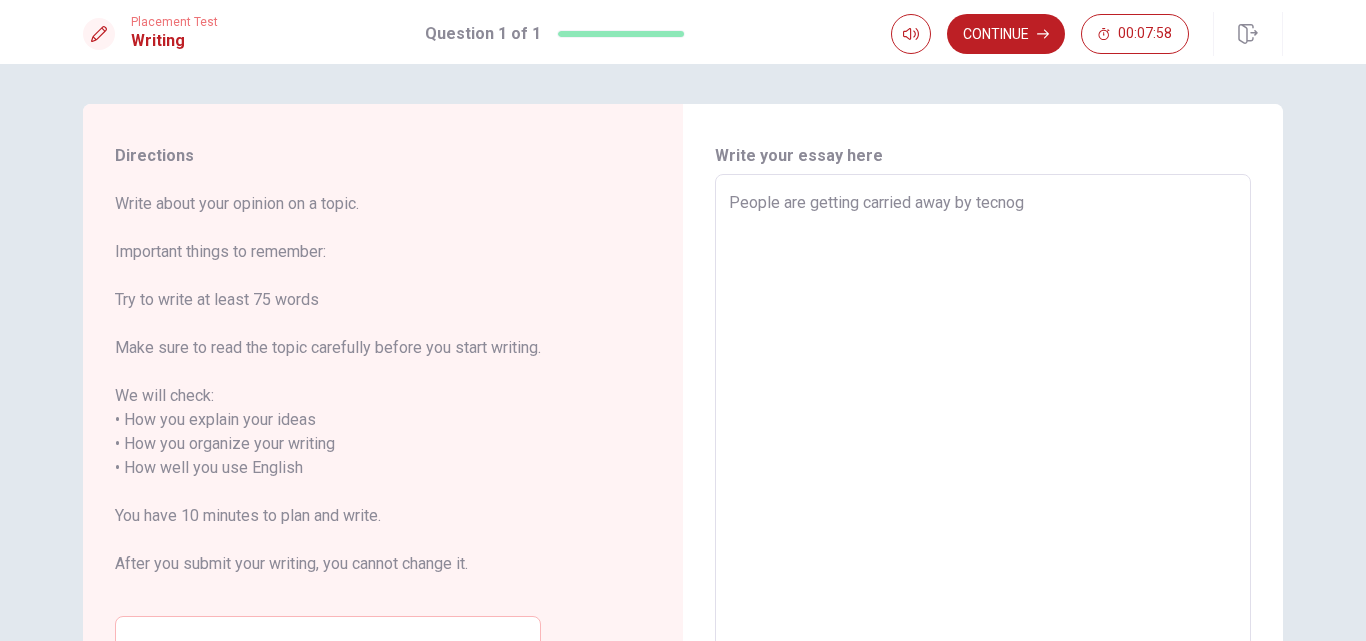 type on "x" 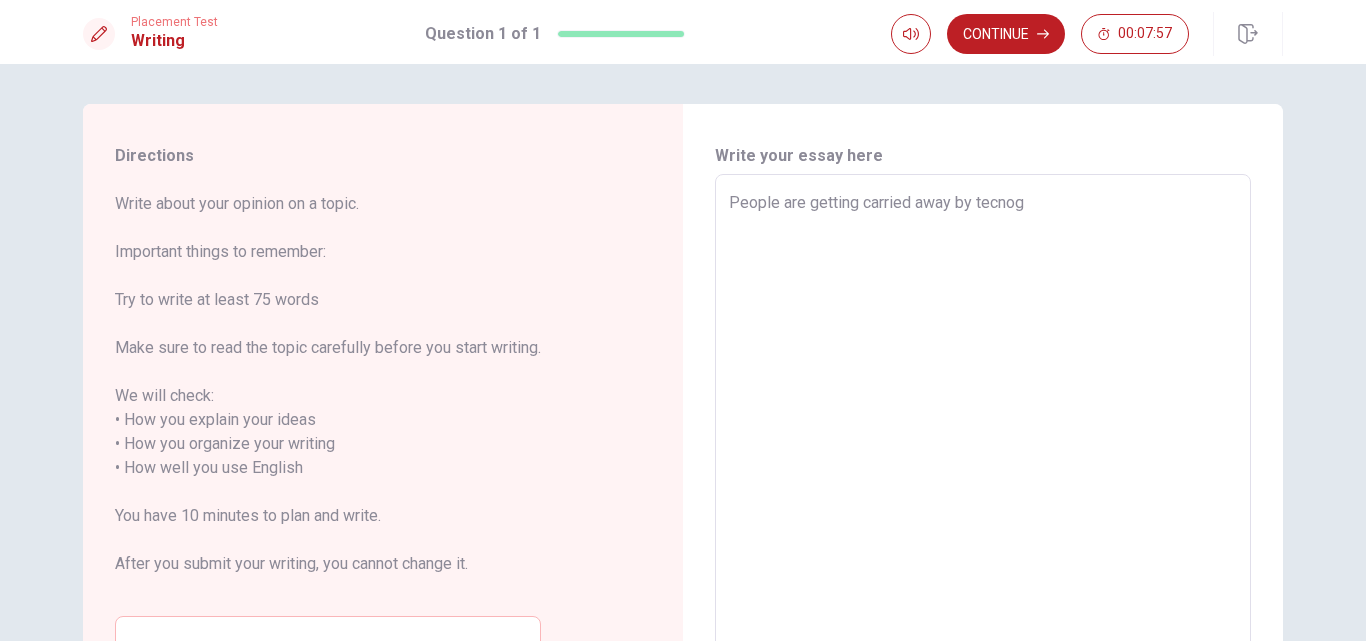 type on "People are getting carried away by tecno" 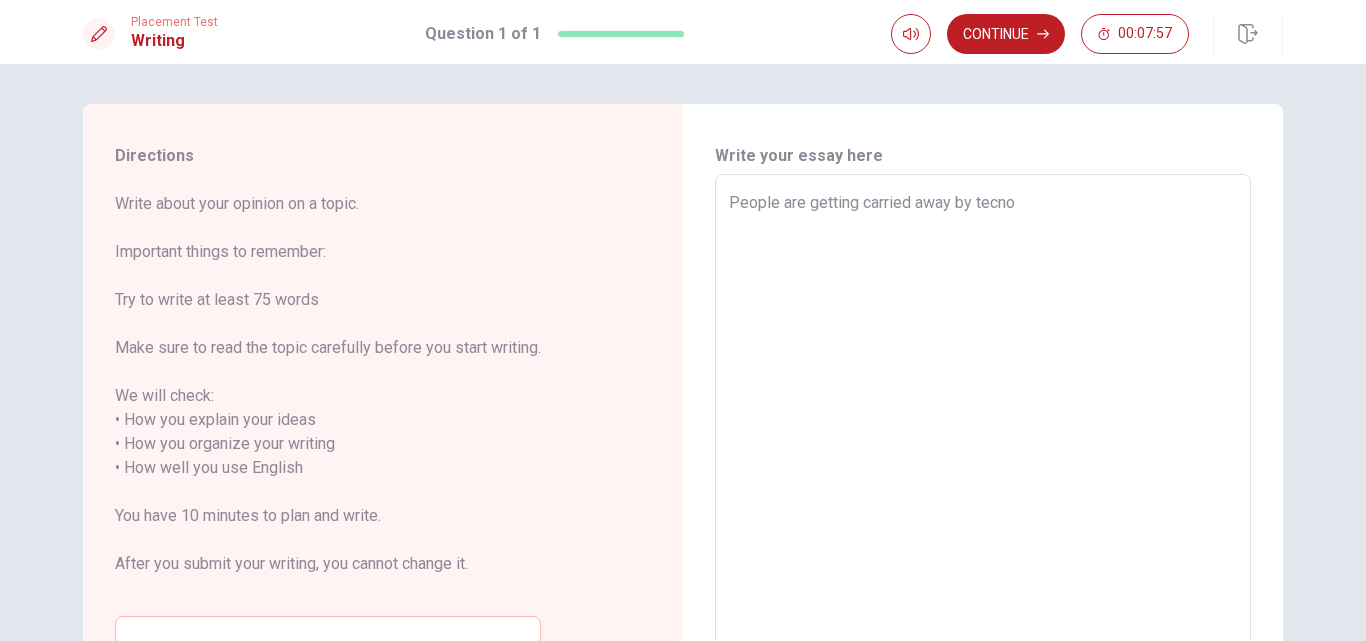 type on "x" 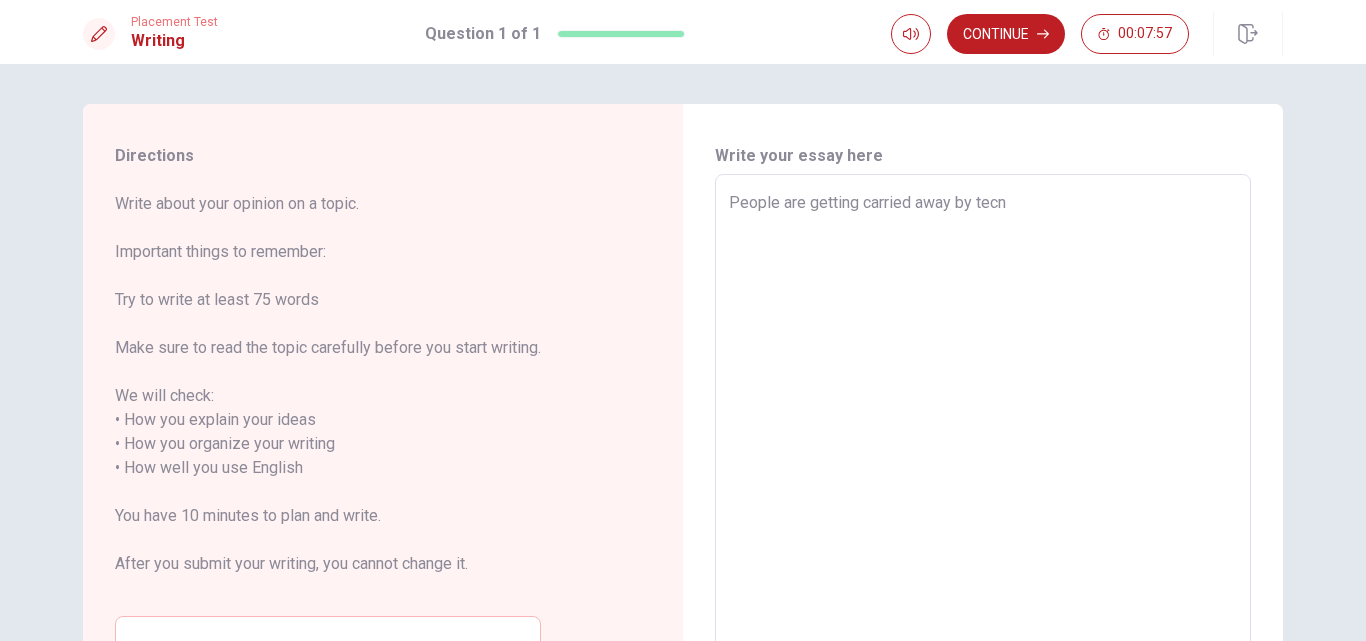 type on "x" 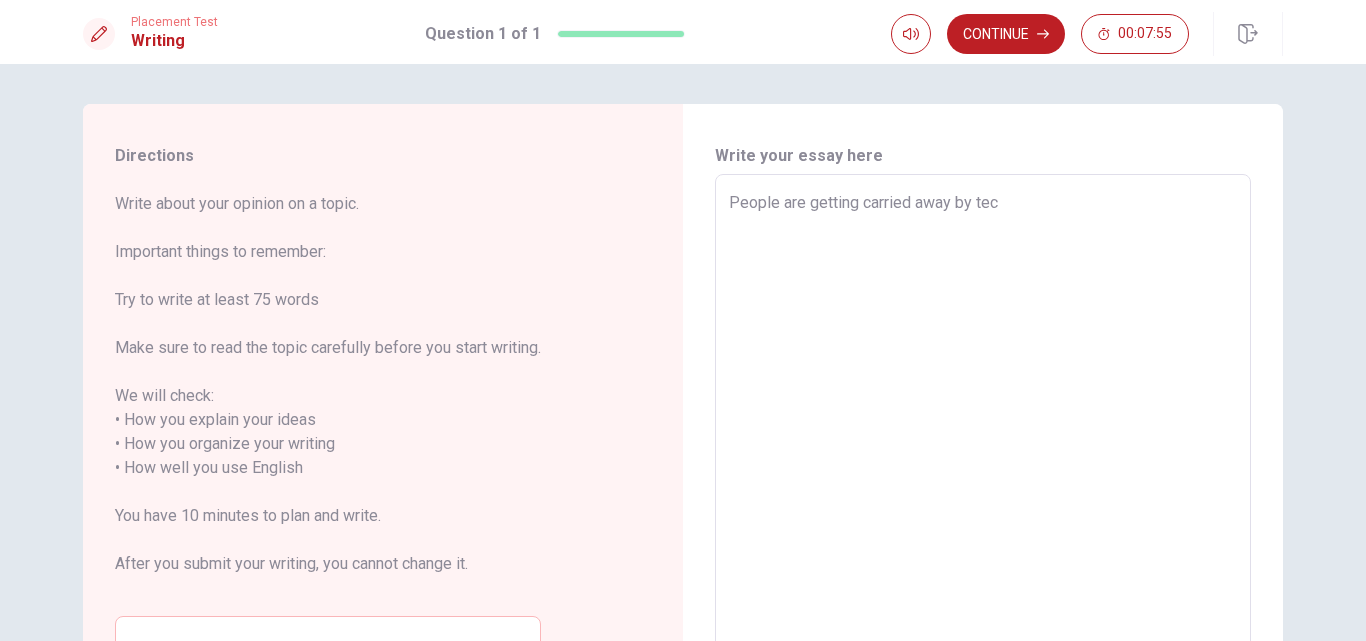 type on "x" 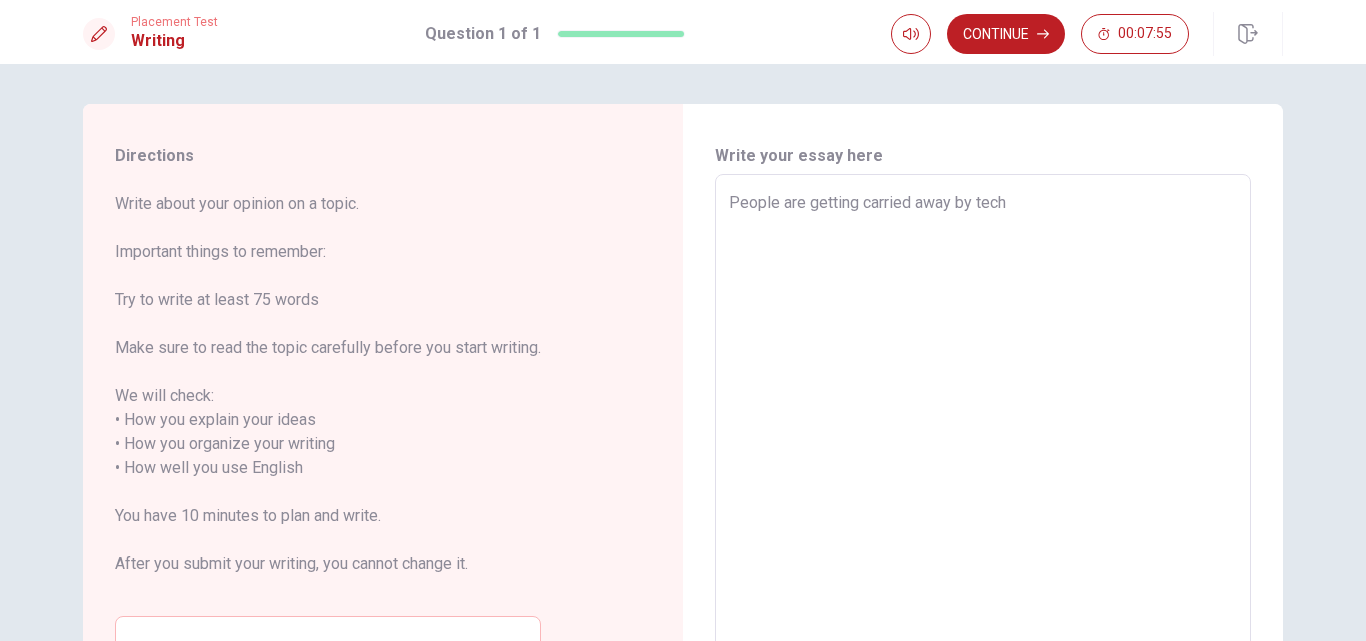 type on "x" 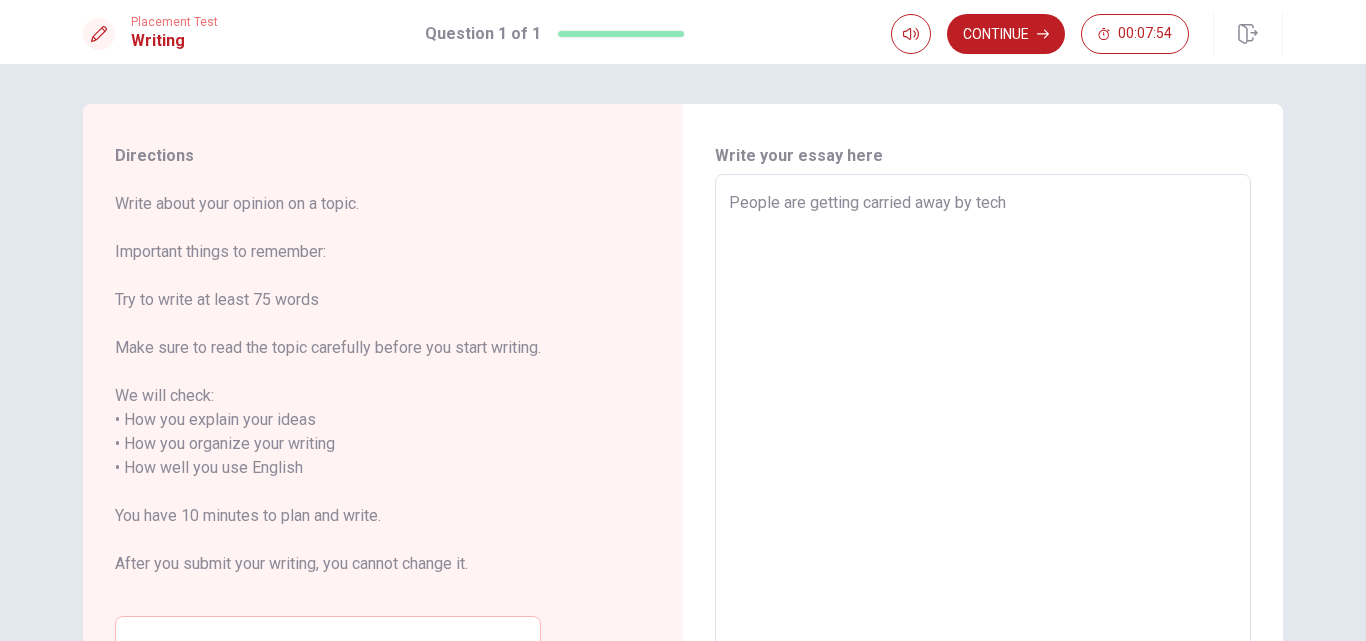 type on "People are getting carried away by techn" 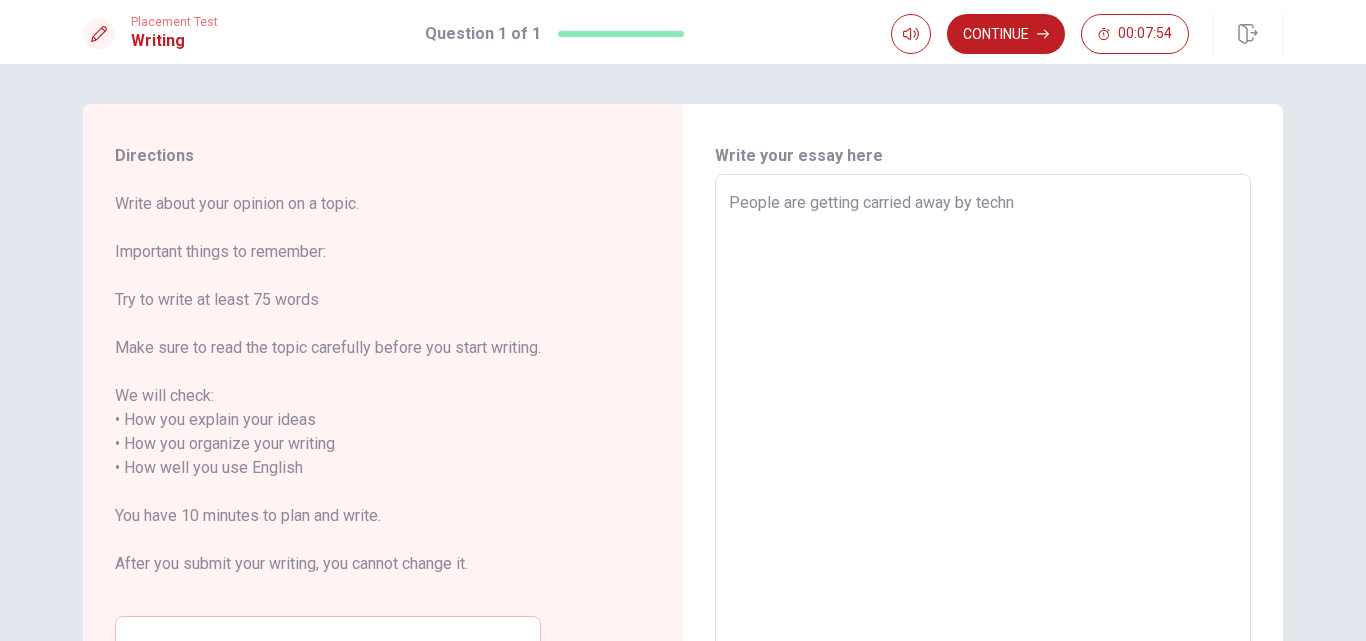 type on "x" 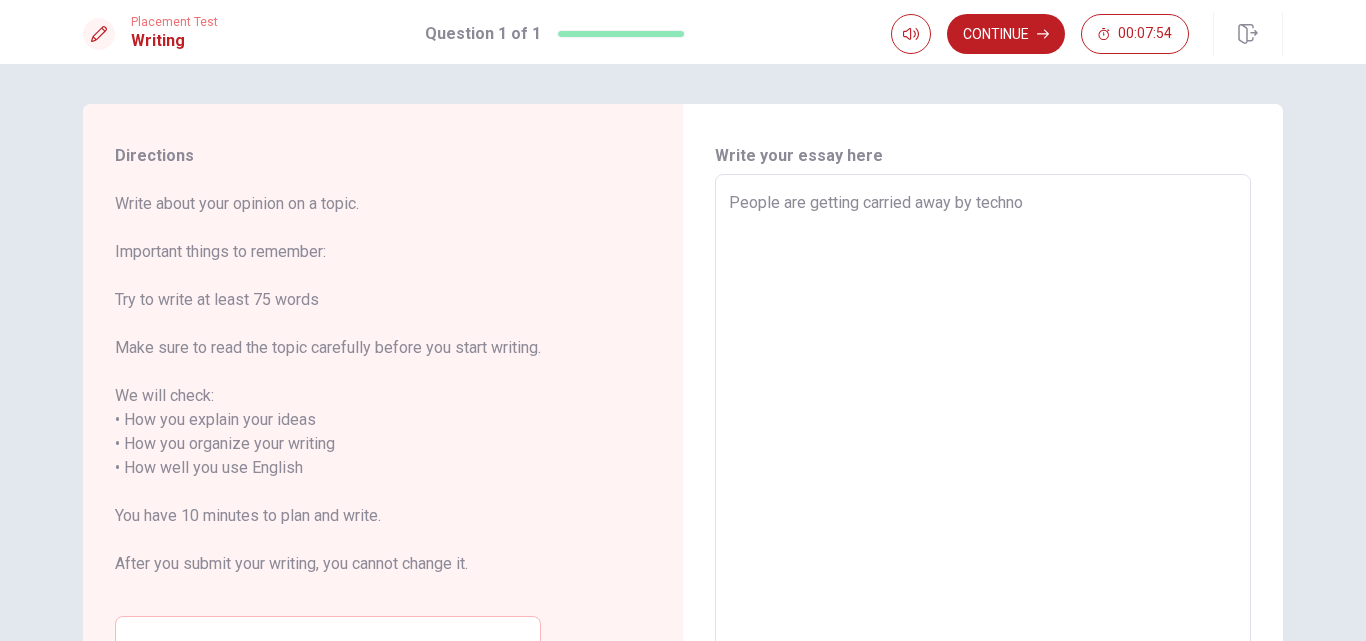 type on "x" 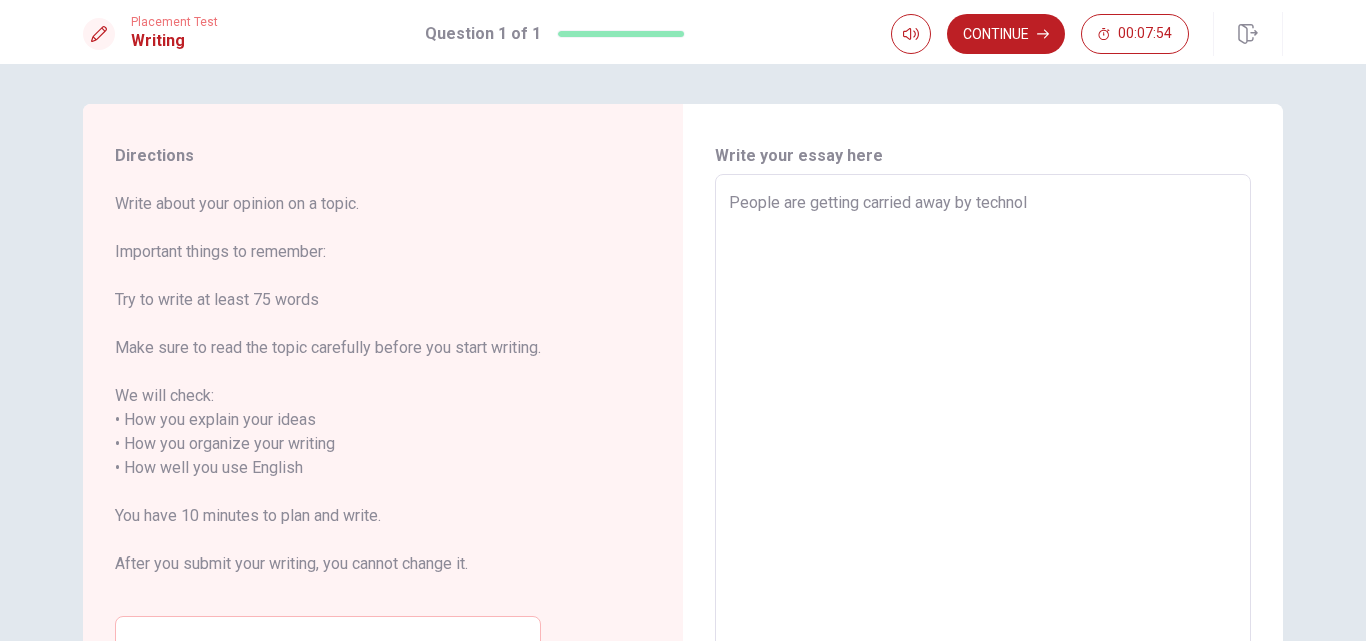 type on "x" 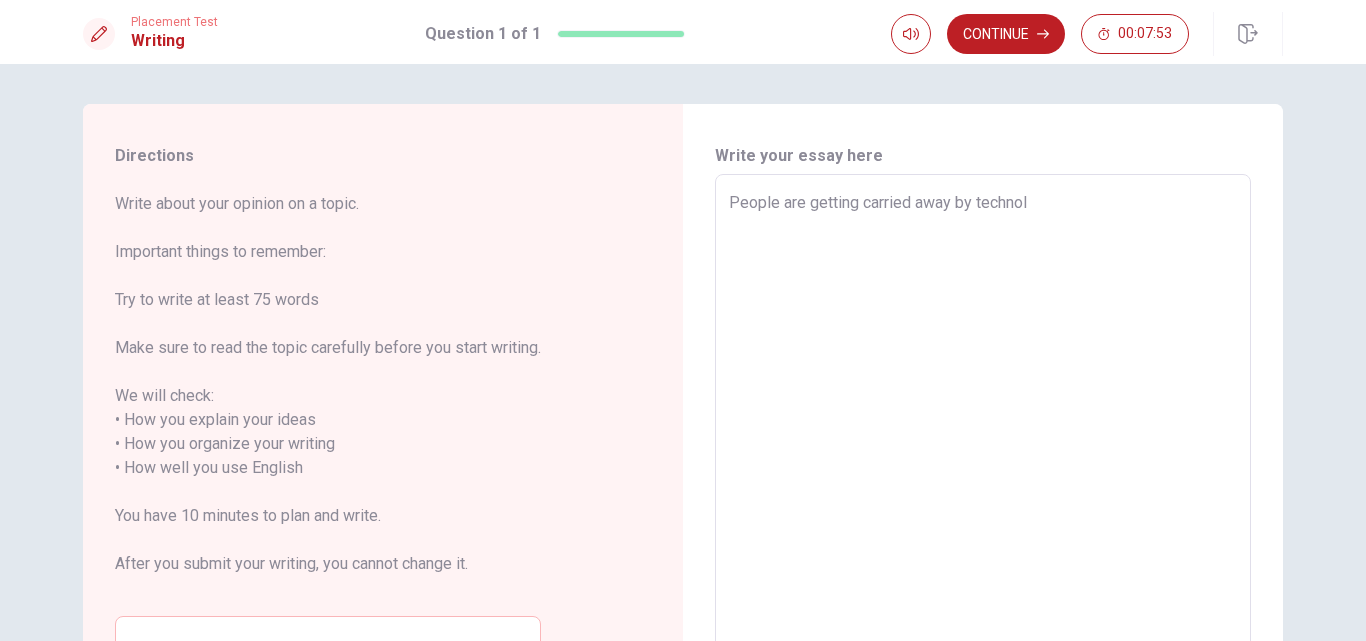 type on "People are getting carried away by technoly" 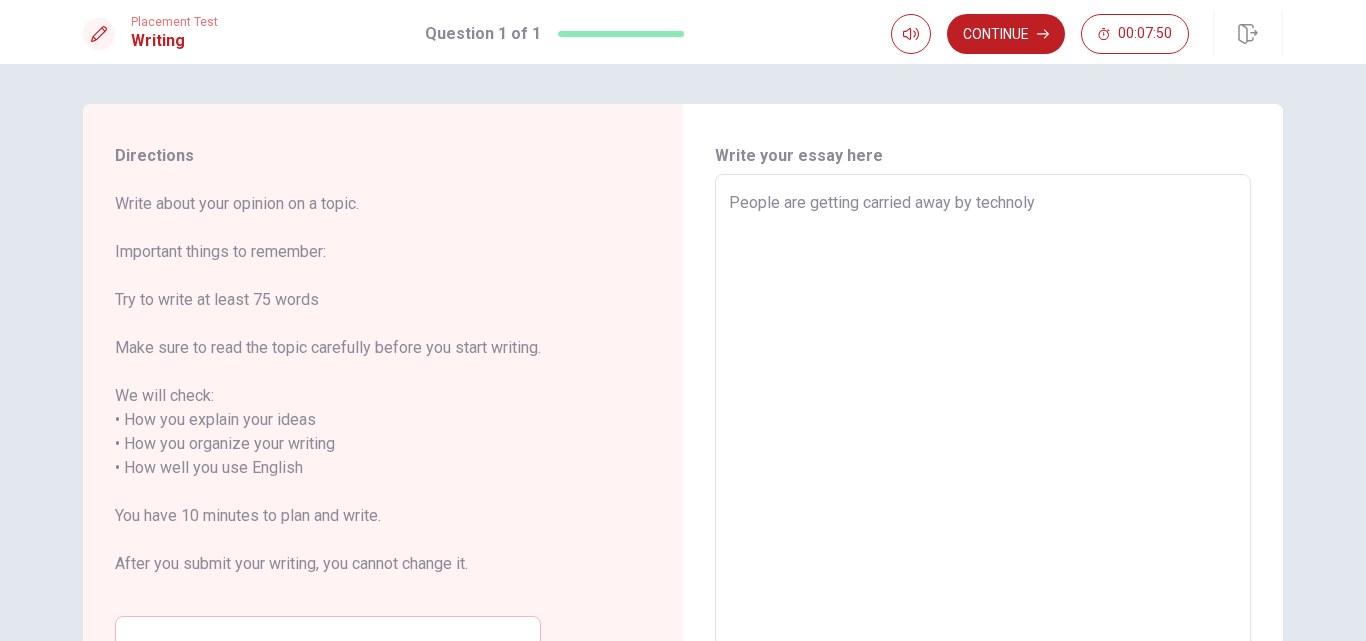 type on "x" 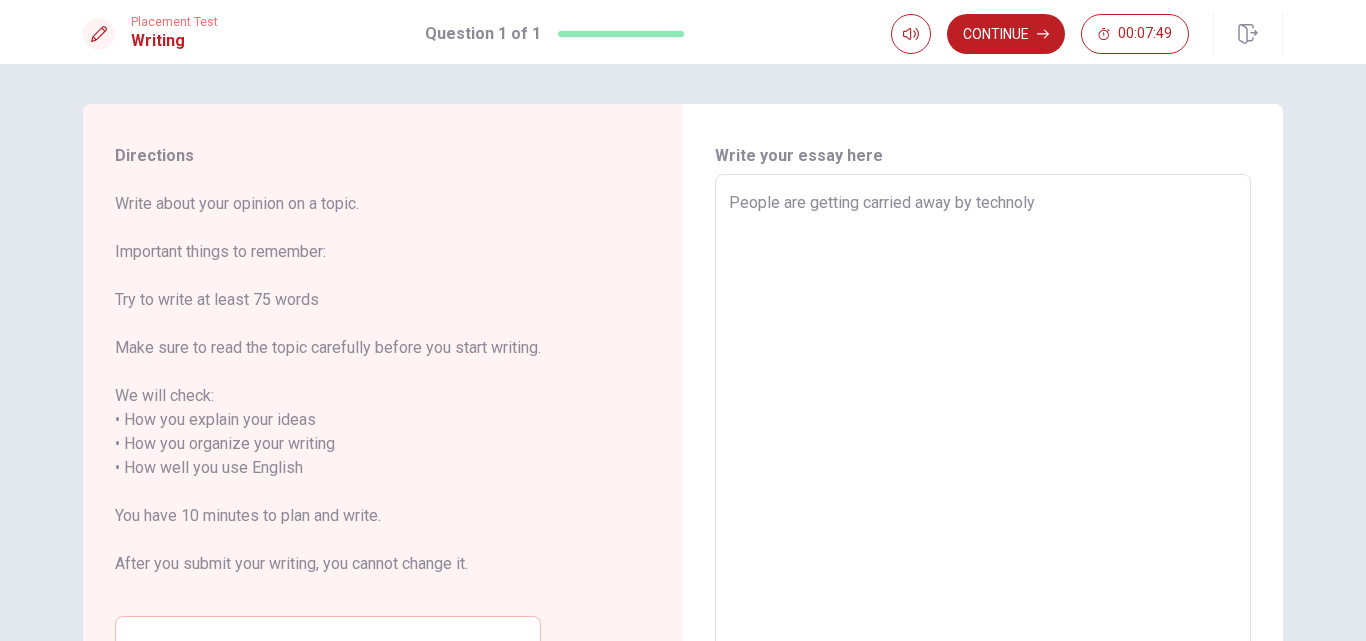 type on "People are getting carried away by technoly." 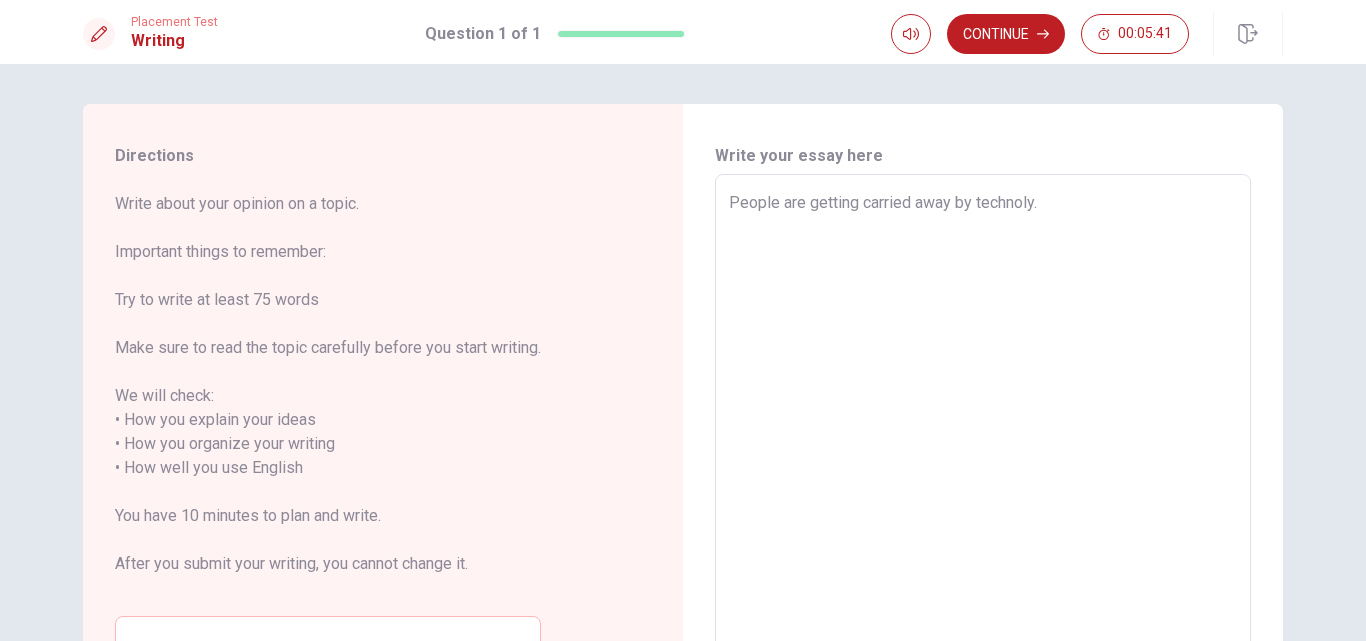 type on "x" 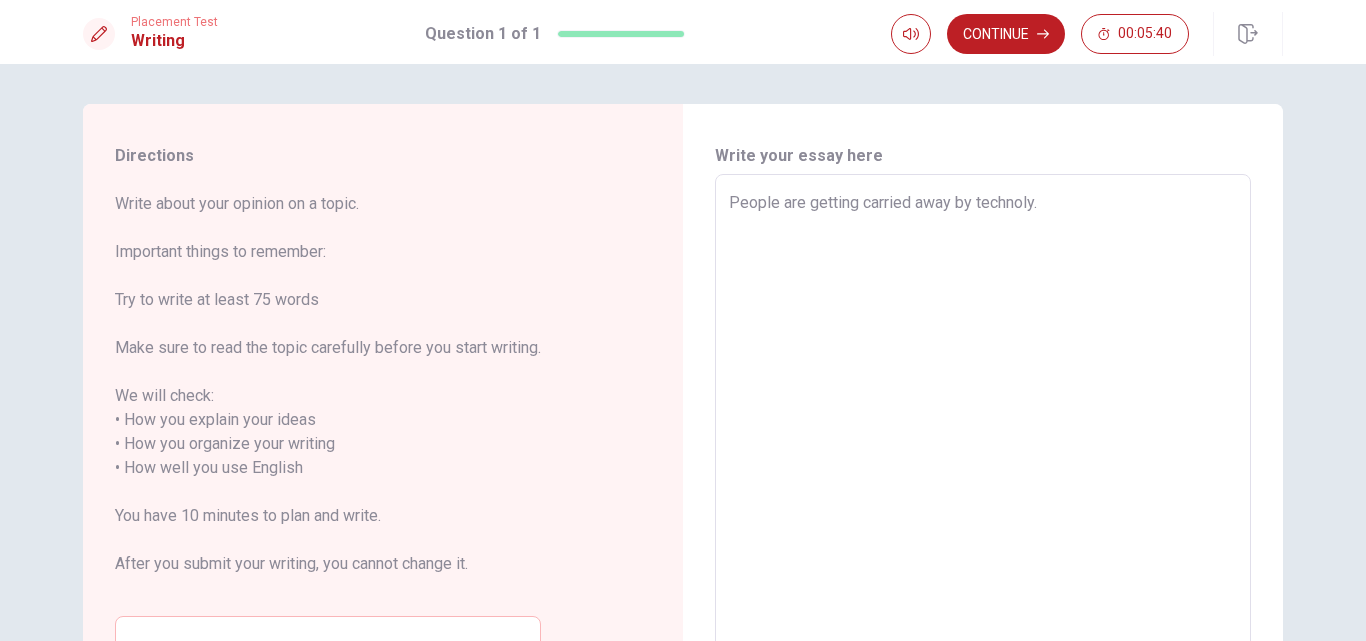 type on "People are getting carried away by technoly.F" 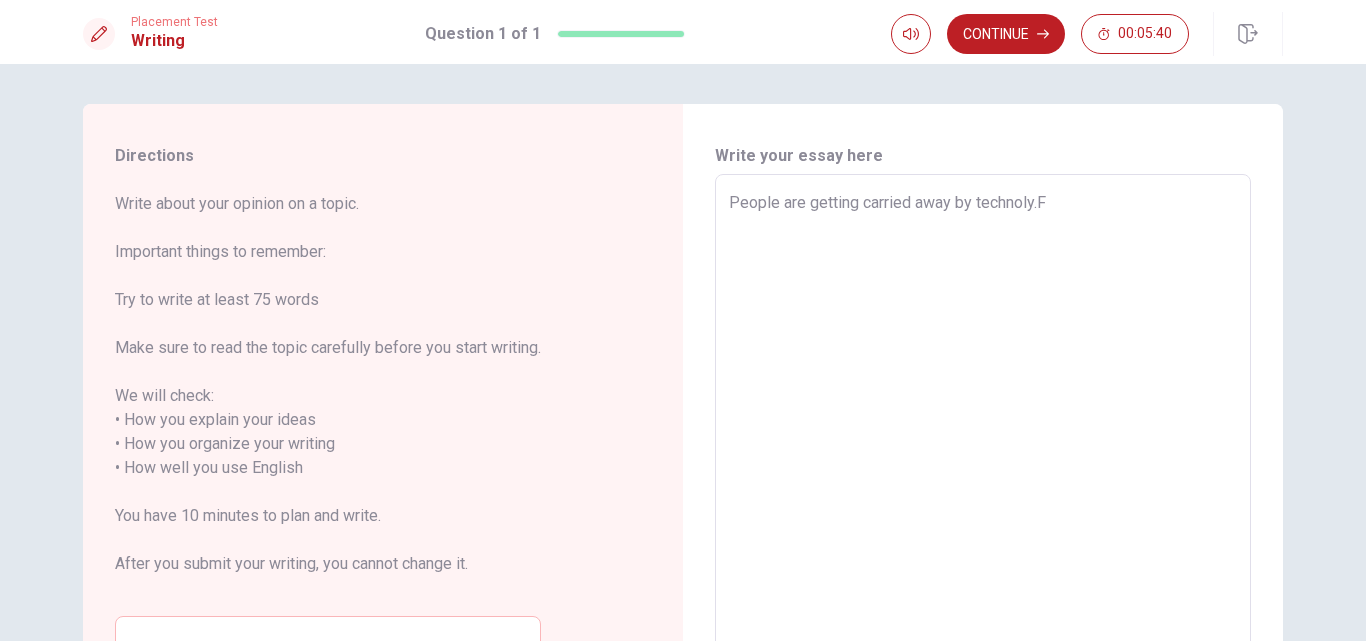 type on "x" 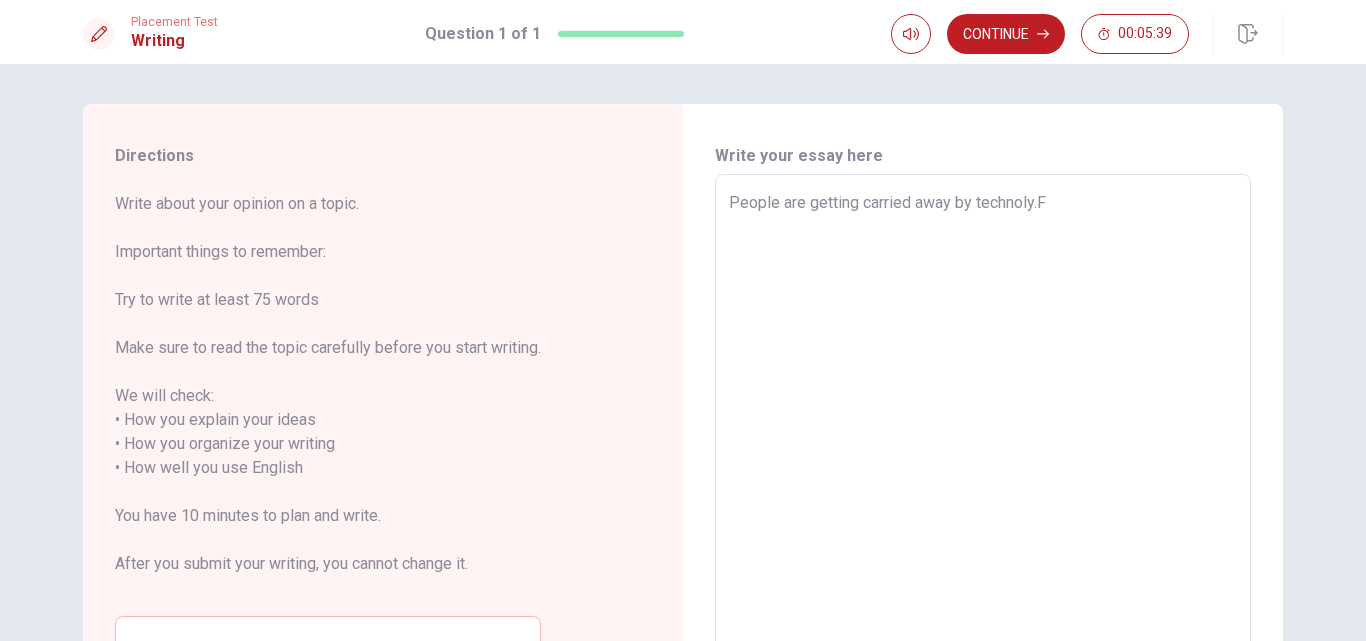 type on "People are getting carried away by technoly.Fo" 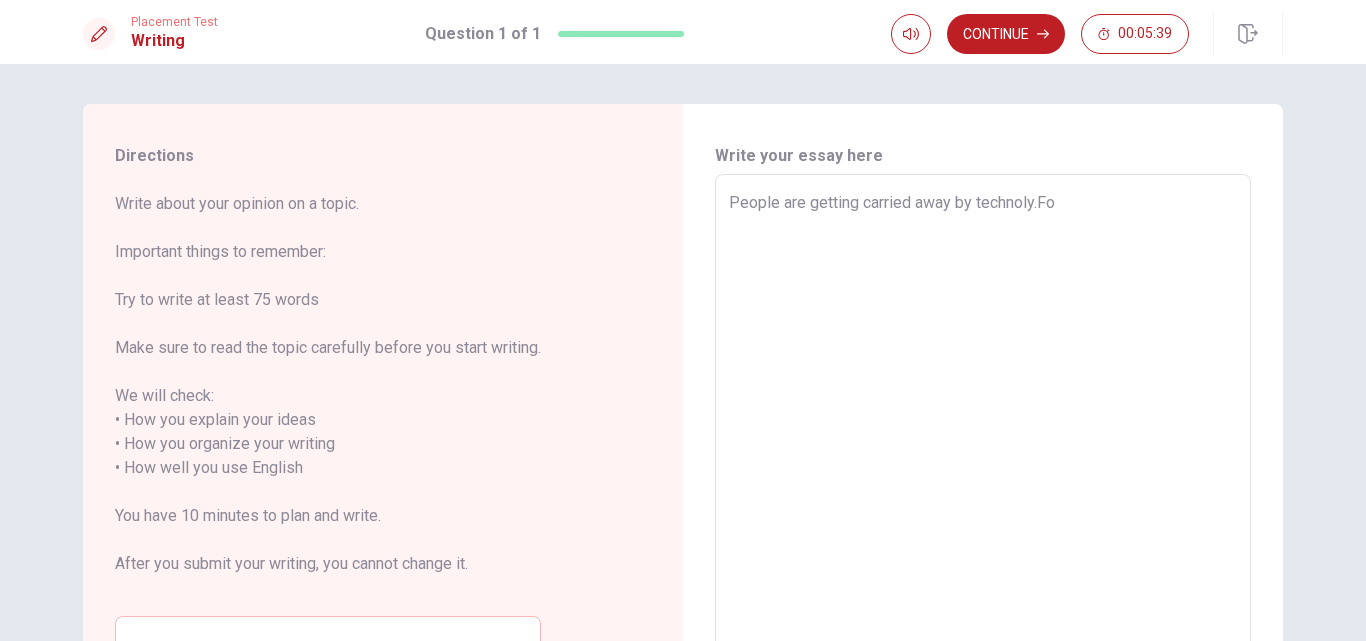 type on "x" 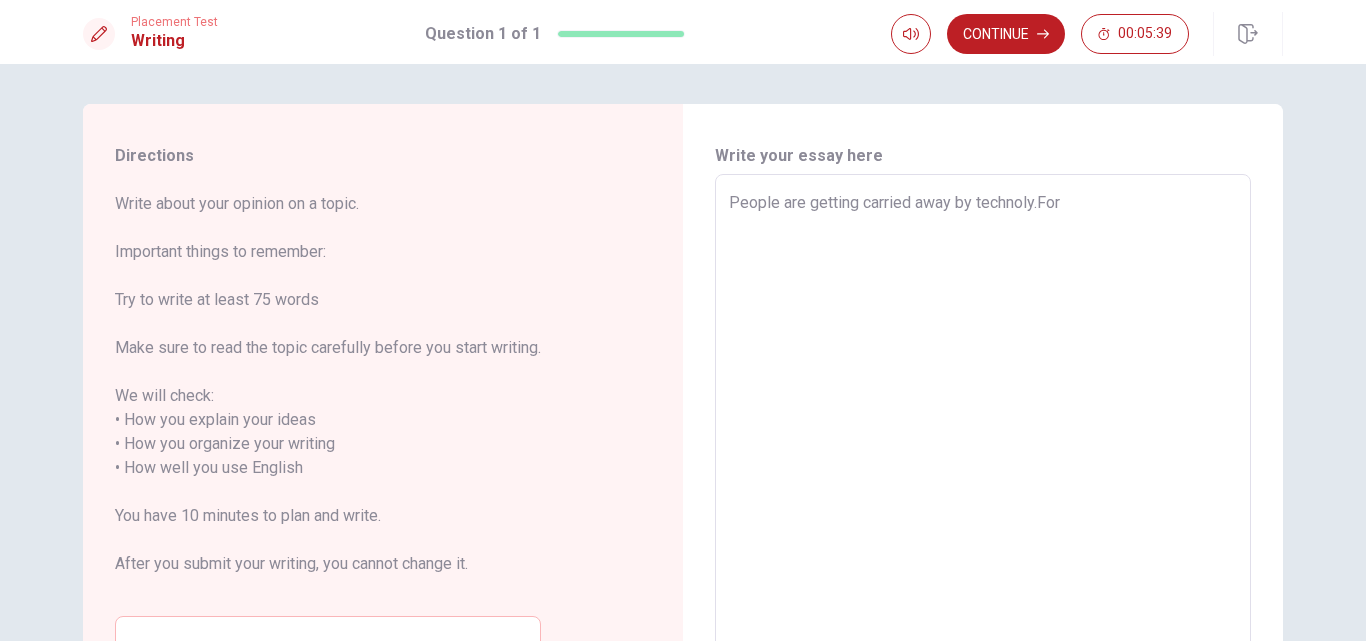 type on "x" 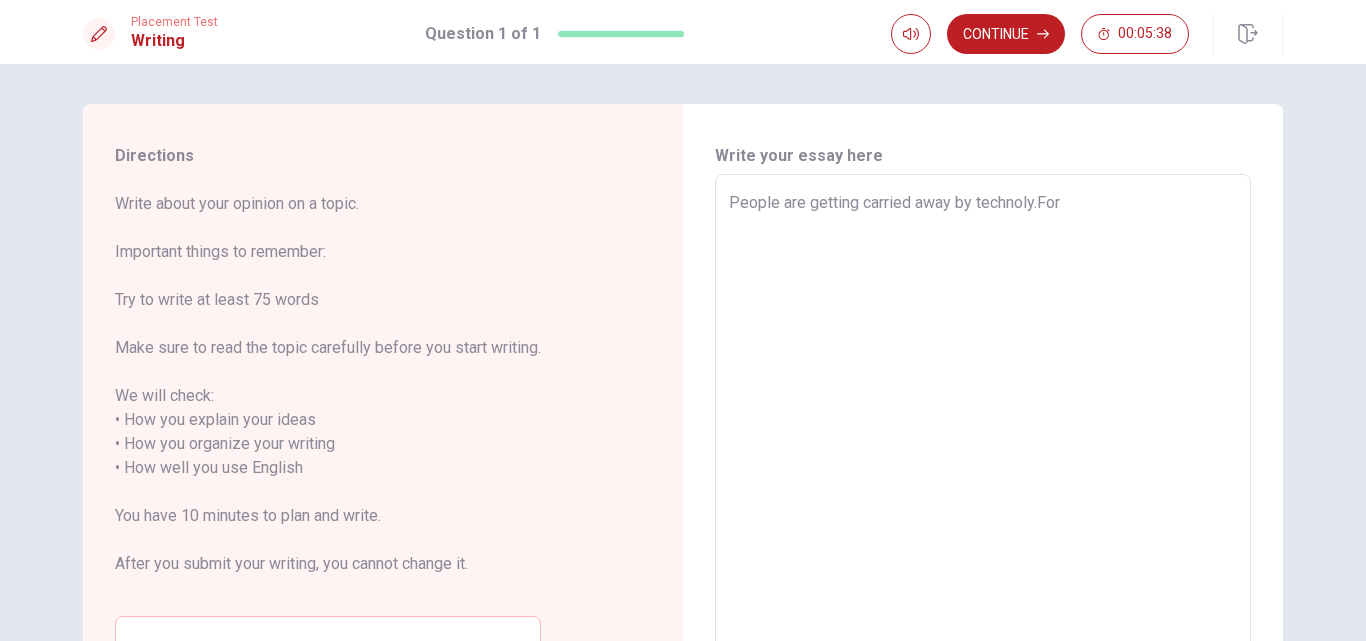 type on "People are getting carried away by technoly.For" 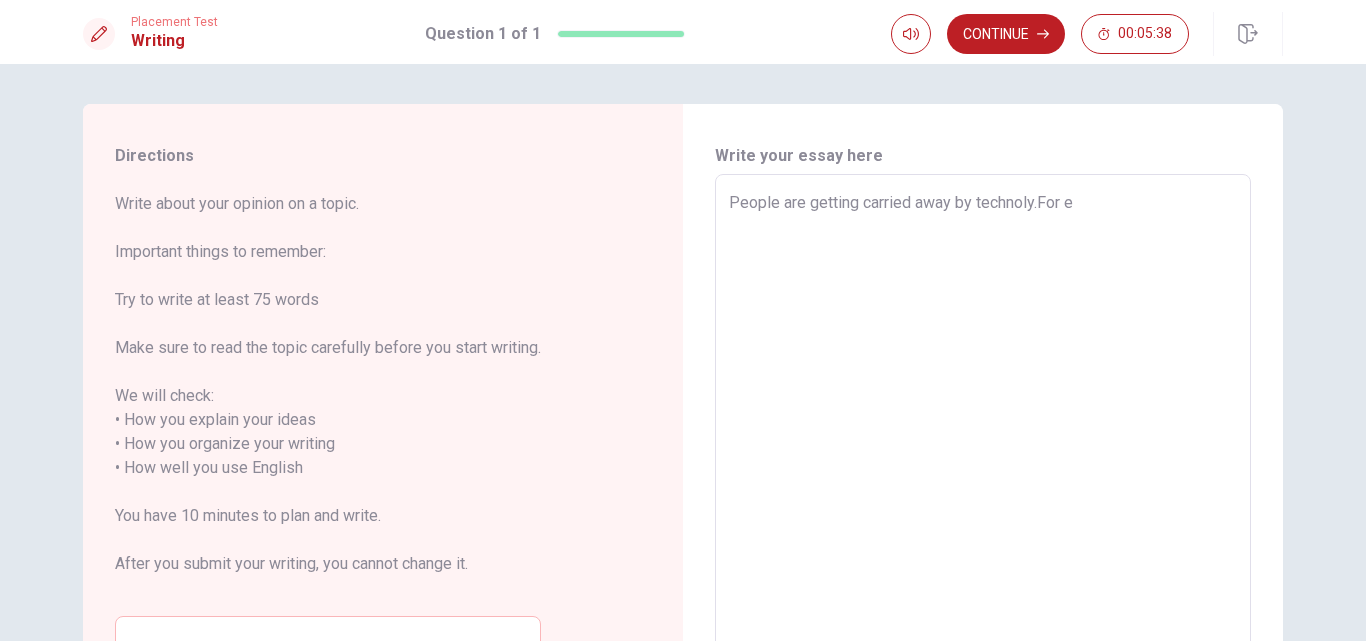 type on "x" 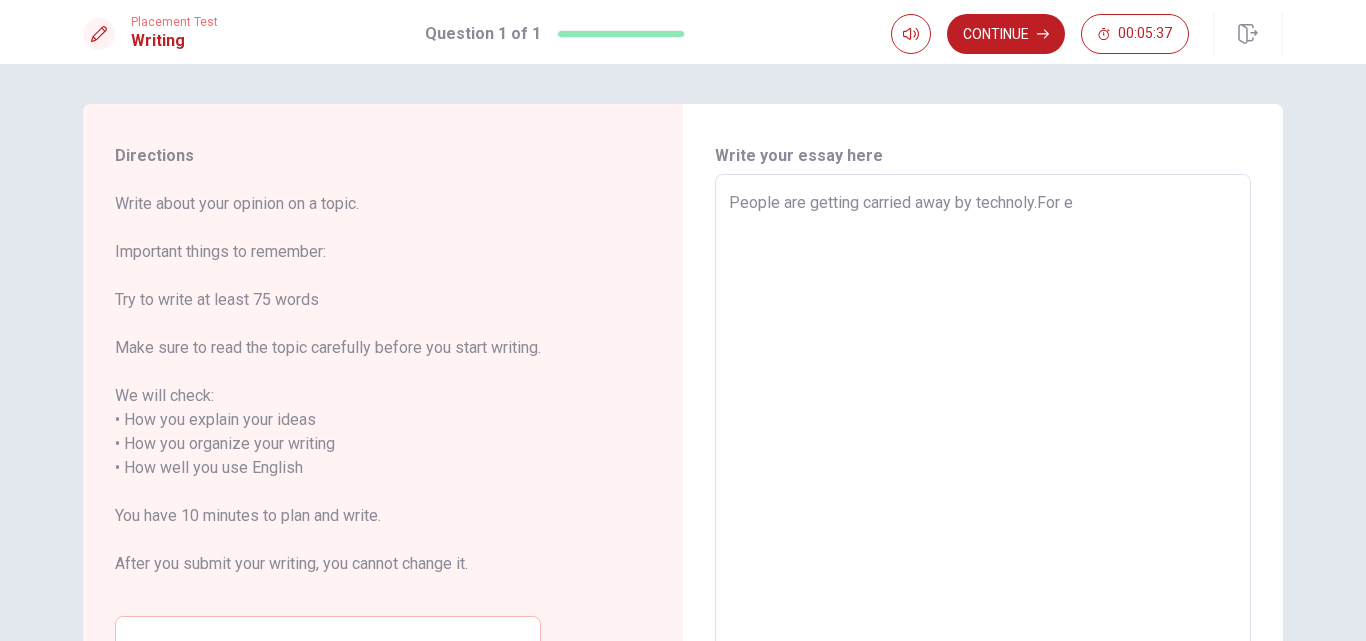 type on "People are getting carried away by technoly.For ex" 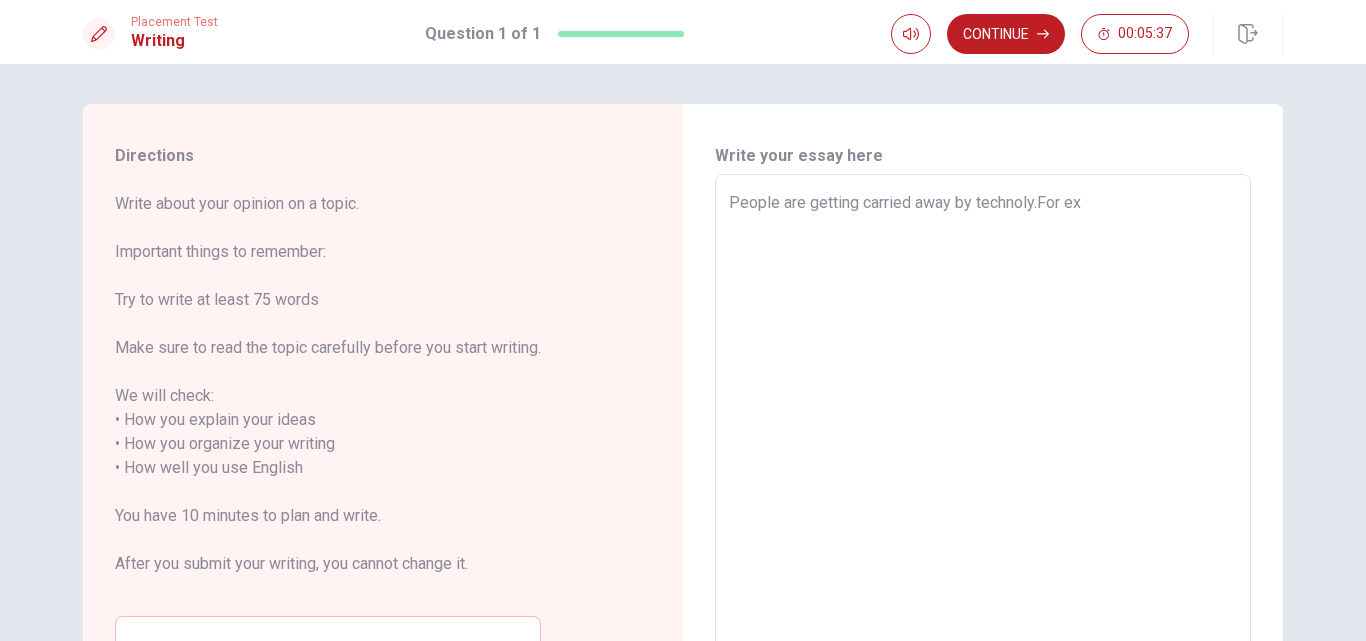 type on "x" 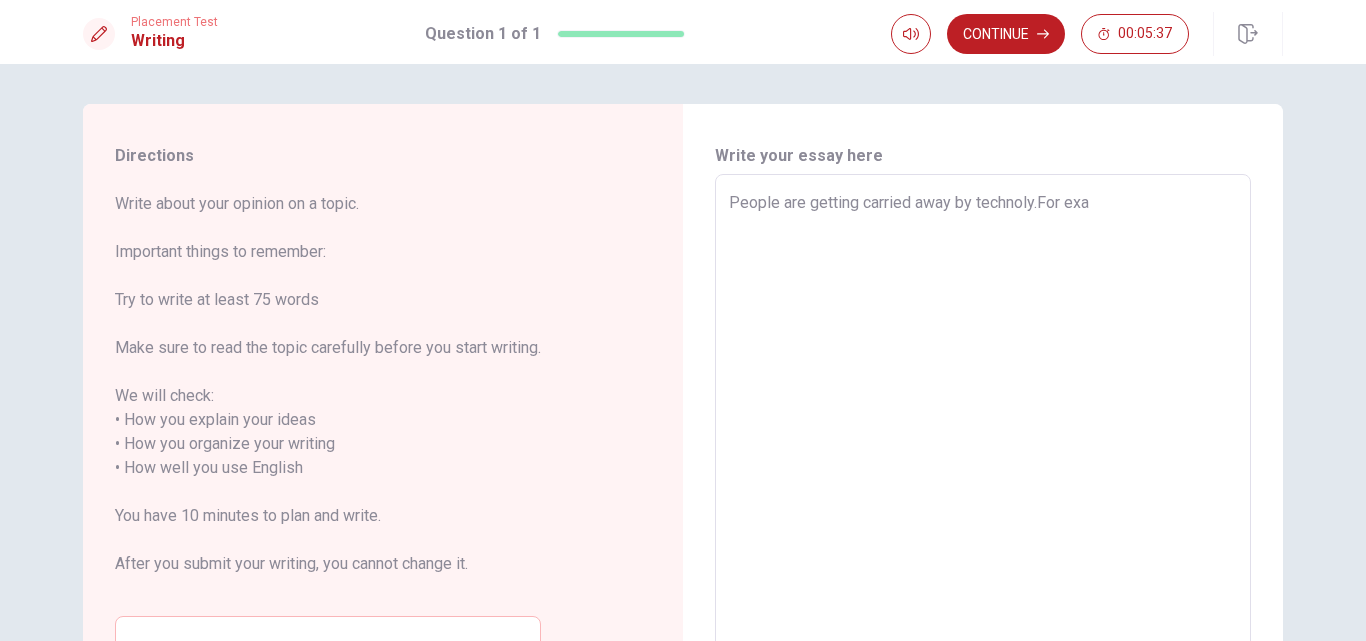type on "x" 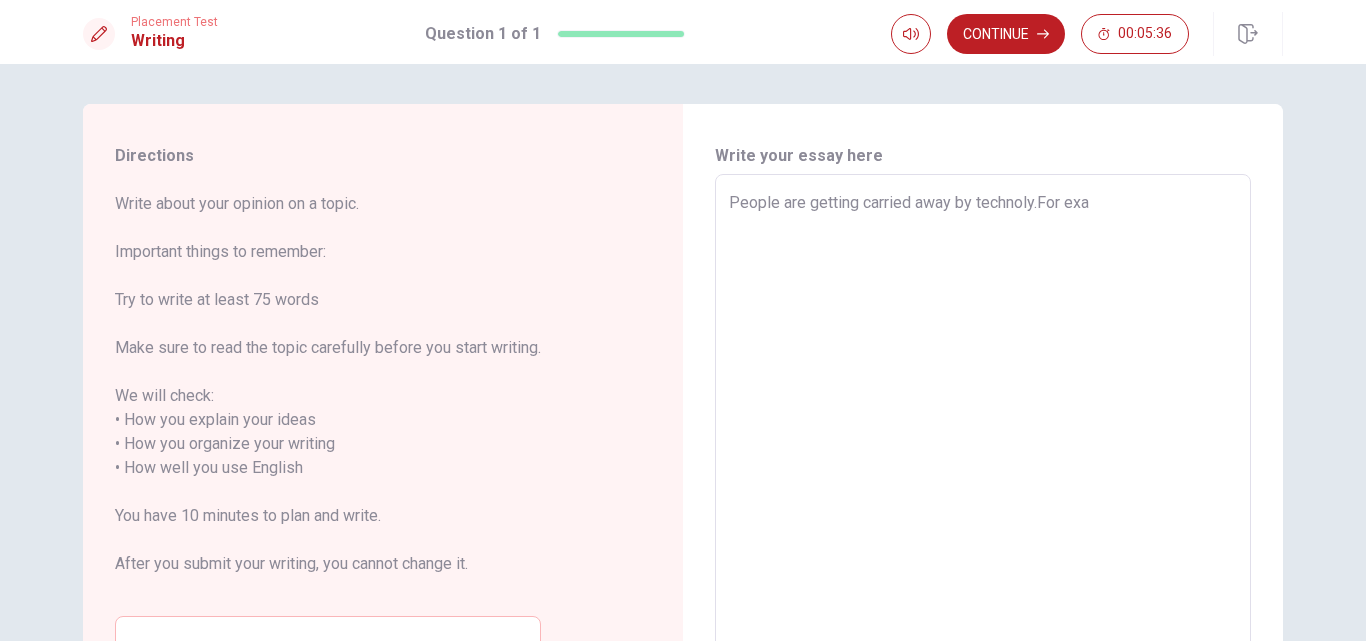 type on "People are getting carried away by technoly.For exam" 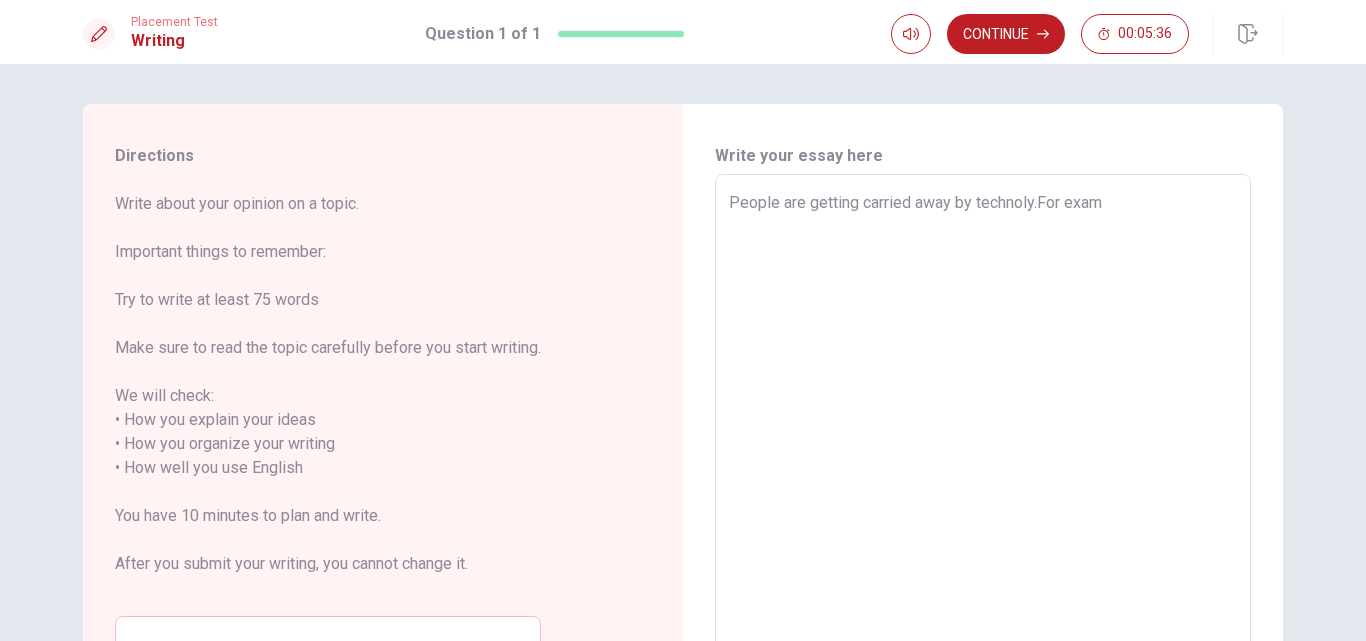 type on "x" 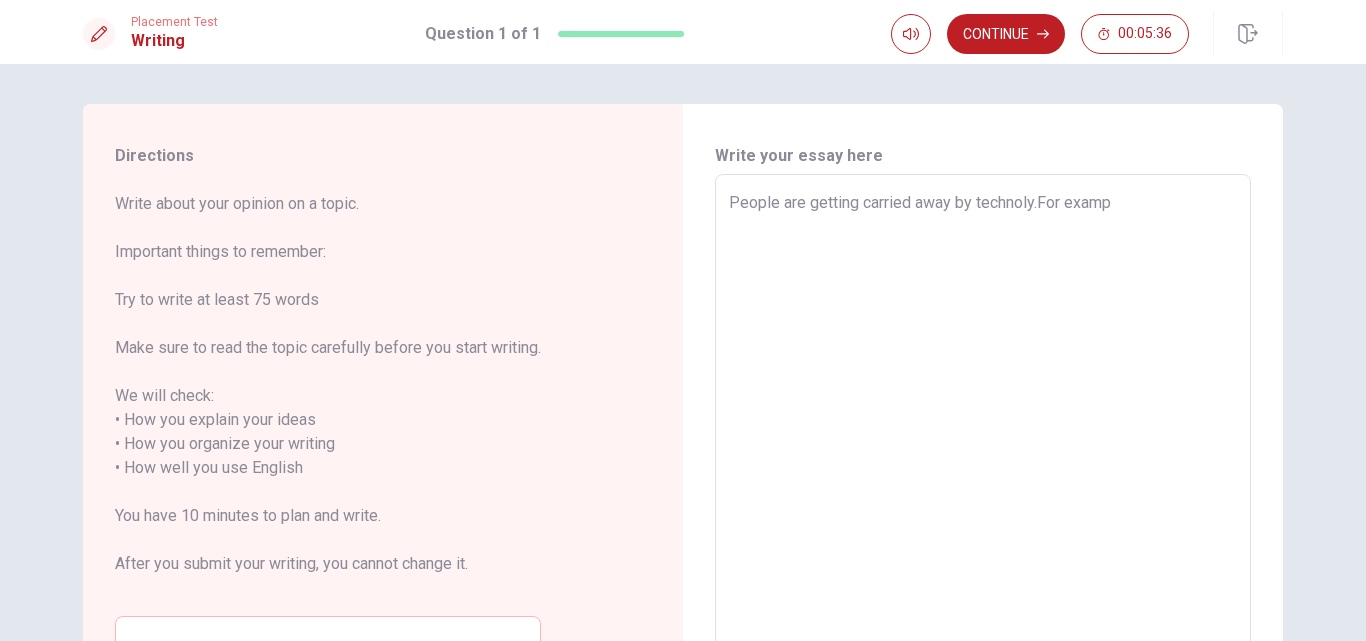 type on "x" 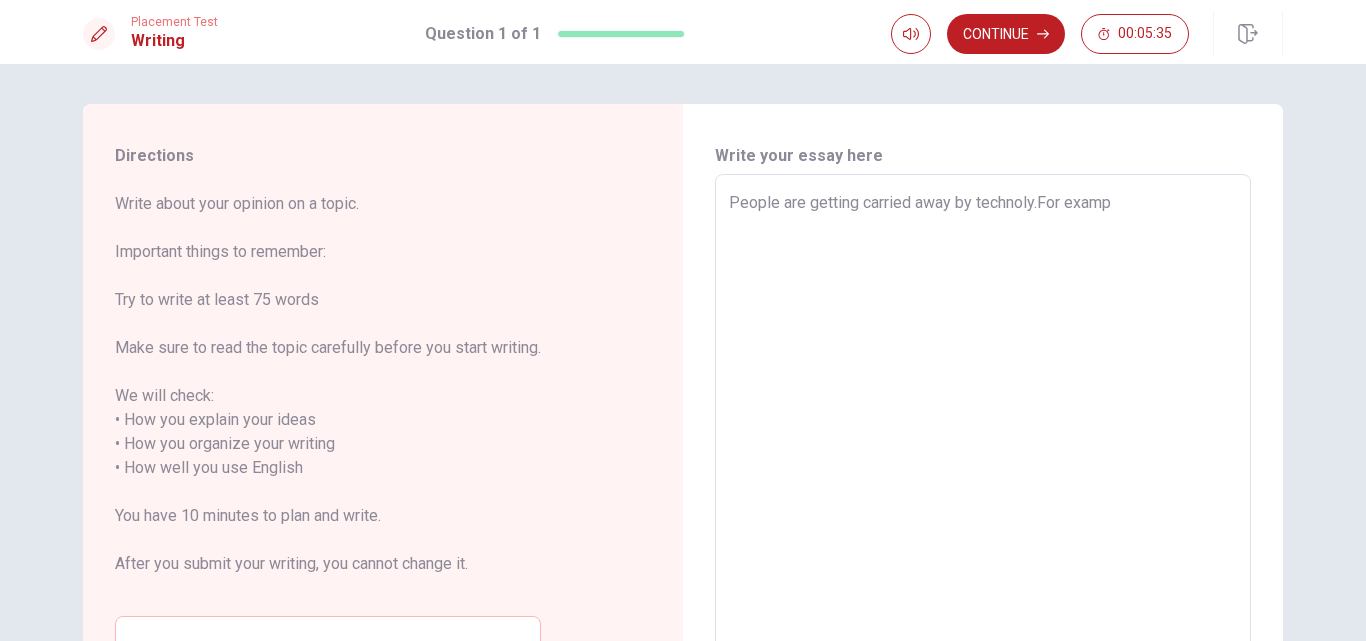 type on "People are getting carried away by technoly.For exampl" 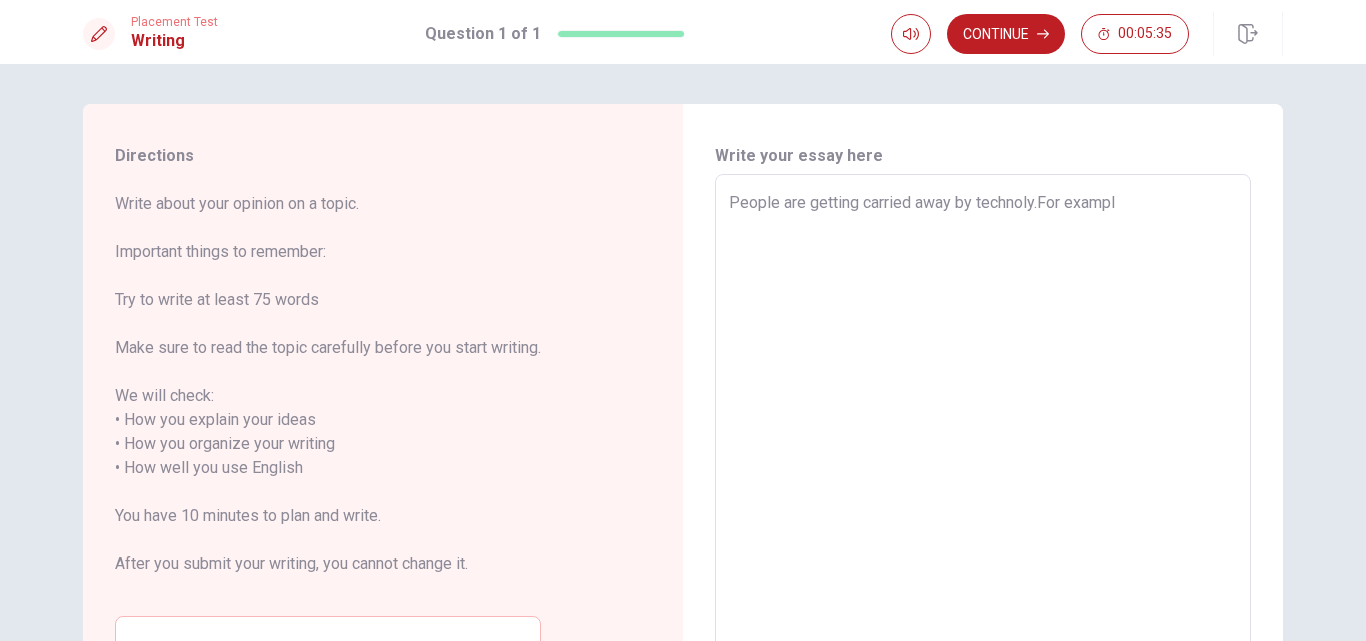 type on "x" 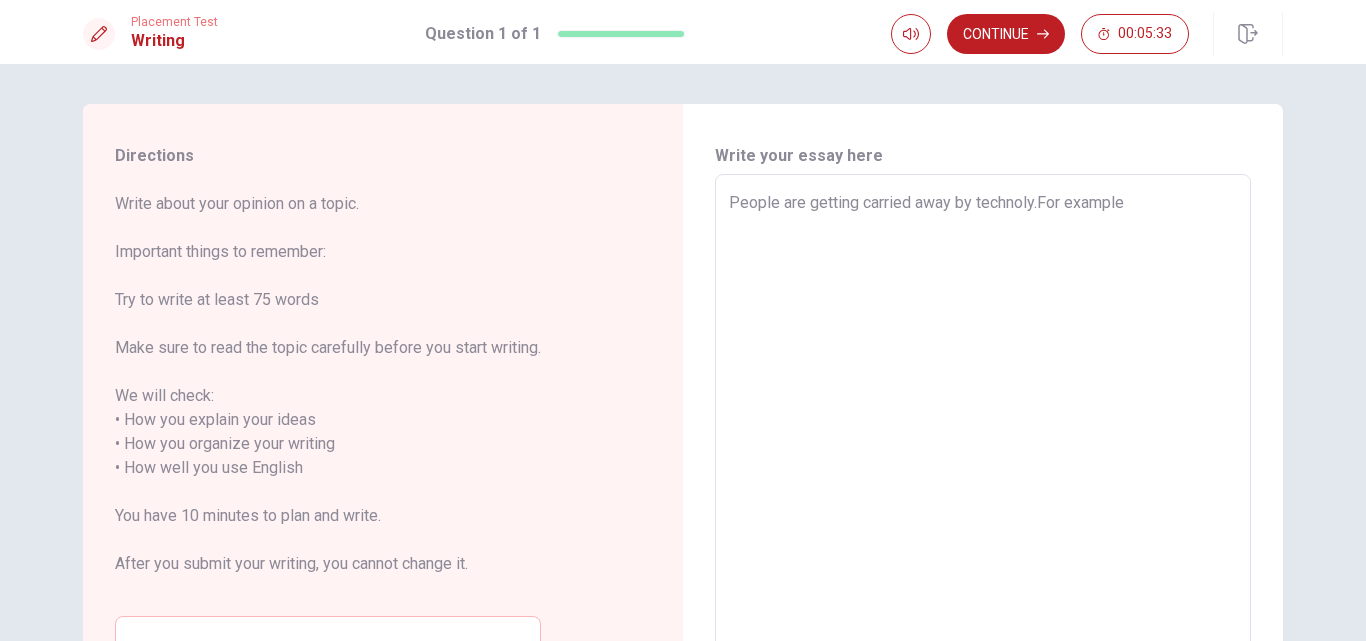 type on "x" 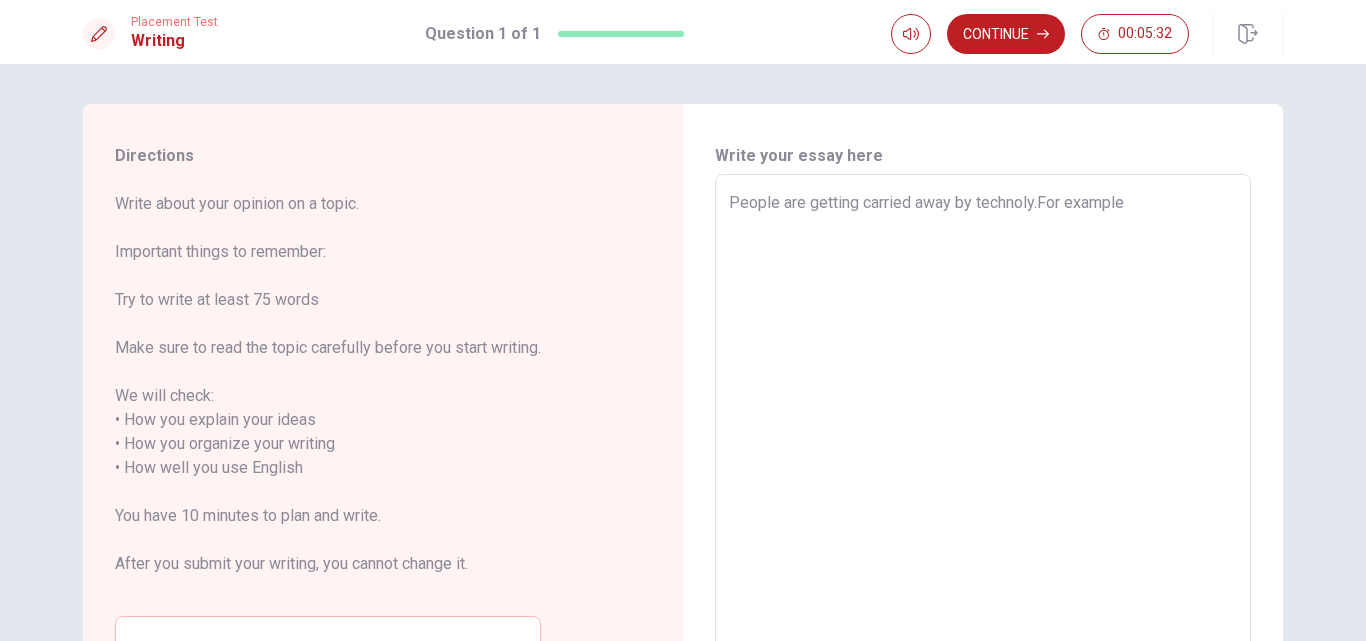 type on "People are getting carried away by technoly.For example," 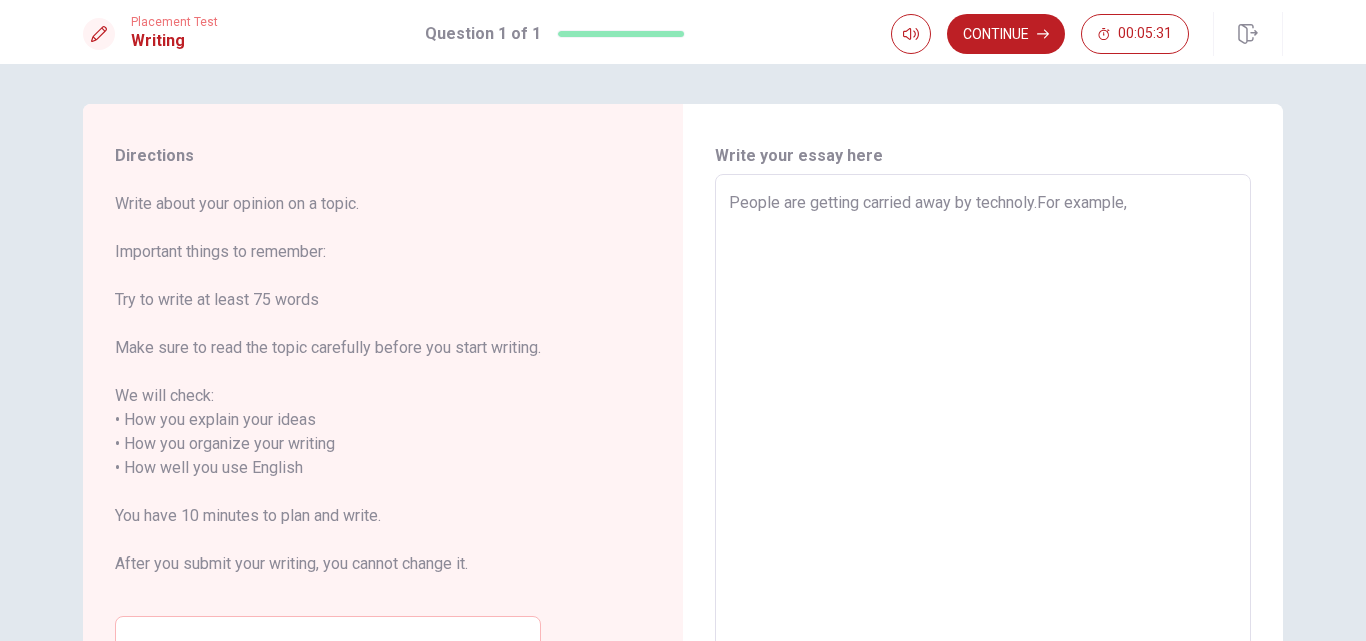 type on "x" 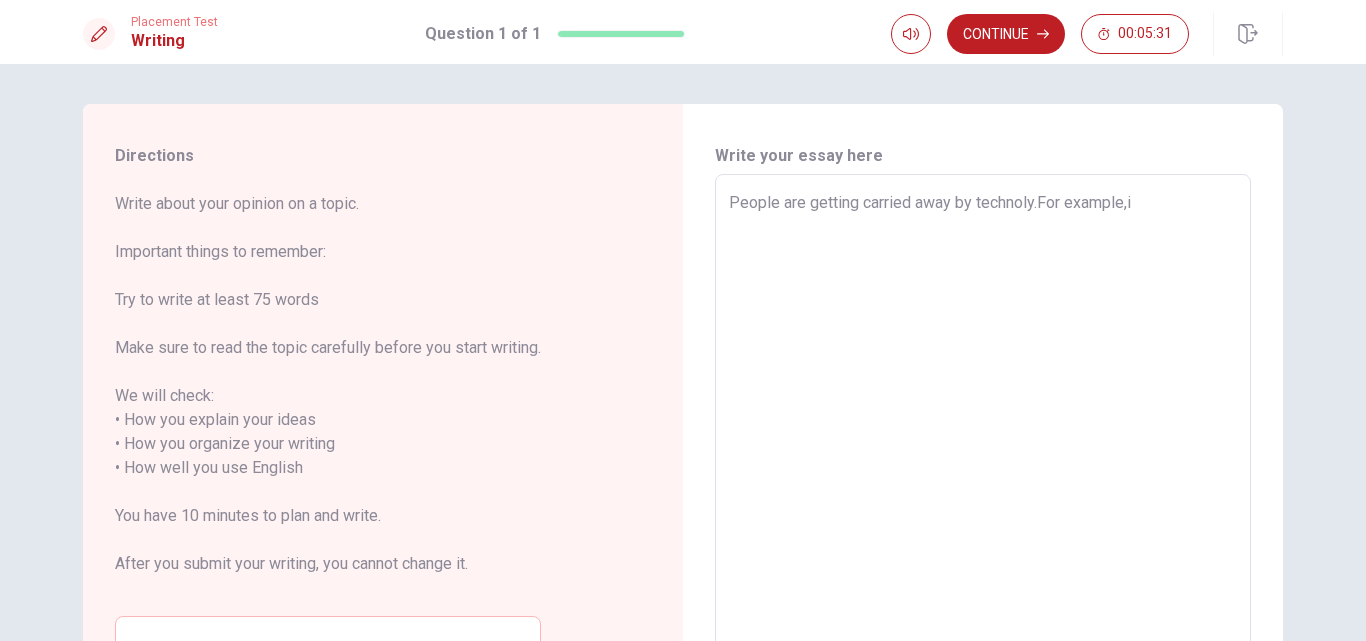 type on "x" 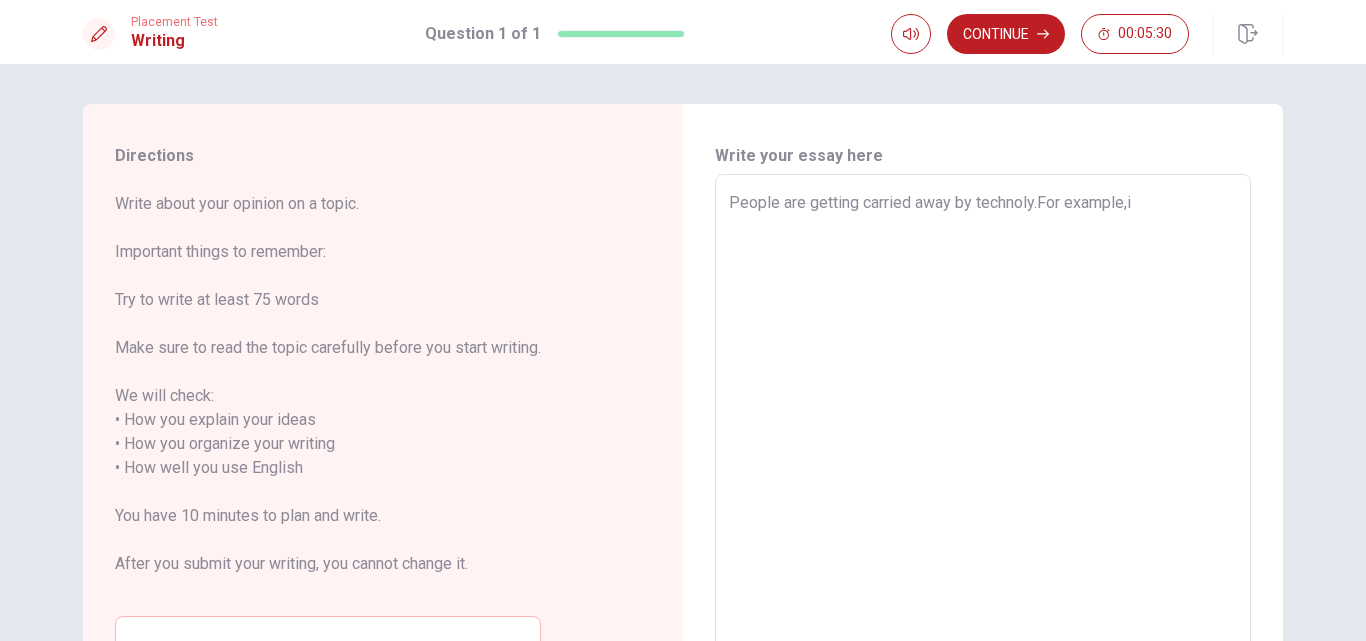 type on "People are getting carried away by technoly.For example,in" 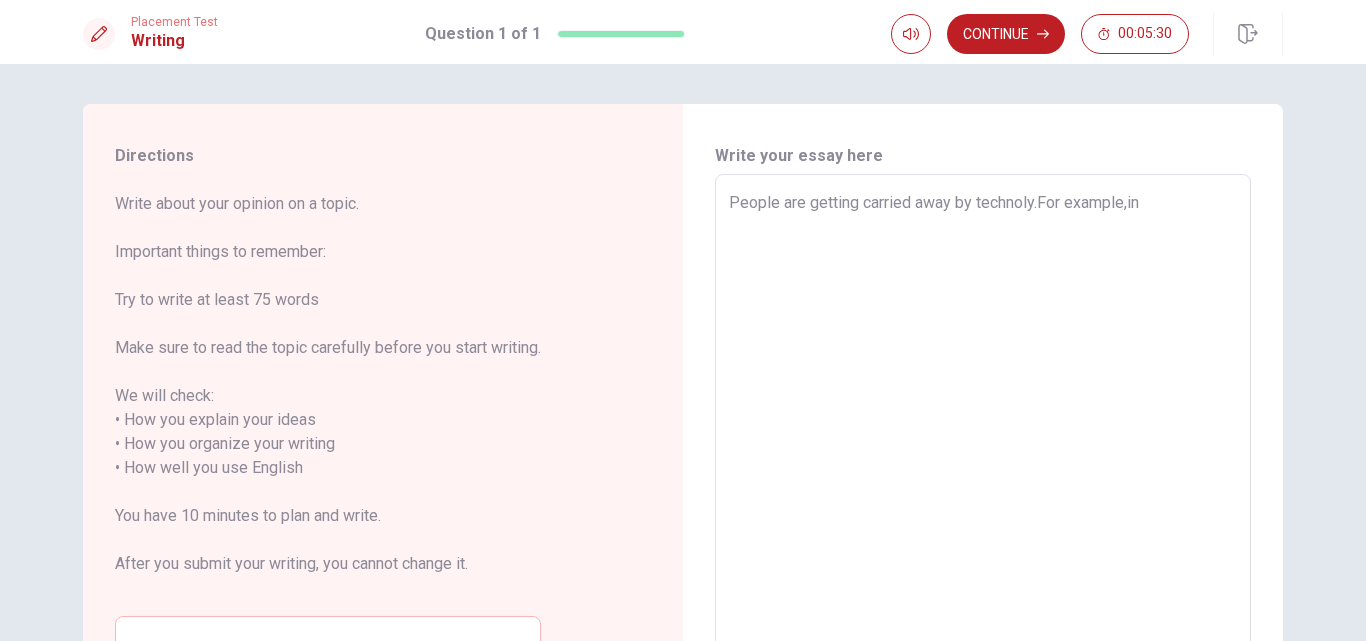 type on "x" 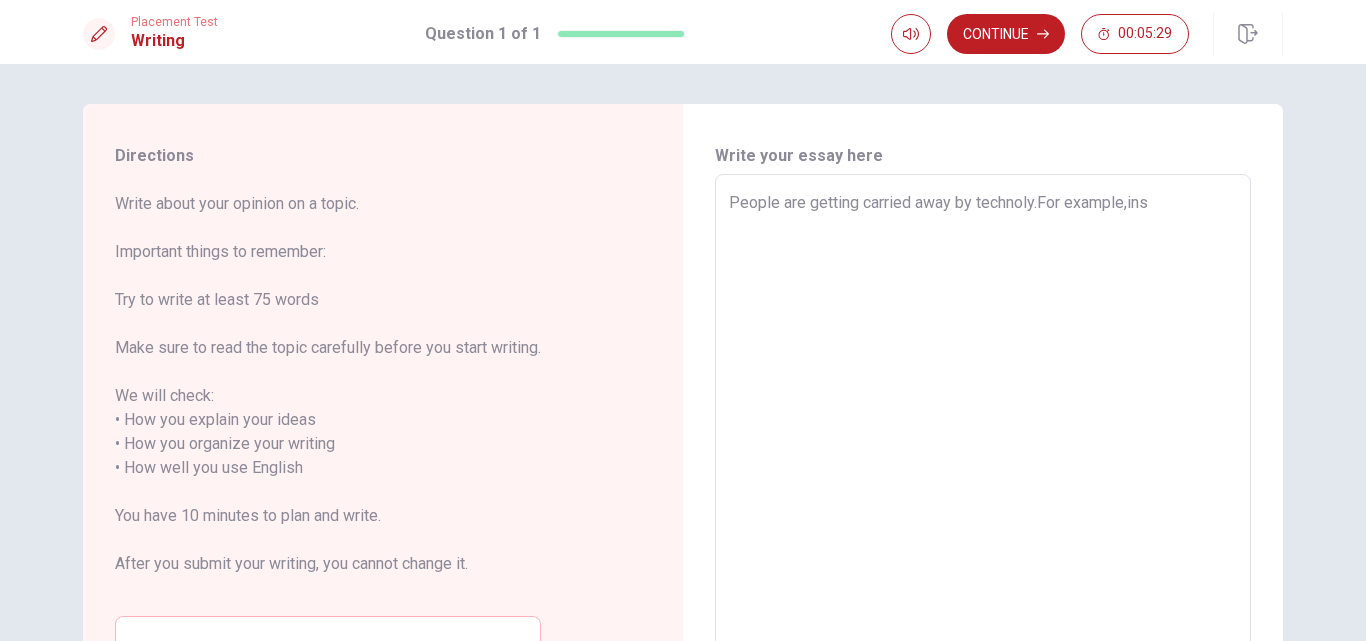 type on "x" 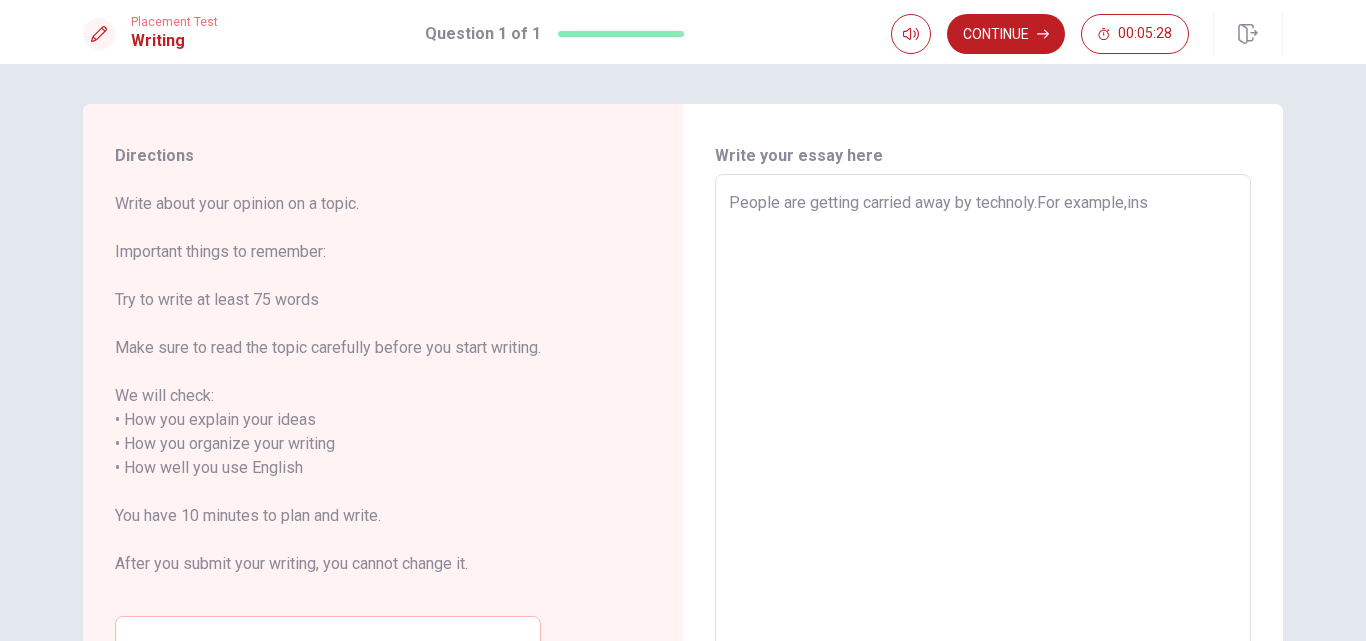 type on "People are getting carried away by technoly.For example,inst" 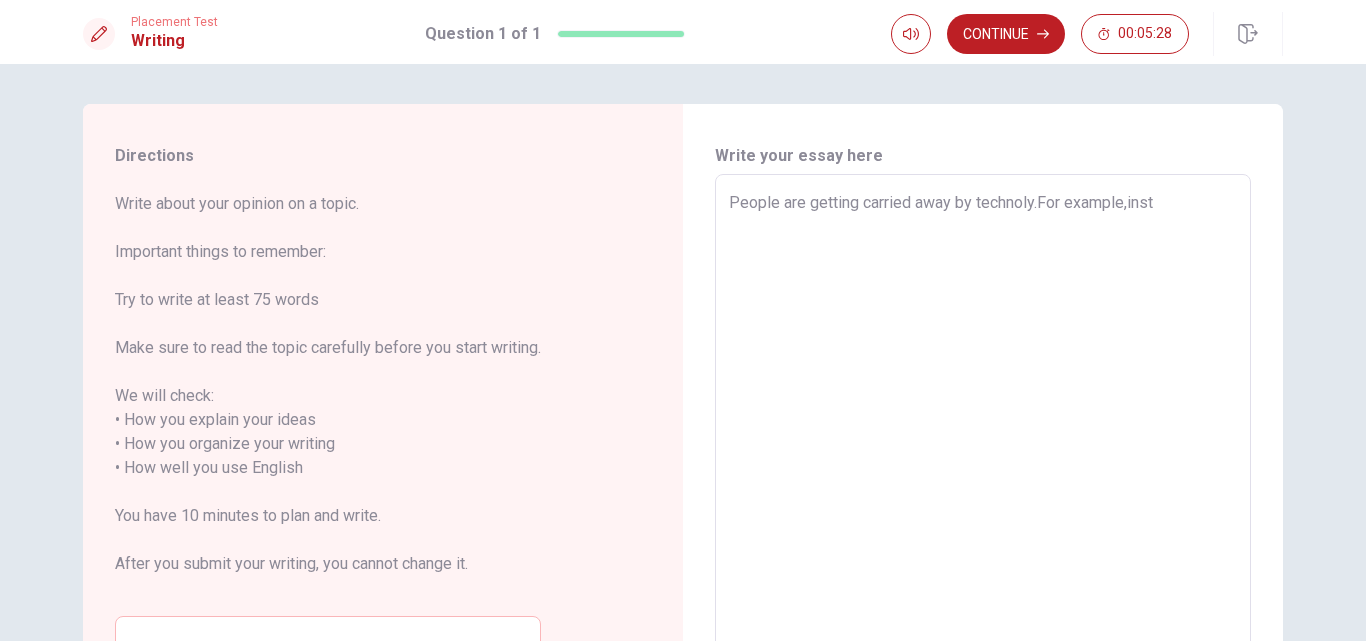 type on "x" 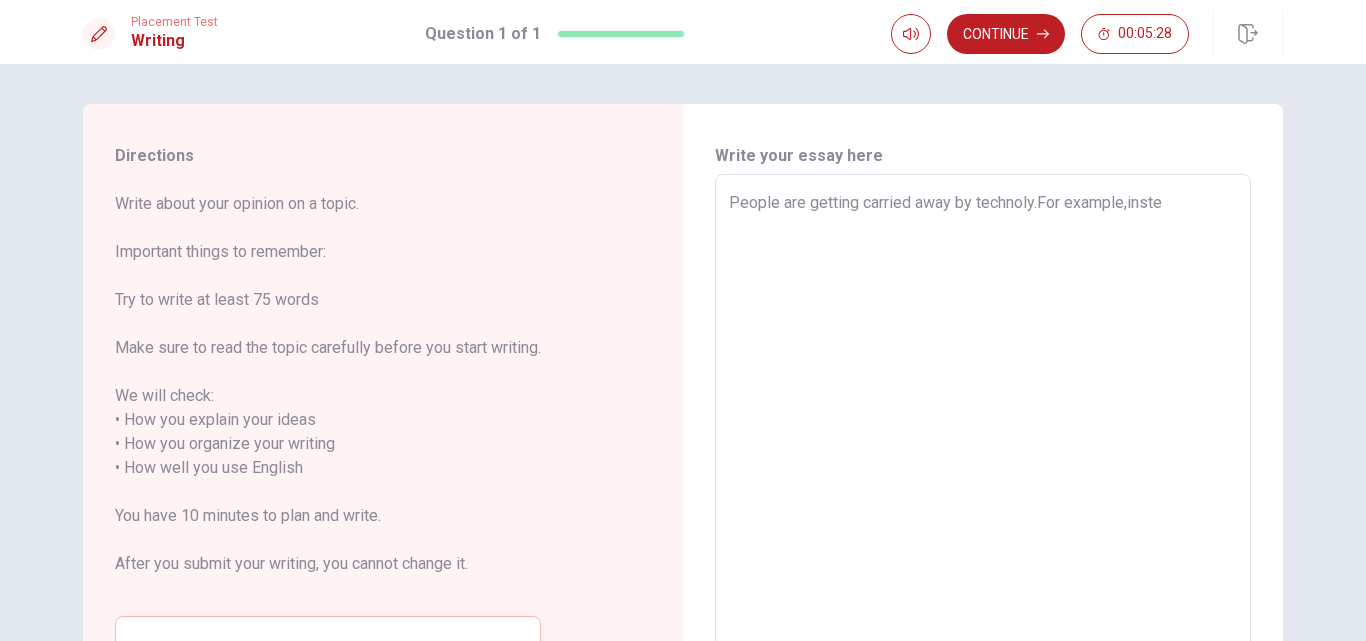 type on "x" 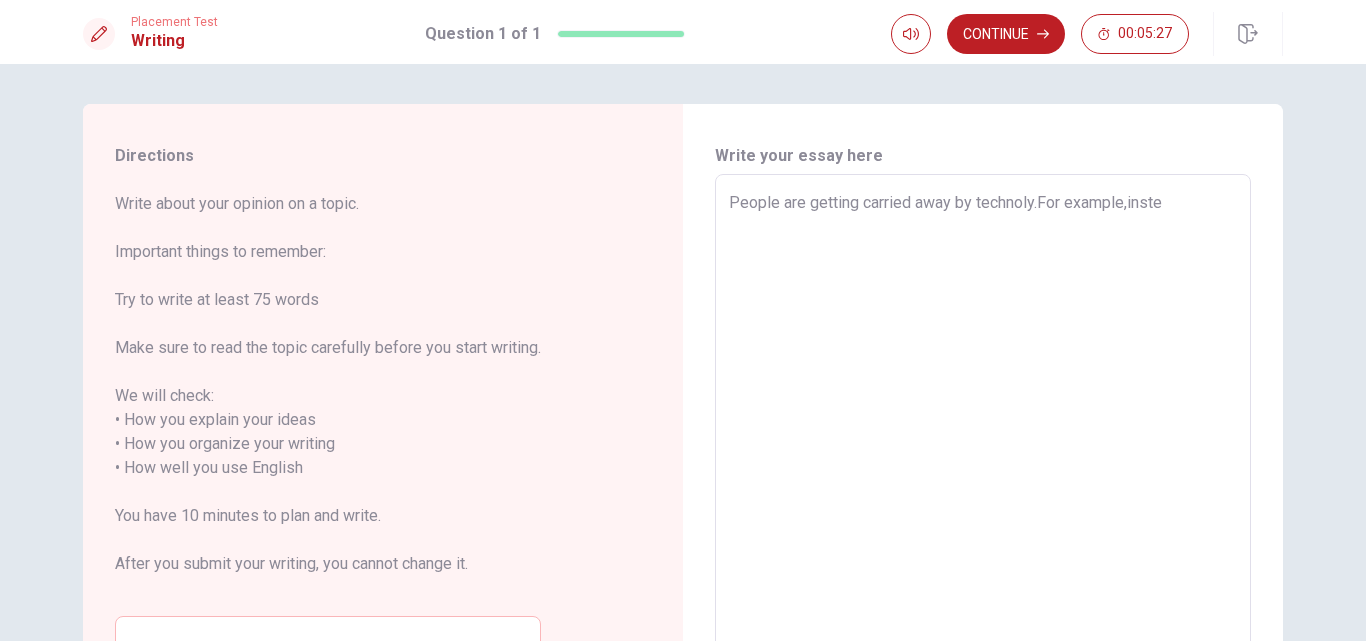 type on "People are getting carried away by technoly.For example,instea" 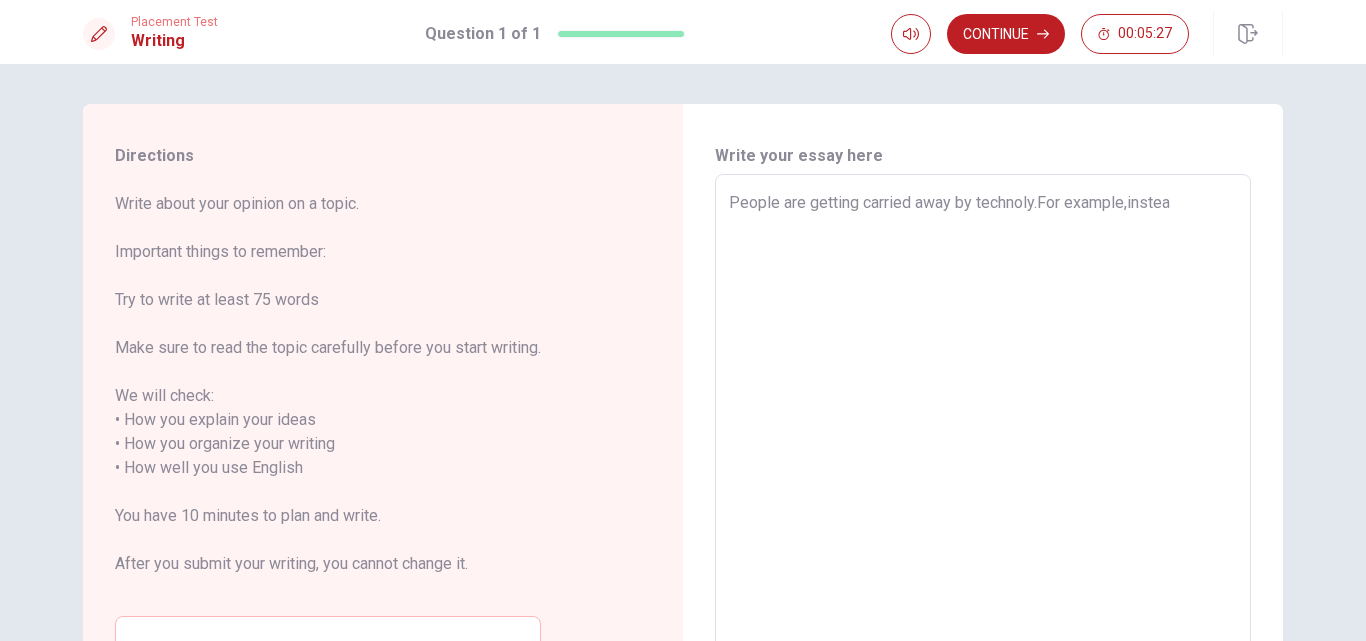 type on "x" 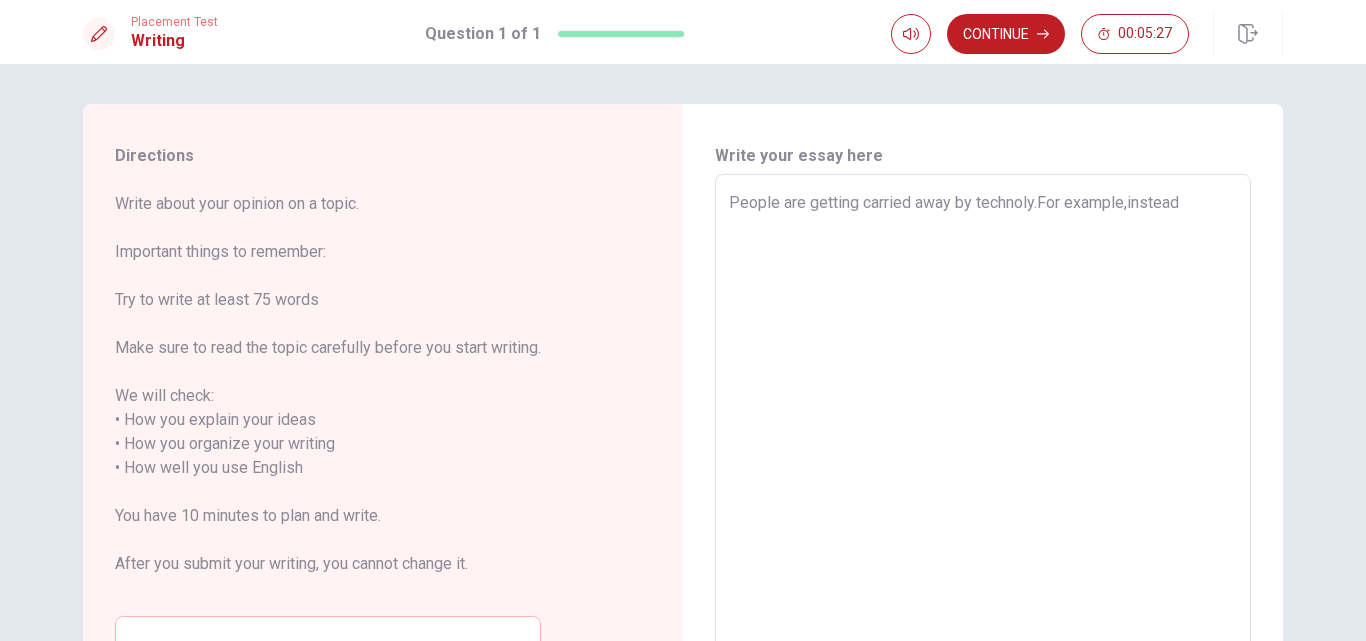 type on "x" 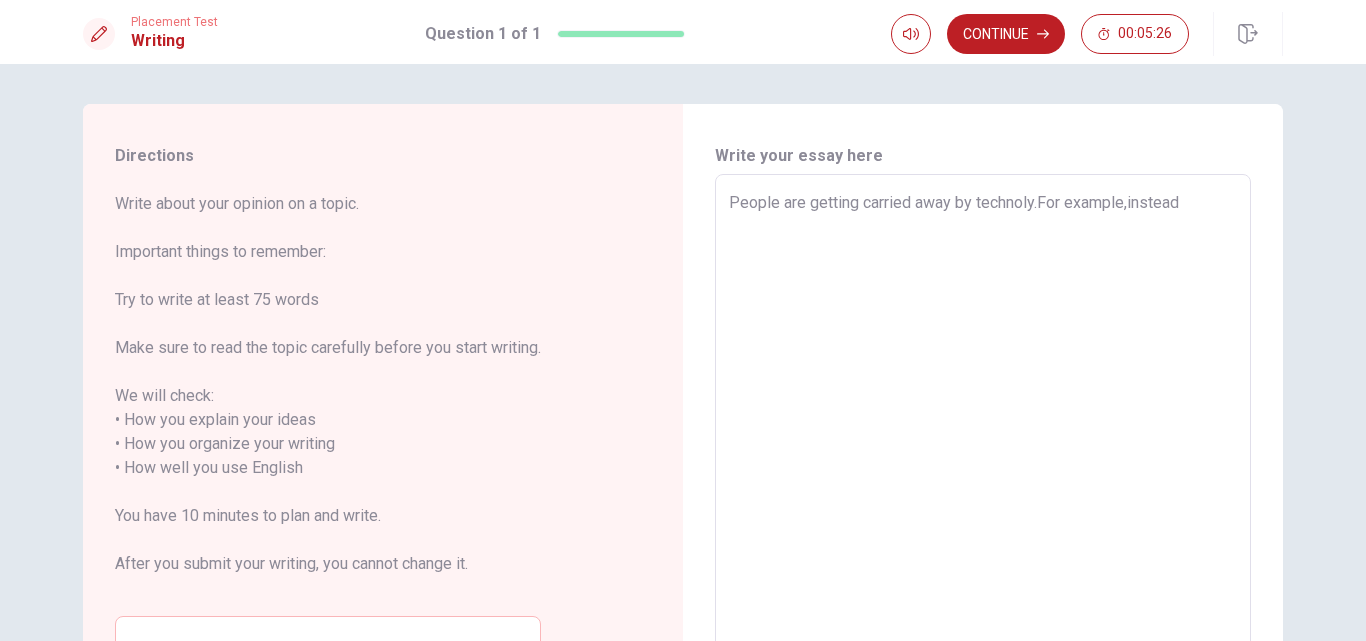 type on "People are getting carried away by technoly.For example,instead" 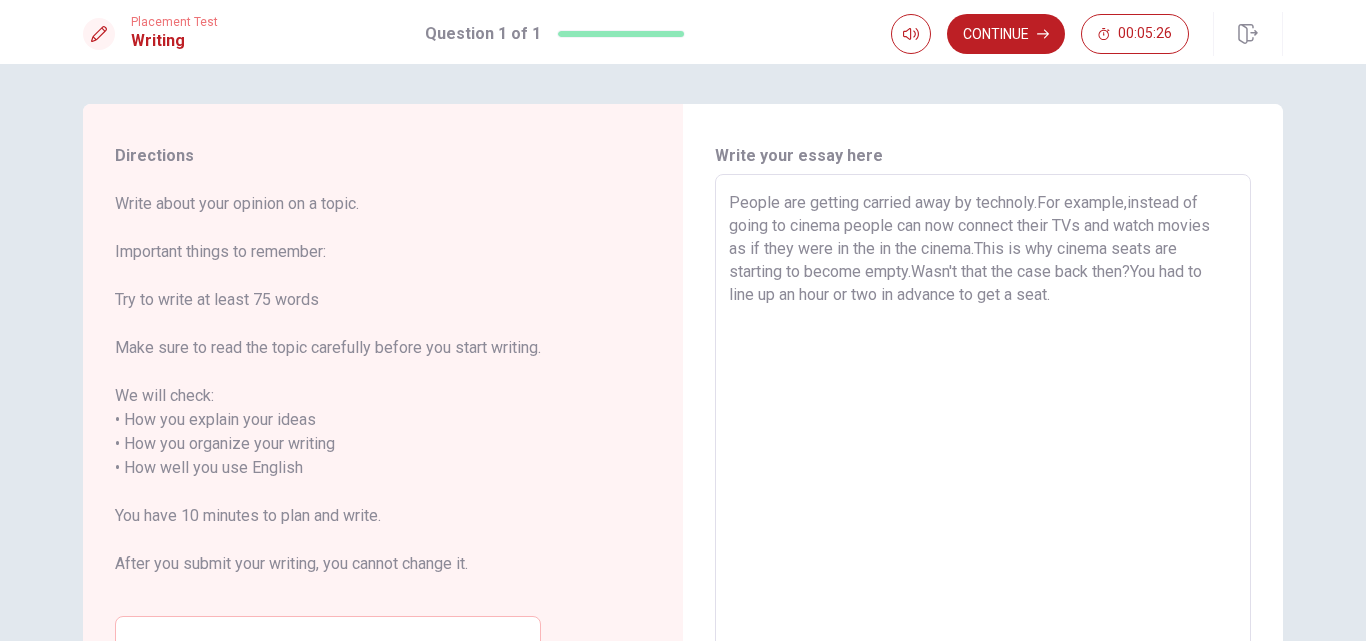 type on "x" 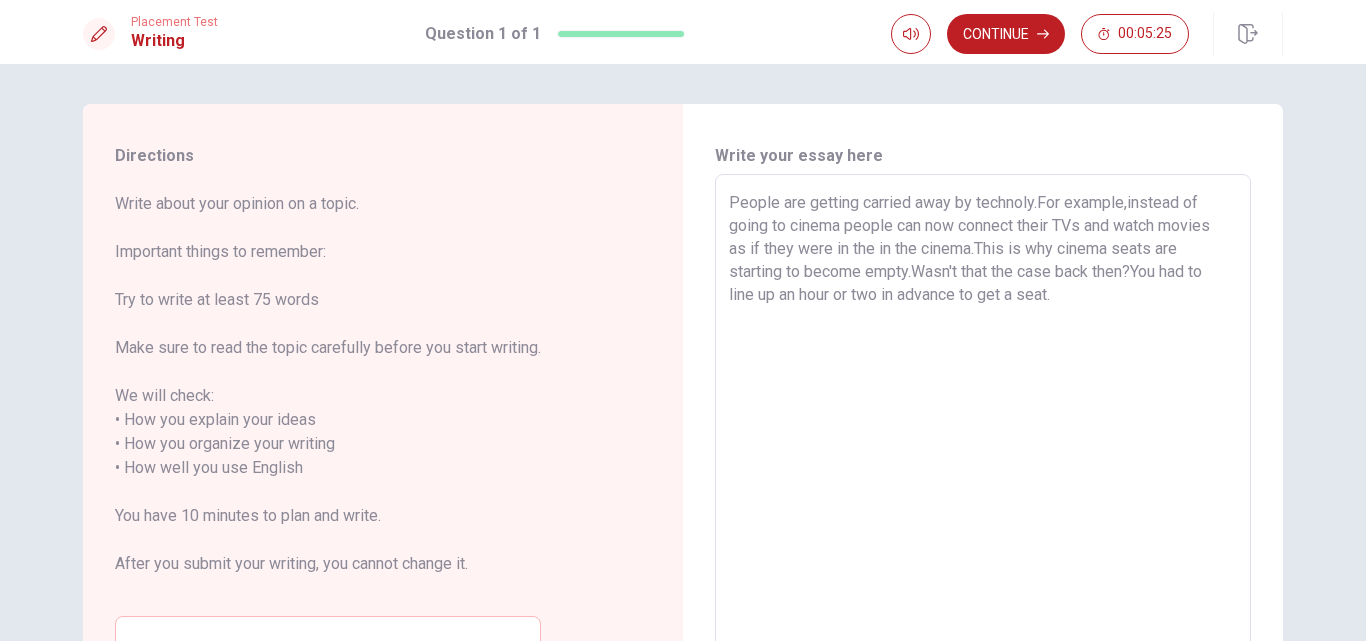 type on "People are getting carried away by technoly.For example,instead of" 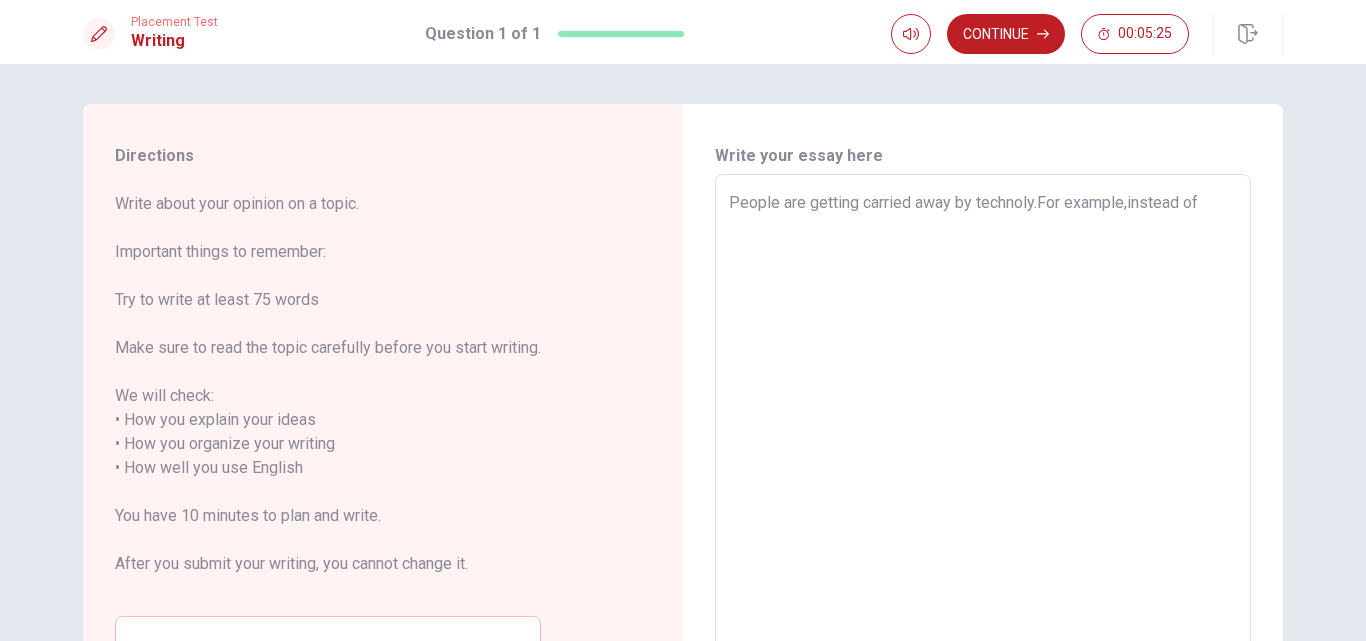 type on "x" 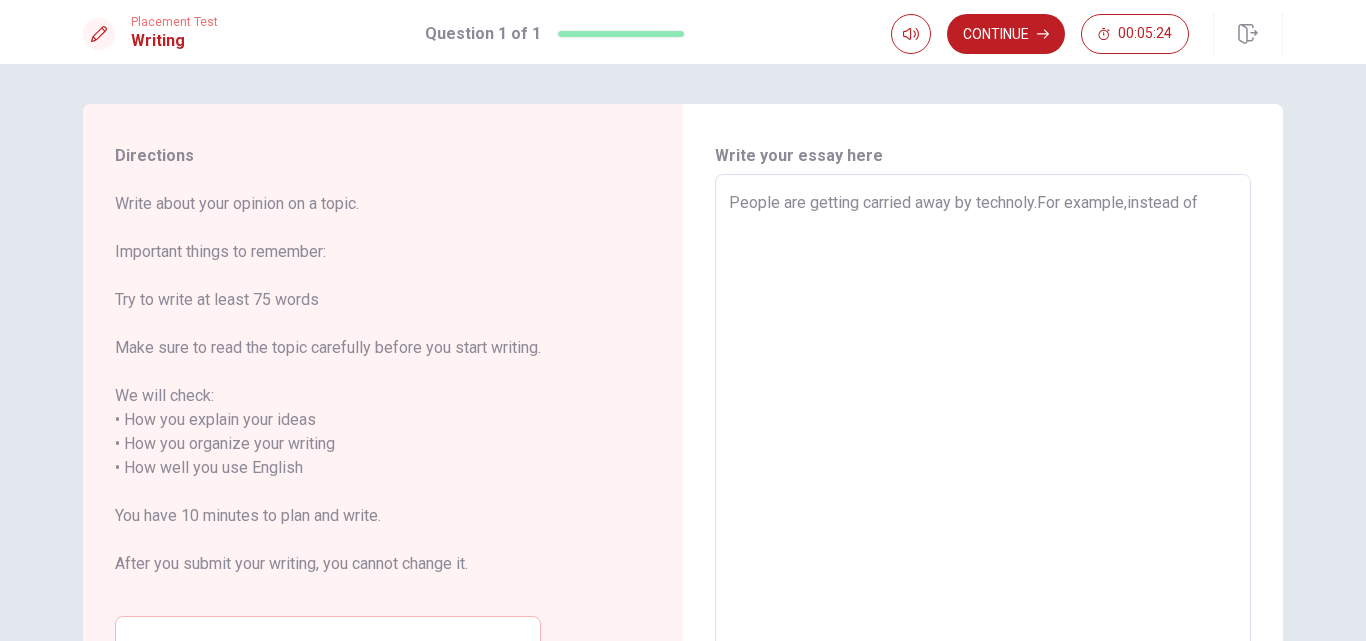 type on "People are getting carried away by technoly.For example,instead of g" 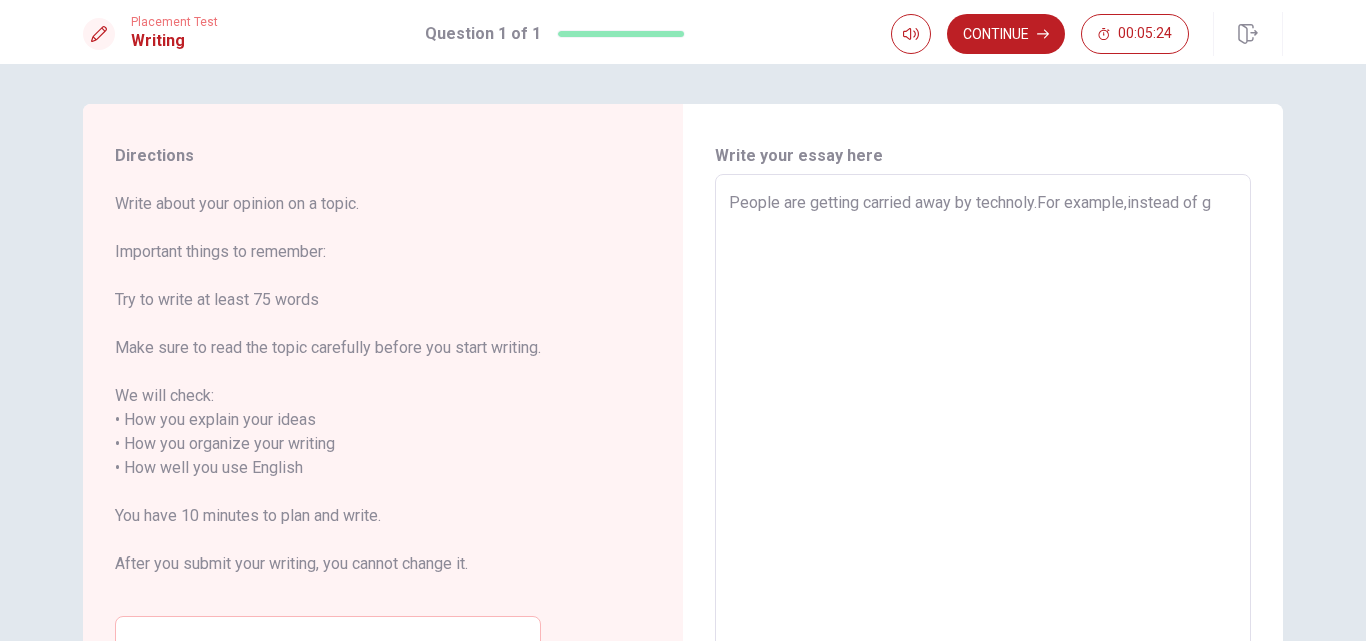 type on "x" 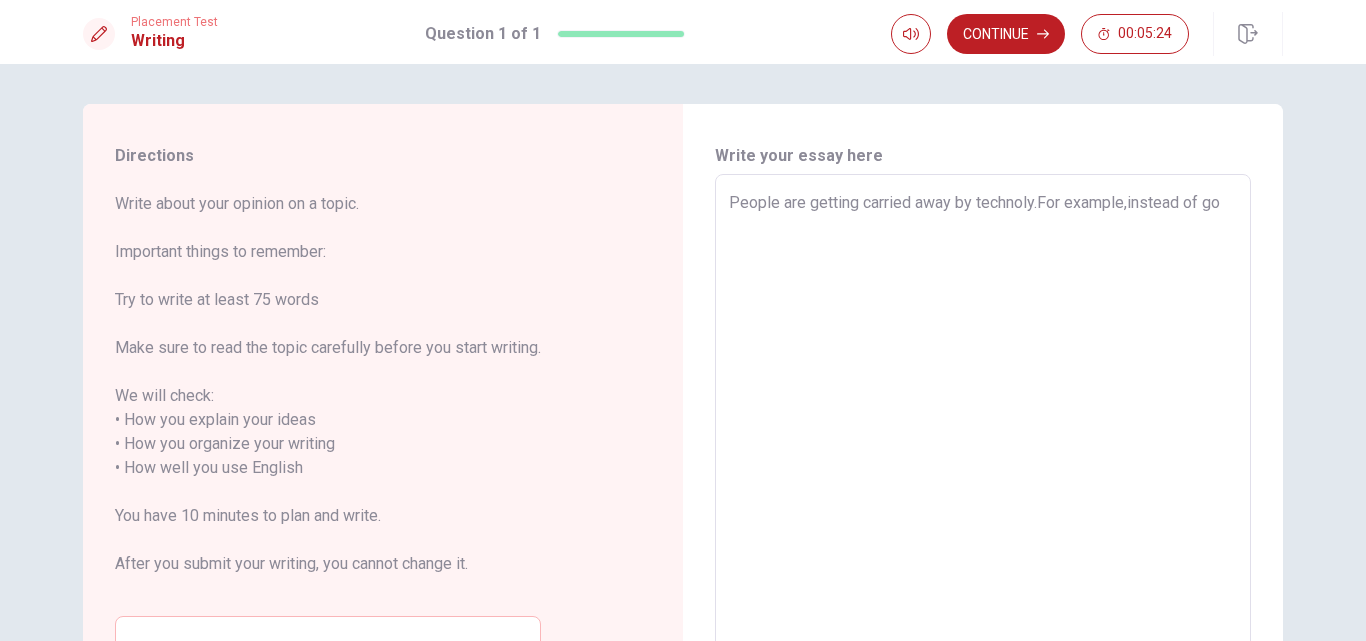 type on "x" 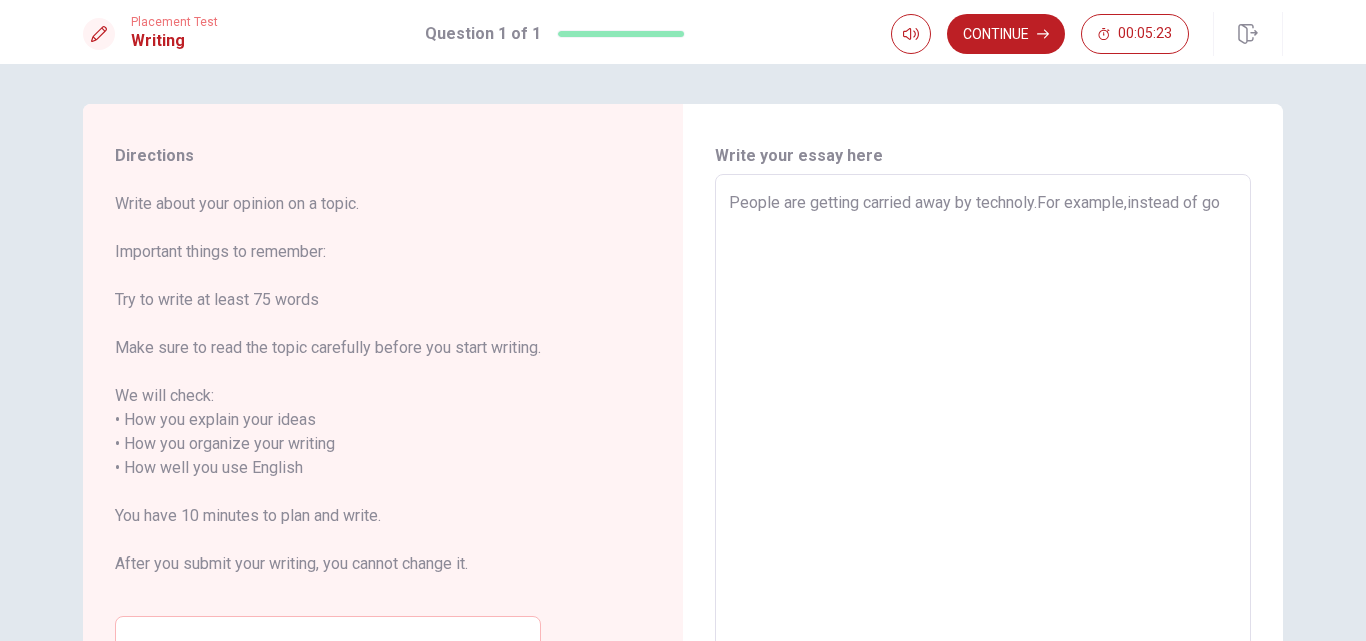 type on "People are getting carried away by technoly.For example,instead of goi" 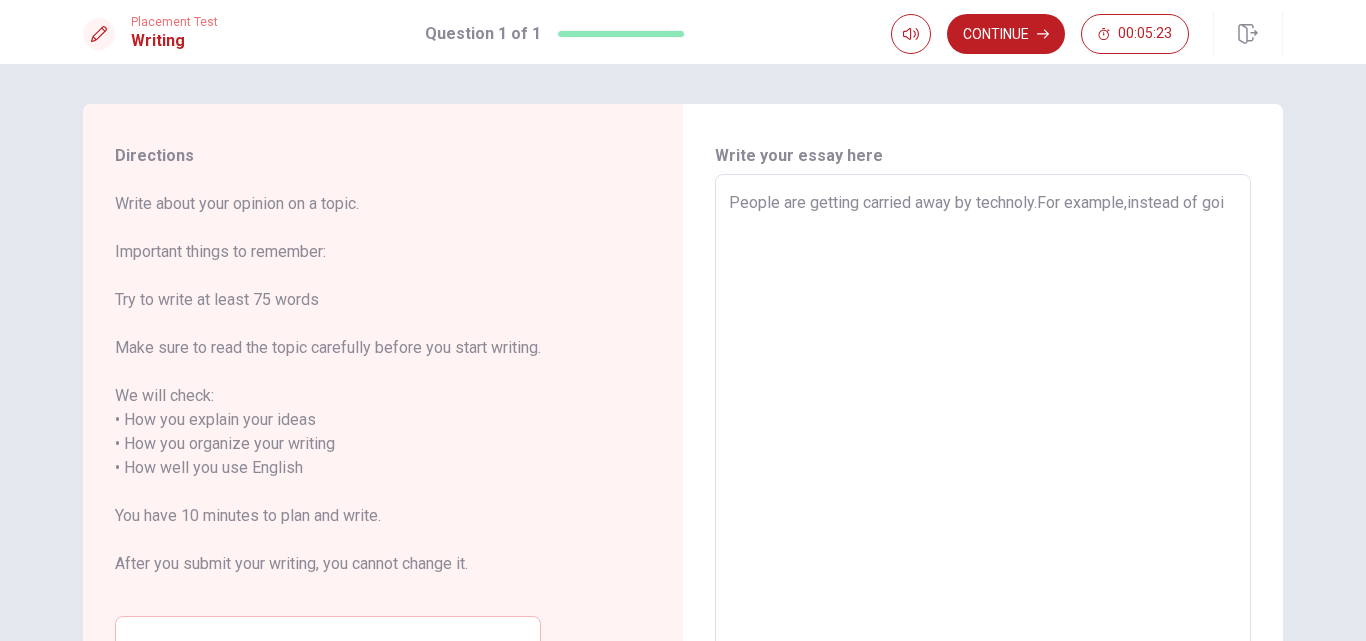 type on "x" 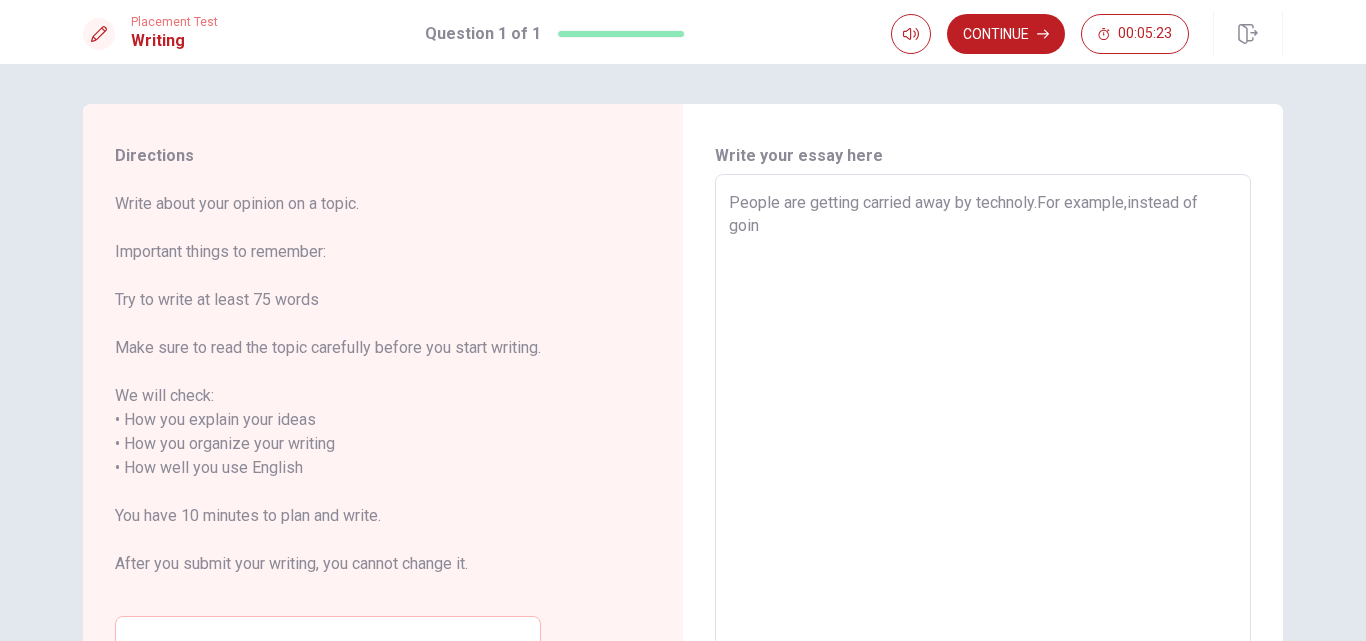 type on "x" 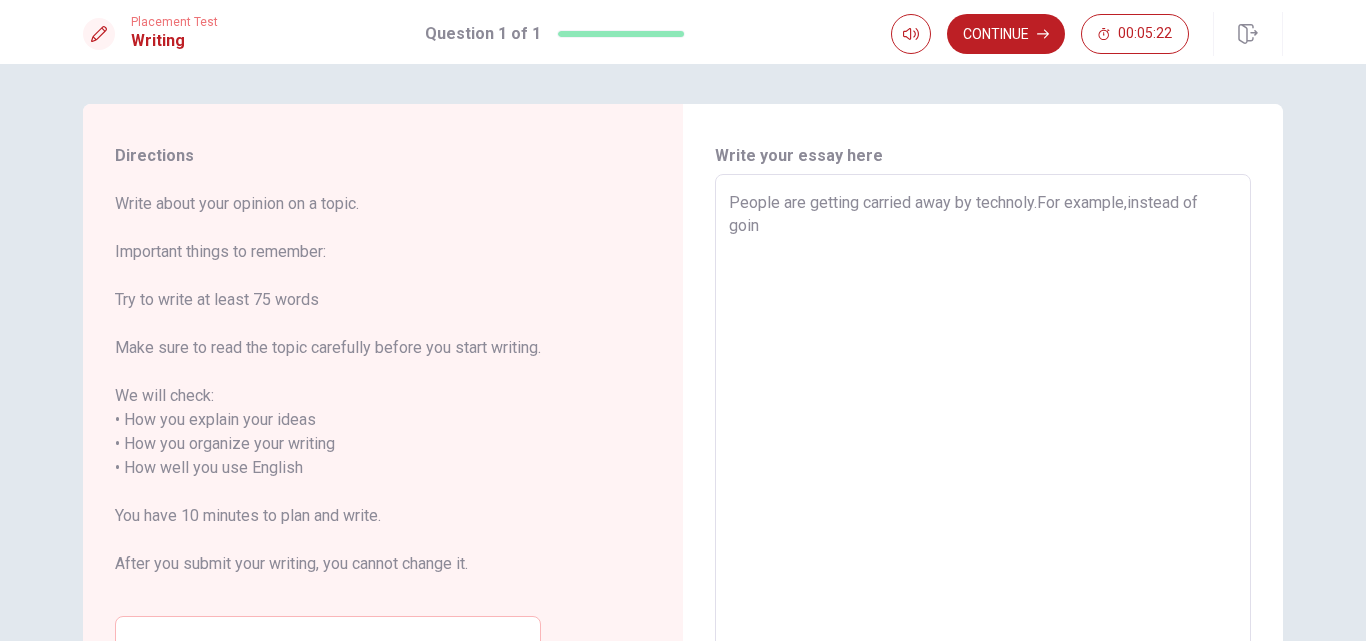 type on "People are getting carried away by technoly.For example,instead of going" 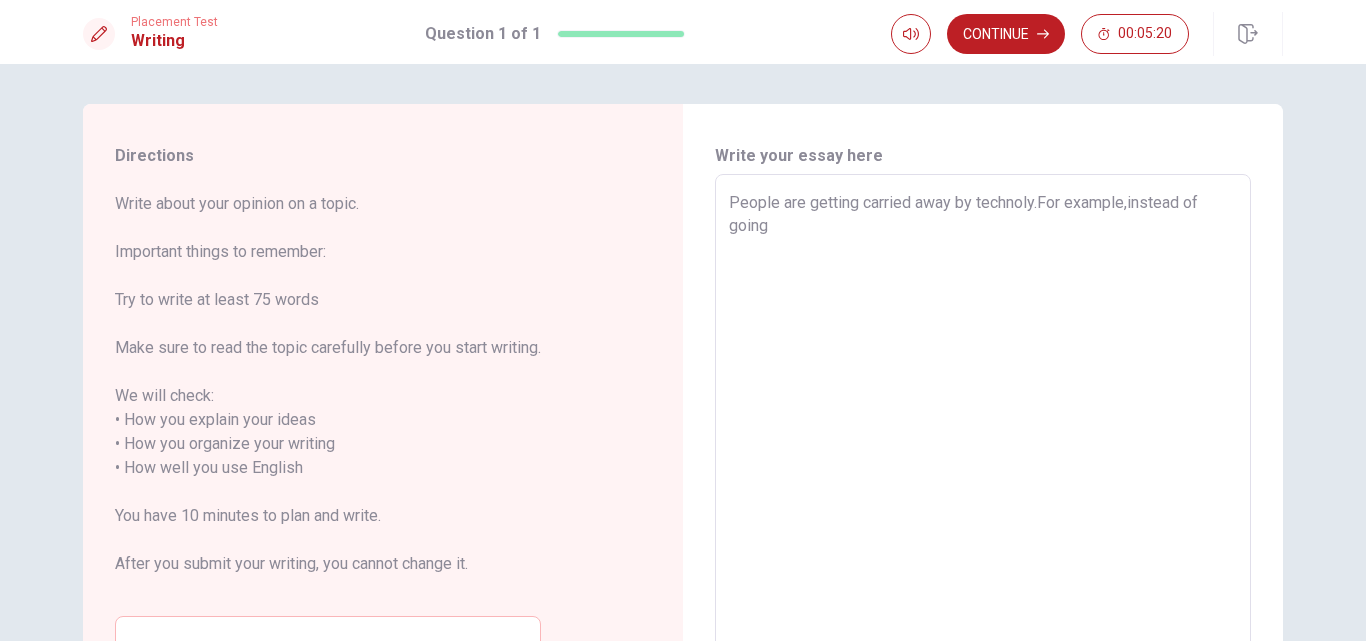 type on "x" 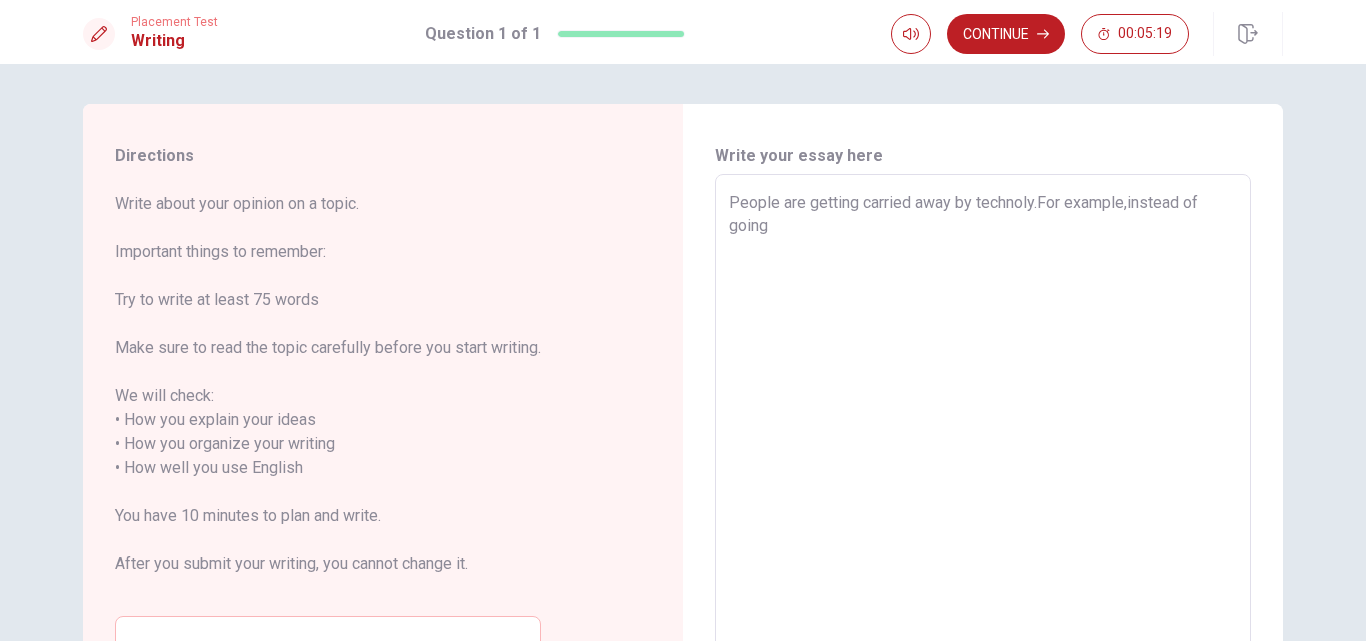 type on "People are getting carried away by technoly.For example,instead of going" 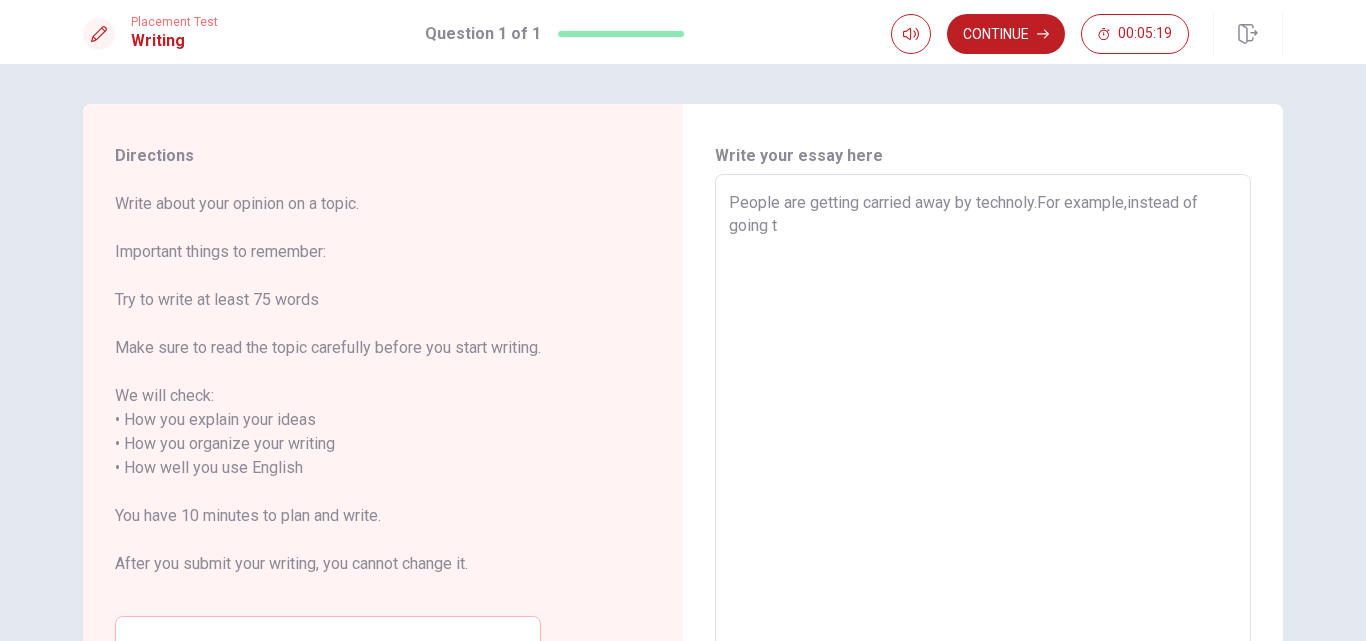 type on "x" 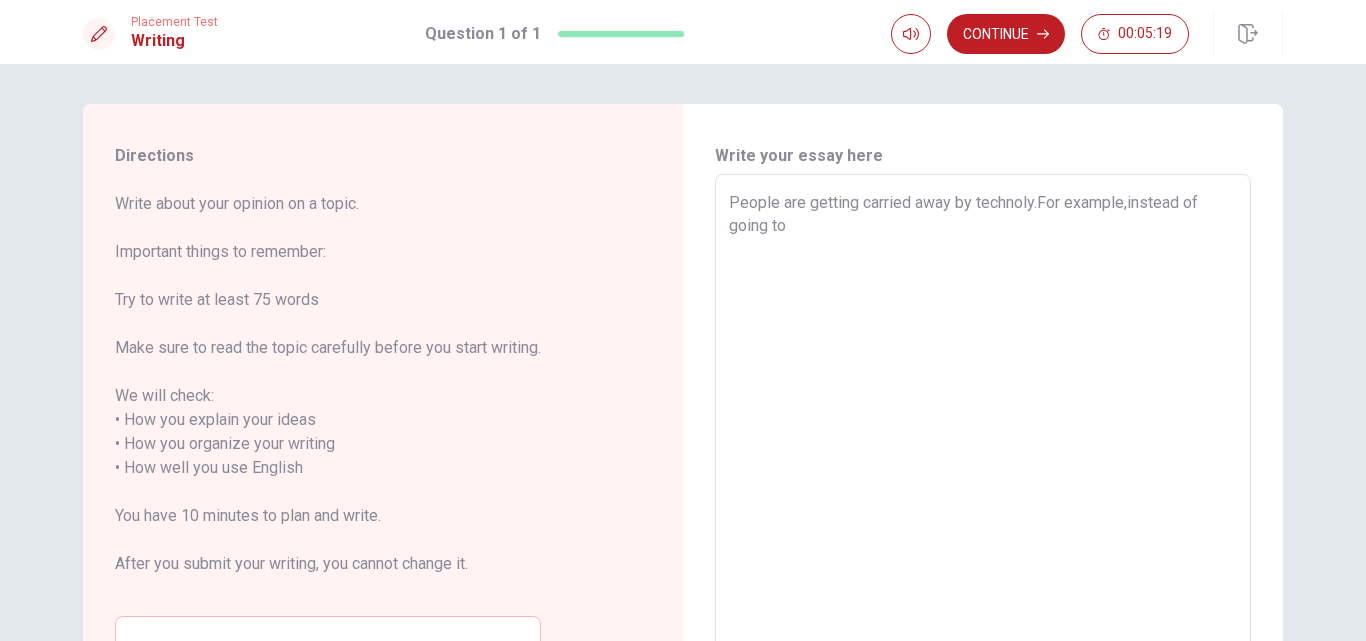 type on "x" 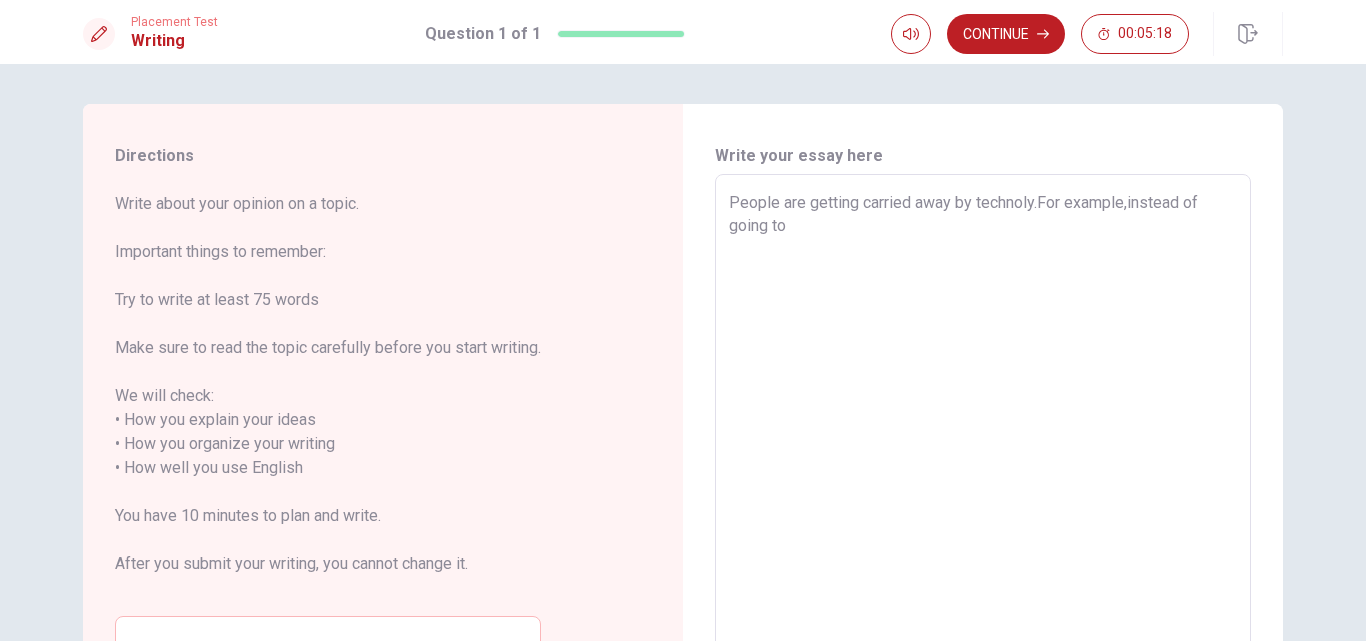 type on "People are getting carried away by technoly.For example,instead of going to c" 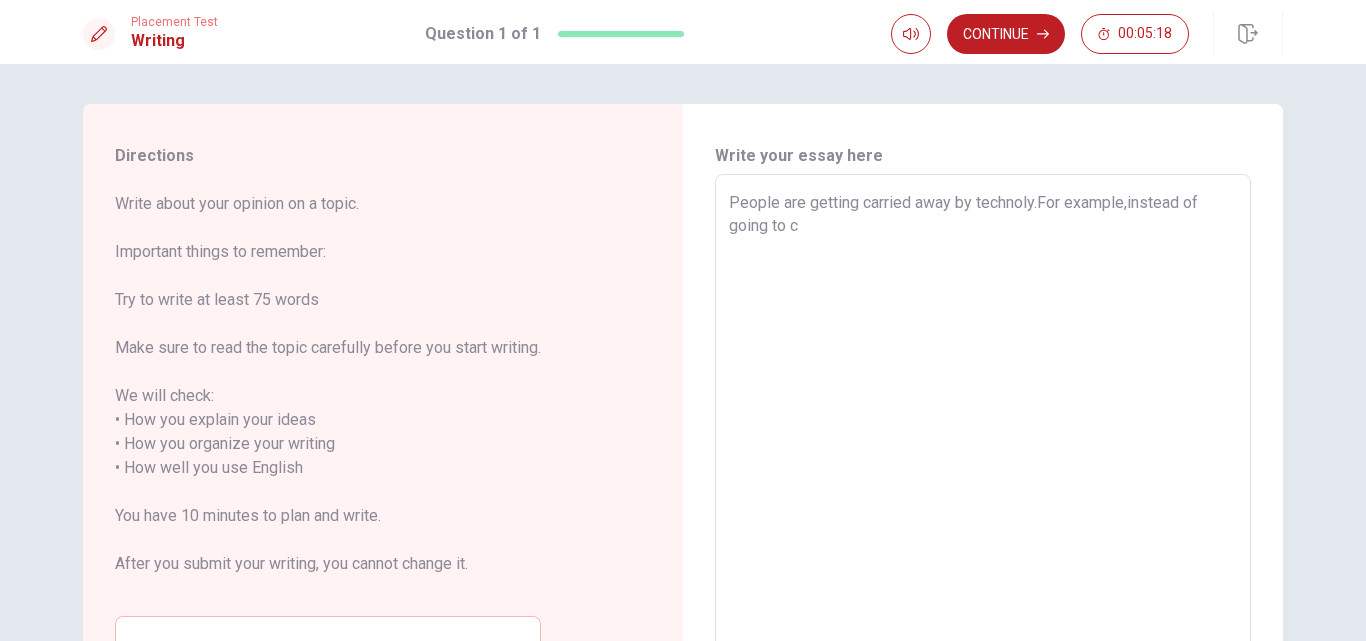 type on "x" 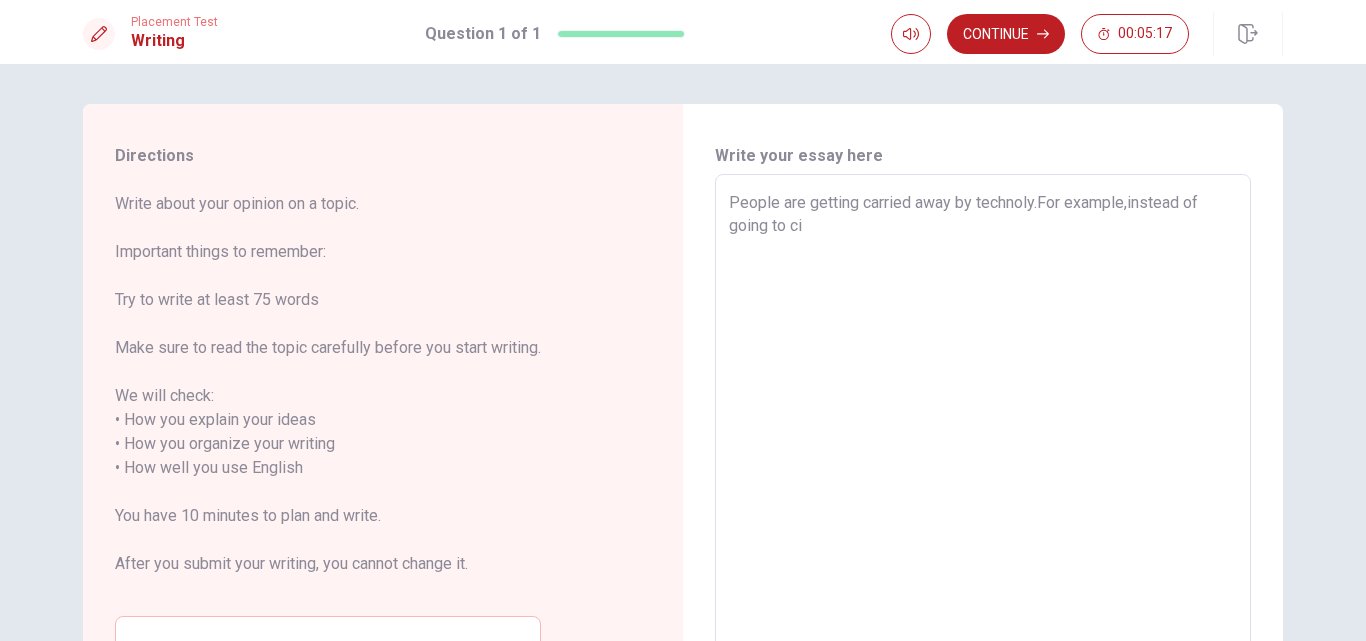 type on "x" 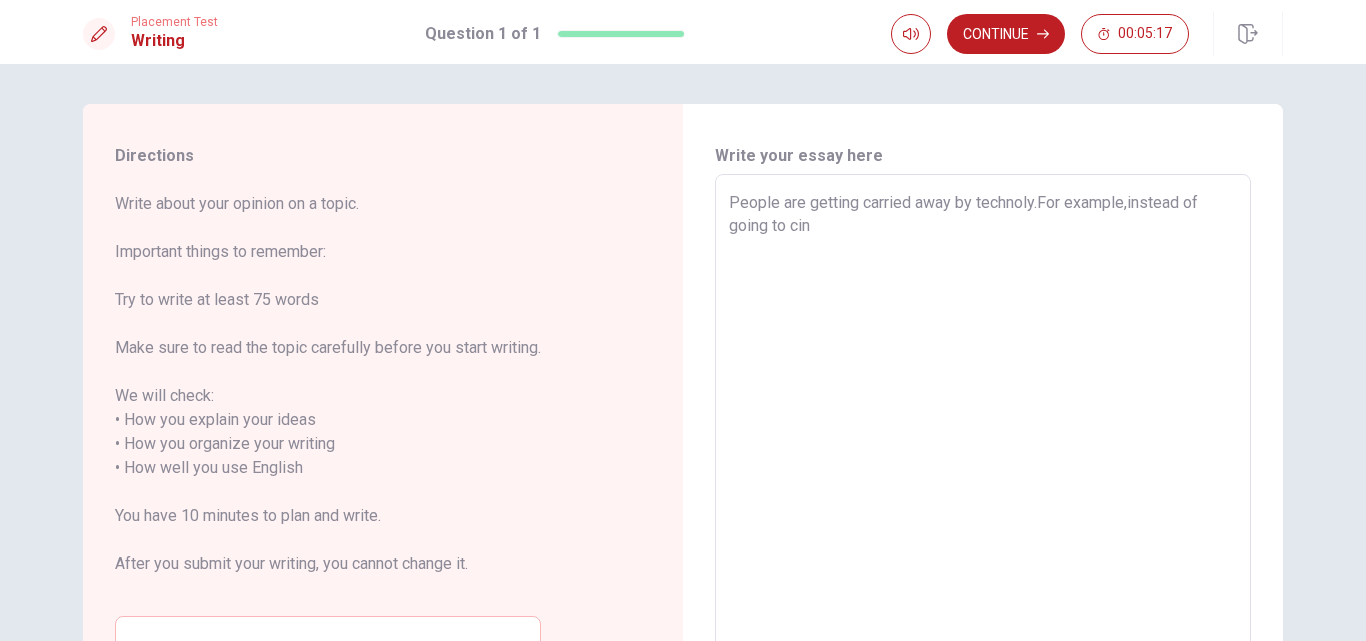 type on "x" 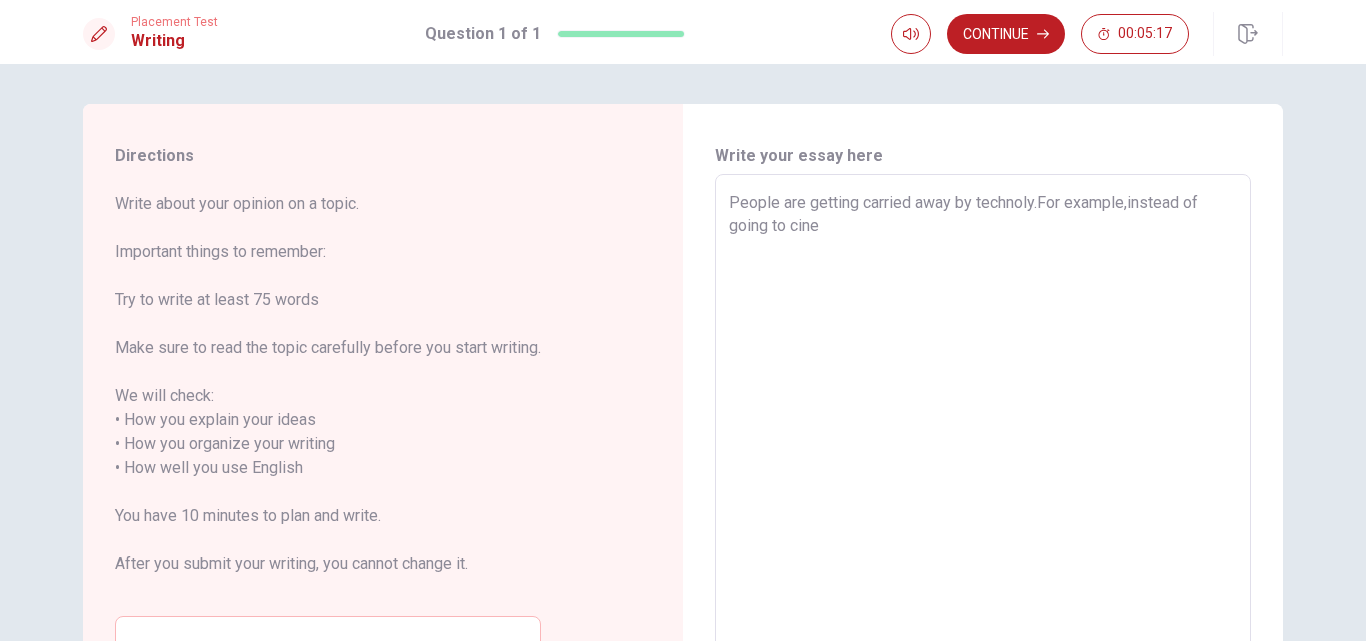 type on "x" 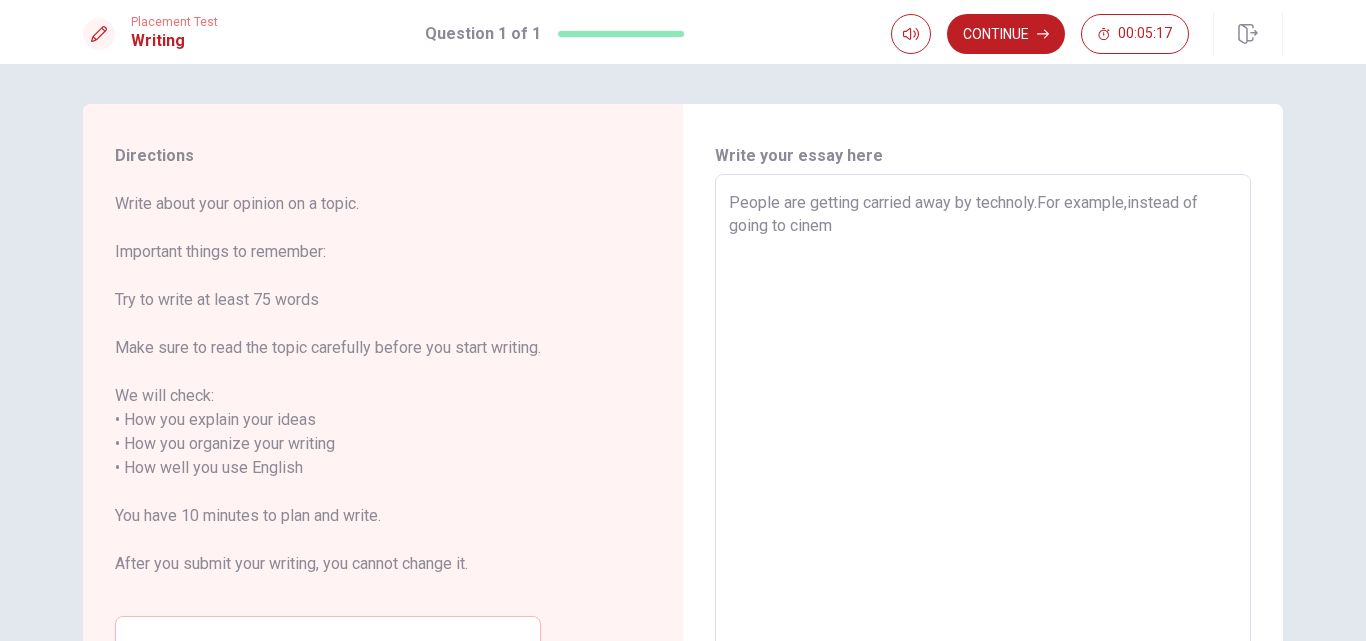 type on "x" 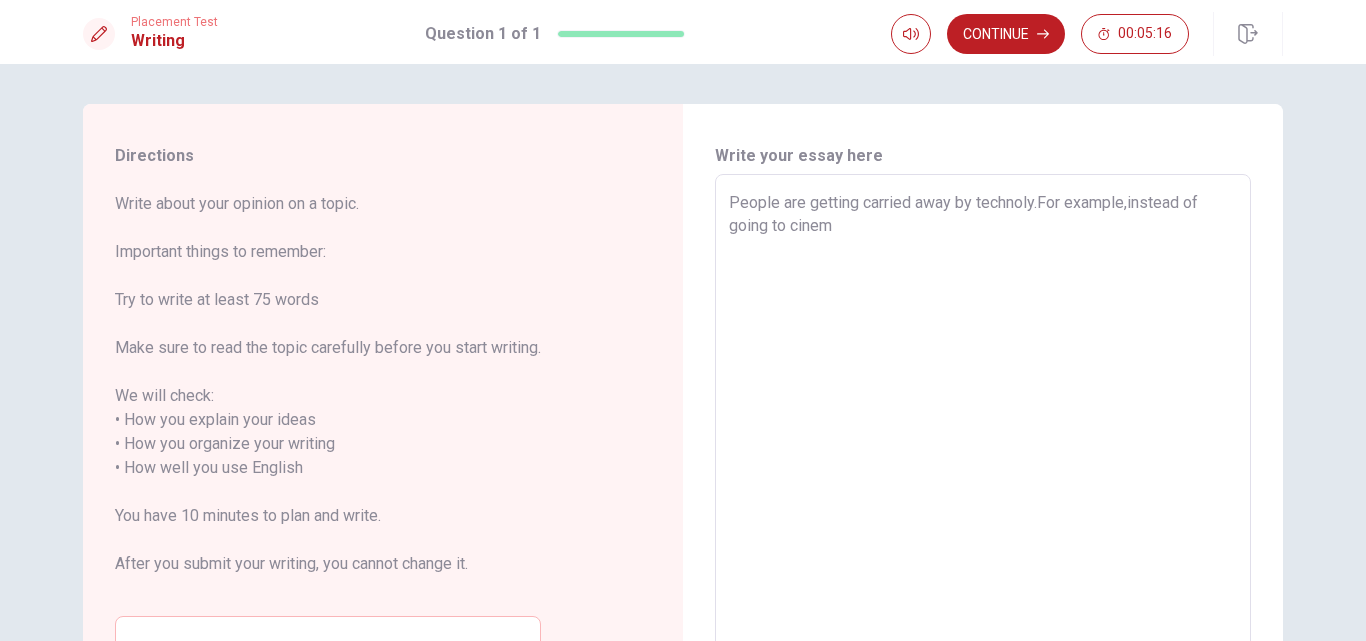 type on "People are getting carried away by technoly.For example,instead of going to cinema" 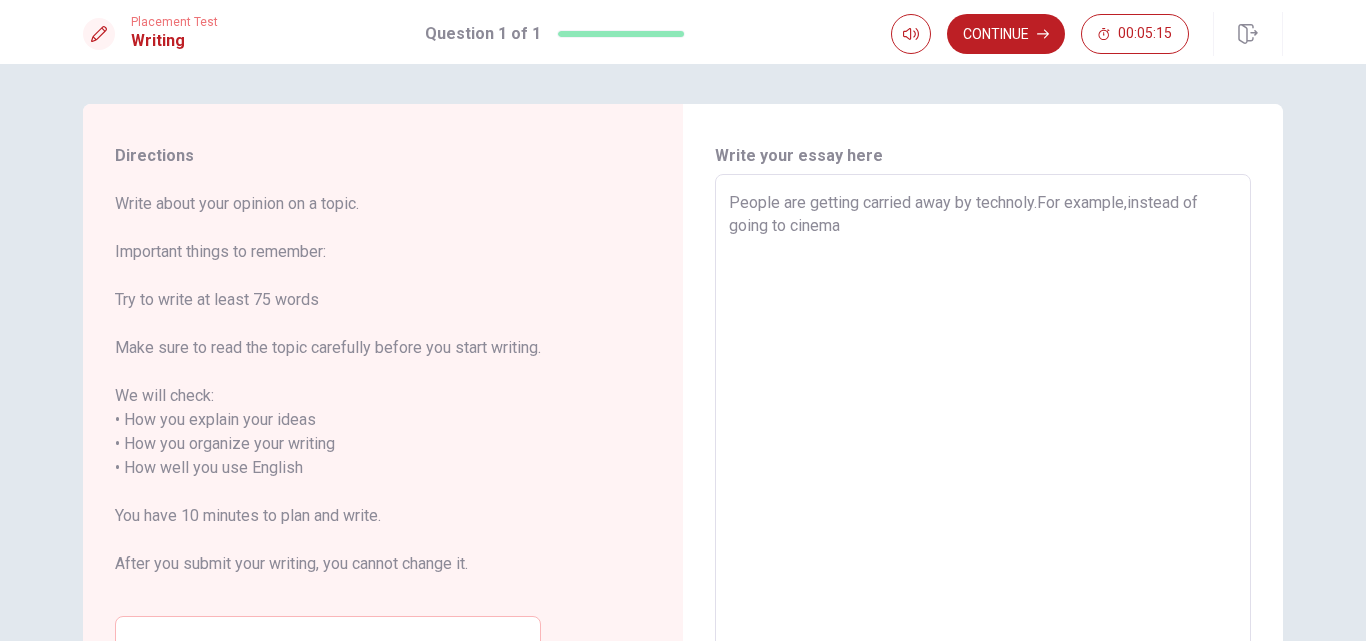type on "x" 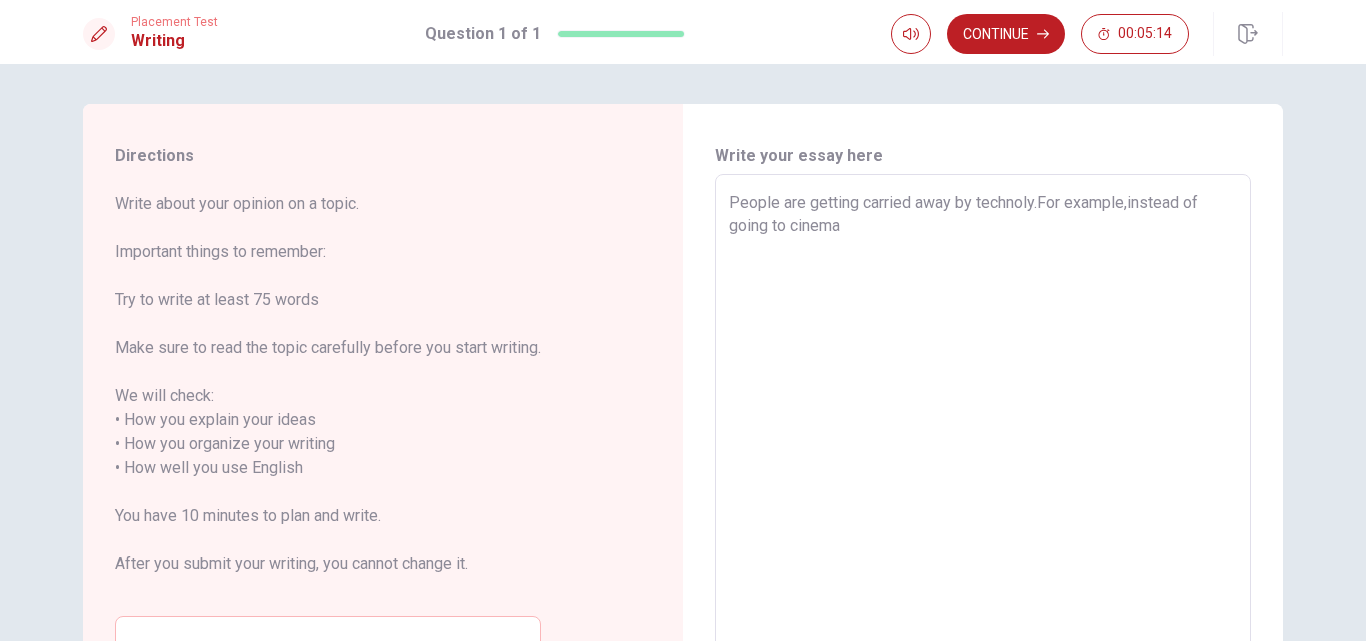 type on "People are getting carried away by technoly.For example,instead of going to cinema" 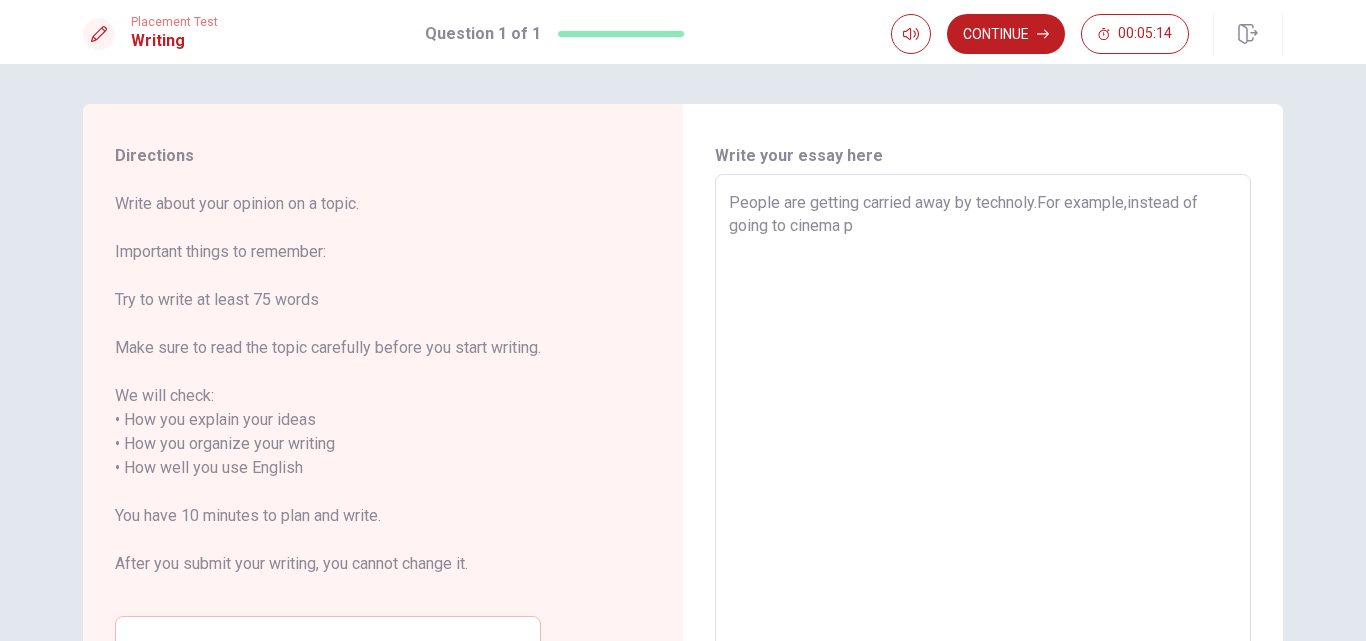 type on "x" 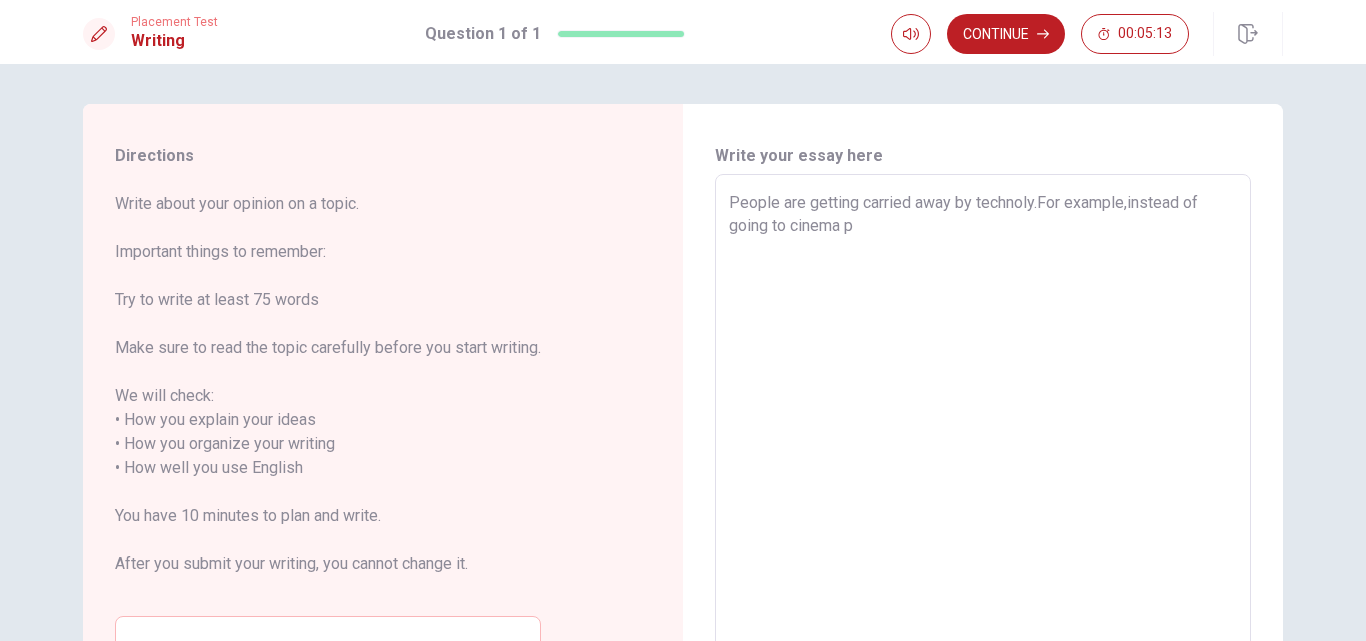 type on "People are getting carried away by technoly.For example,instead of going to cinema pe" 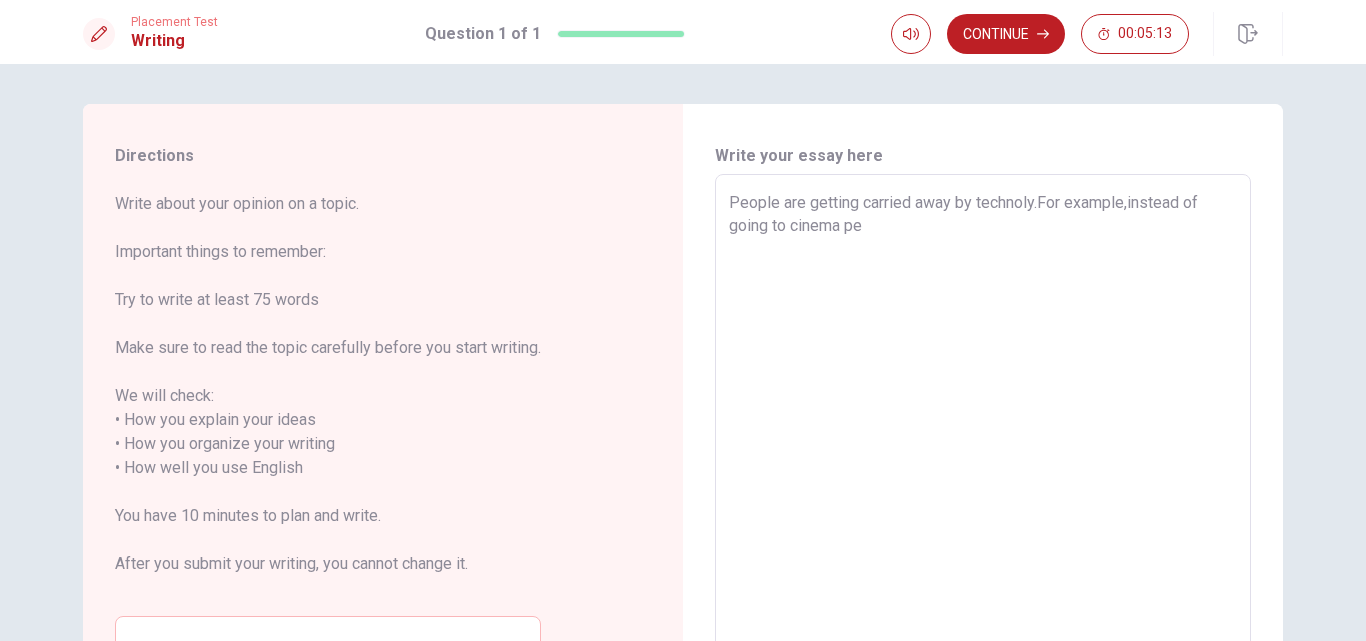 type on "x" 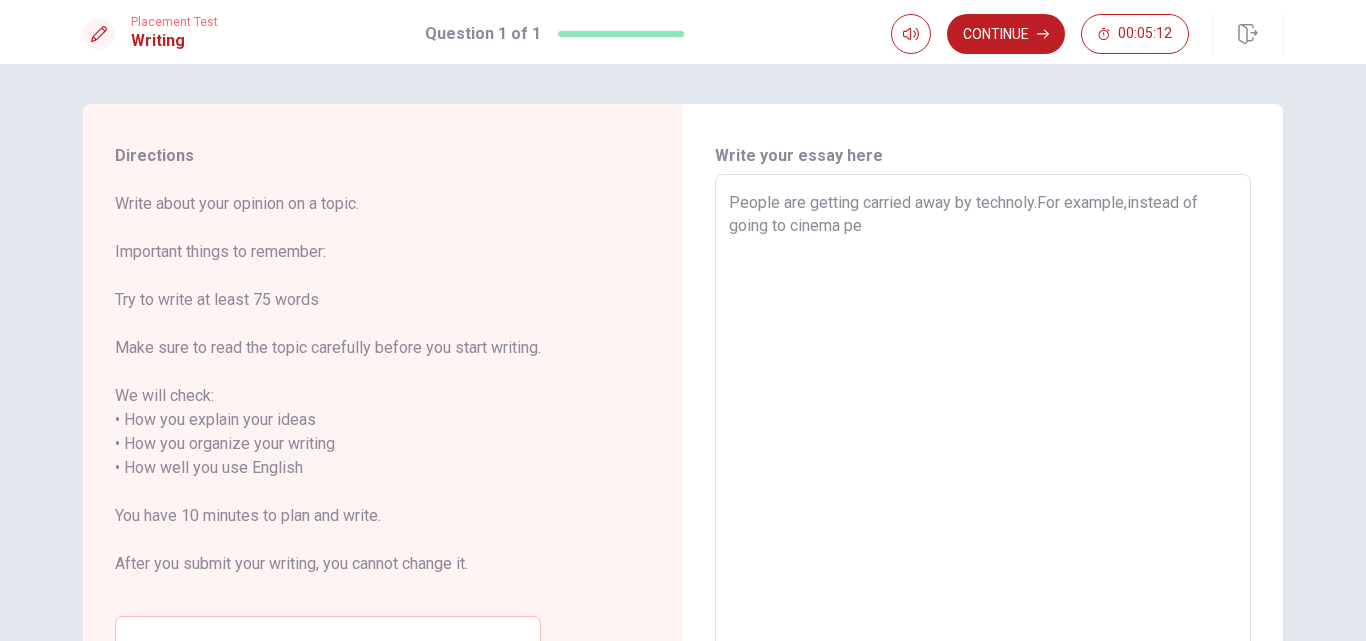 type on "People are getting carried away by technoly.For example,instead of going to cinema peo" 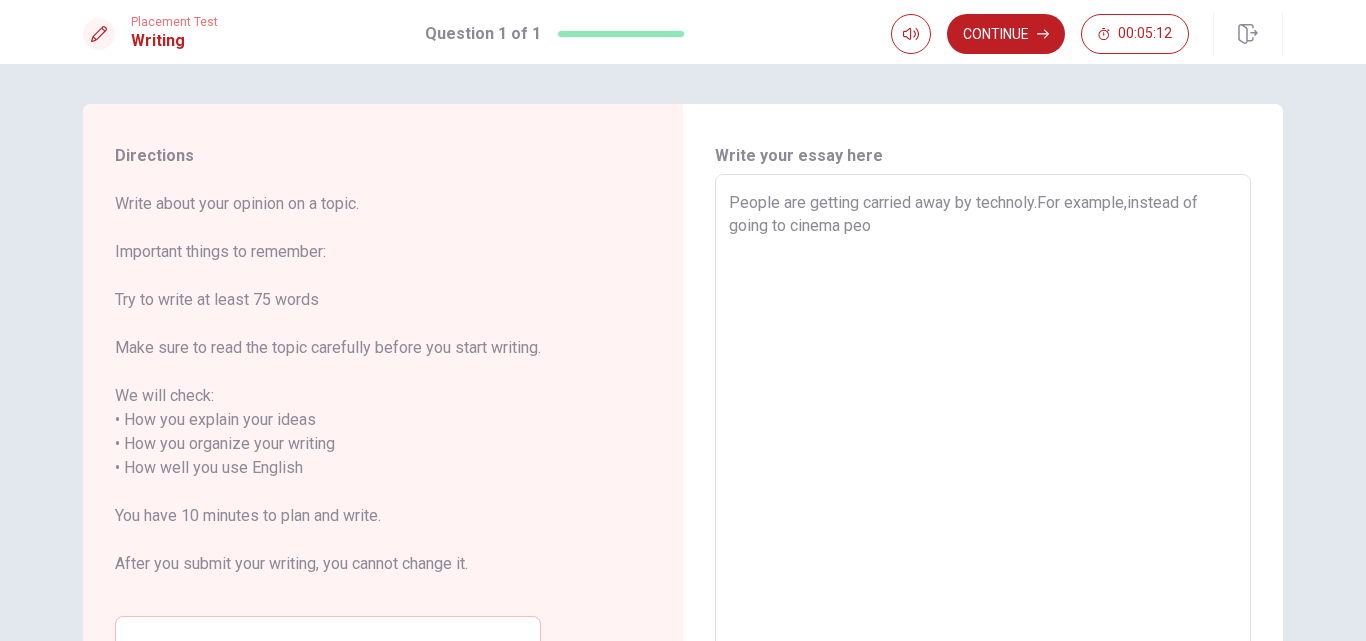 type on "x" 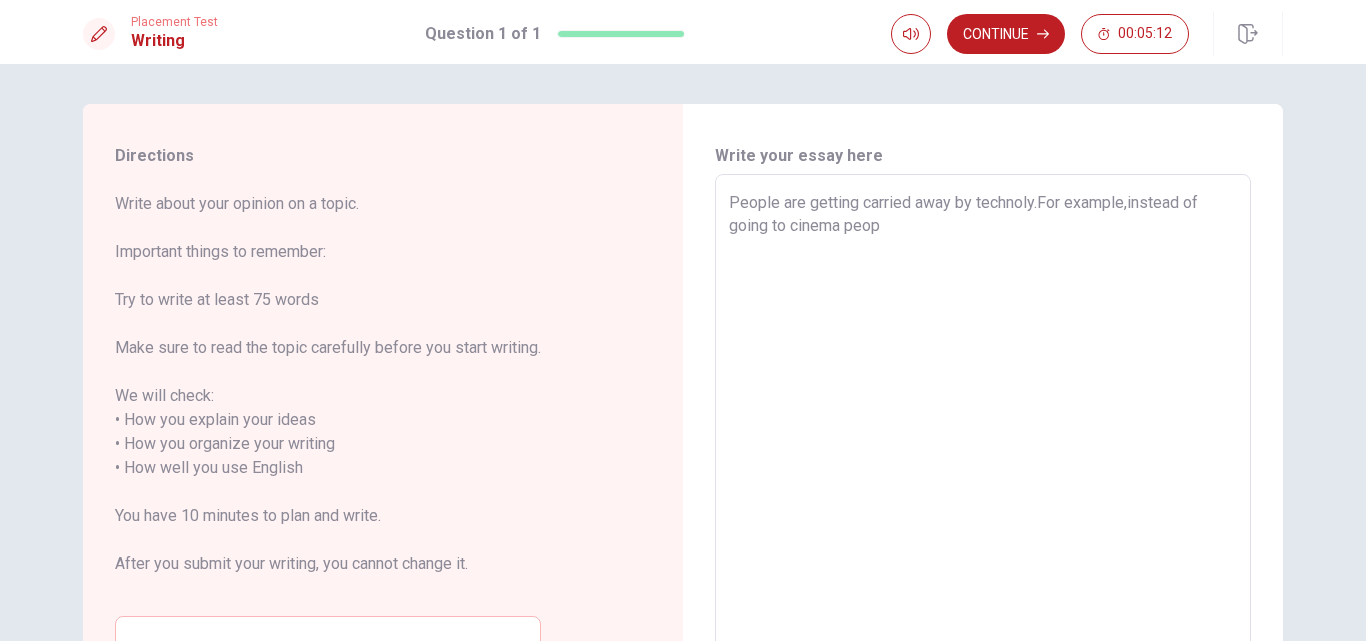 type on "x" 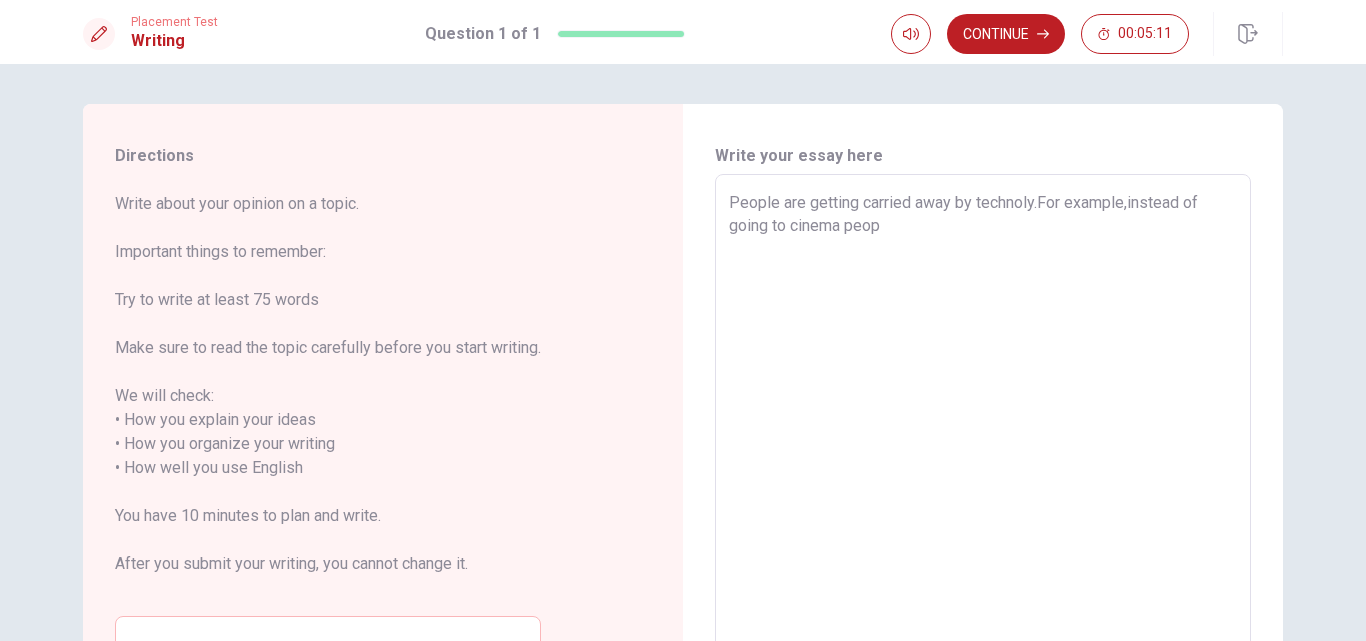 type on "People are getting carried away by technoly.For example,instead of going to cinema peopl" 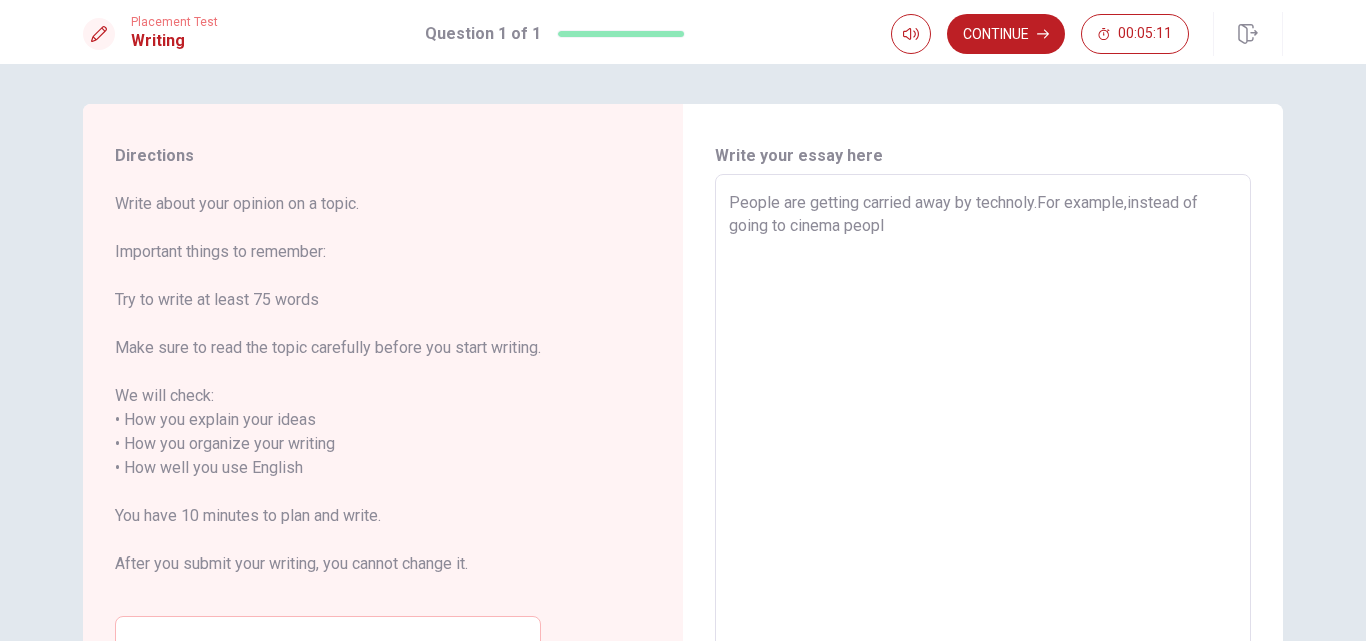 type on "x" 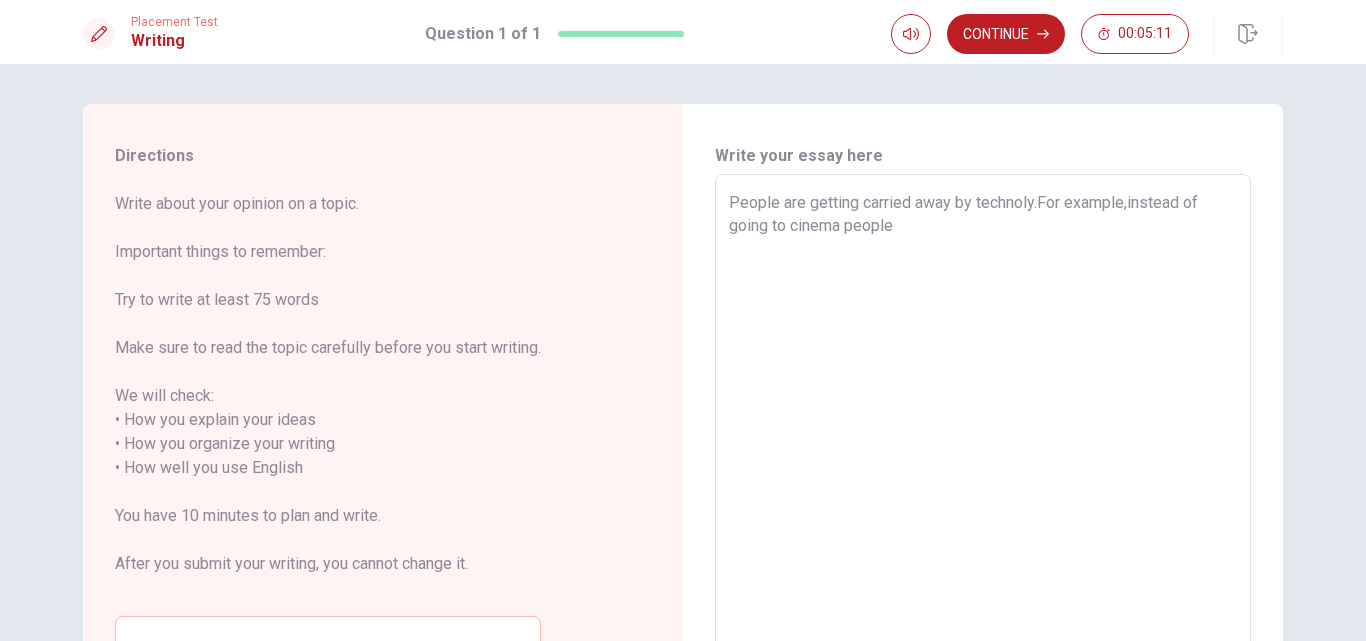 type on "x" 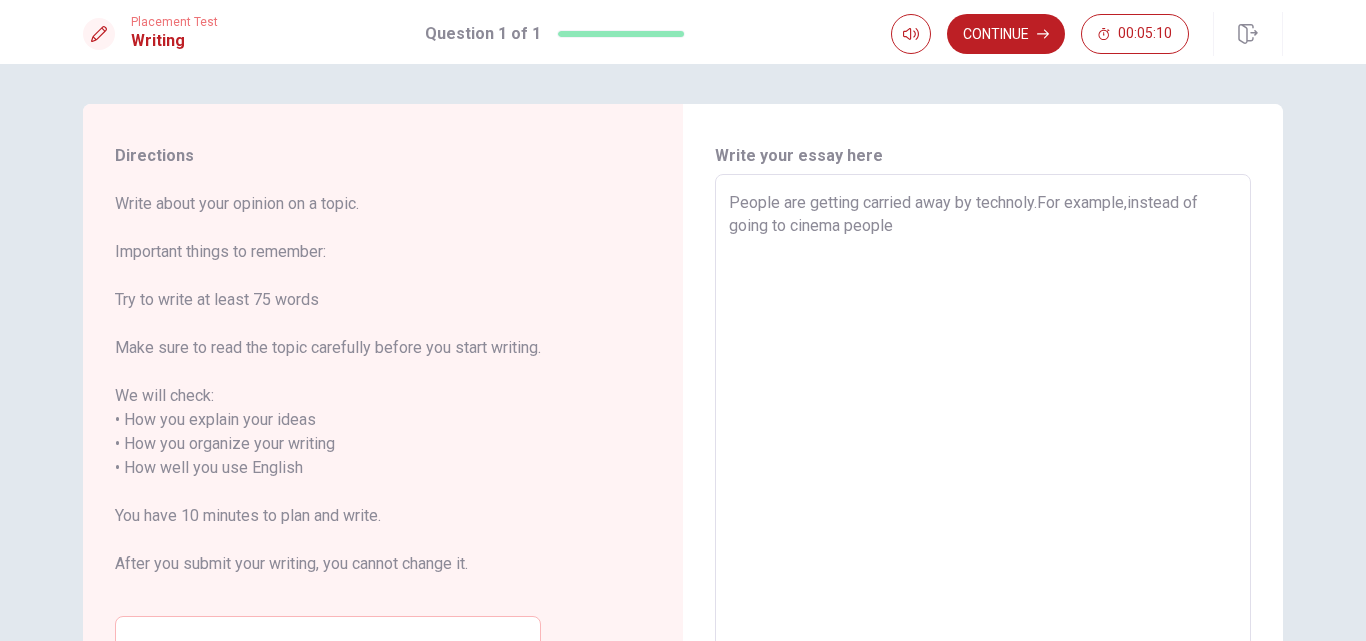 type on "People are getting carried away by technoly.For example,instead of going to cinema people" 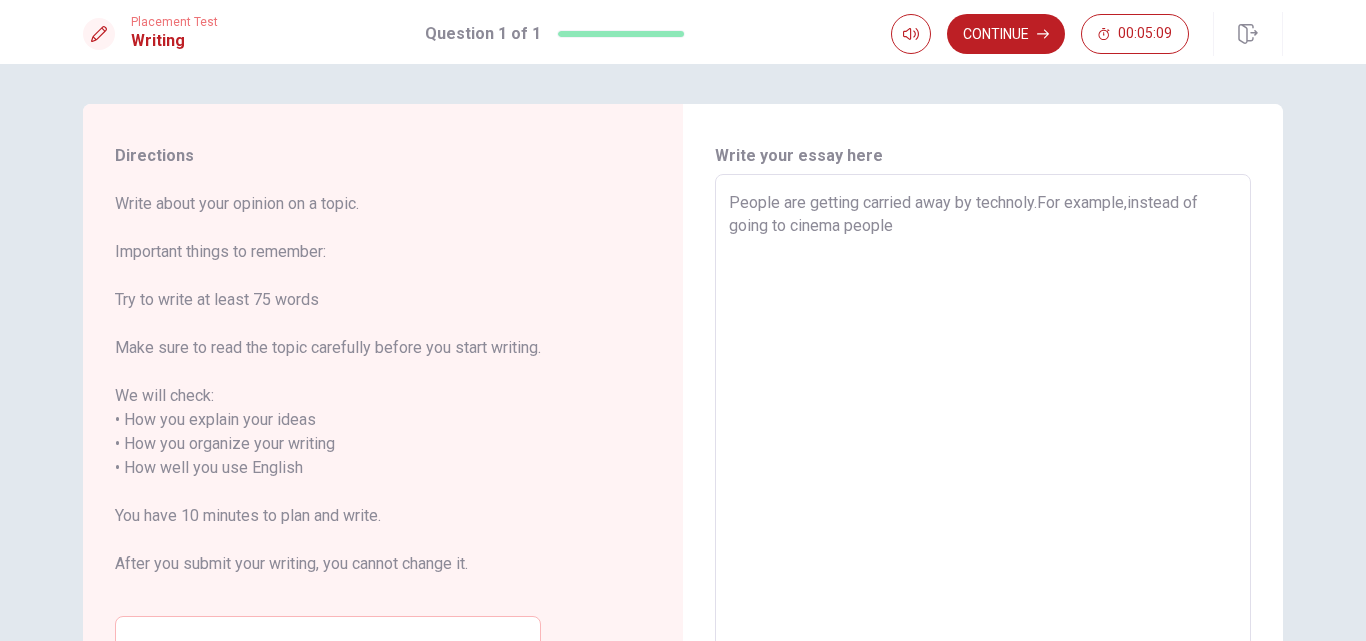 type on "People are getting carried away by technoly.For example,instead of going to cinema people c" 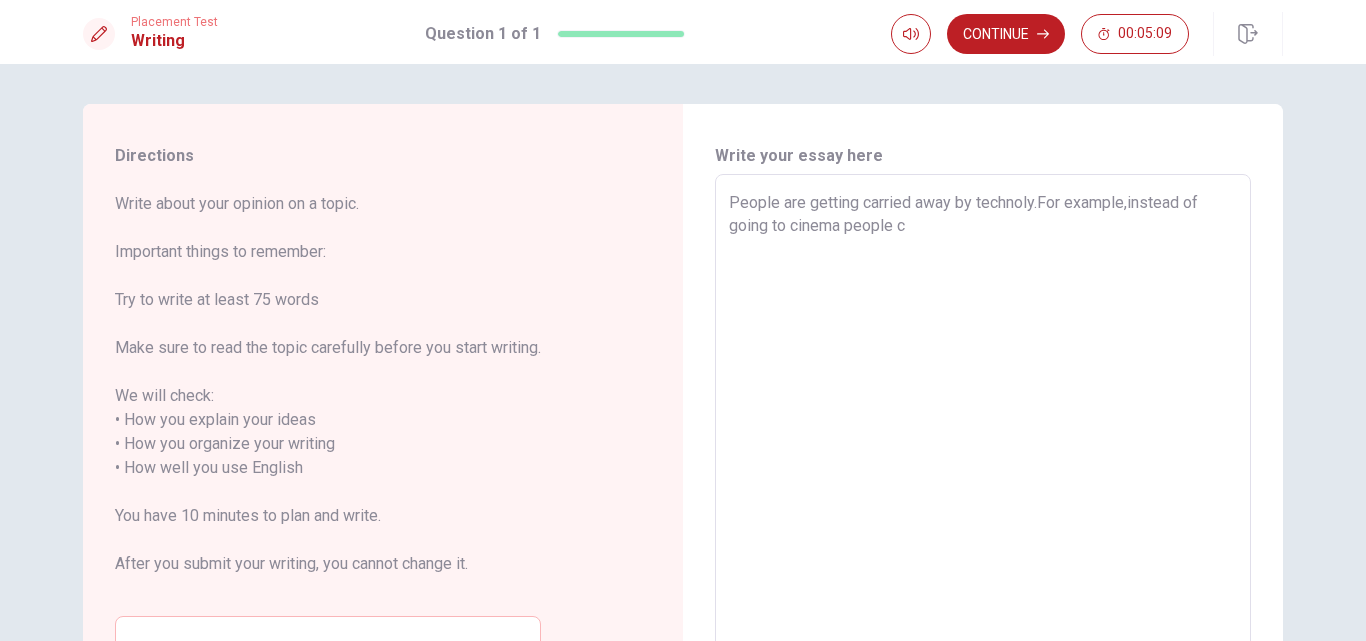 type 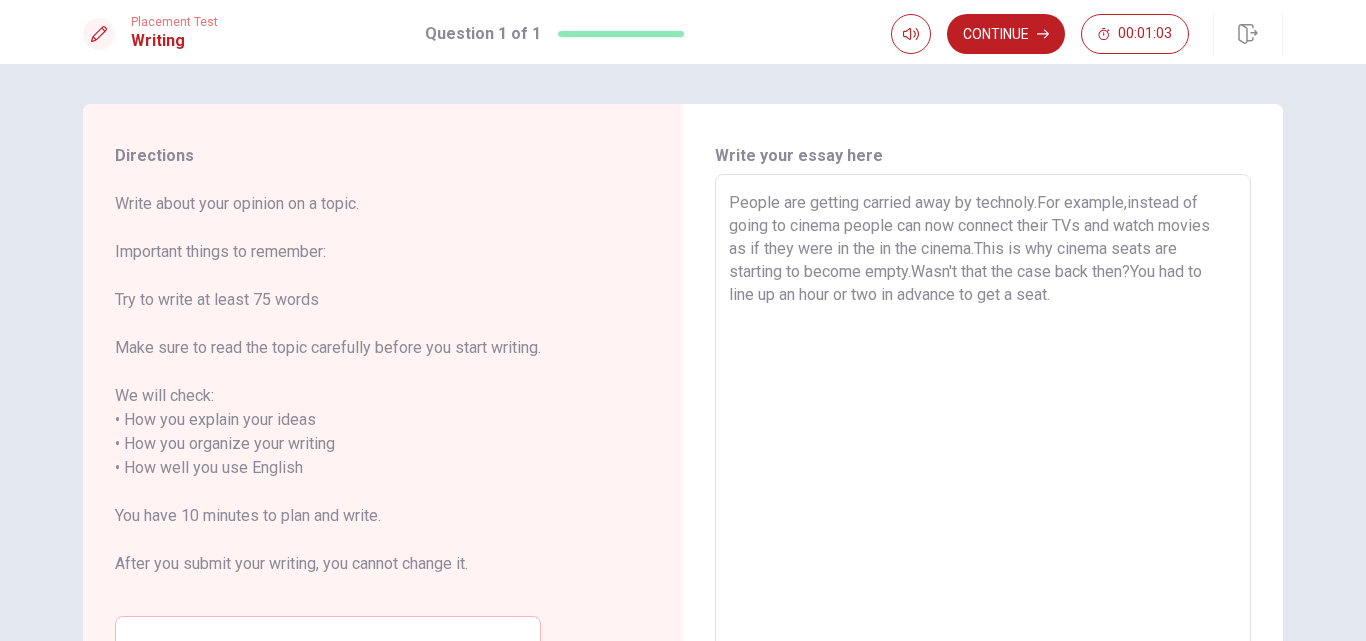 click on "People are getting carried away by technoly.For example,instead of going to cinema people can now connect their TVs and watch movies as if they were in the in the cinema.This is why cinema seats are starting to become empty.Wasn't that the case back then?You had to line up an hour or two in advance to get a seat." at bounding box center (983, 456) 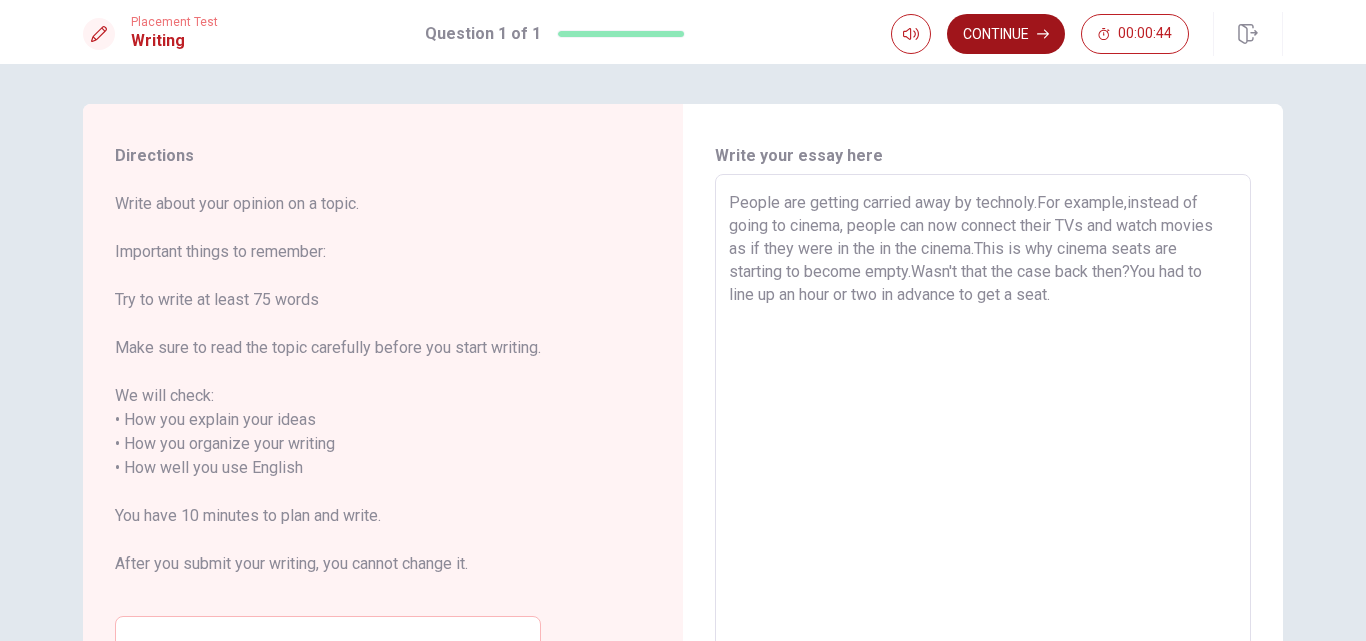click on "Continue" at bounding box center (1006, 34) 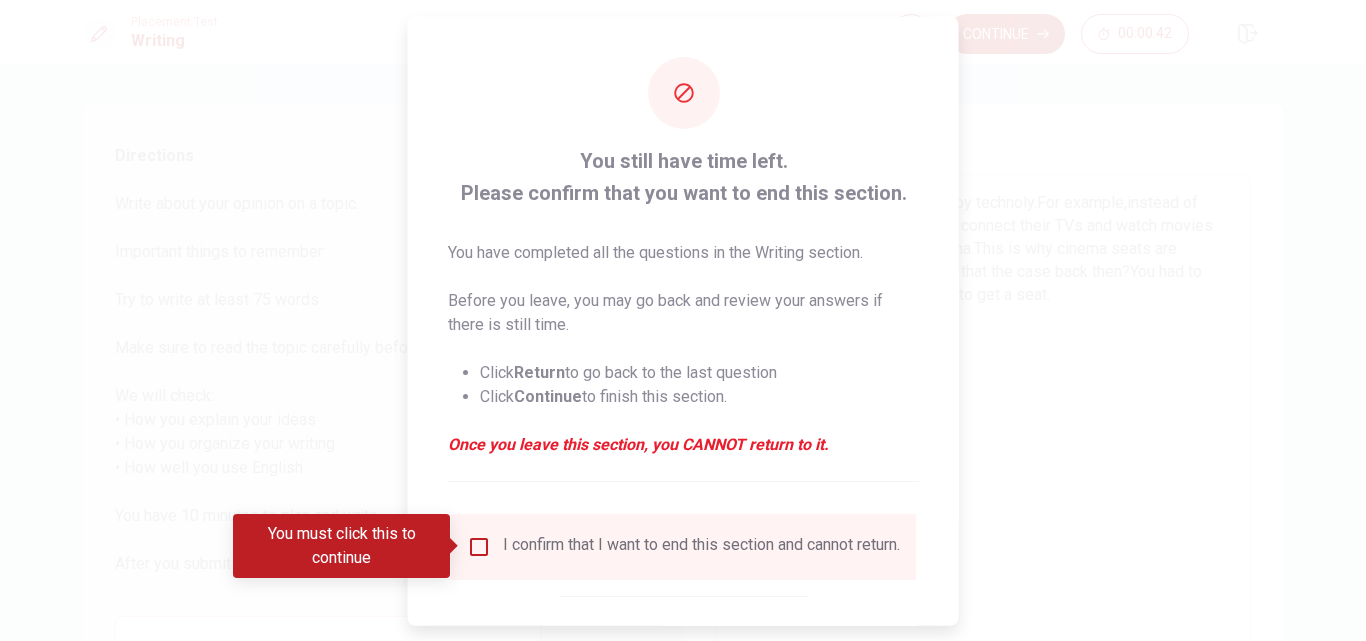 click at bounding box center [479, 546] 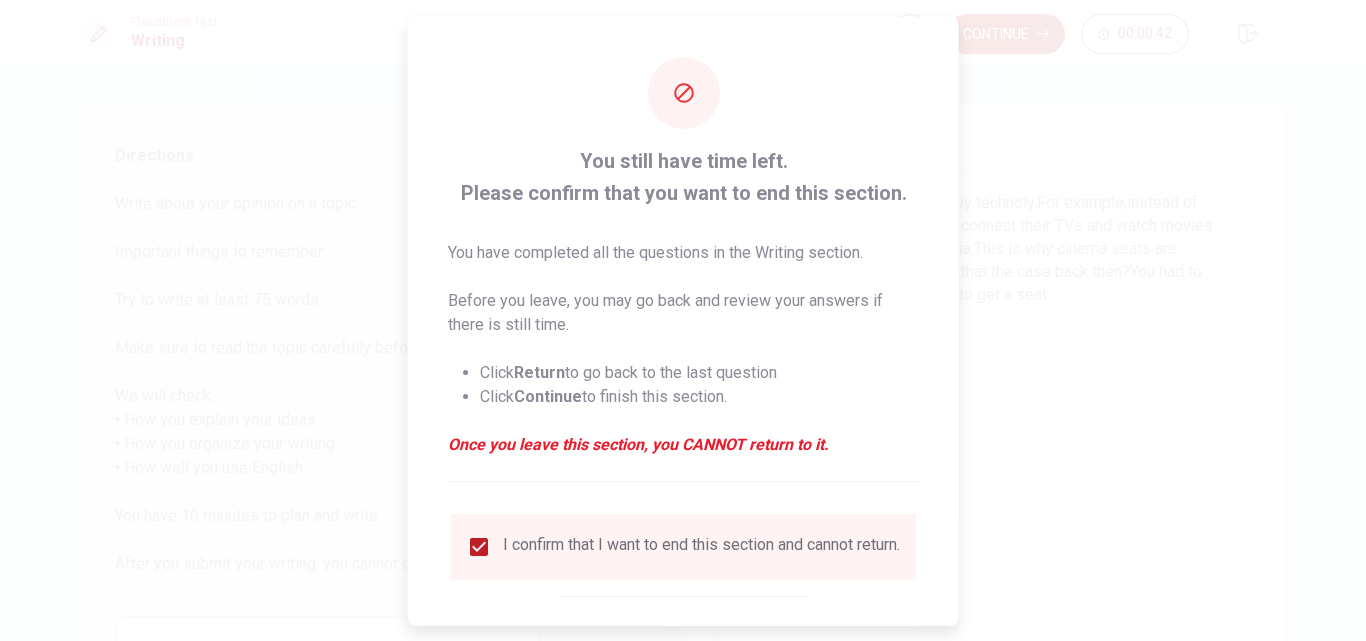 scroll, scrollTop: 105, scrollLeft: 0, axis: vertical 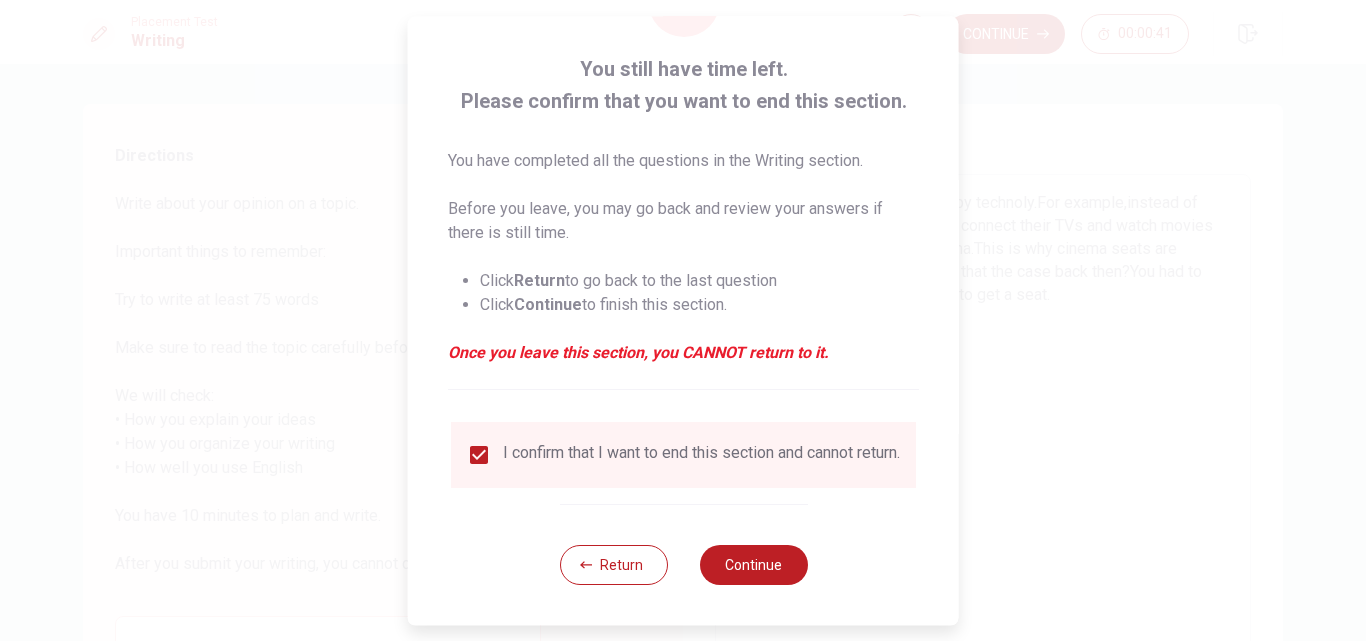 click on "Return Continue" at bounding box center (683, 564) 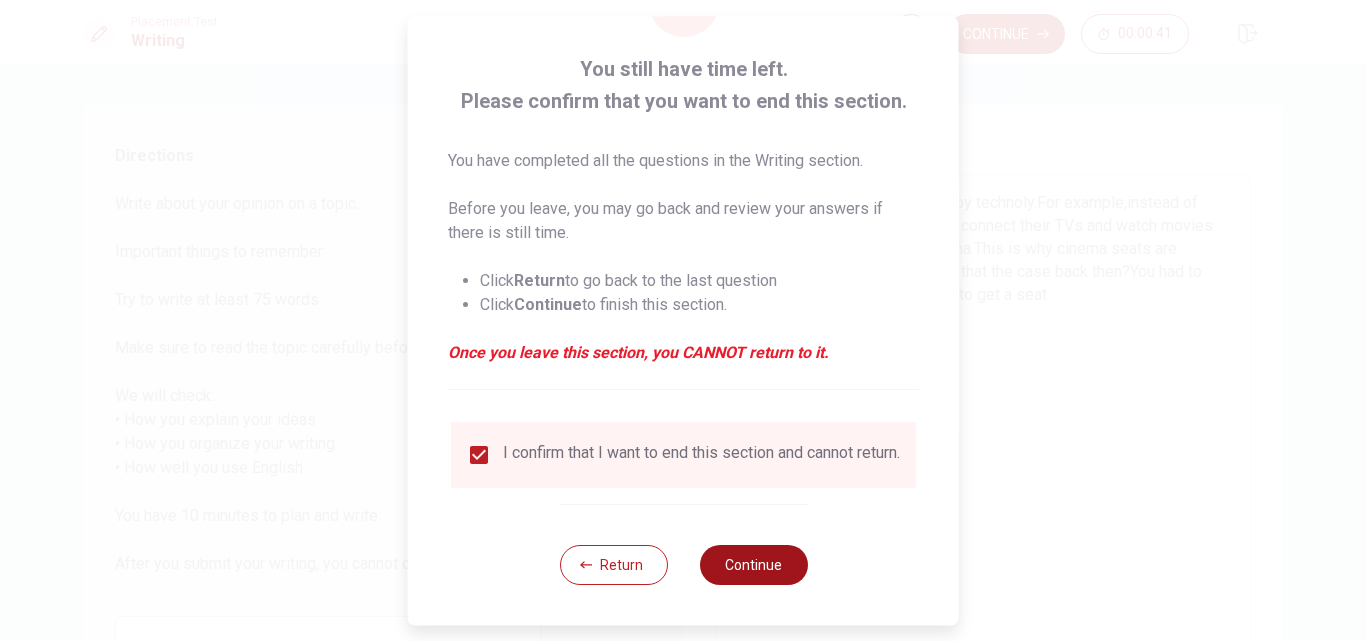 click on "Continue" at bounding box center (753, 565) 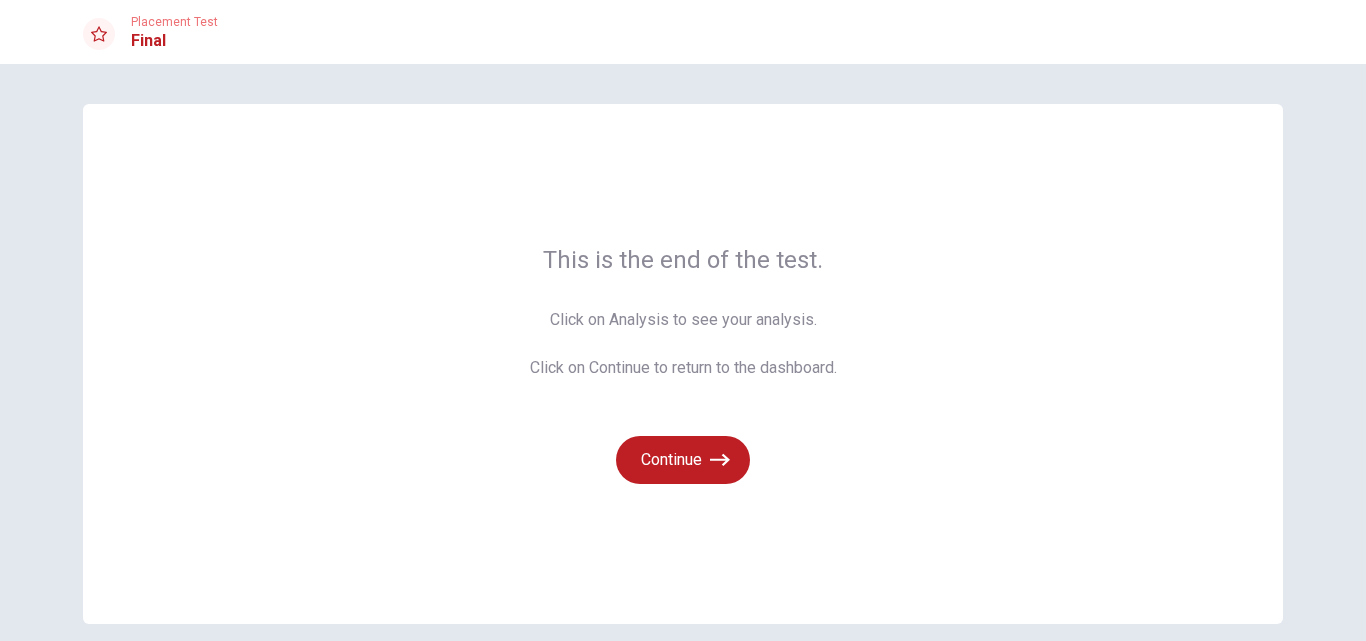 click on "This is the end of the test. Click on Analysis to see your analysis. Click on Continue to return to the dashboard. Continue" at bounding box center (683, 364) 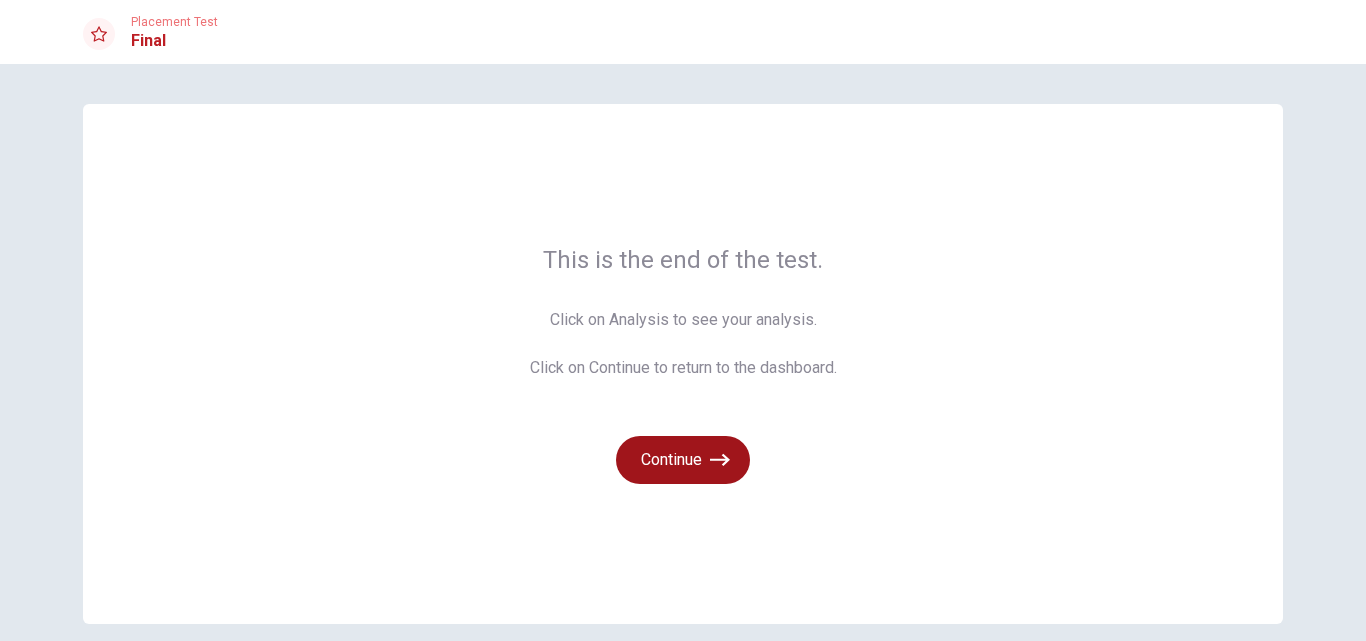 click on "Continue" at bounding box center [683, 460] 